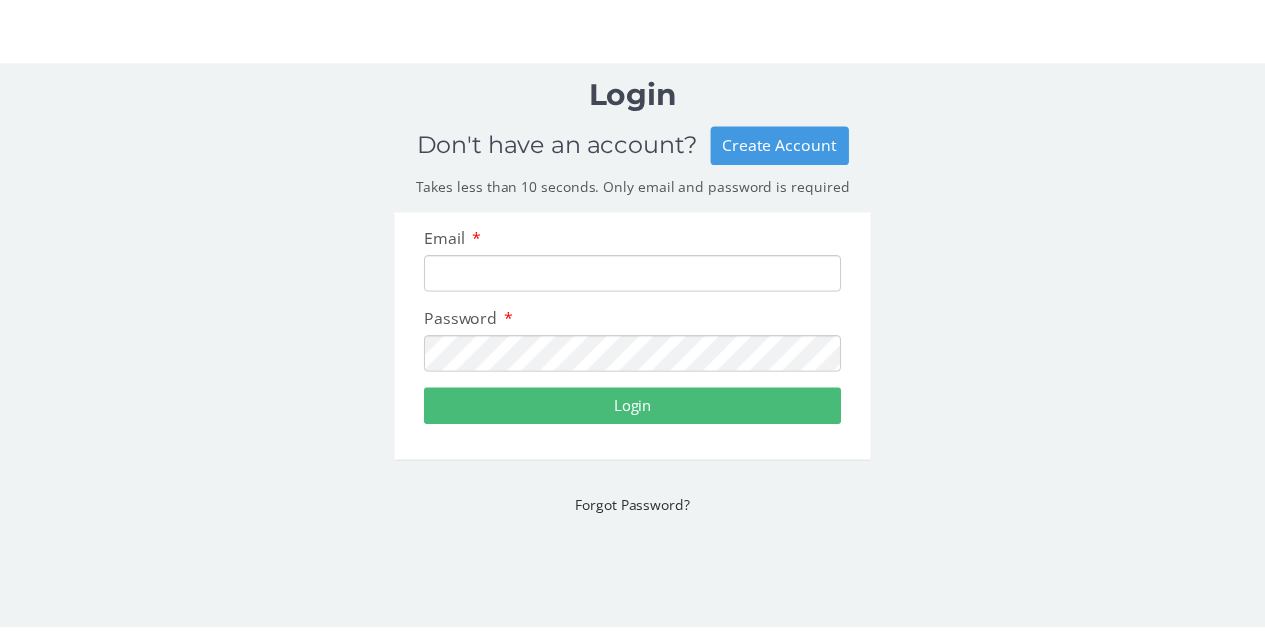 scroll, scrollTop: 0, scrollLeft: 0, axis: both 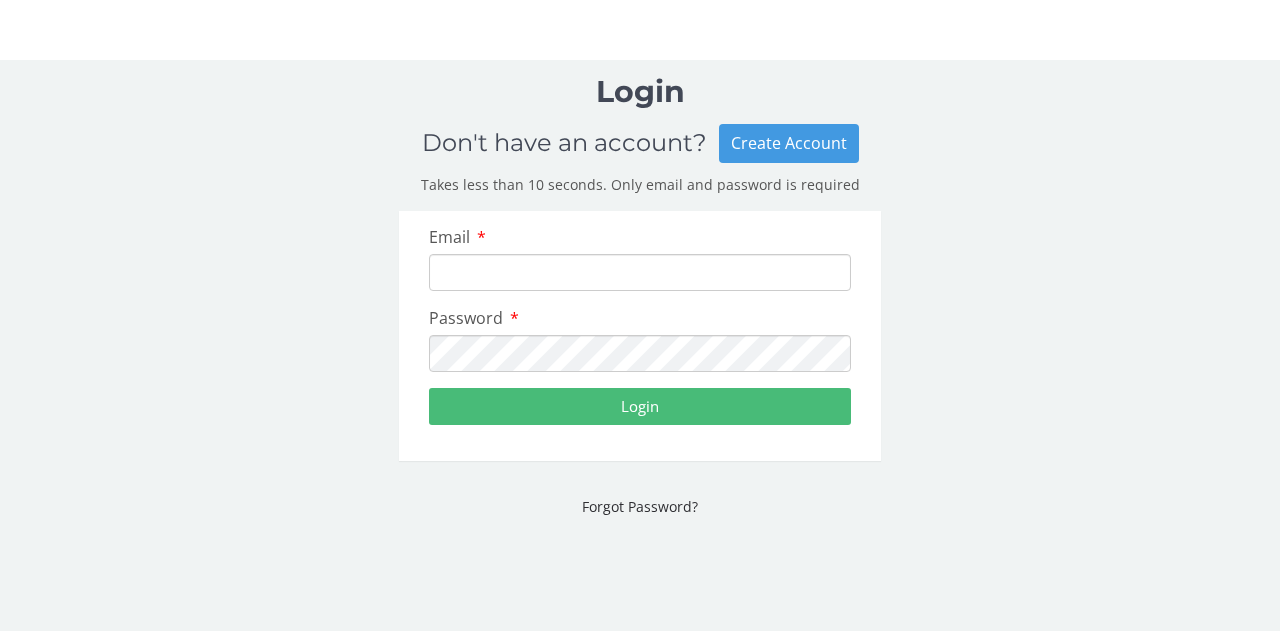 click on "Email" at bounding box center (640, 272) 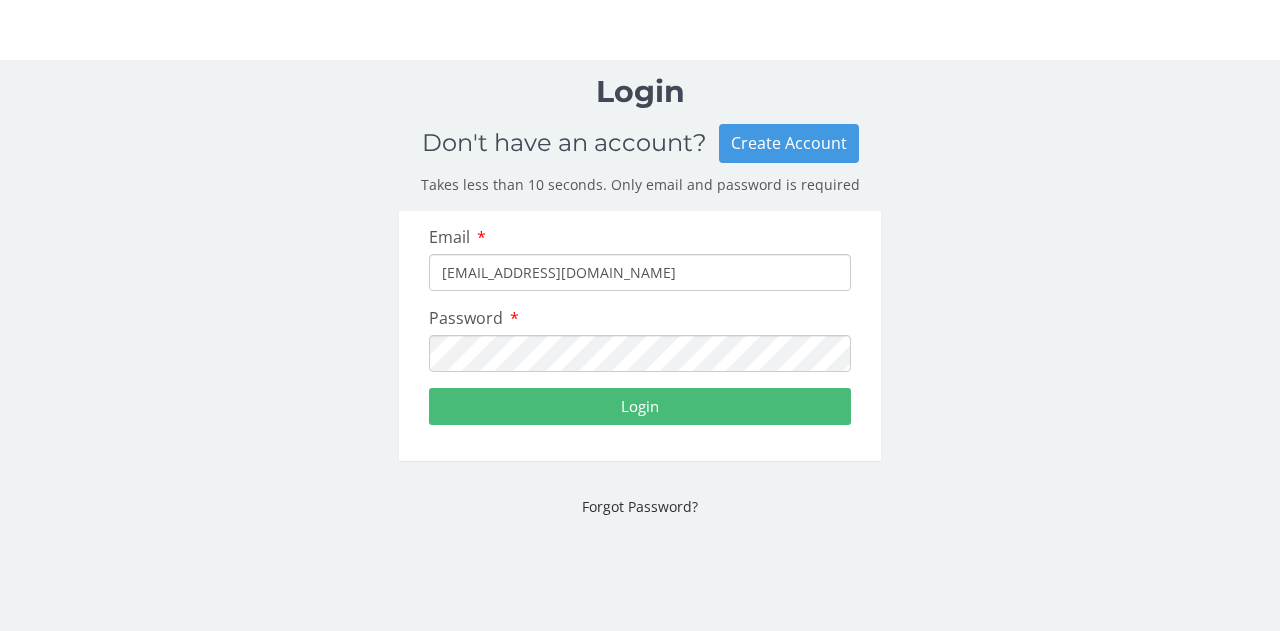 click on "Login" at bounding box center [640, 406] 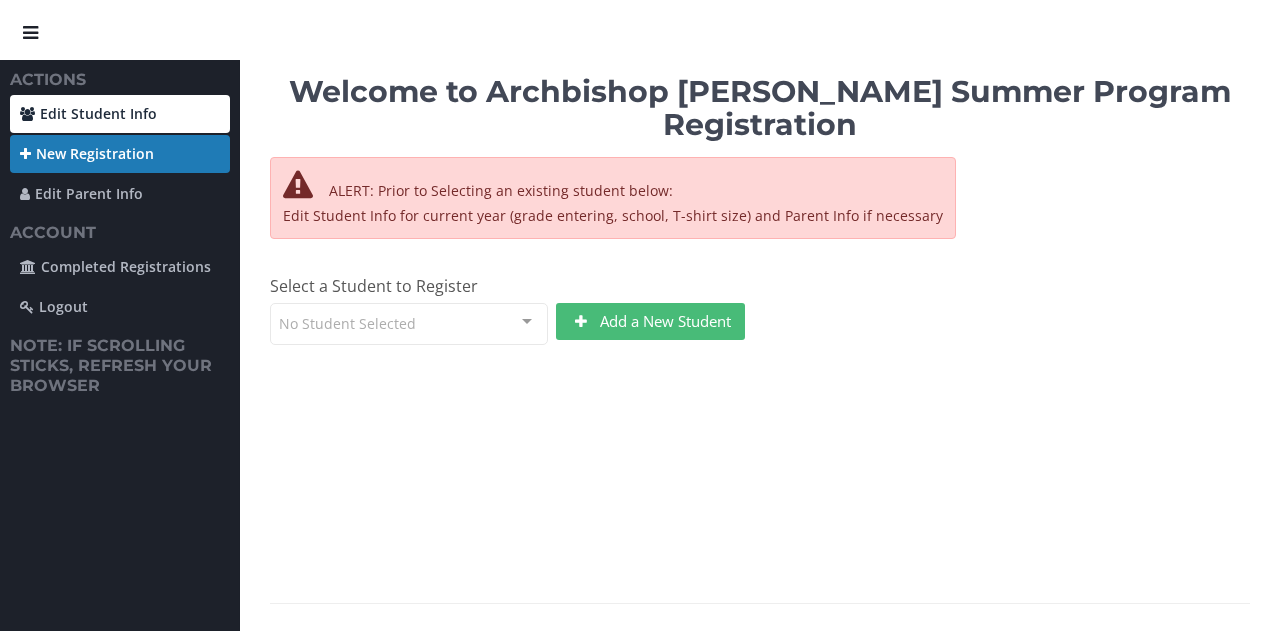 click on "Edit Student Info" at bounding box center (120, 114) 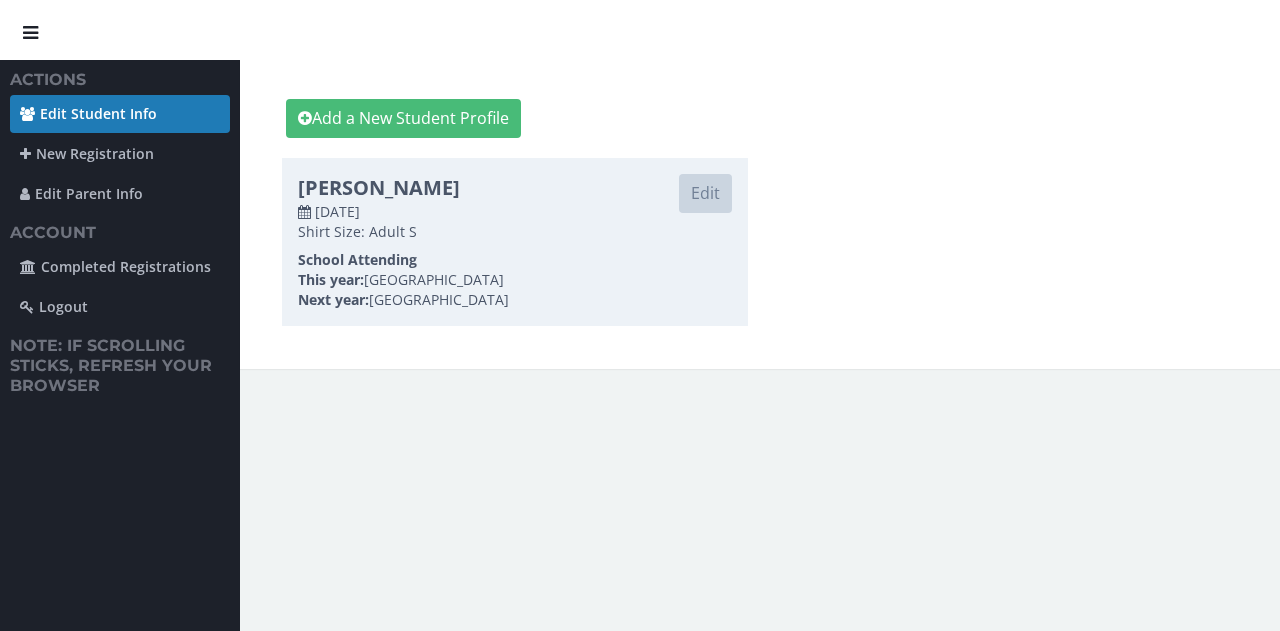 click on "Edit" at bounding box center (705, 193) 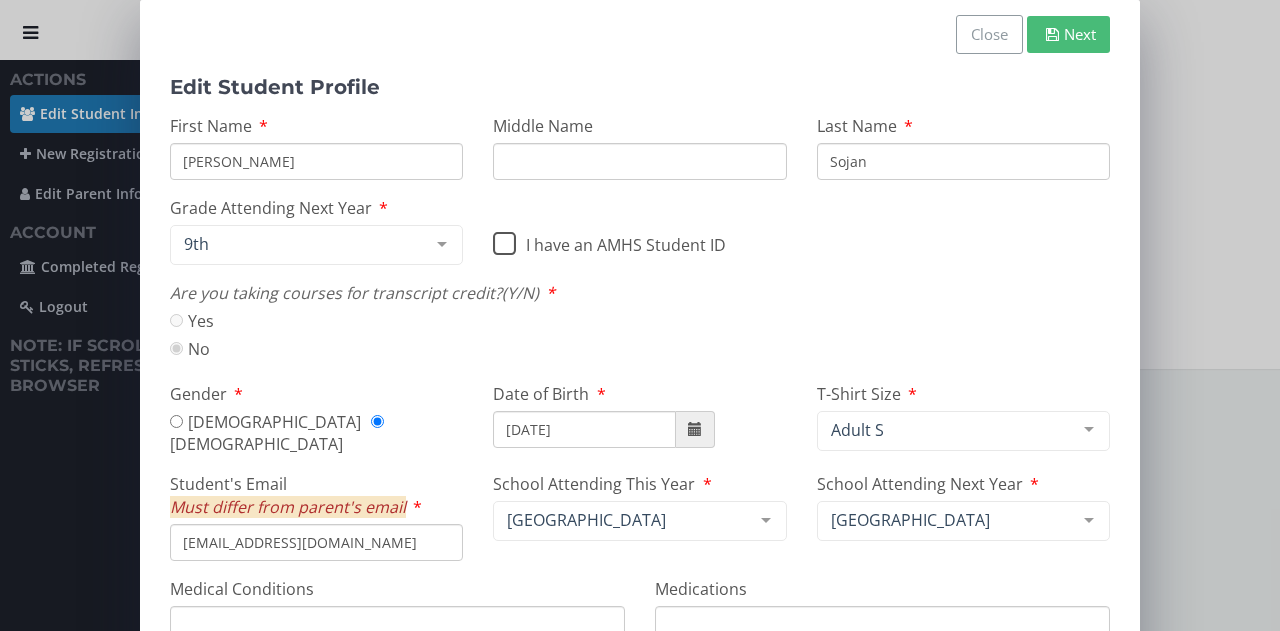 click on "I have an AMHS Student ID" at bounding box center [609, 240] 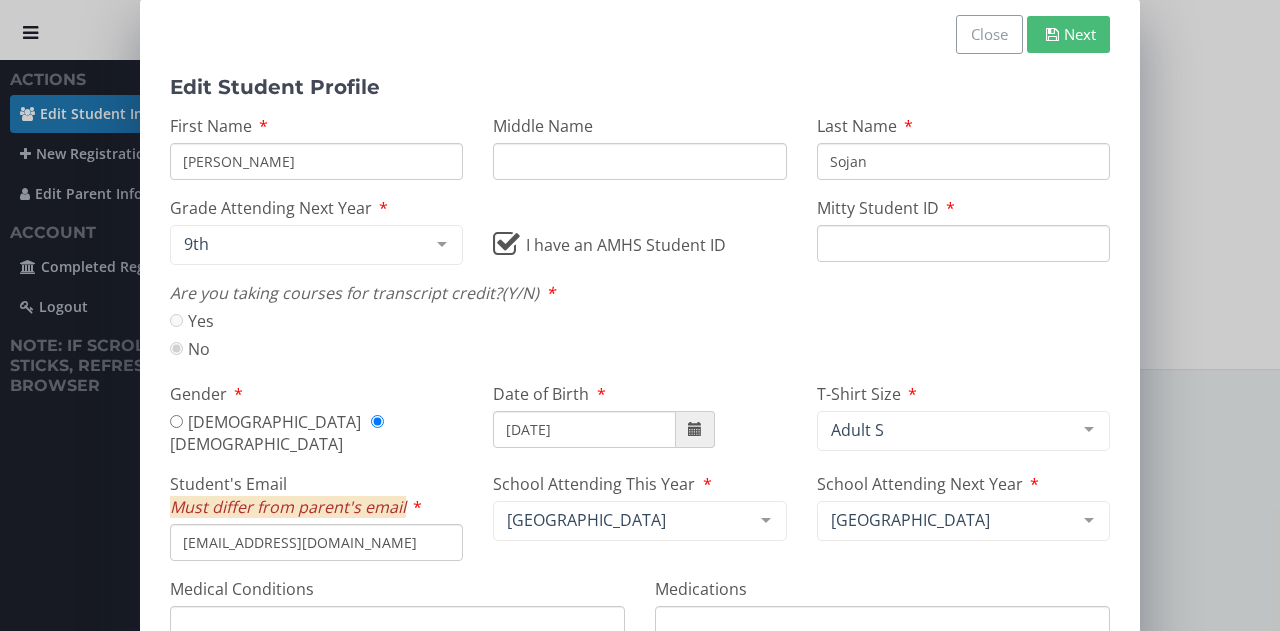click on "Mitty Student ID" at bounding box center (963, 243) 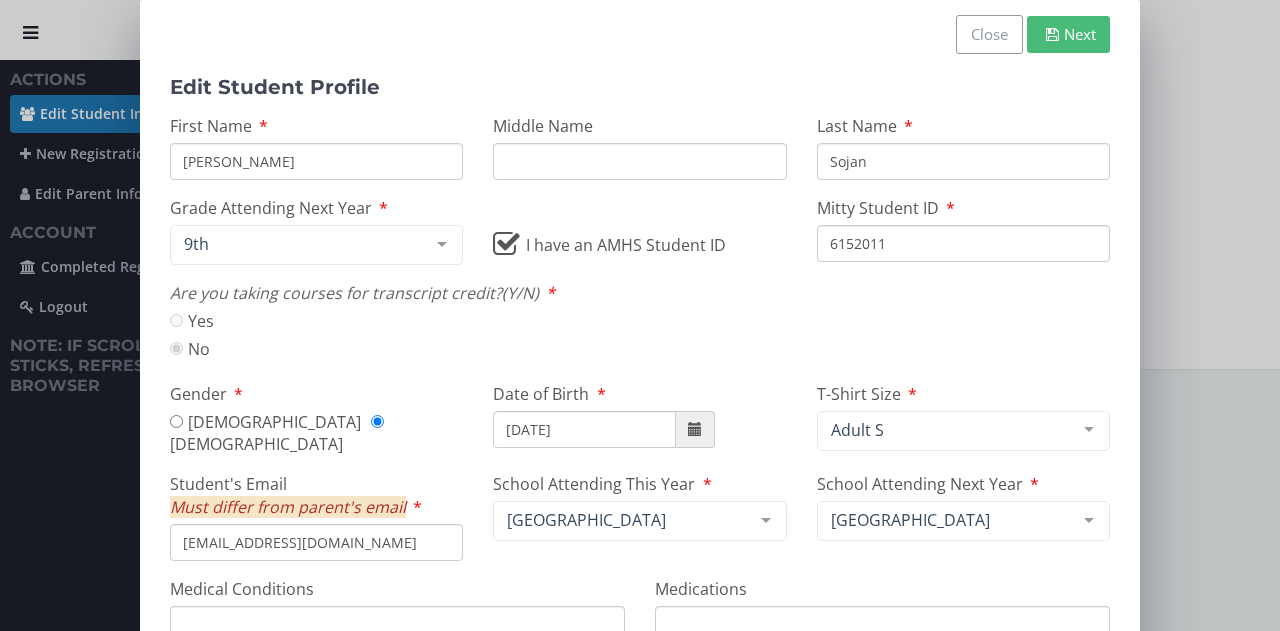 type on "6152011" 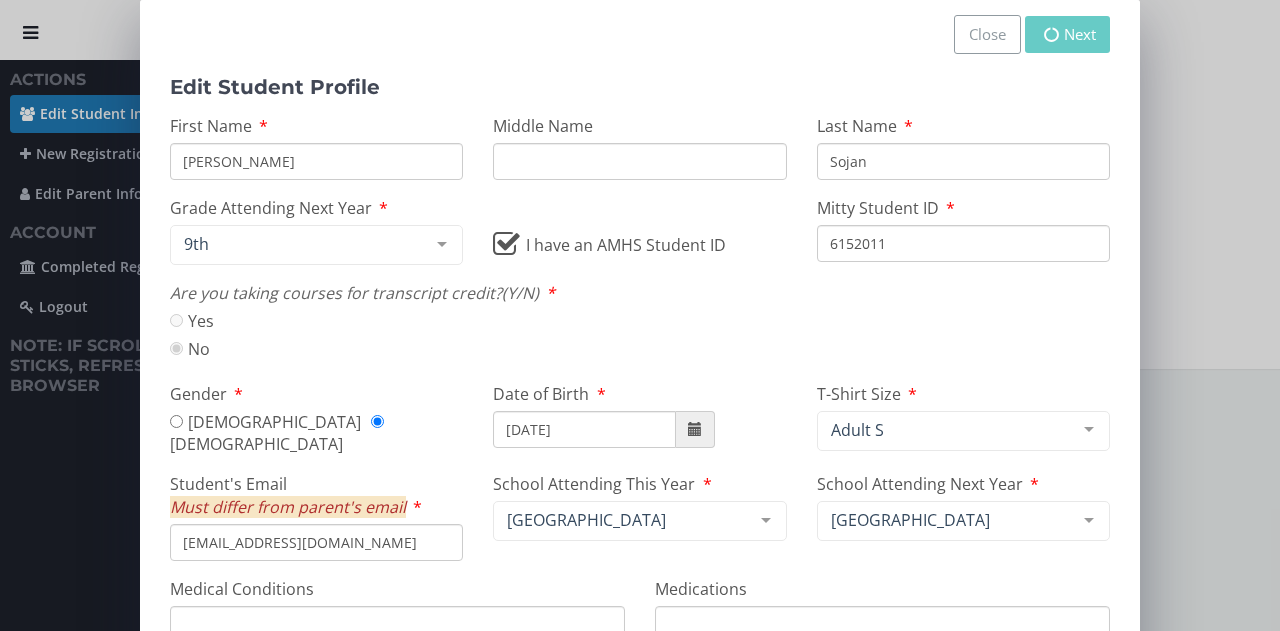 radio on "true" 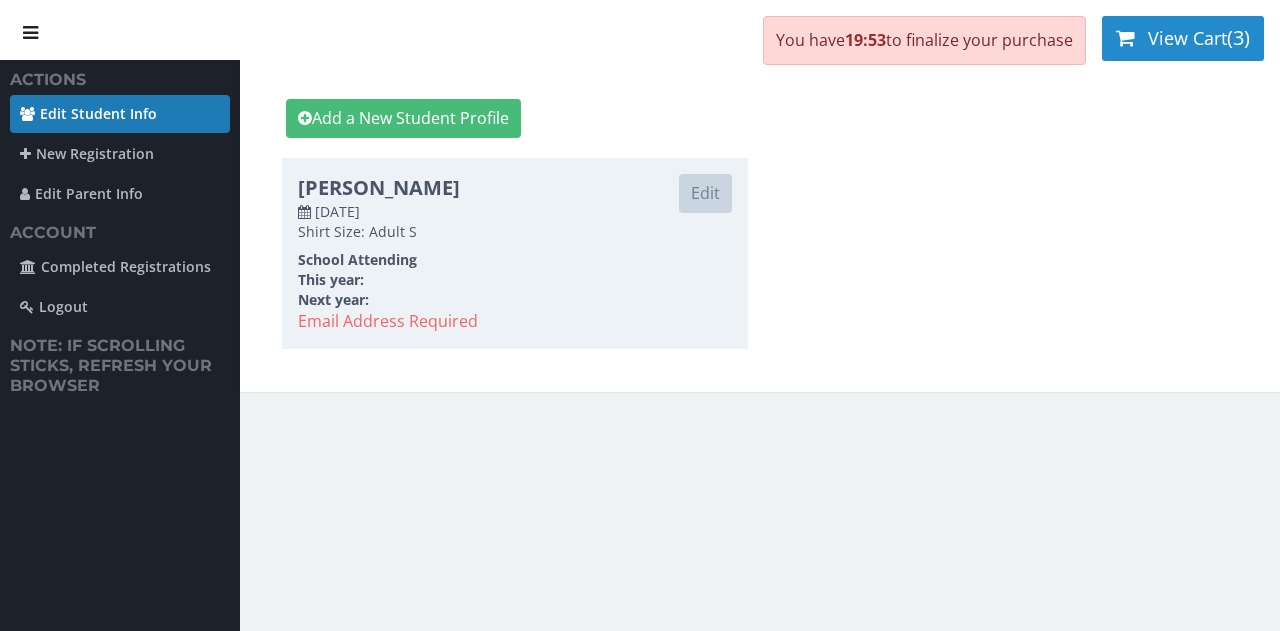 click on "View Cart" at bounding box center (1187, 38) 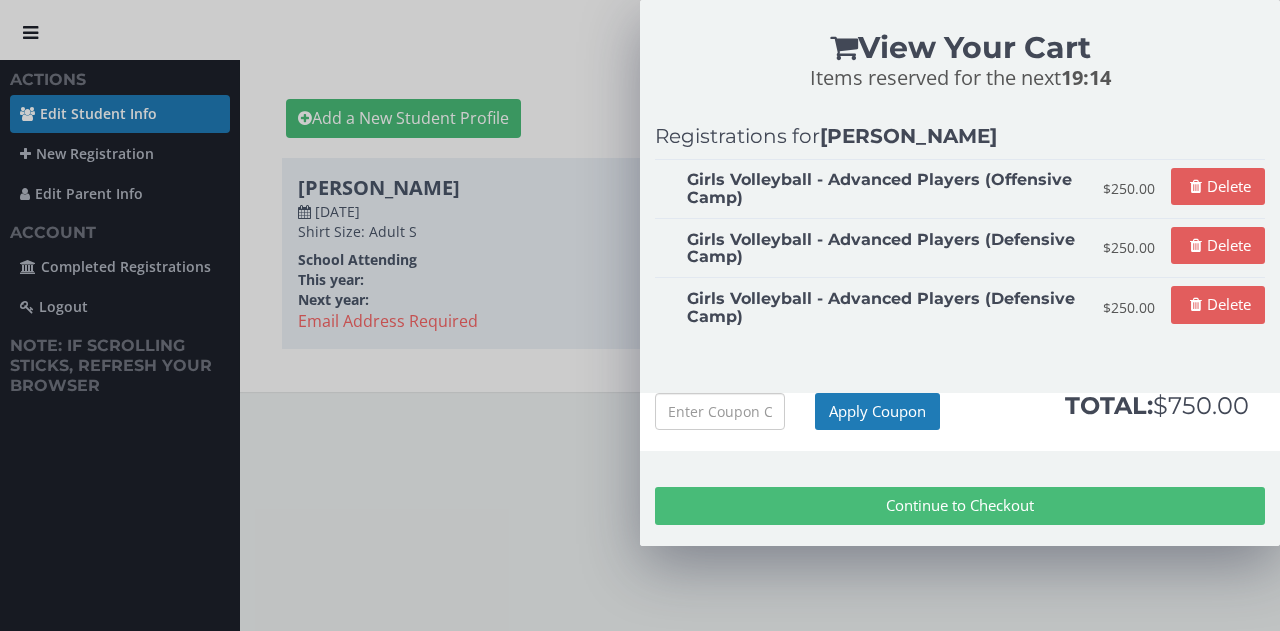 click on "View Your Cart   Items reserved for the next  19:14         Registrations for  [PERSON_NAME]   Girls Volleyball - Advanced Players (Offensive Camp)      $250.00   Delete
Girls Volleyball - Advanced Players (Defensive Camp)      $250.00   Delete
Girls Volleyball - Advanced Players (Defensive Camp)      $250.00   Delete
Apply Coupon
TOTAL:  $750.00
Continue to Checkout" at bounding box center [640, 315] 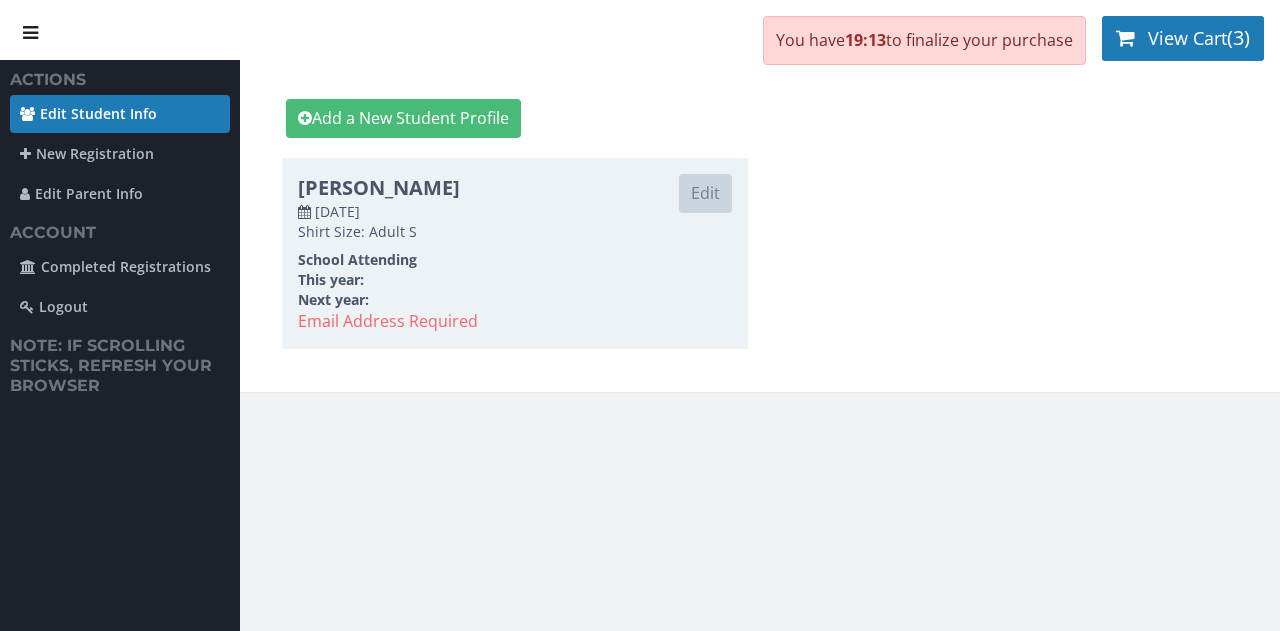 click on "New Registration" at bounding box center [120, 154] 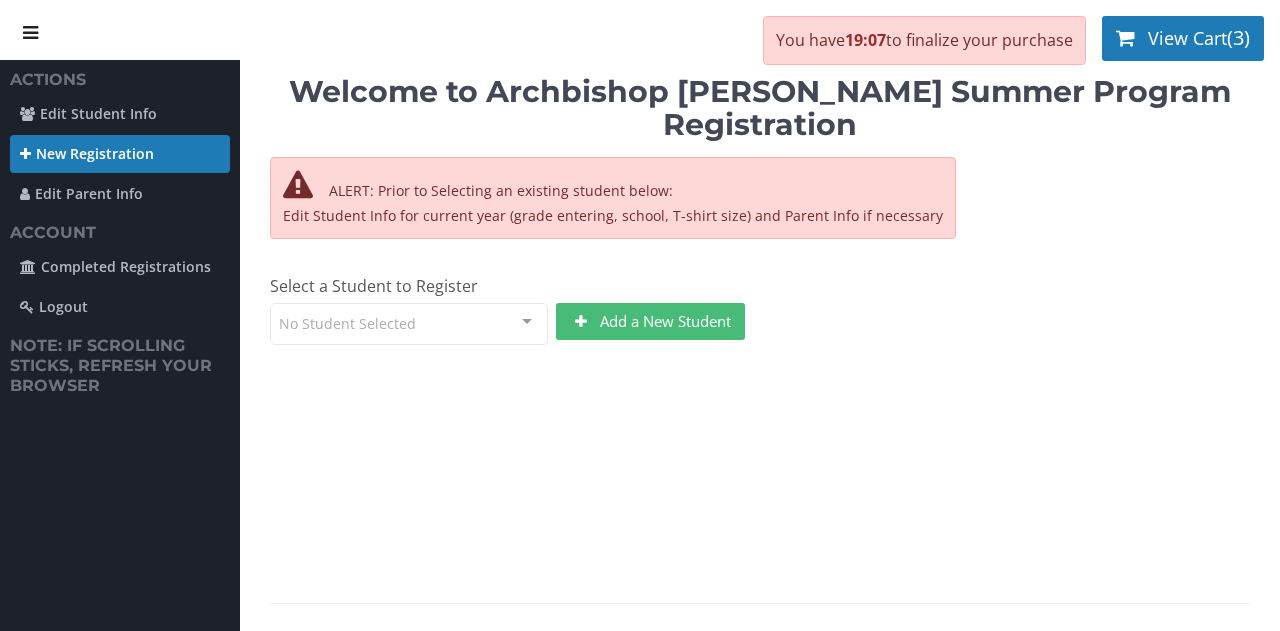 click at bounding box center [527, 323] 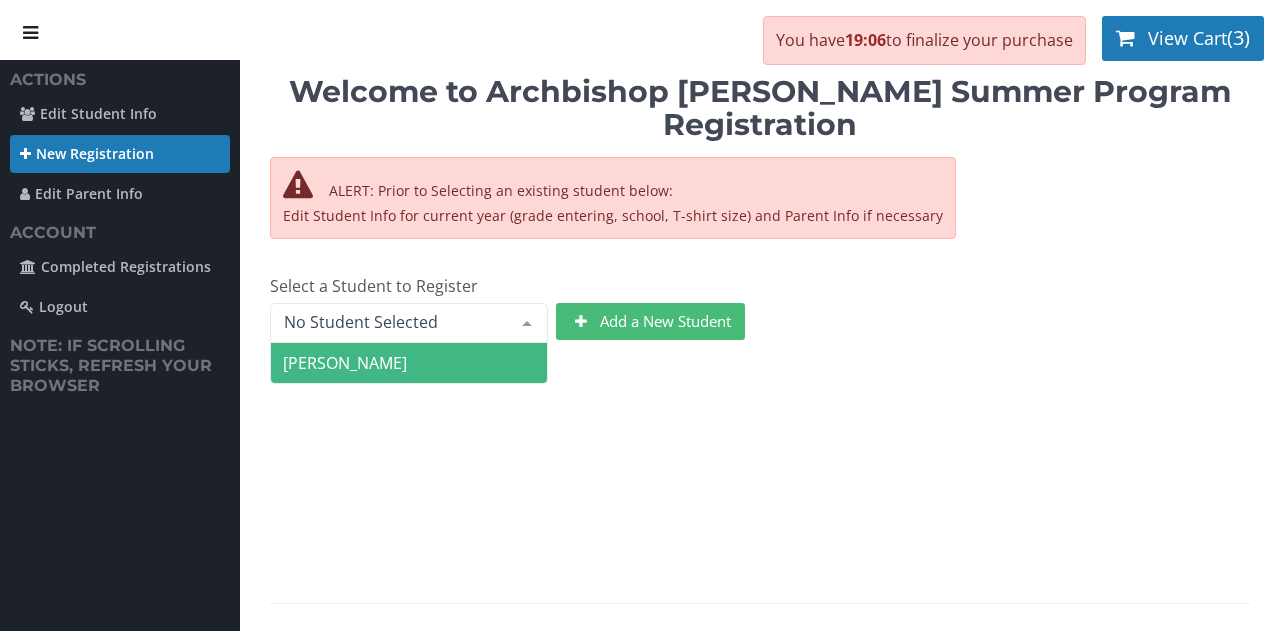 click on "[PERSON_NAME]" at bounding box center (409, 363) 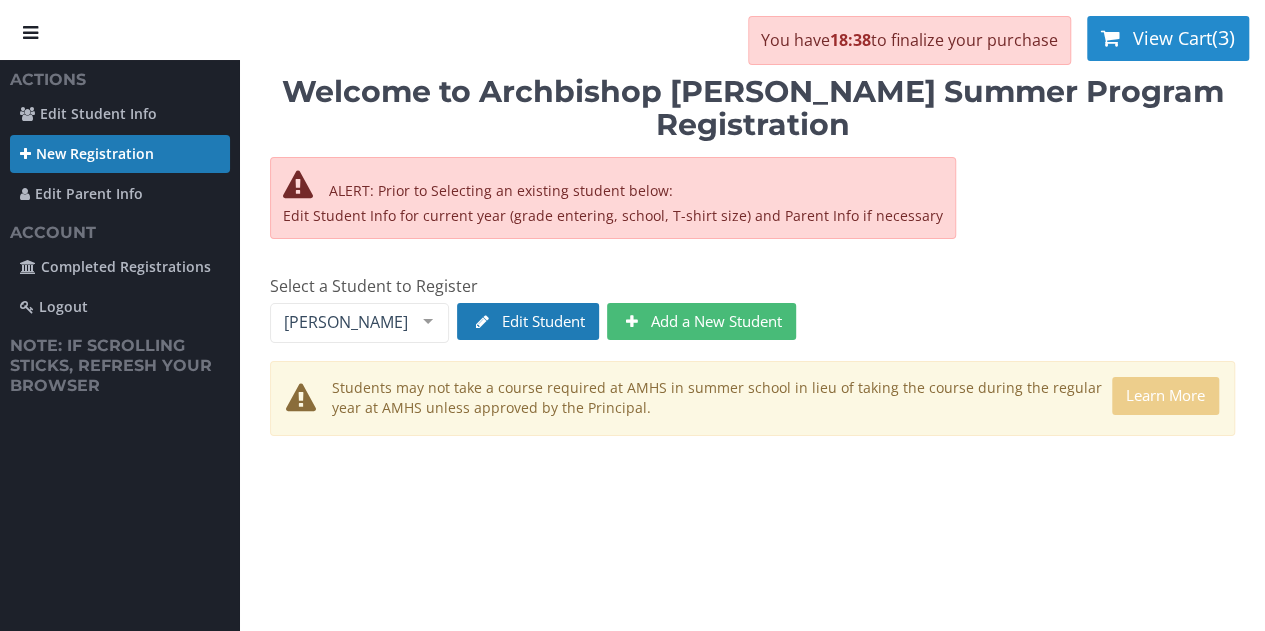 click on "View Cart" at bounding box center [1172, 38] 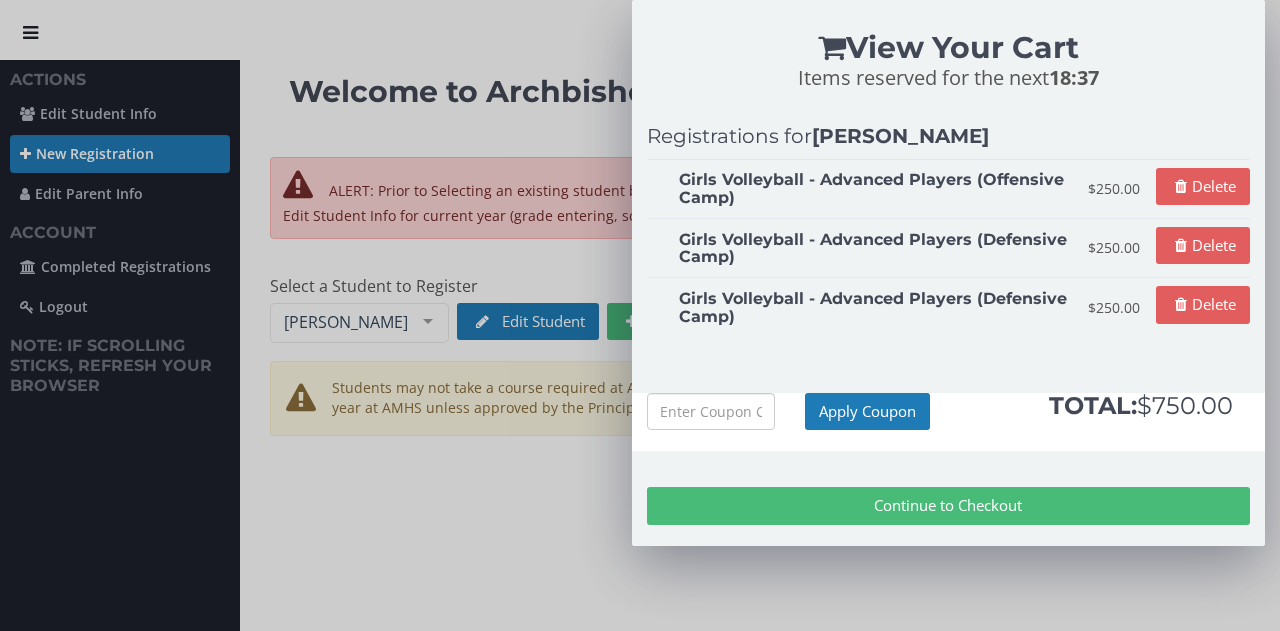 click on "Girls Volleyball - Advanced Players (Offensive Camp)" at bounding box center [875, 188] 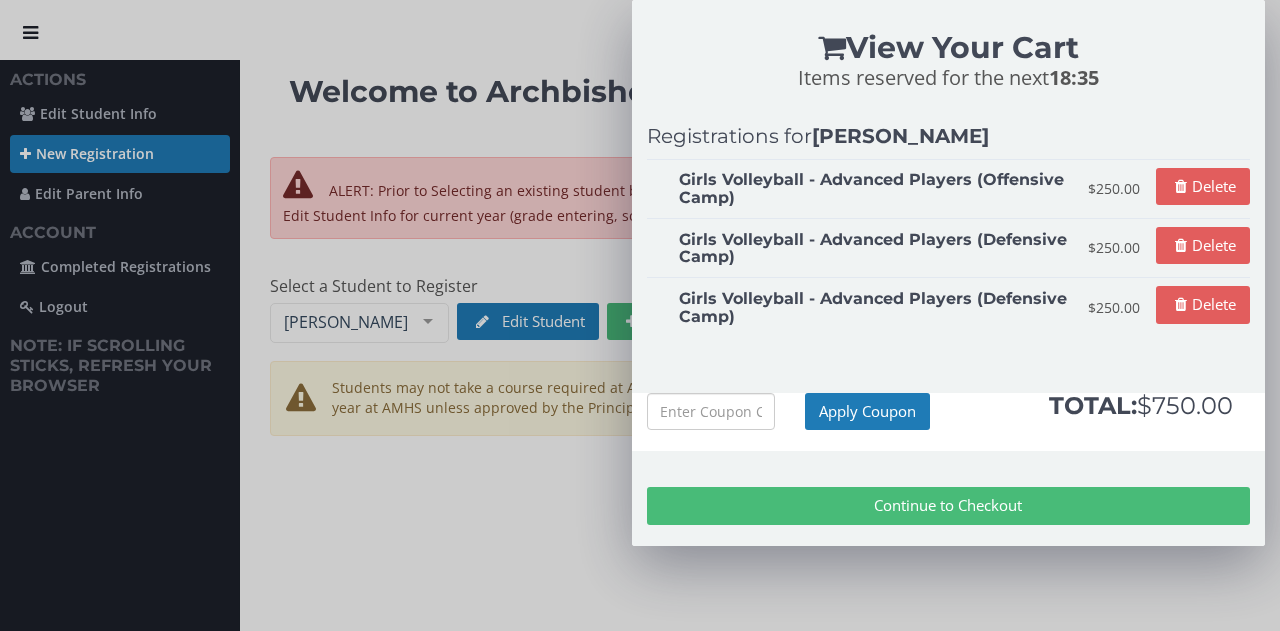 click on "Girls Volleyball - Advanced Players (Defensive Camp)" at bounding box center (875, 248) 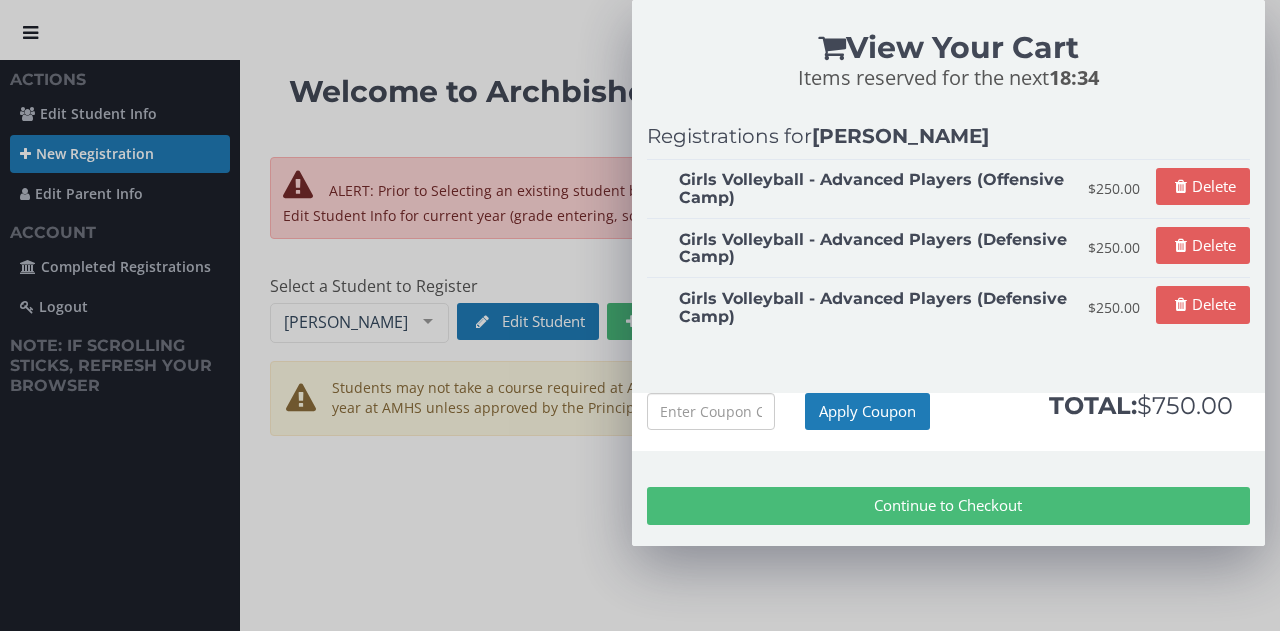 click on "Girls Volleyball - Advanced Players (Defensive Camp)" at bounding box center [875, 307] 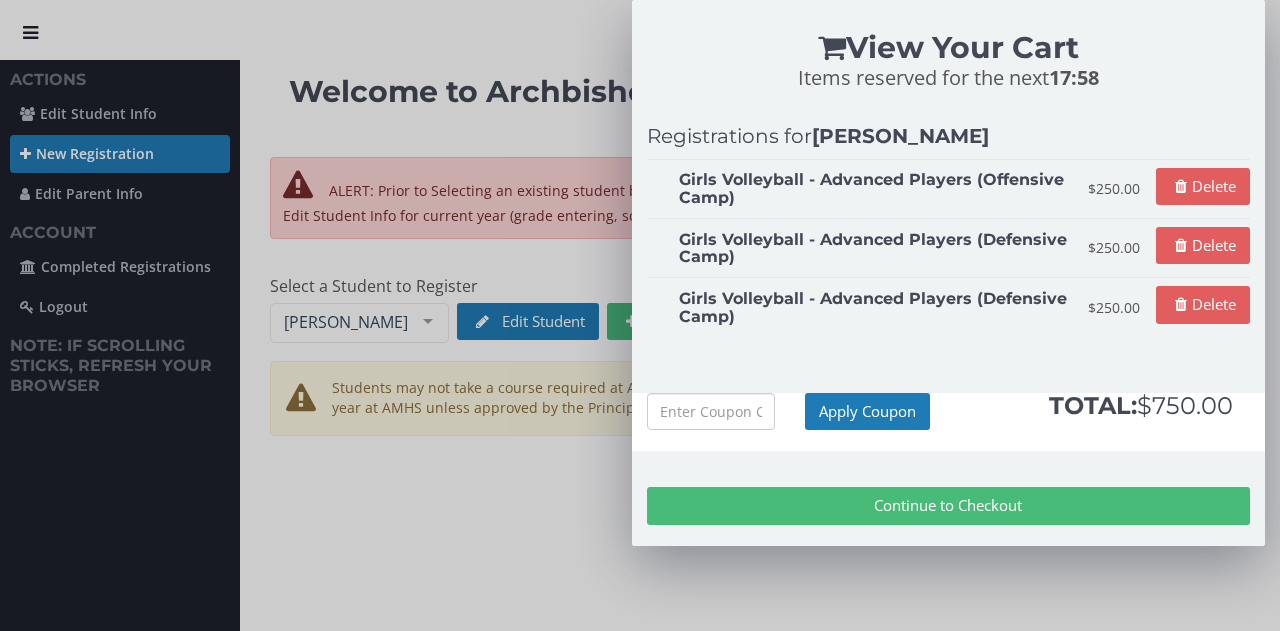 click on "Girls Volleyball - Advanced Players (Offensive Camp)" at bounding box center [875, 188] 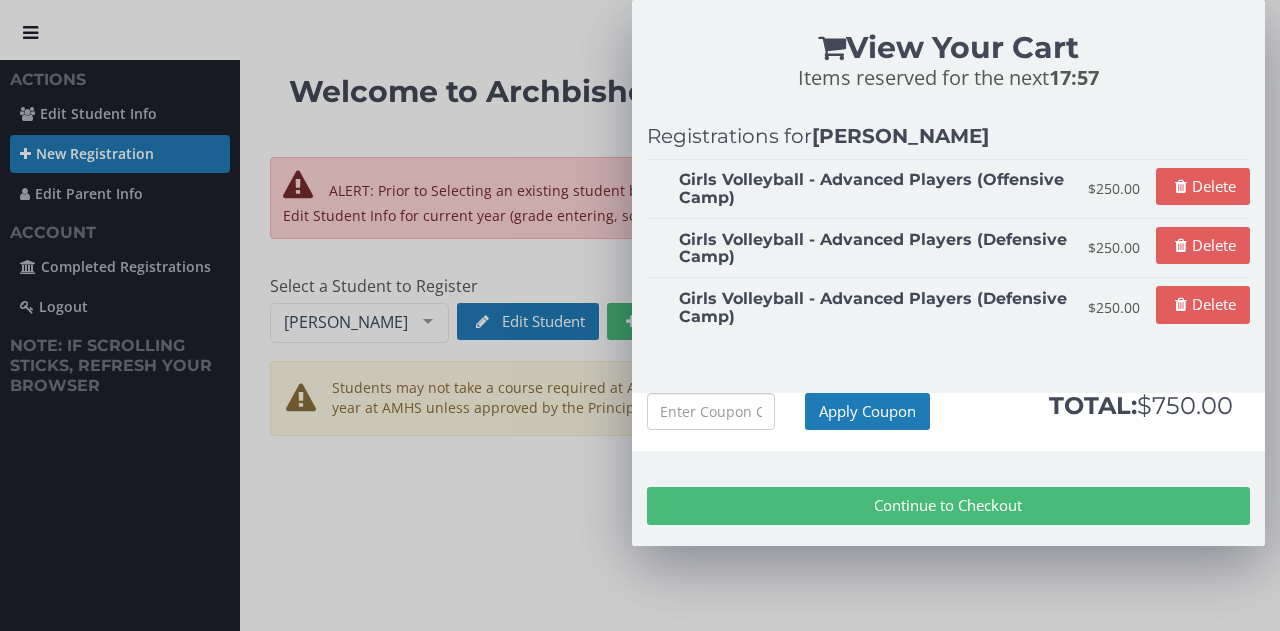 click on "Girls Volleyball - Advanced Players (Offensive Camp)" at bounding box center (875, 188) 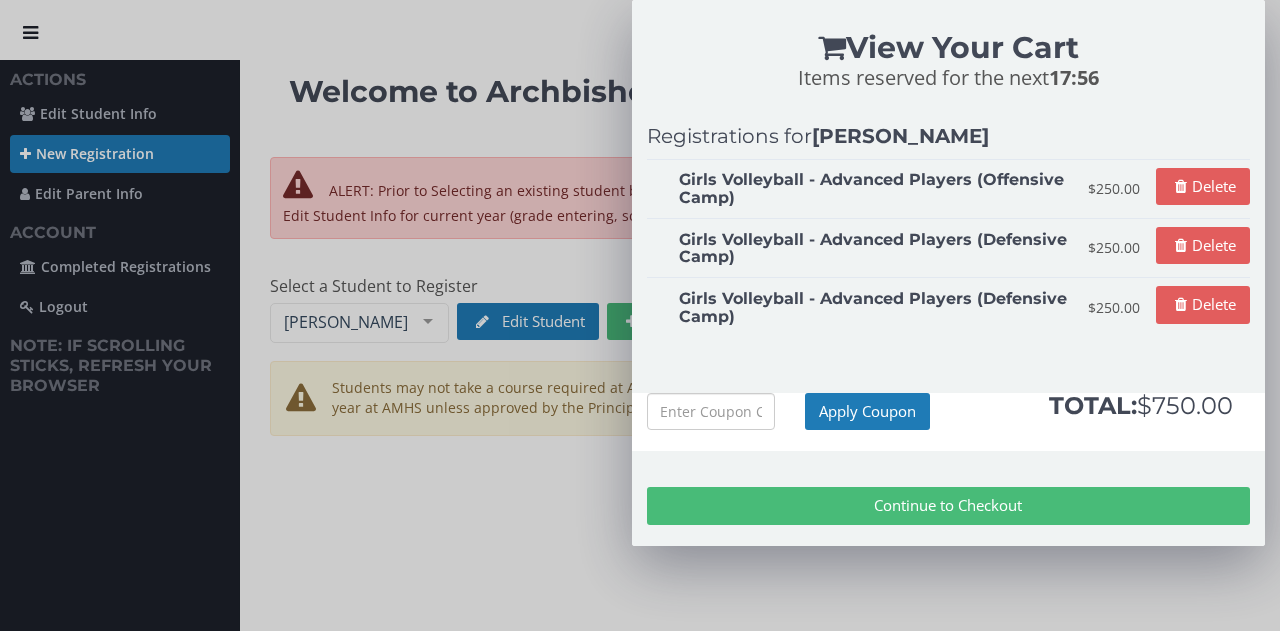 click on "Girls Volleyball - Advanced Players (Offensive Camp)      $250.00   Delete" at bounding box center [948, 188] 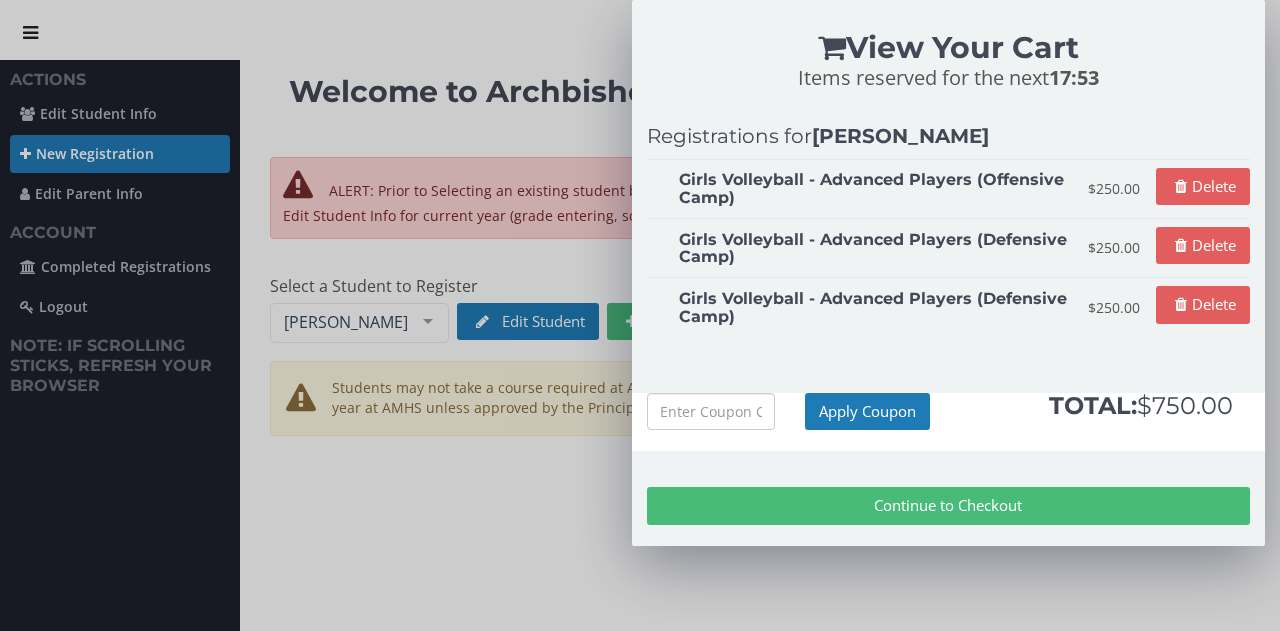click on "Continue to Checkout" at bounding box center [948, 505] 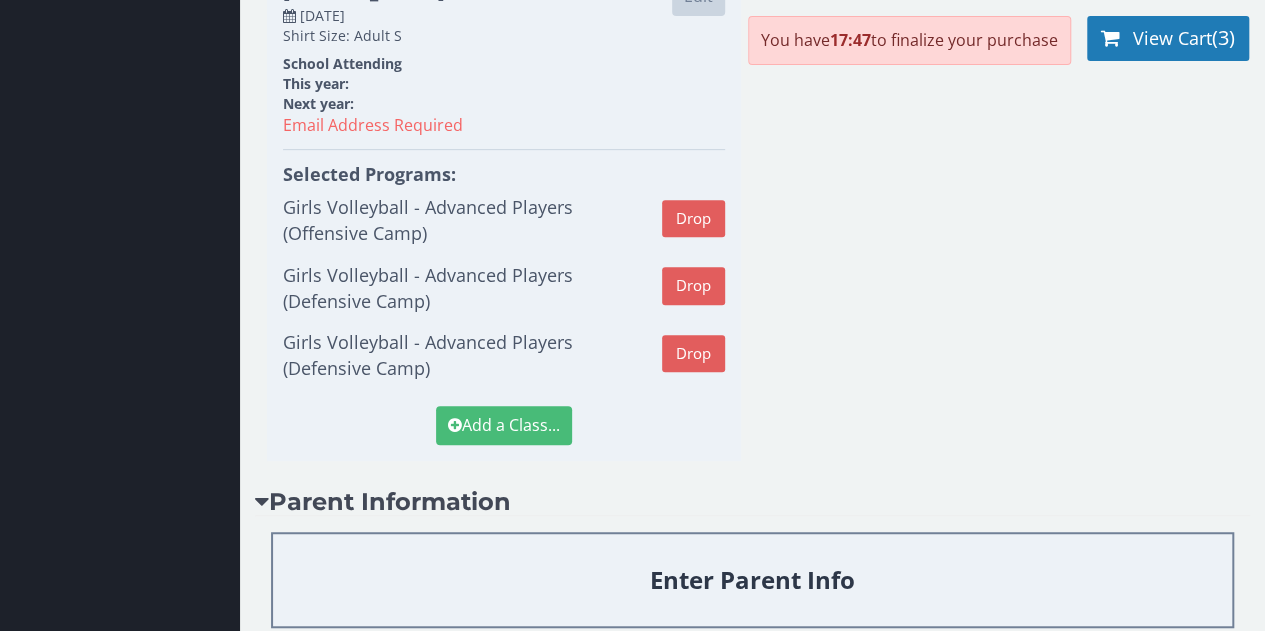scroll, scrollTop: 420, scrollLeft: 0, axis: vertical 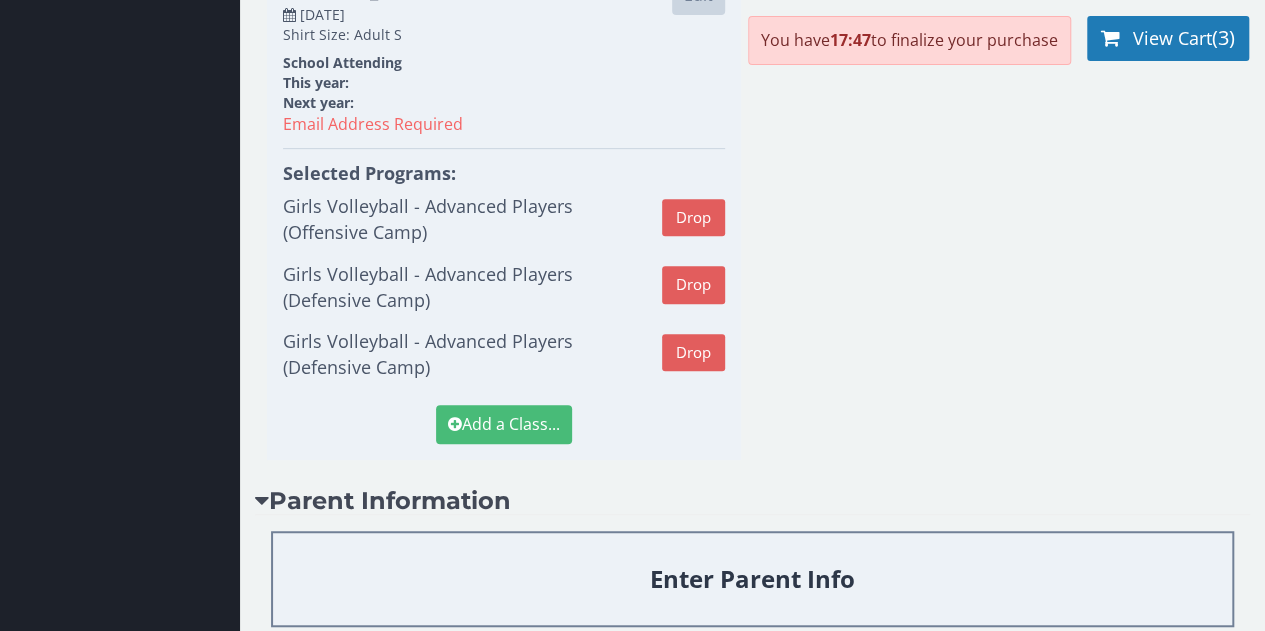 click on "Girls Volleyball - Advanced Players (Defensive Camp)" at bounding box center [472, 354] 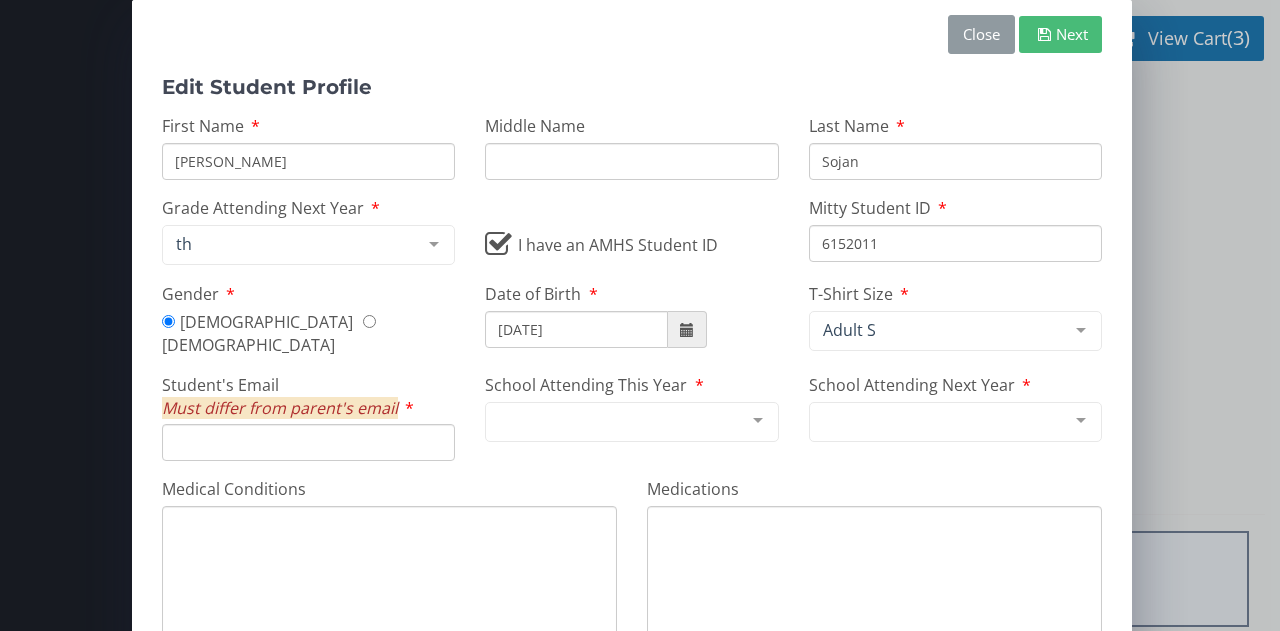 click on "Close" at bounding box center (981, 34) 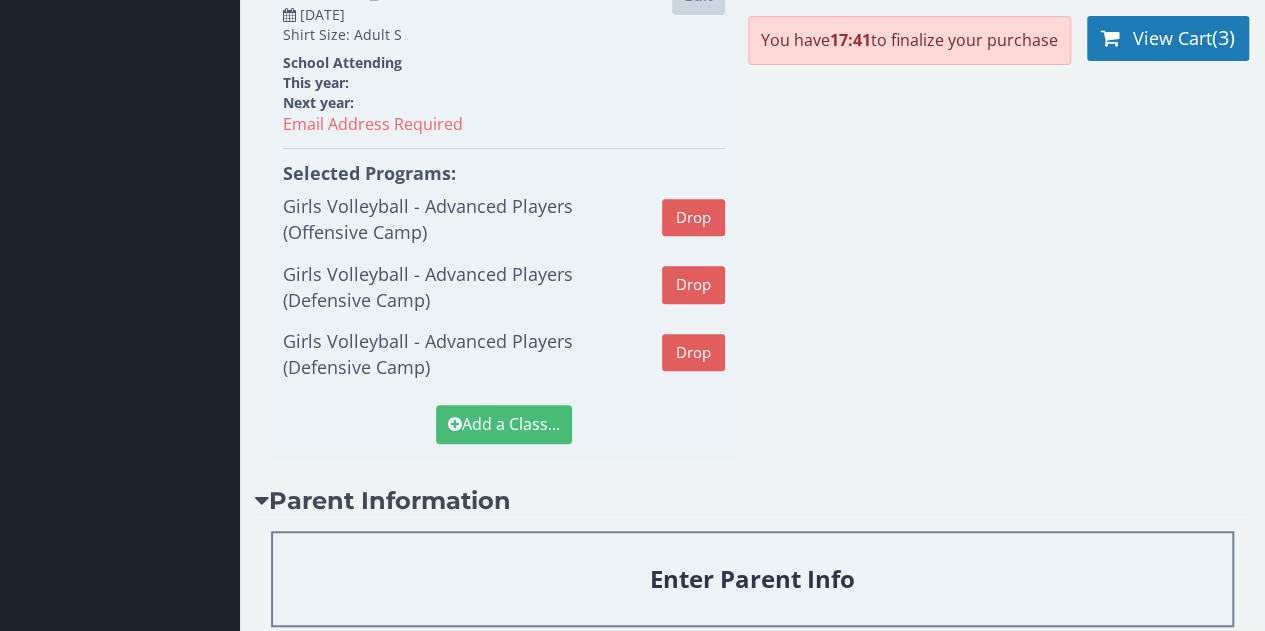 click on "Girls Volleyball - Advanced Players (Defensive Camp)" at bounding box center [472, 354] 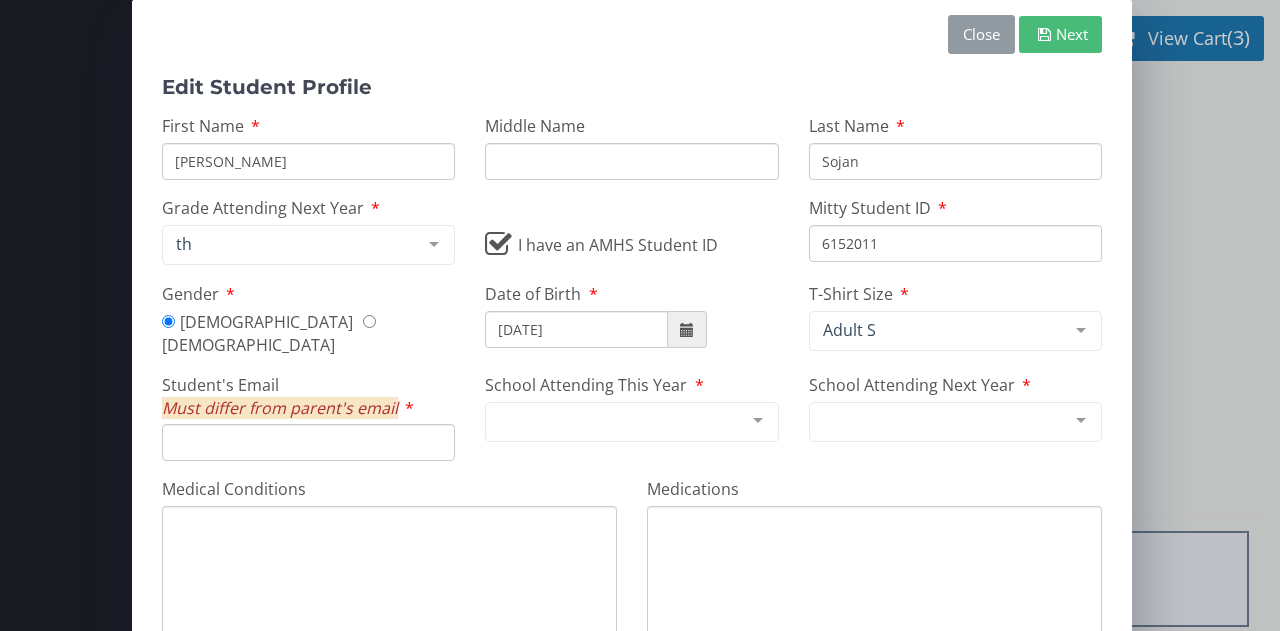 click on "Close" at bounding box center (981, 34) 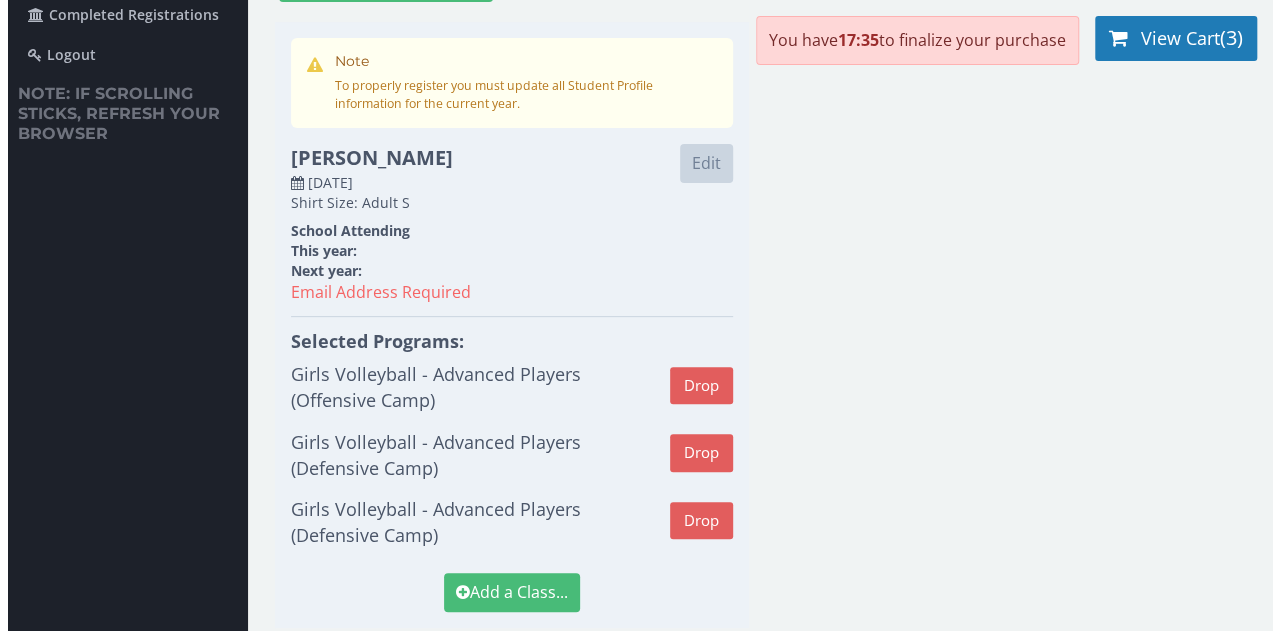 scroll, scrollTop: 257, scrollLeft: 0, axis: vertical 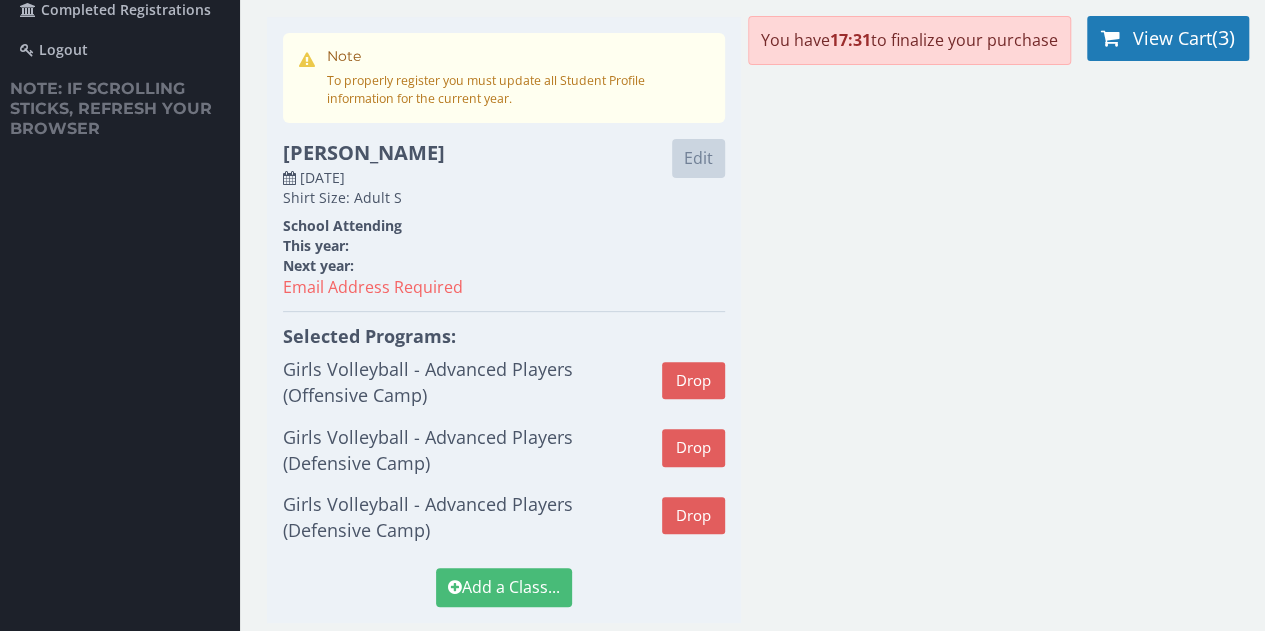 click on "Edit" at bounding box center [698, 158] 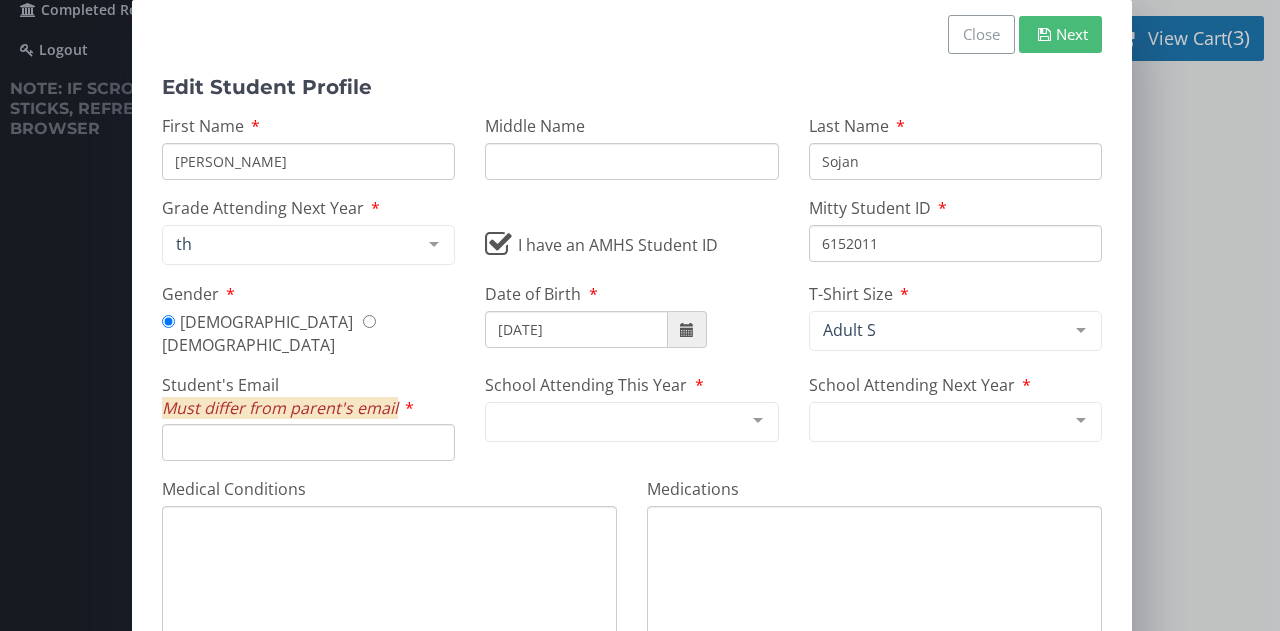 click on "Student's Email  Must differ from parent's email" at bounding box center (308, 442) 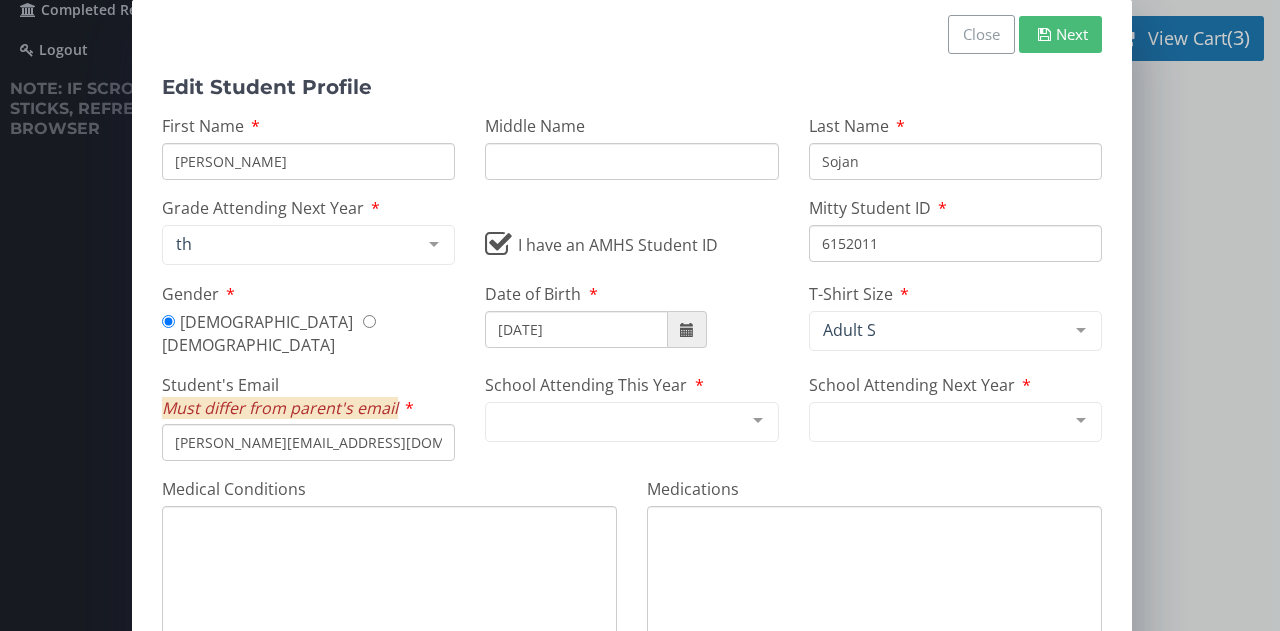 type on "[PERSON_NAME][EMAIL_ADDRESS][DOMAIN_NAME]" 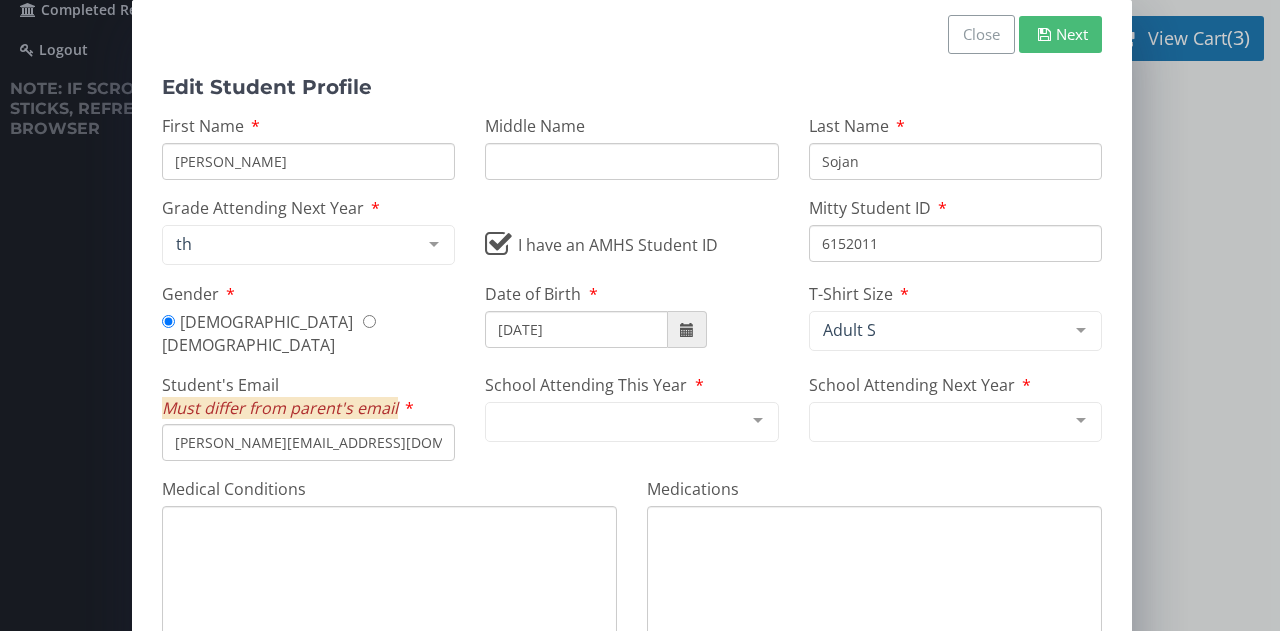 click at bounding box center (758, 422) 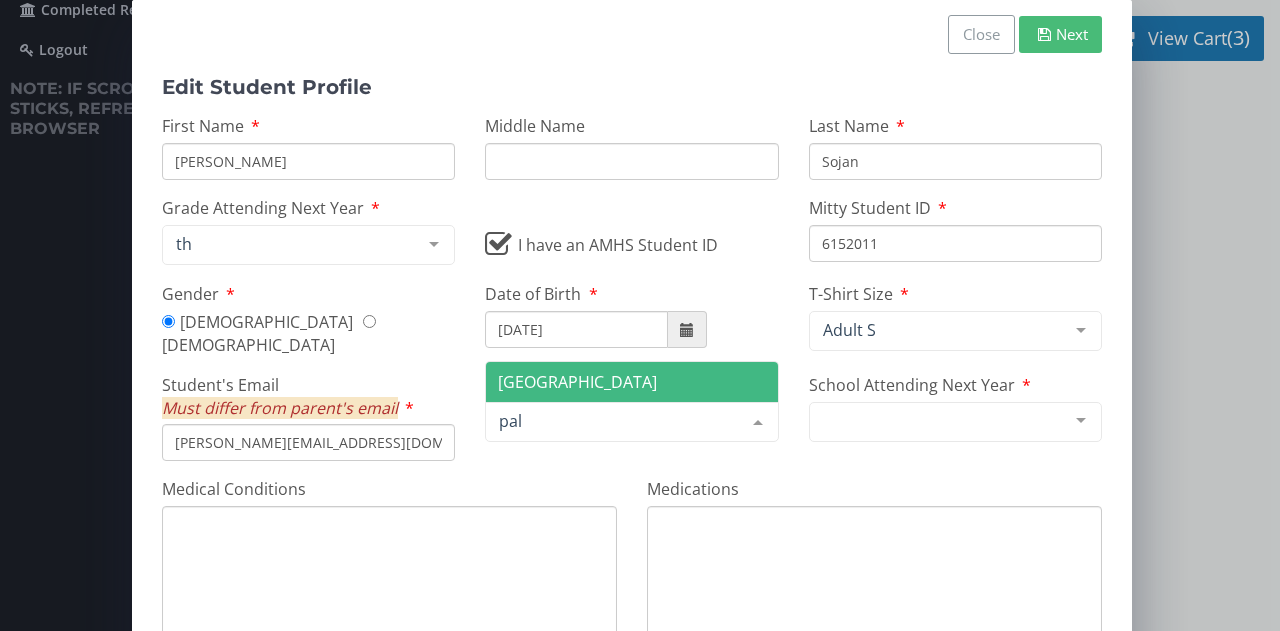 type on "palo" 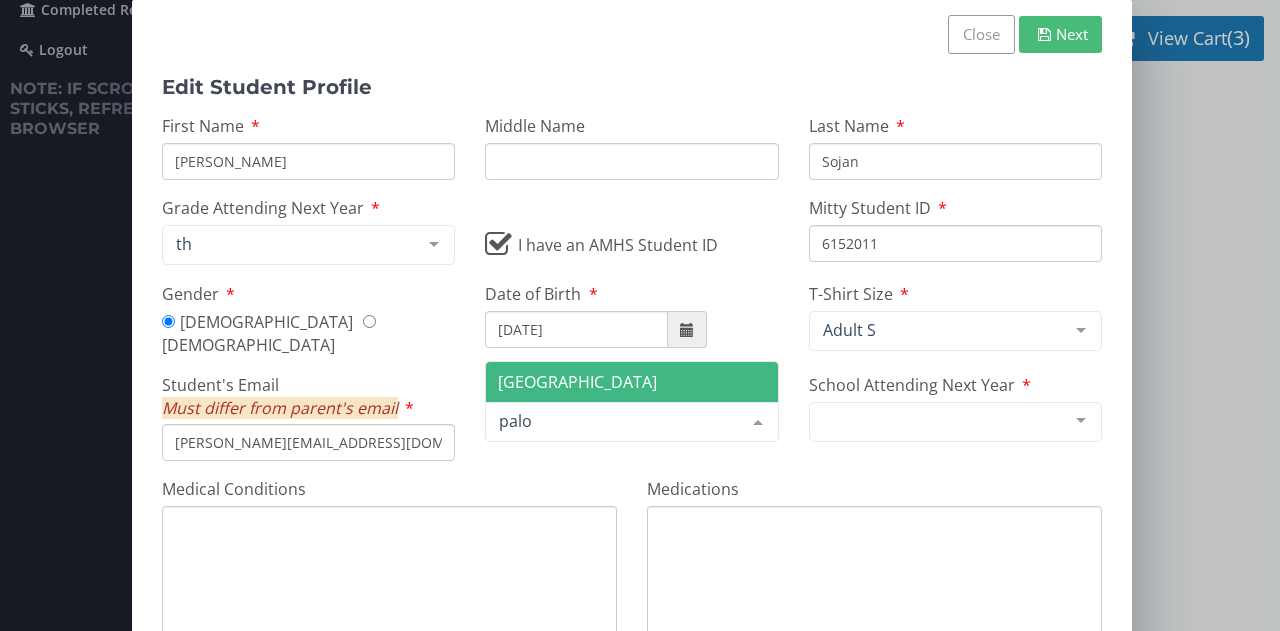 click on "[GEOGRAPHIC_DATA]" at bounding box center [577, 382] 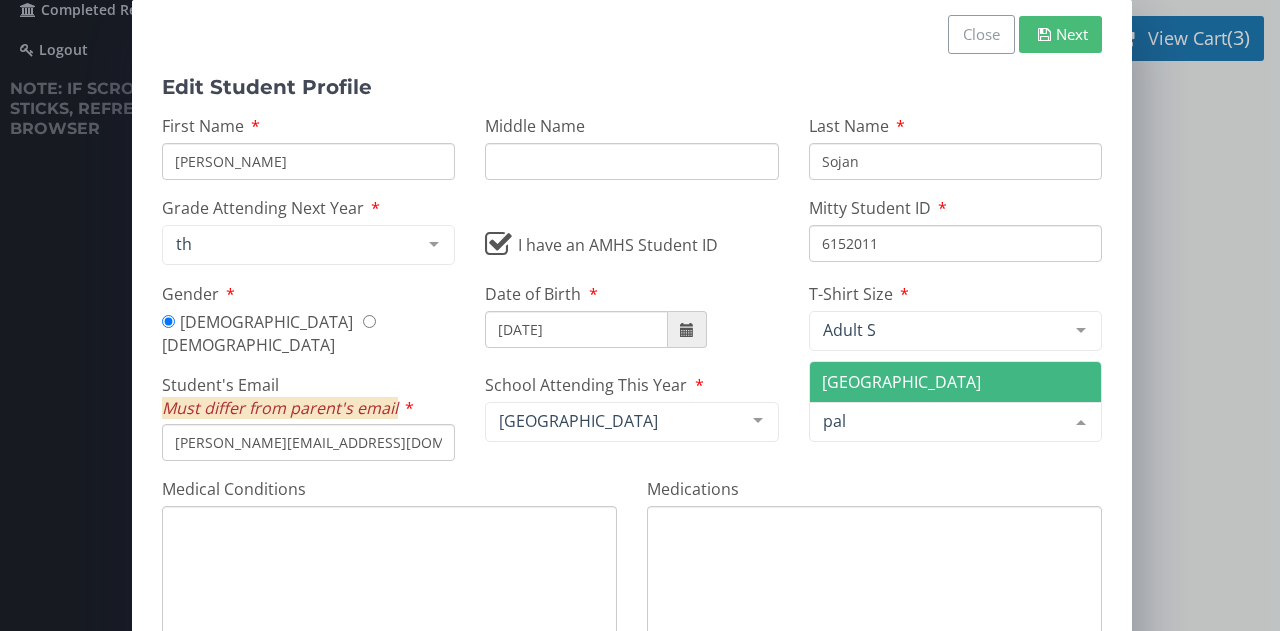 type on "palo" 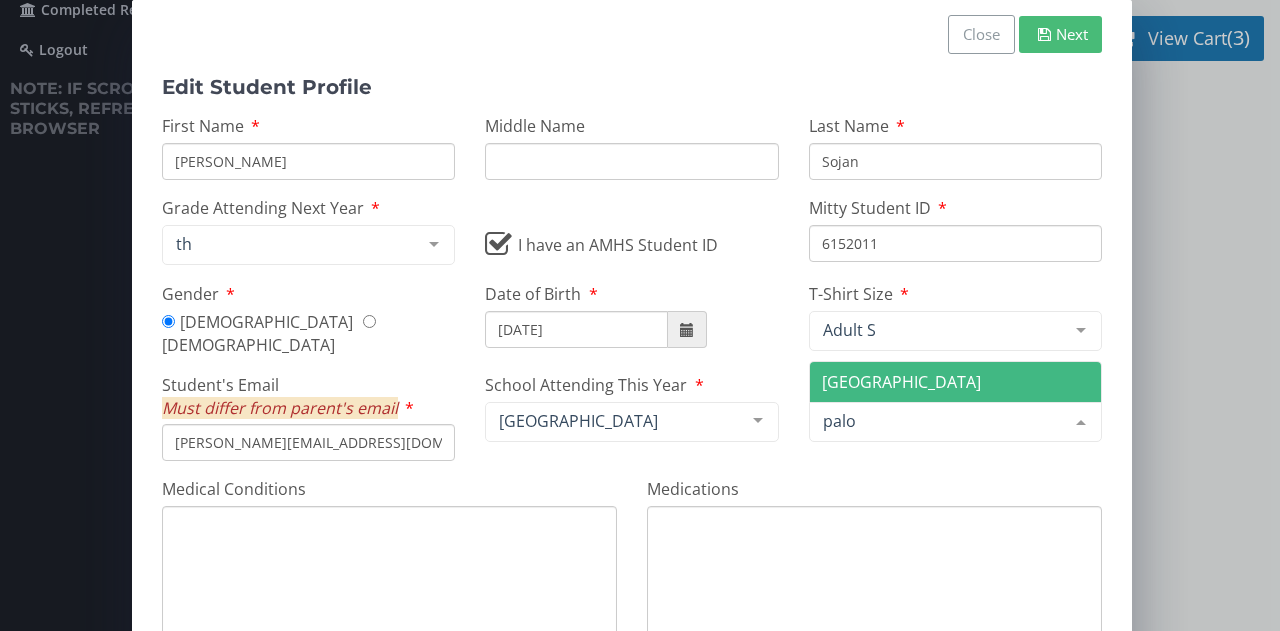 click on "[GEOGRAPHIC_DATA]" at bounding box center (901, 382) 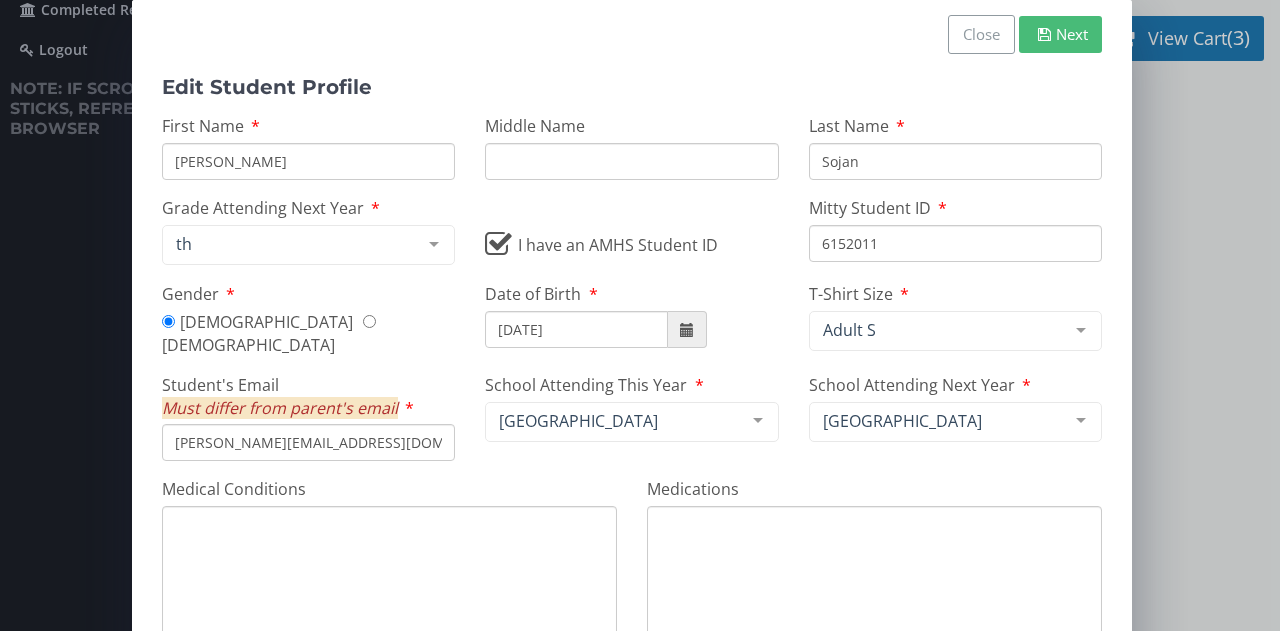 click on "Next" at bounding box center [1060, 34] 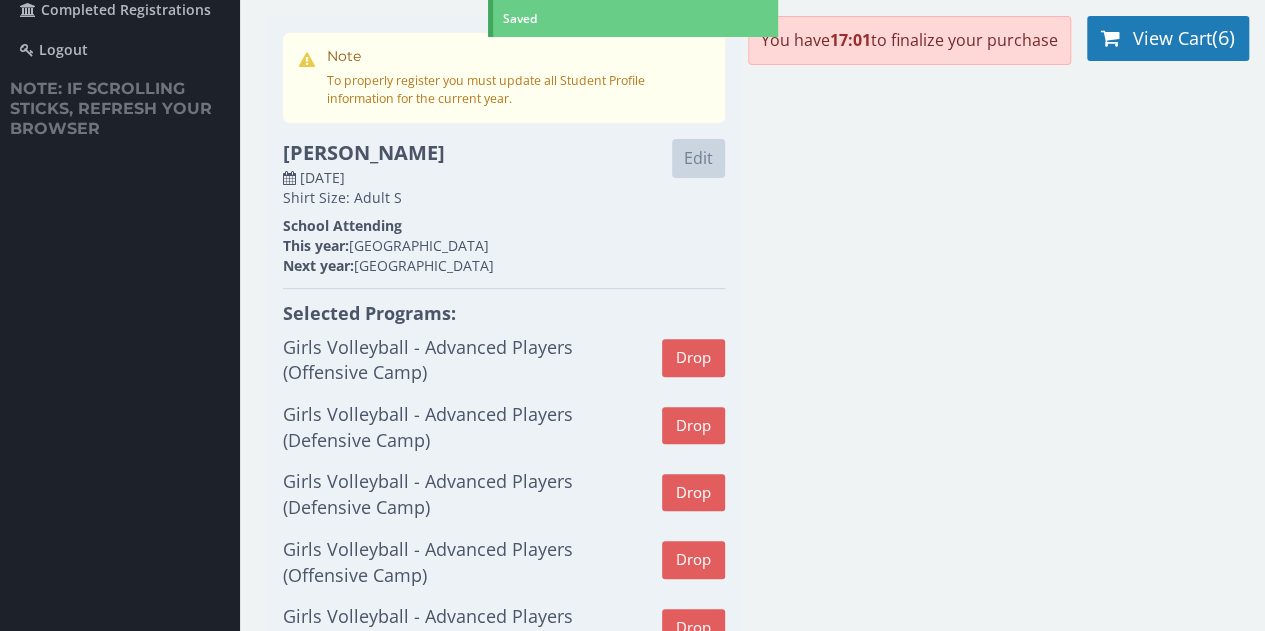 click on "Edit" at bounding box center (698, 158) 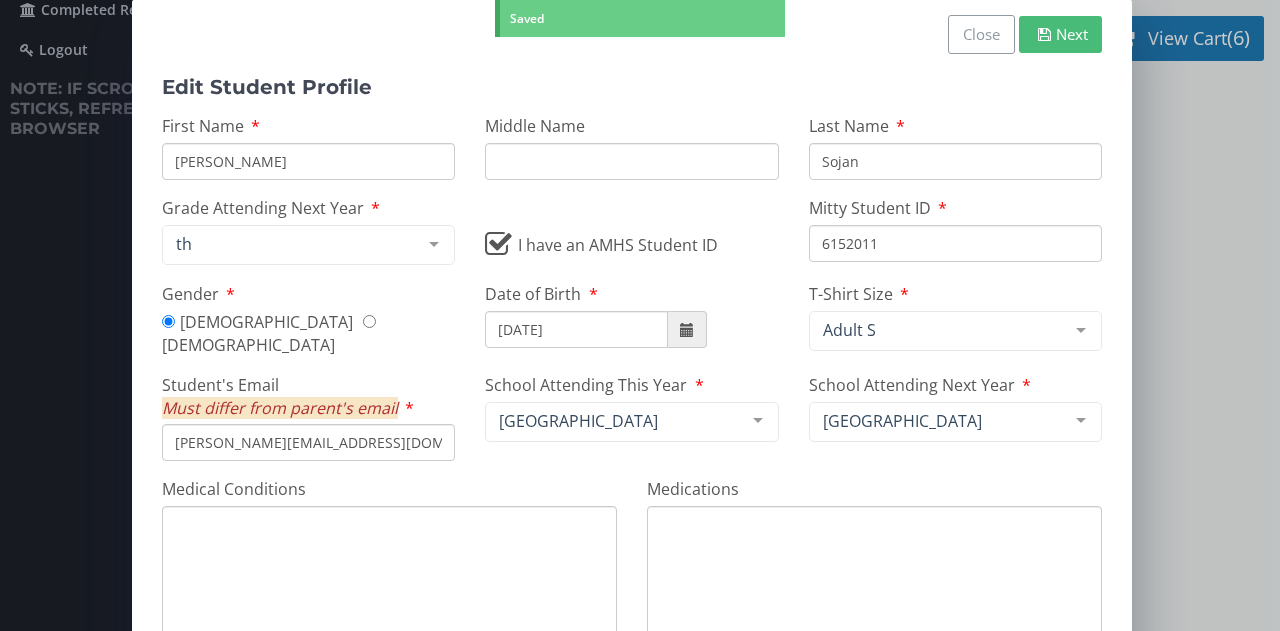 click on "[DEMOGRAPHIC_DATA]" at bounding box center [271, 333] 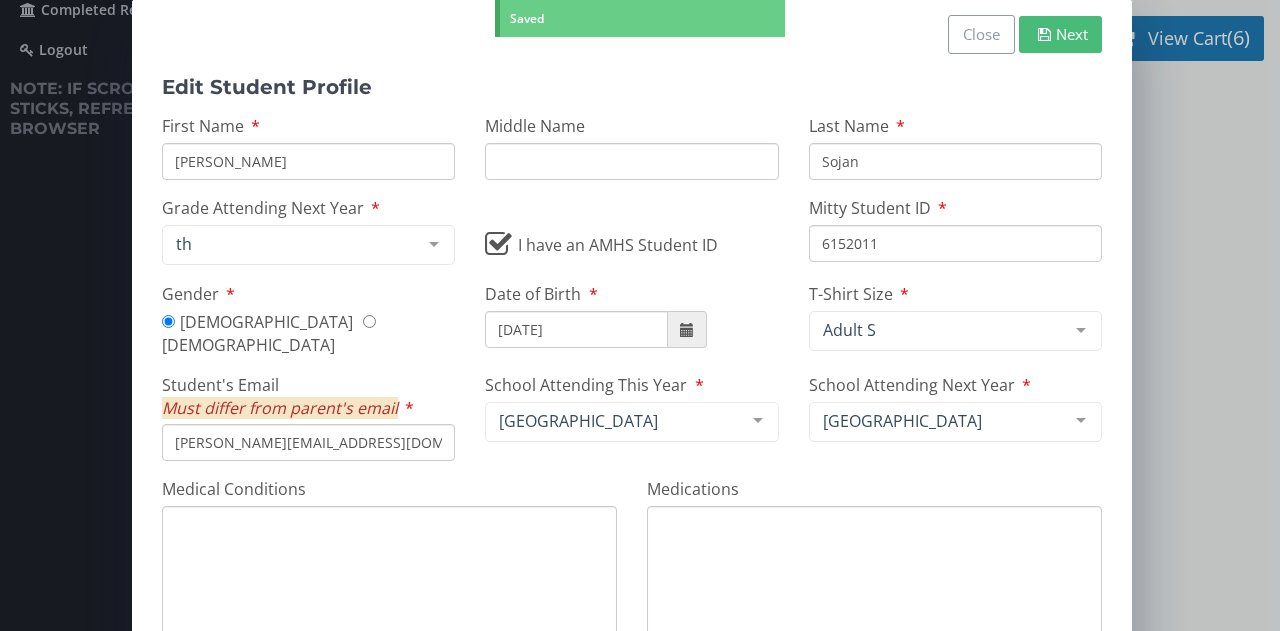 click on "[DEMOGRAPHIC_DATA]" at bounding box center (369, 321) 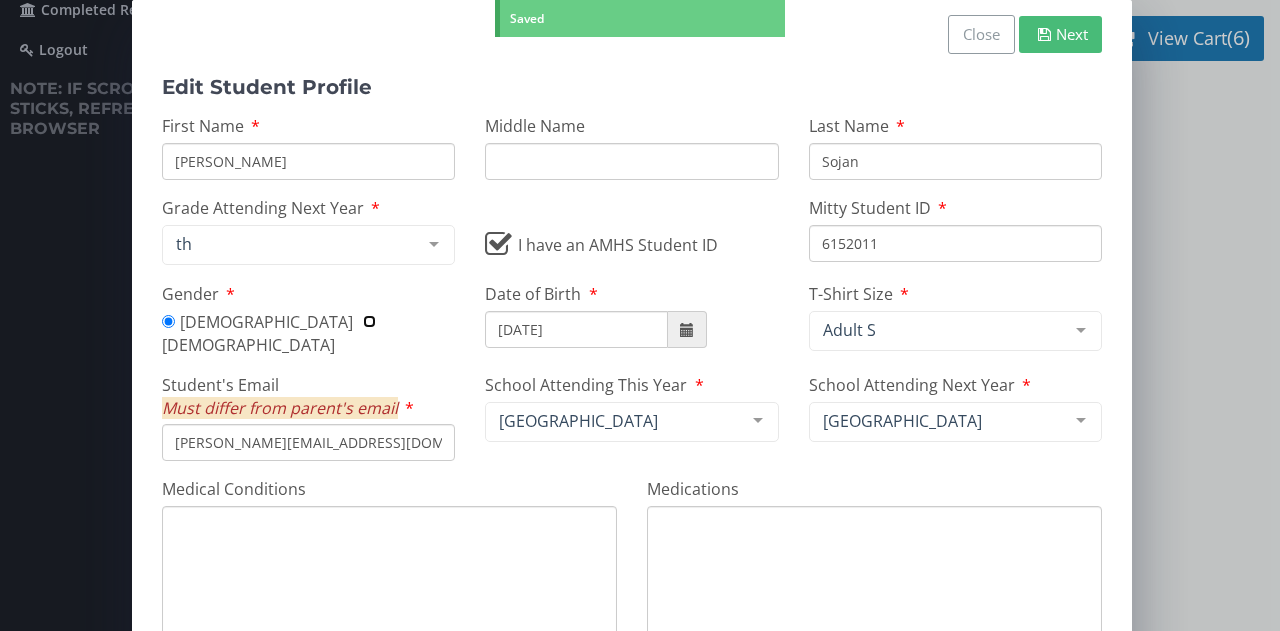 radio on "true" 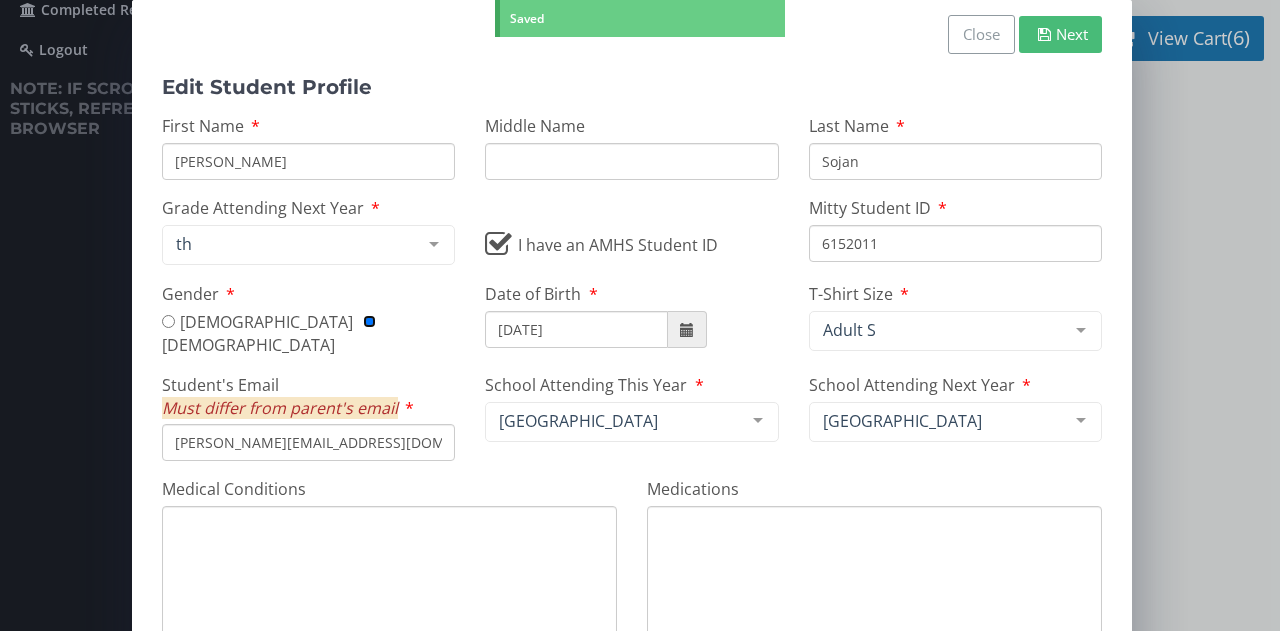 click on "Next" at bounding box center (1060, 34) 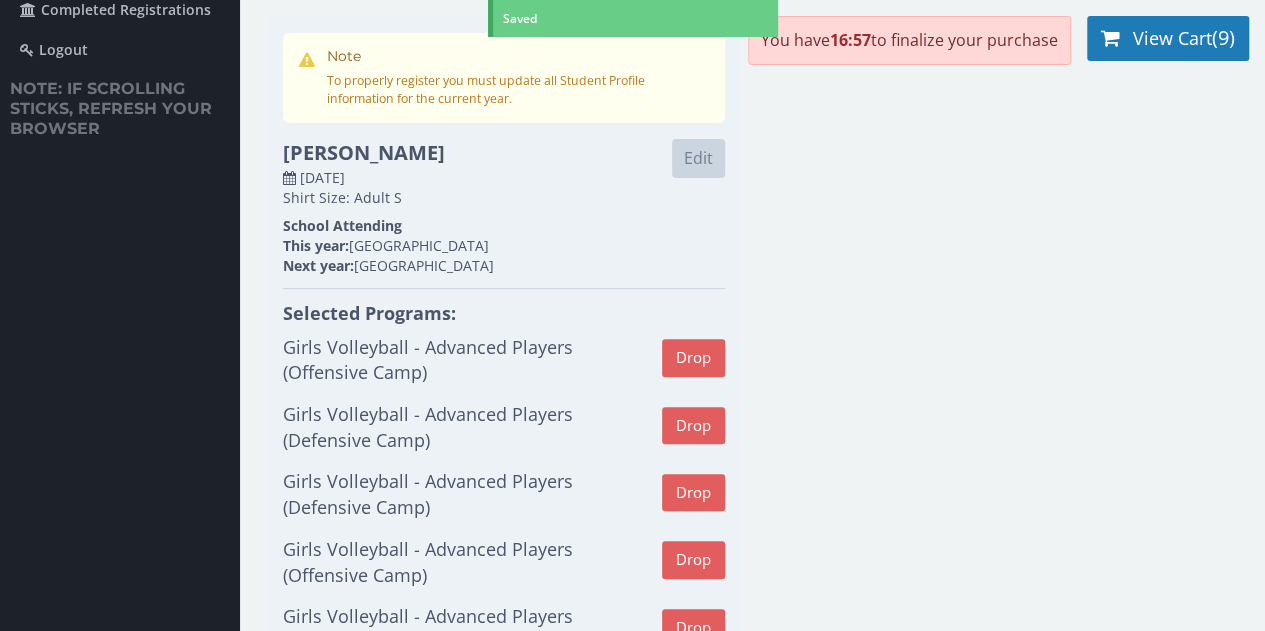 click on "Edit" at bounding box center (698, 158) 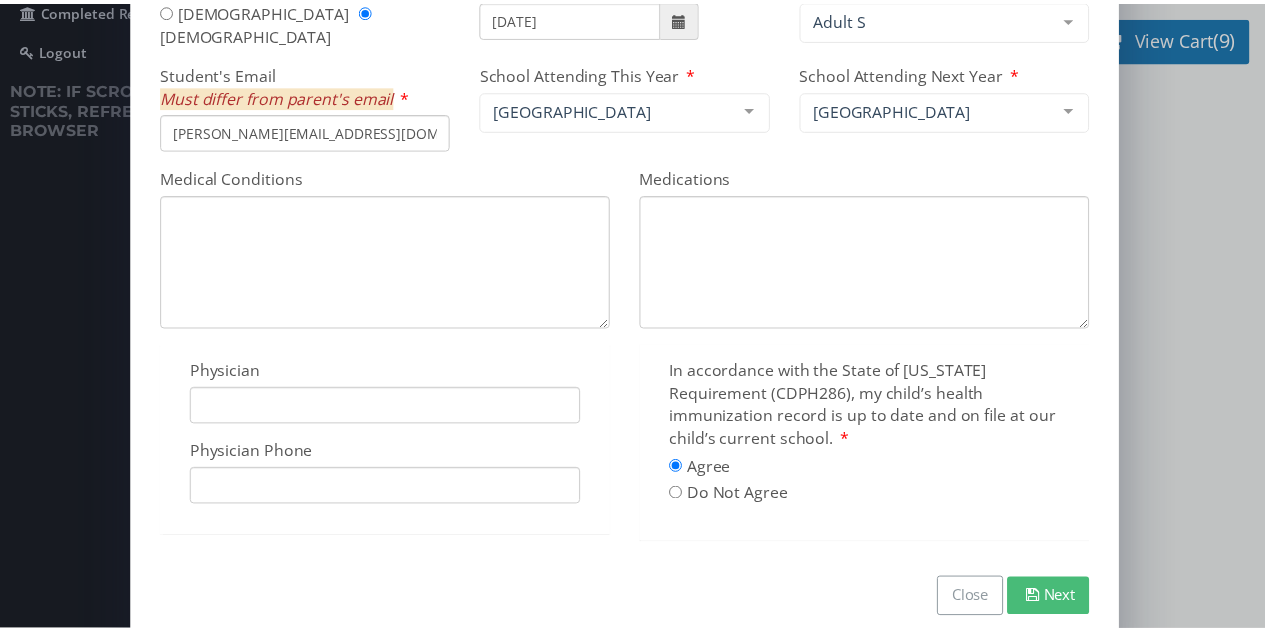 scroll, scrollTop: 348, scrollLeft: 0, axis: vertical 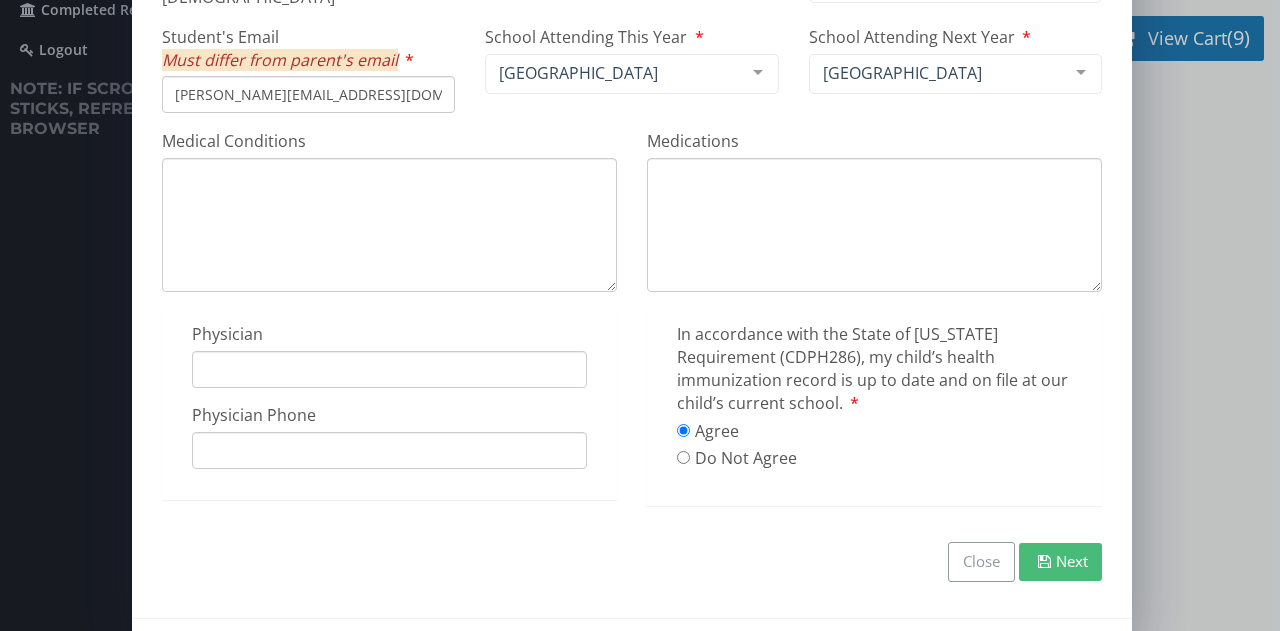 click on "Next" at bounding box center [1060, 561] 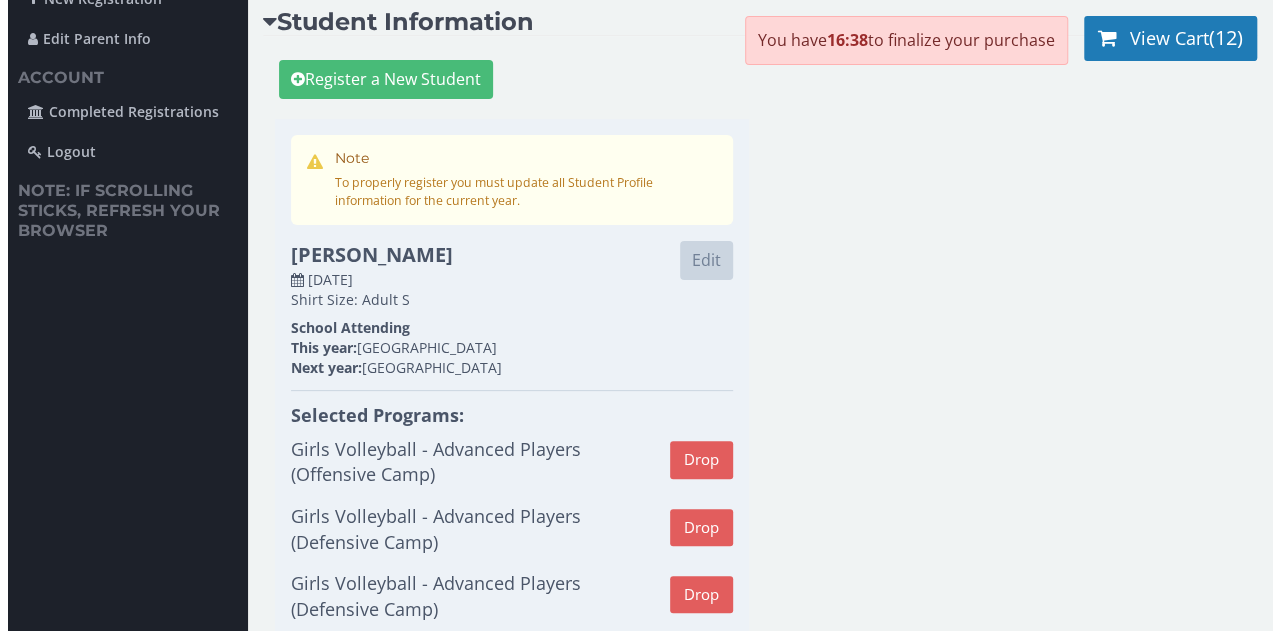 scroll, scrollTop: 0, scrollLeft: 0, axis: both 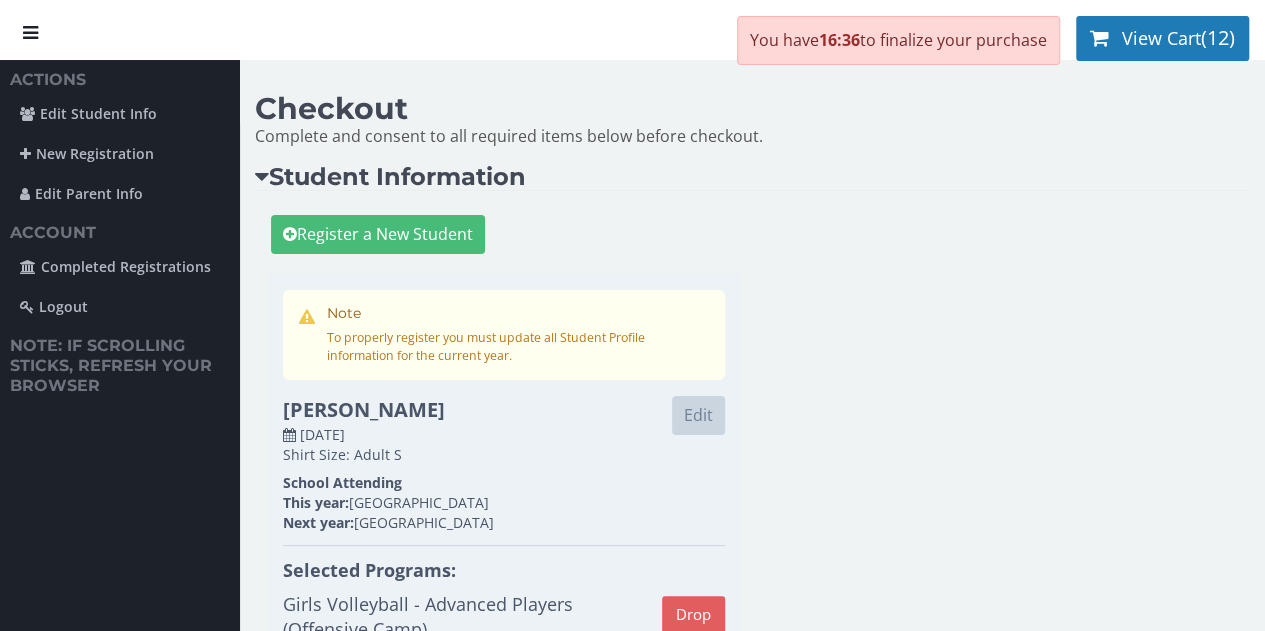 click on "View Cart" at bounding box center [1161, 38] 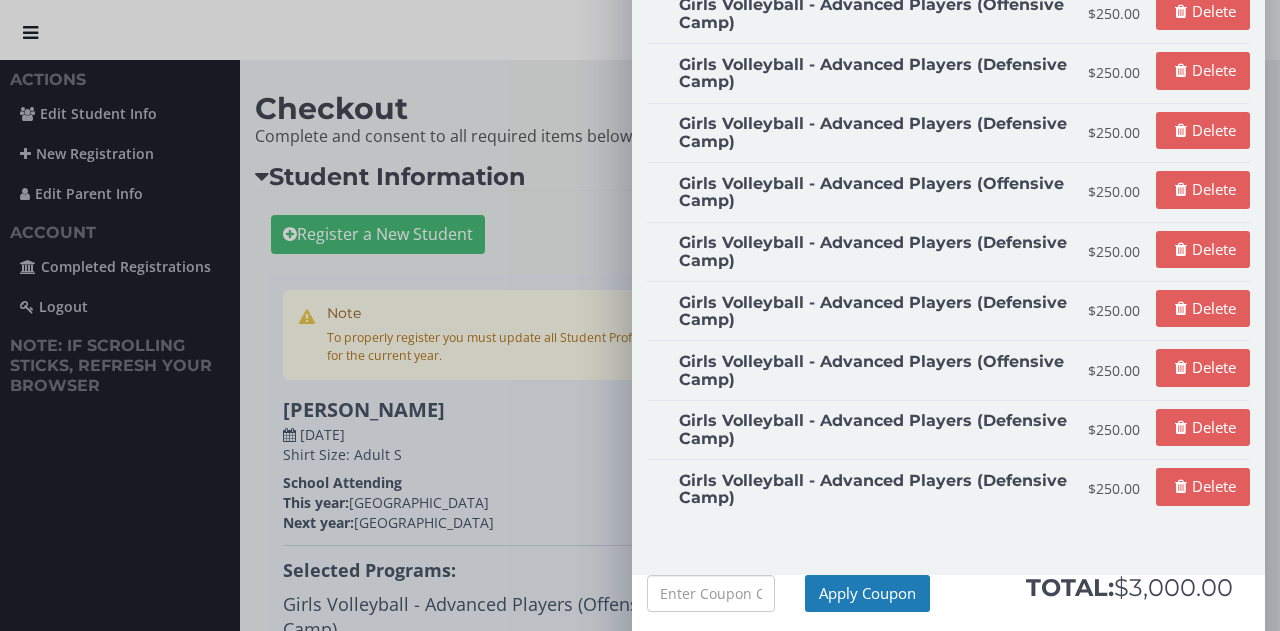 scroll, scrollTop: 447, scrollLeft: 0, axis: vertical 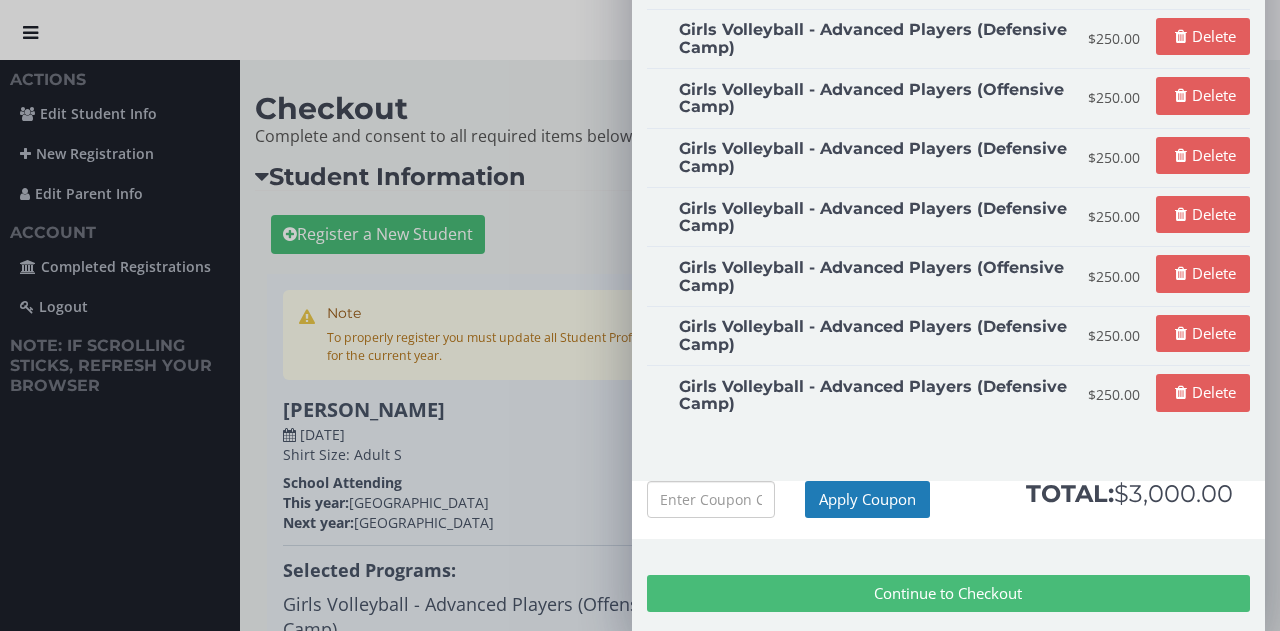 click on "Delete" at bounding box center (1203, 392) 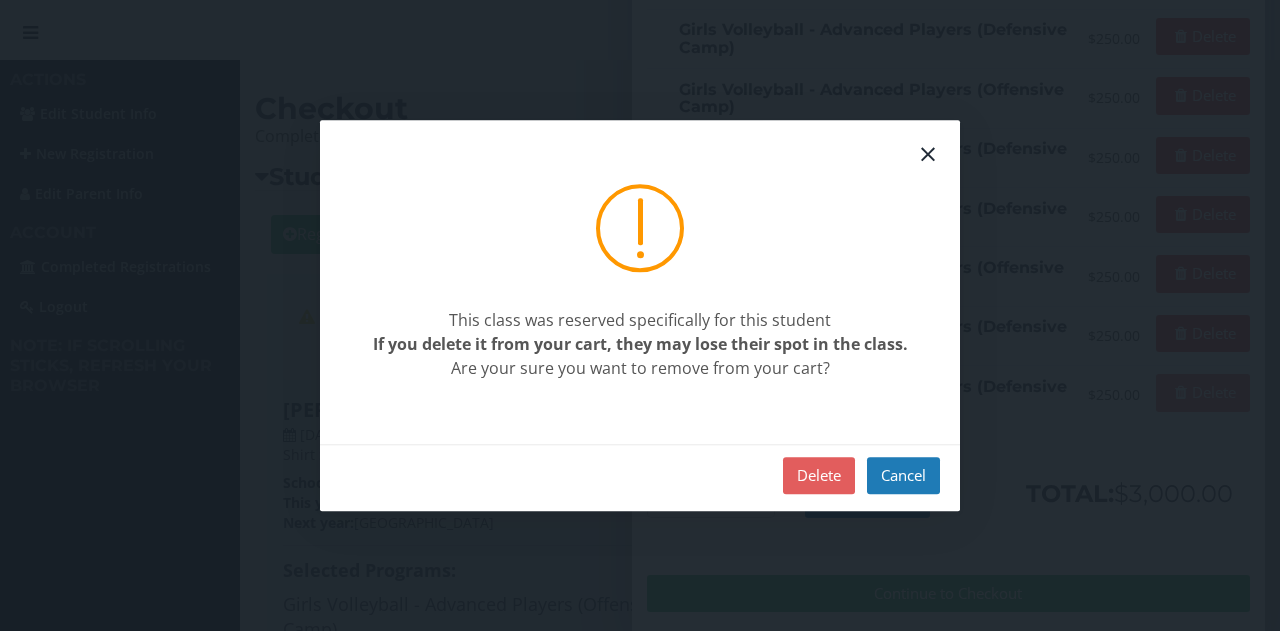 click on "Delete" at bounding box center (819, 475) 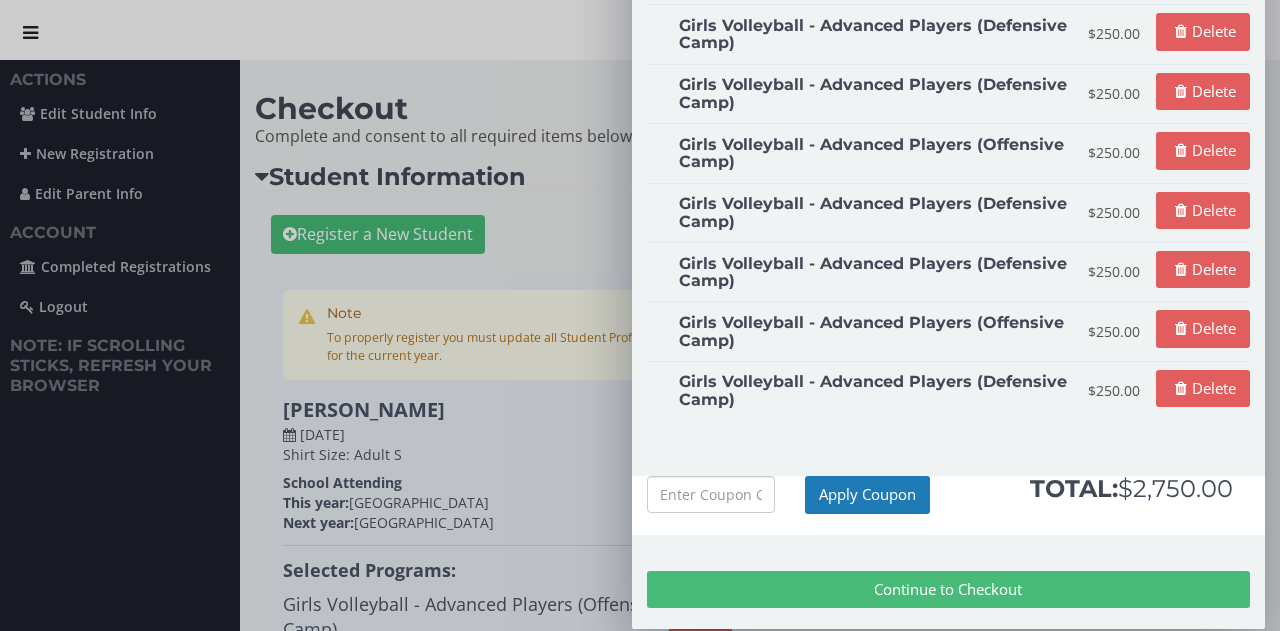 scroll, scrollTop: 388, scrollLeft: 0, axis: vertical 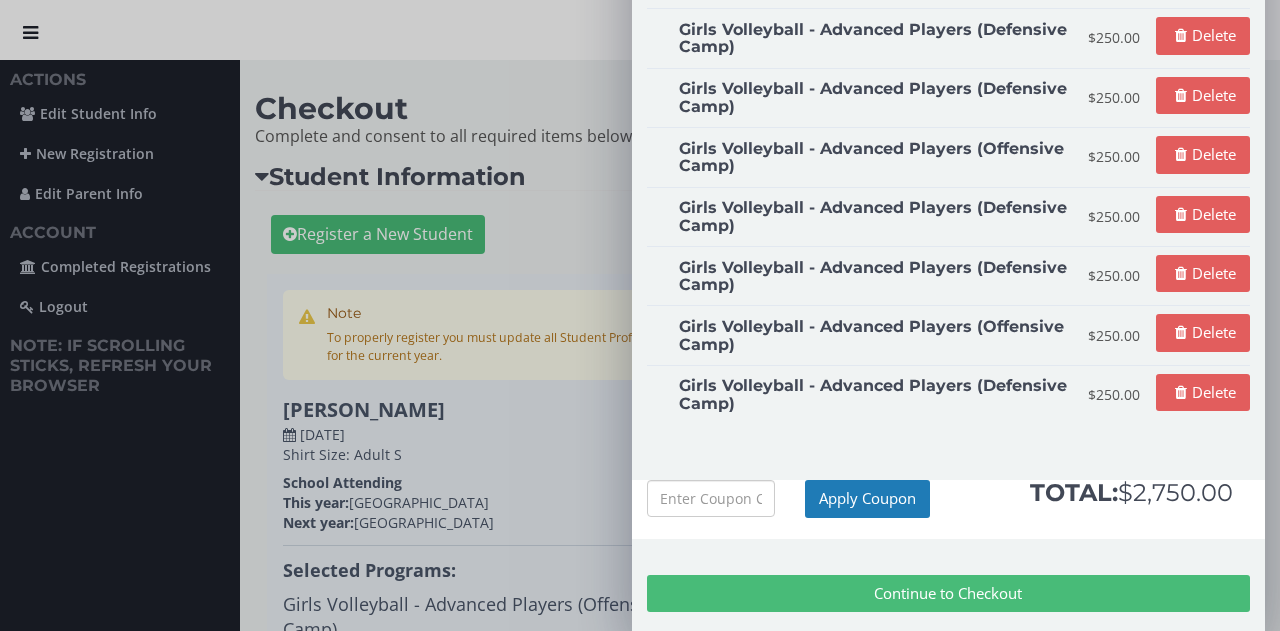 click on "Delete" at bounding box center [1203, 392] 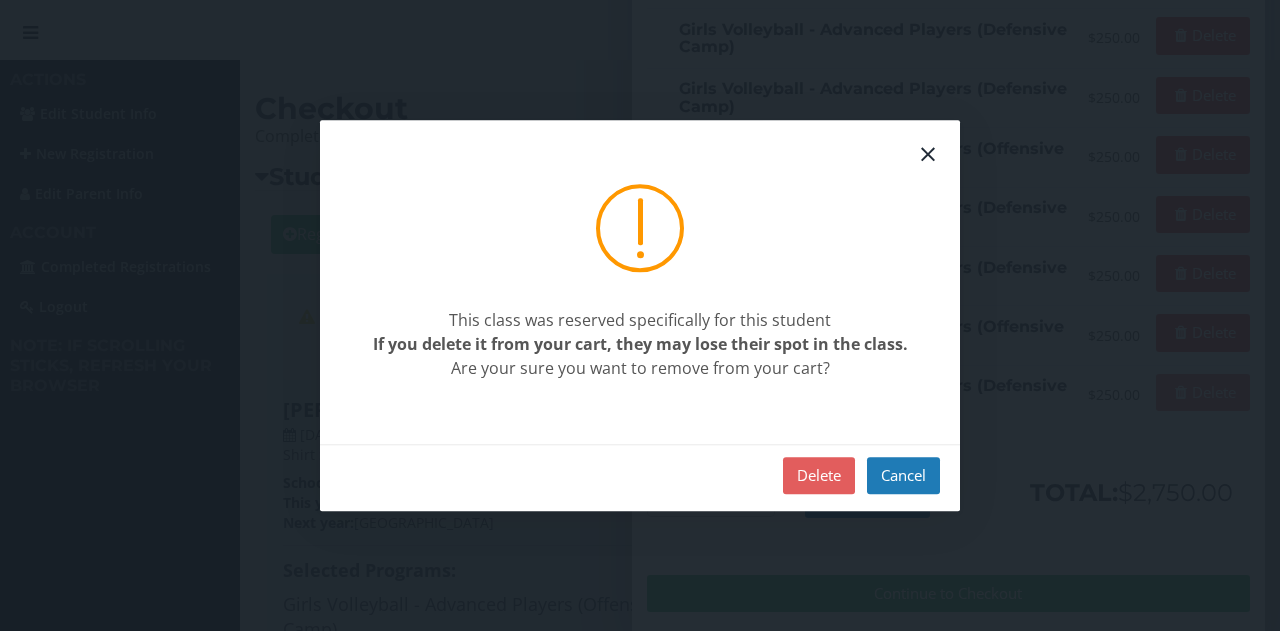 click on "Delete" at bounding box center (819, 475) 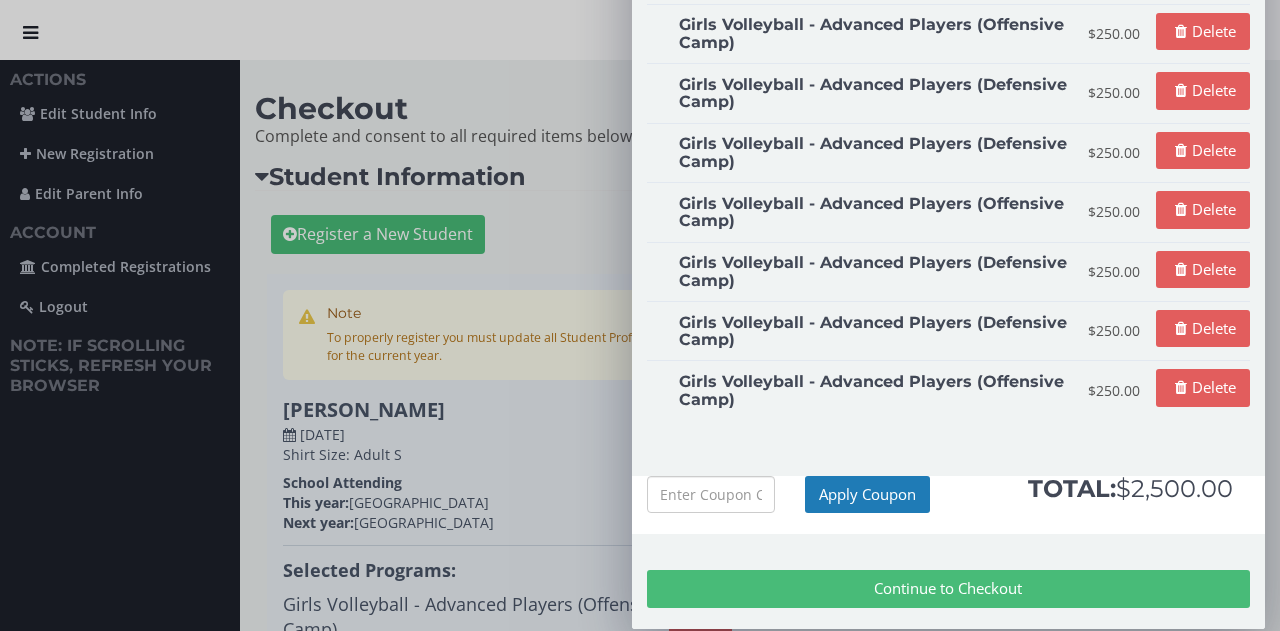 scroll, scrollTop: 329, scrollLeft: 0, axis: vertical 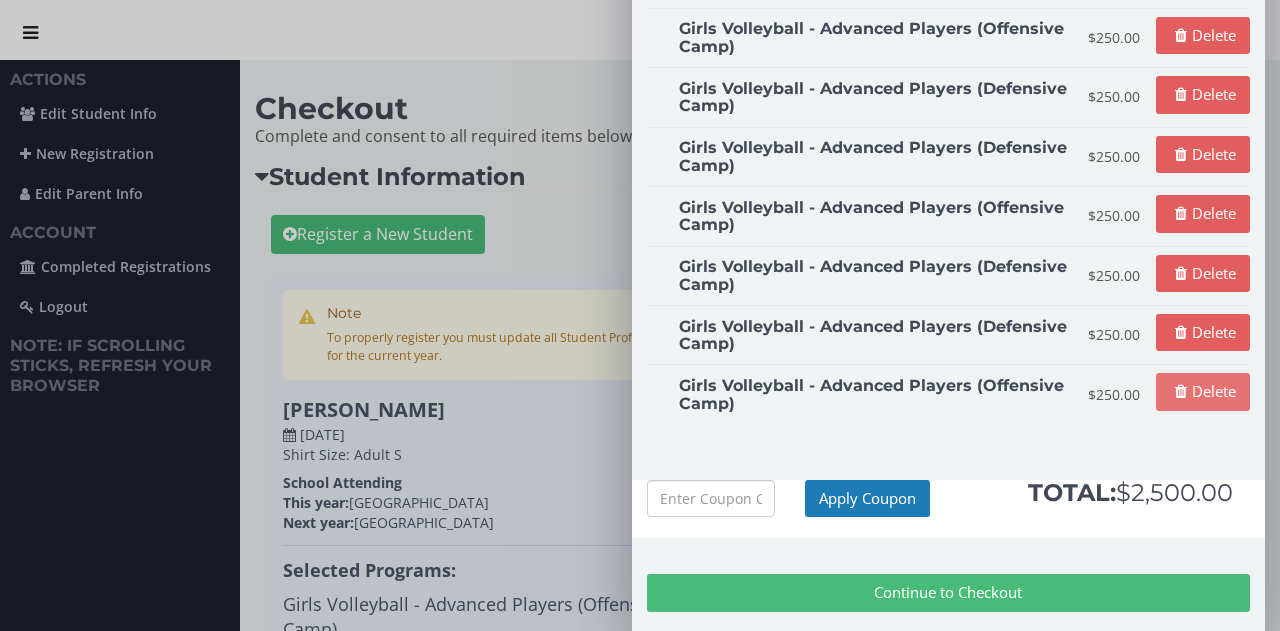 click on "Delete" at bounding box center (1203, 391) 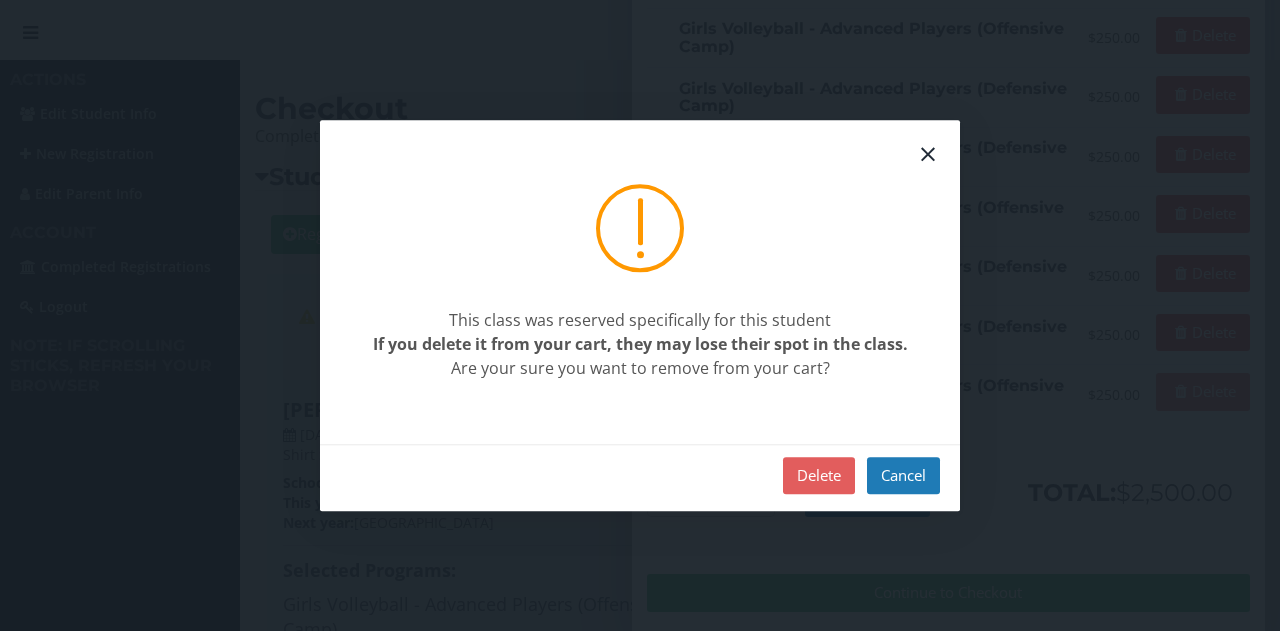 click on "Delete" at bounding box center (819, 475) 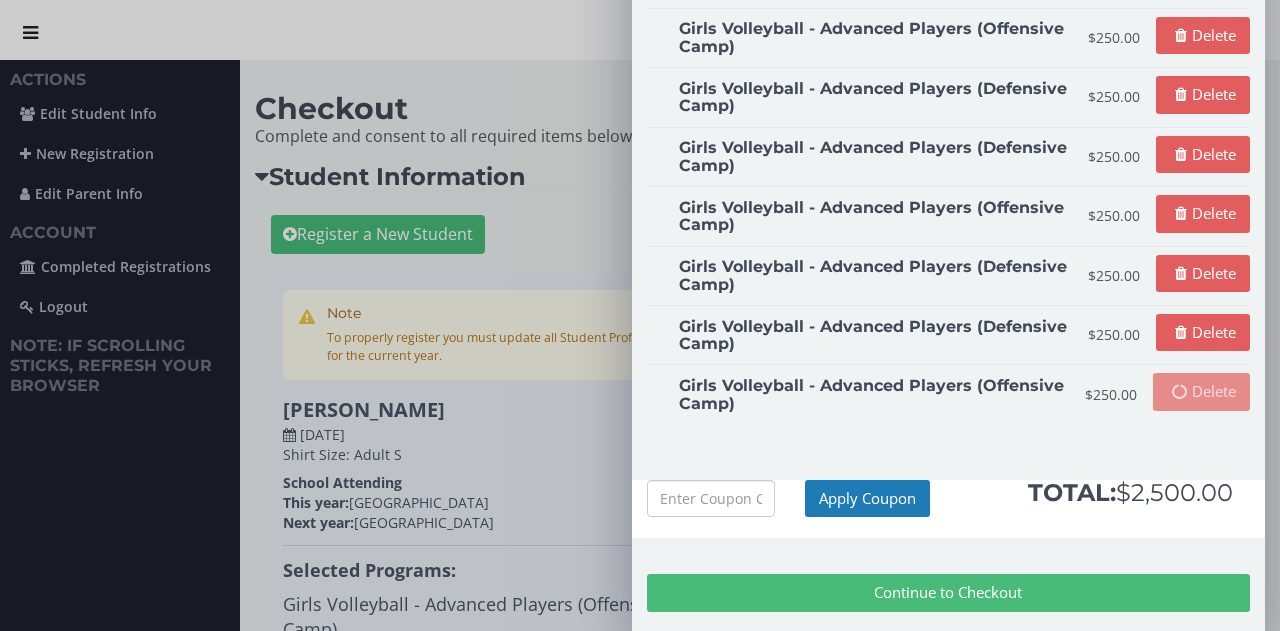 scroll, scrollTop: 270, scrollLeft: 0, axis: vertical 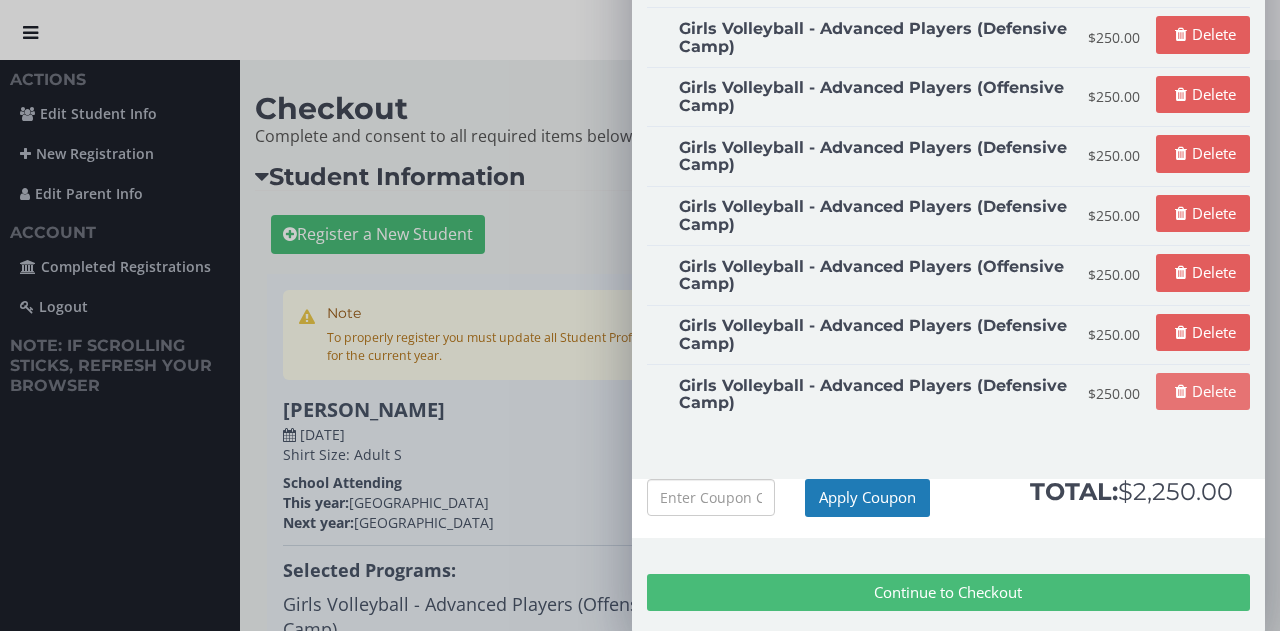 click on "Delete" at bounding box center [1203, 391] 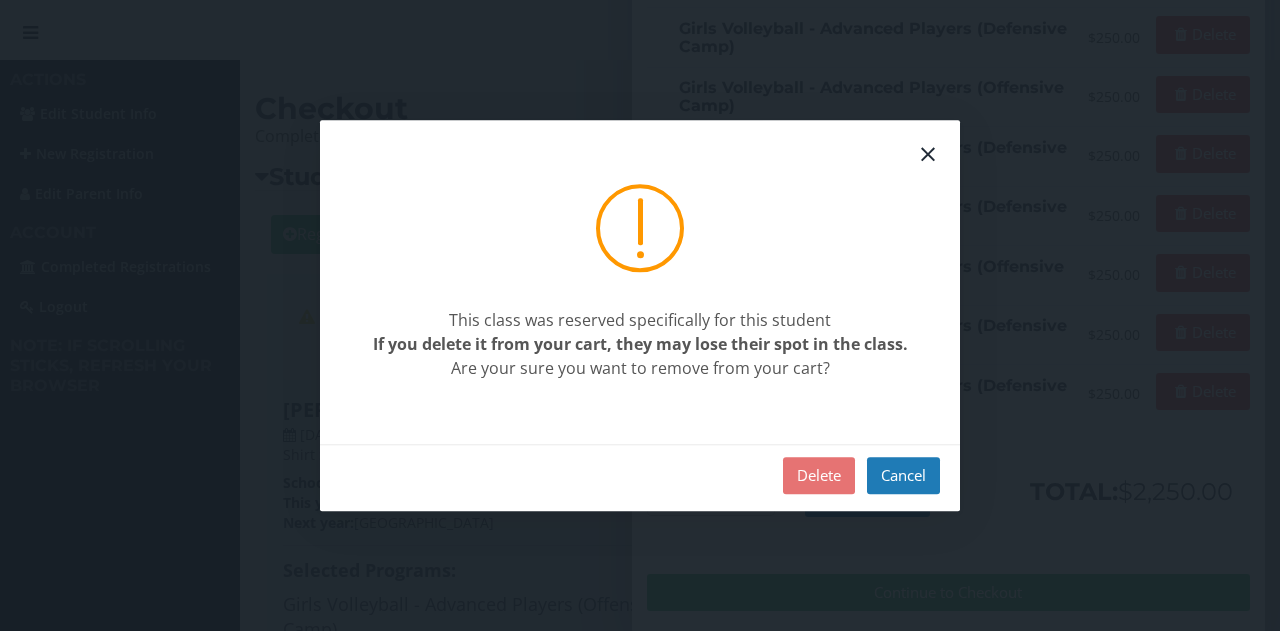 click on "Delete" at bounding box center (819, 475) 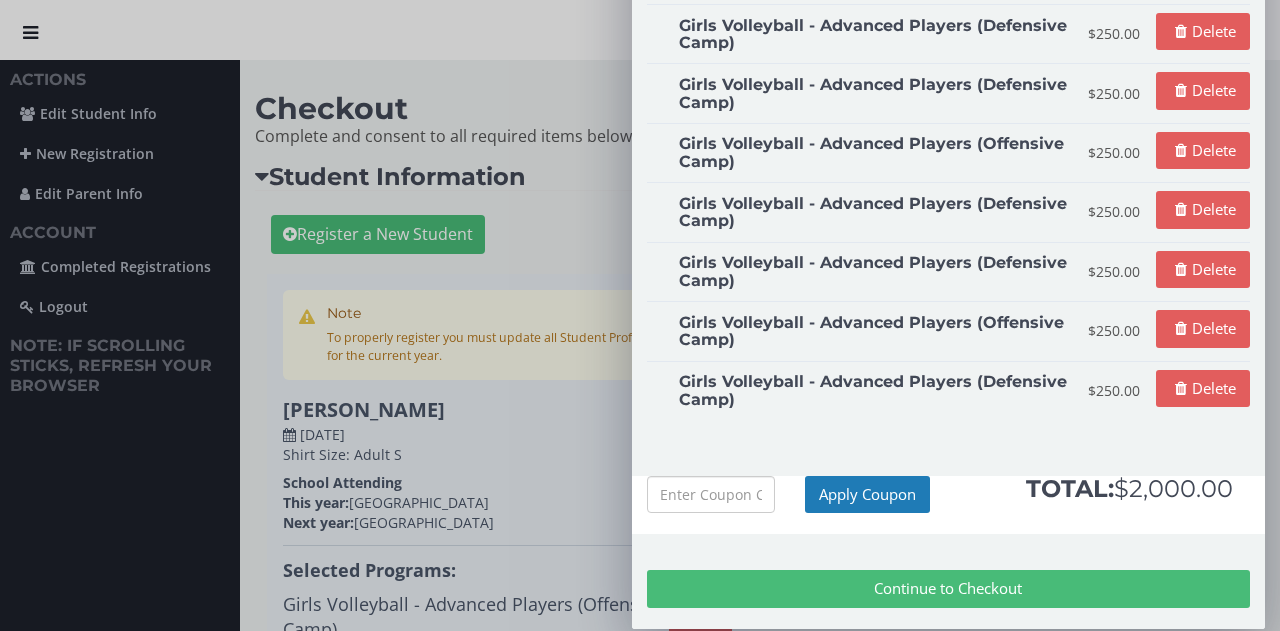 scroll, scrollTop: 210, scrollLeft: 0, axis: vertical 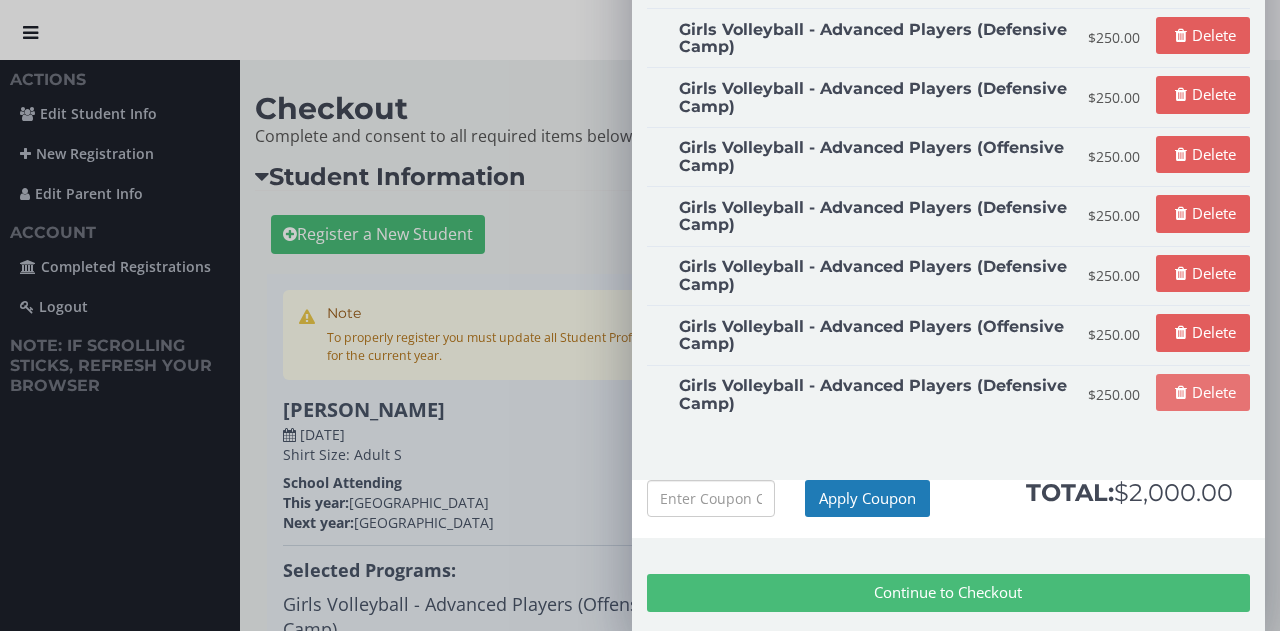 click on "Delete" at bounding box center [1203, 392] 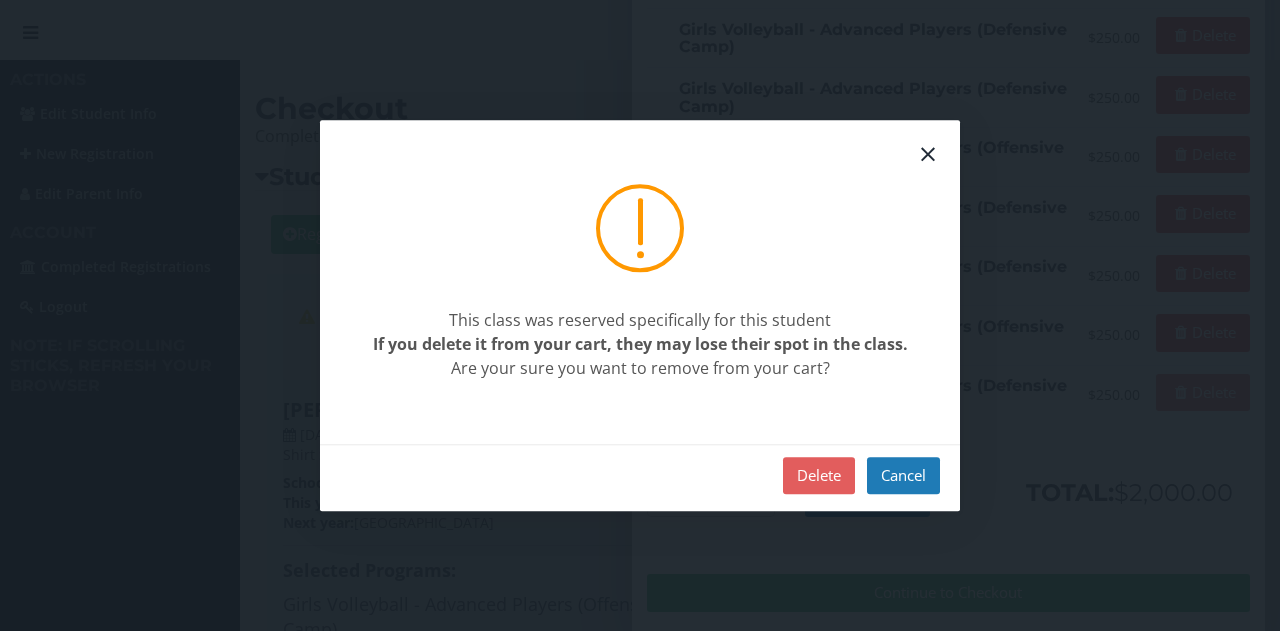 click on "Delete" at bounding box center (819, 475) 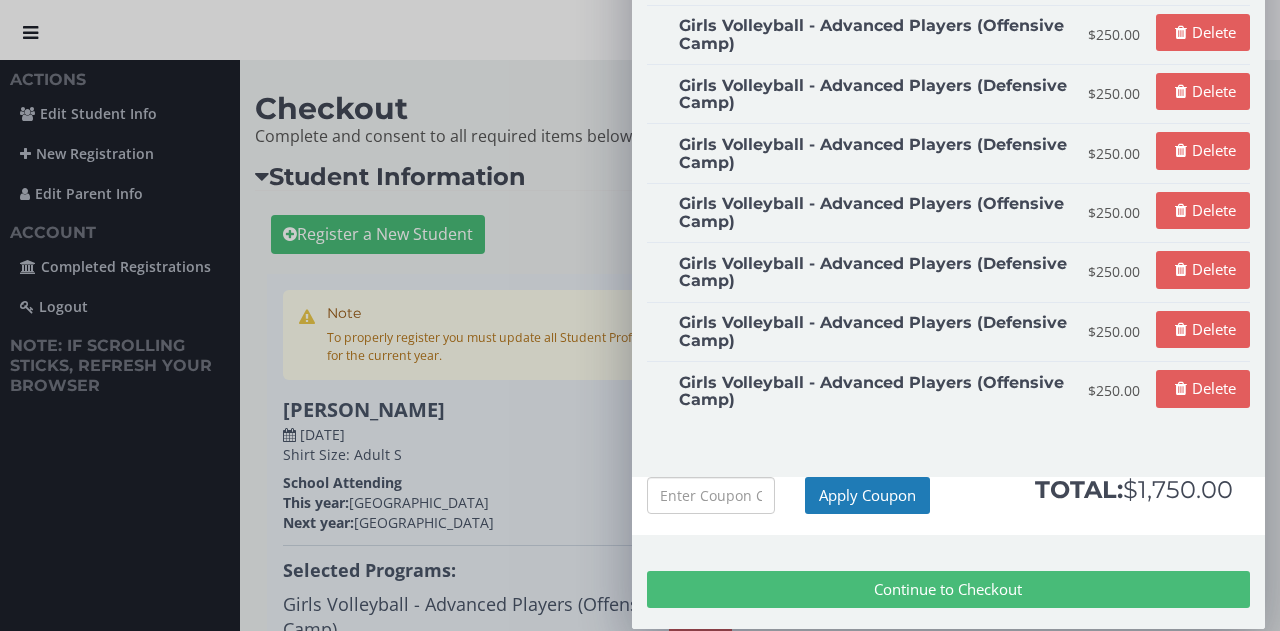 scroll, scrollTop: 152, scrollLeft: 0, axis: vertical 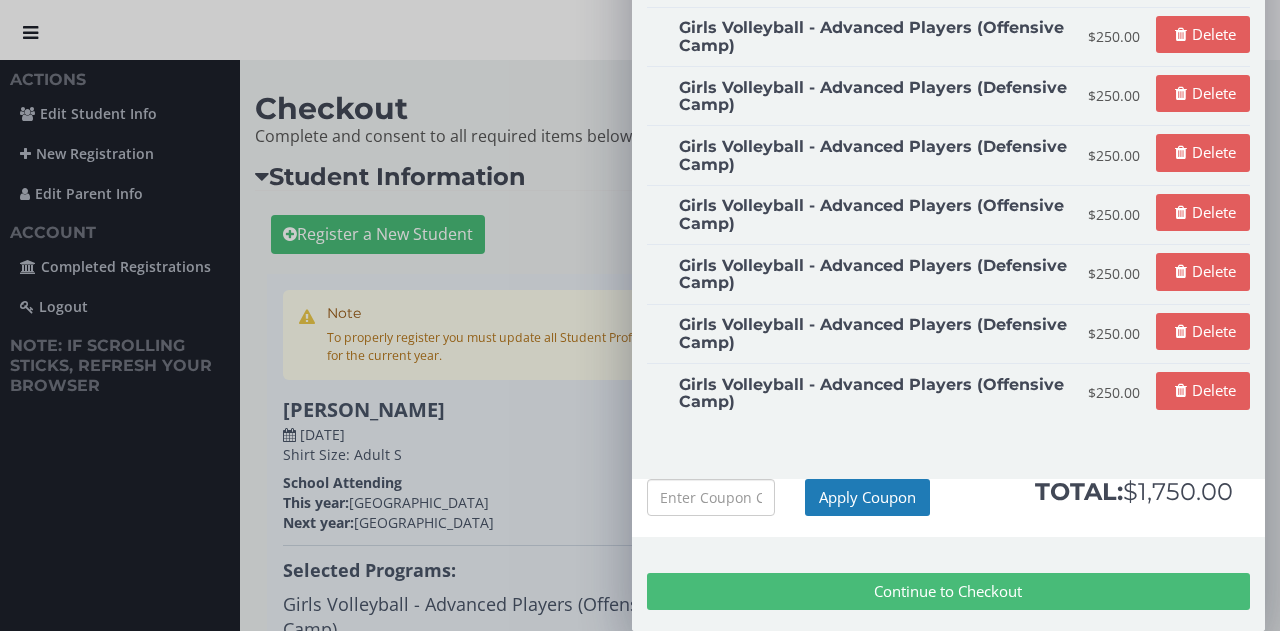 click on "Delete" at bounding box center [1203, 390] 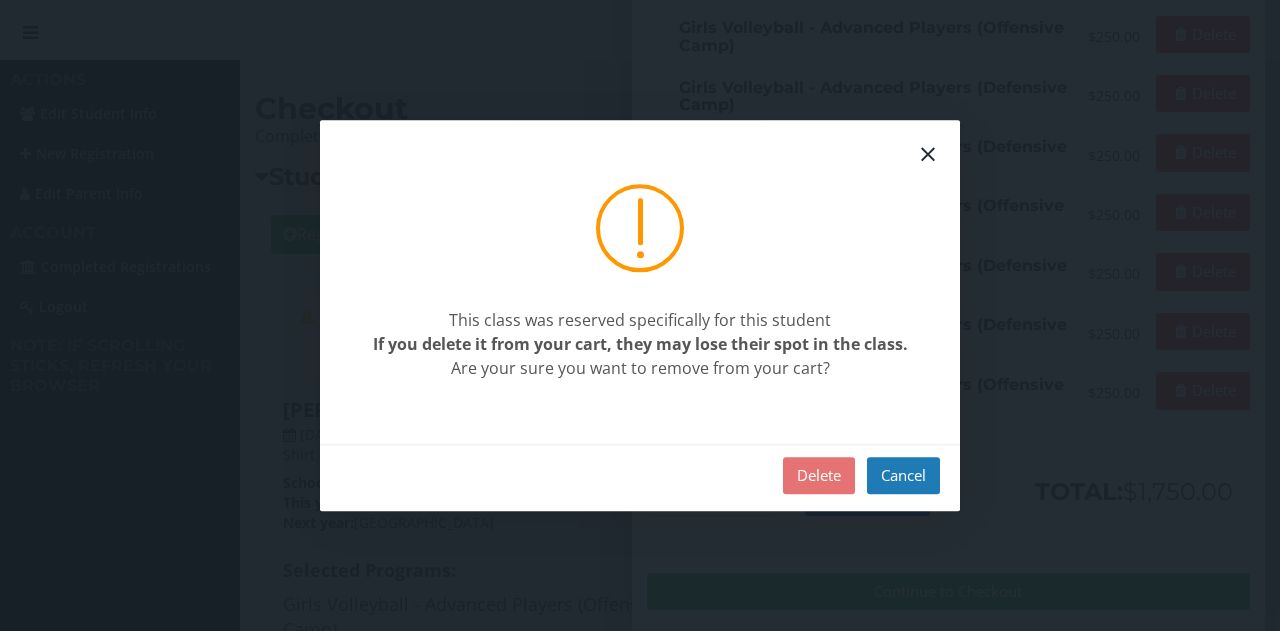 click on "Delete" at bounding box center (819, 475) 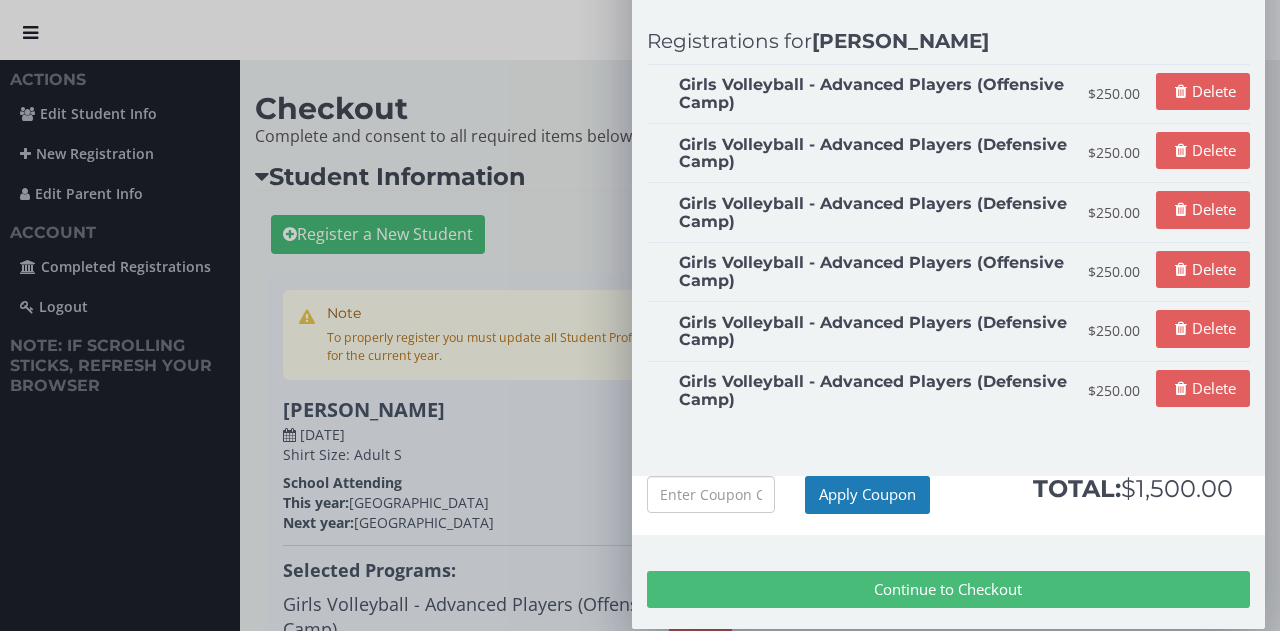 scroll, scrollTop: 92, scrollLeft: 0, axis: vertical 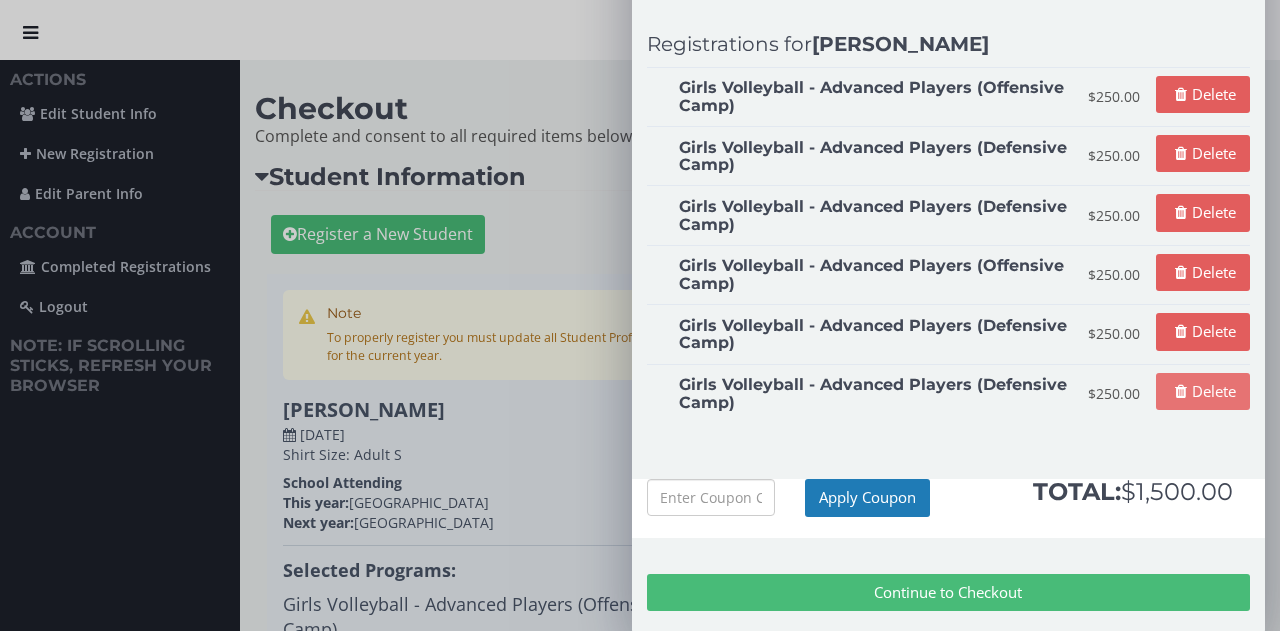 click on "Delete" at bounding box center [1203, 391] 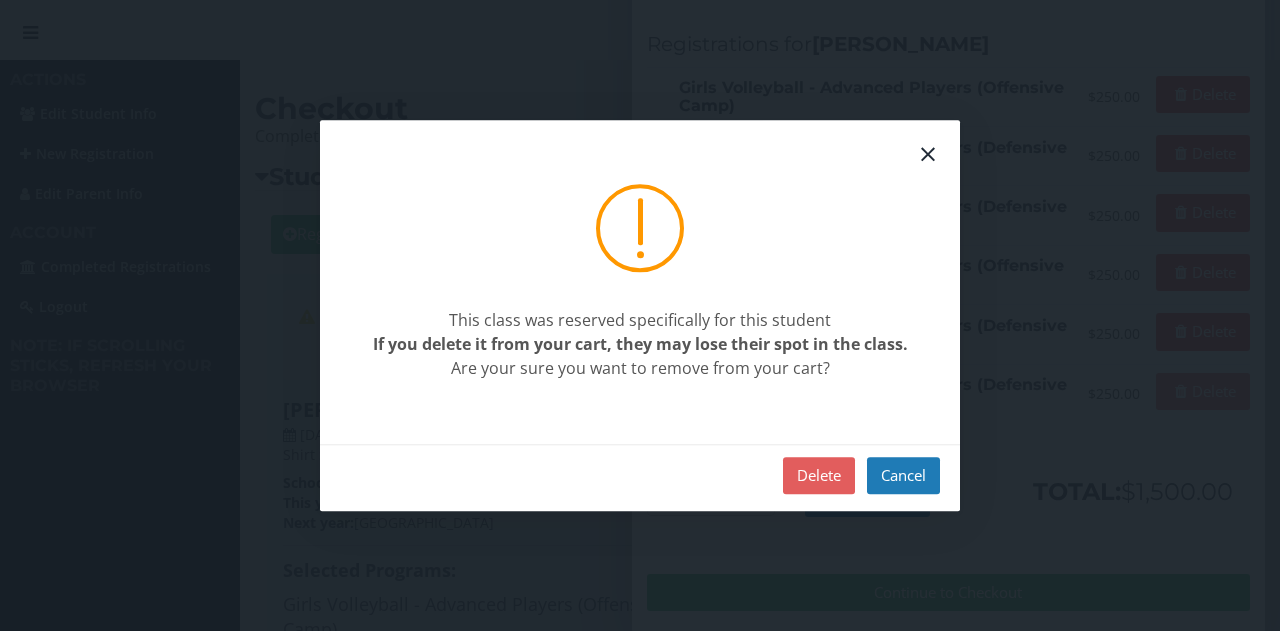 click on "Delete" at bounding box center (819, 475) 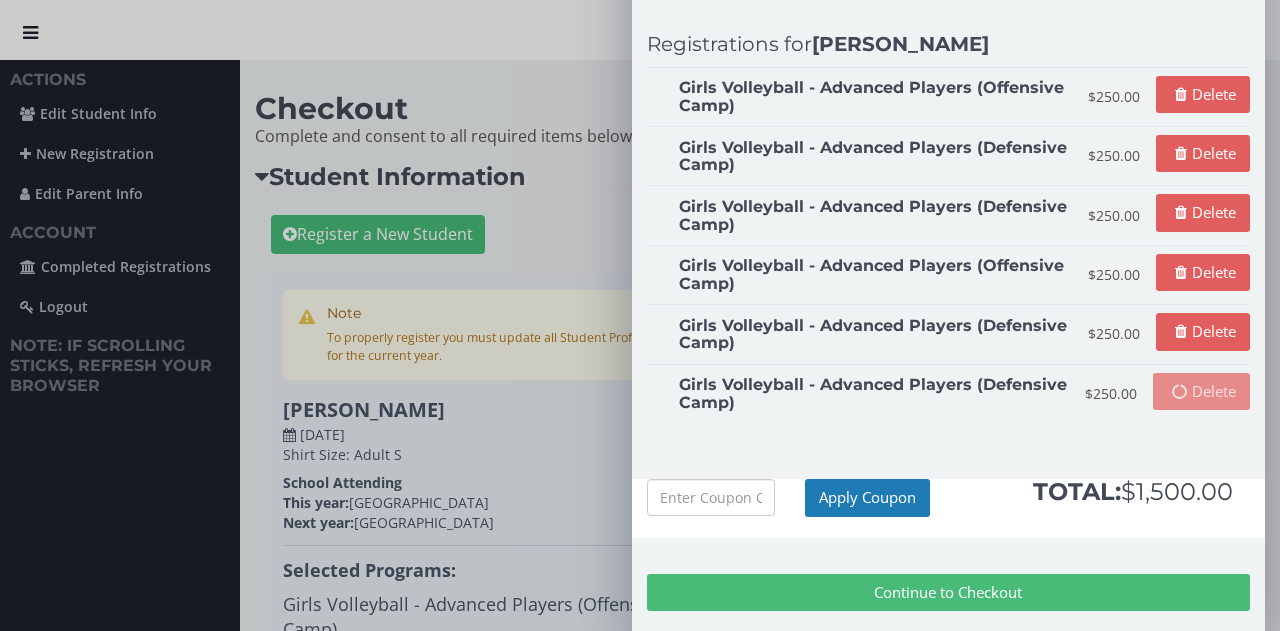 scroll, scrollTop: 33, scrollLeft: 0, axis: vertical 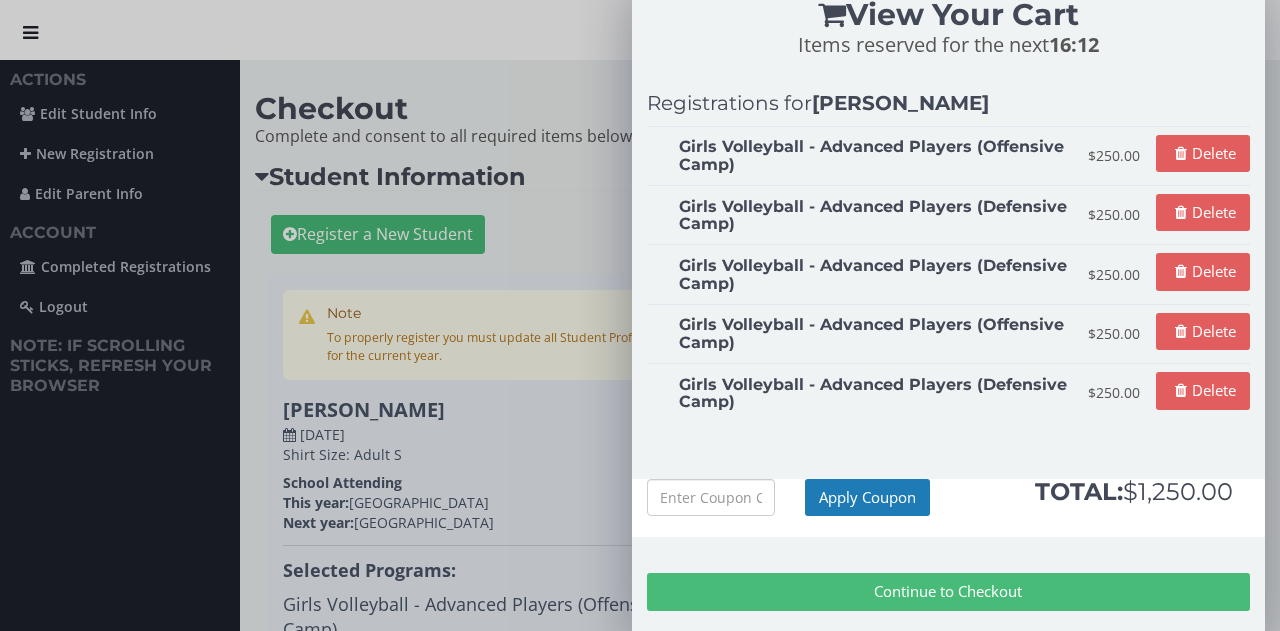 click on "Delete" at bounding box center [1203, 390] 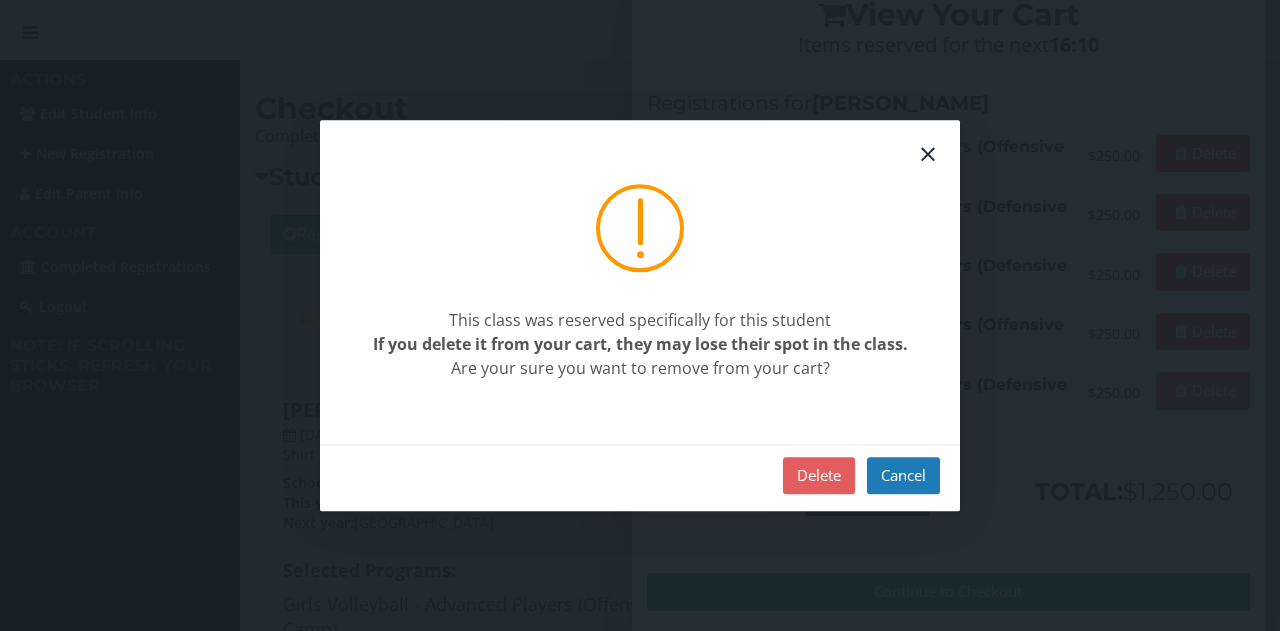 click on "Delete" at bounding box center [819, 475] 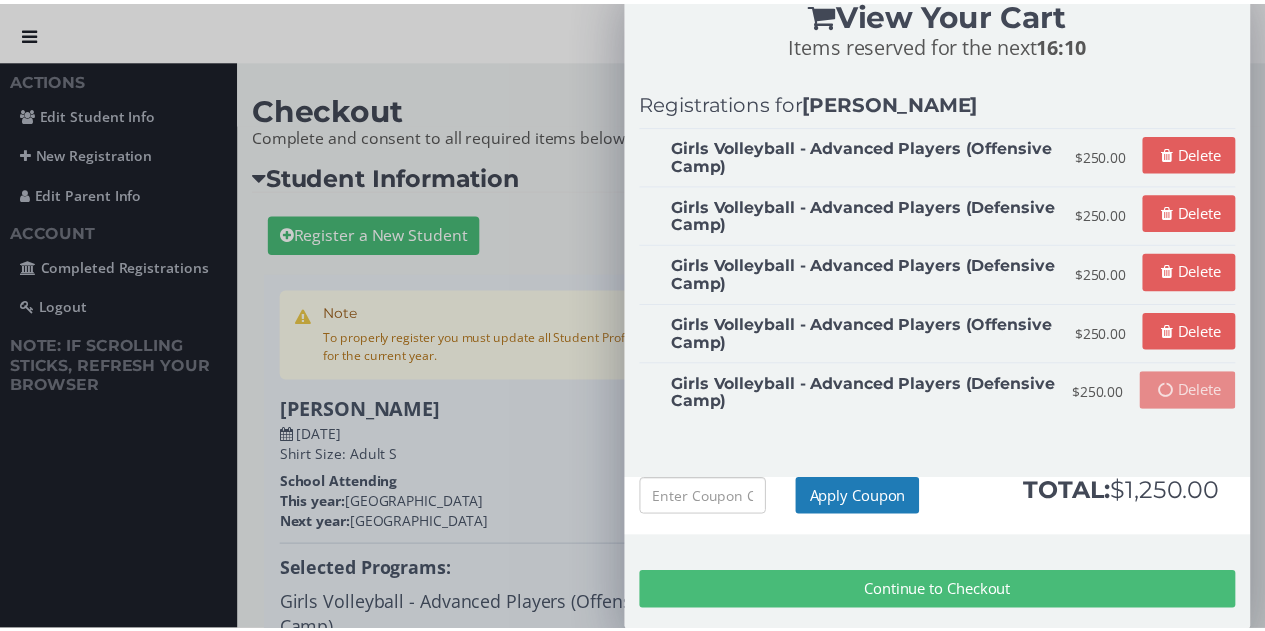 scroll, scrollTop: 0, scrollLeft: 0, axis: both 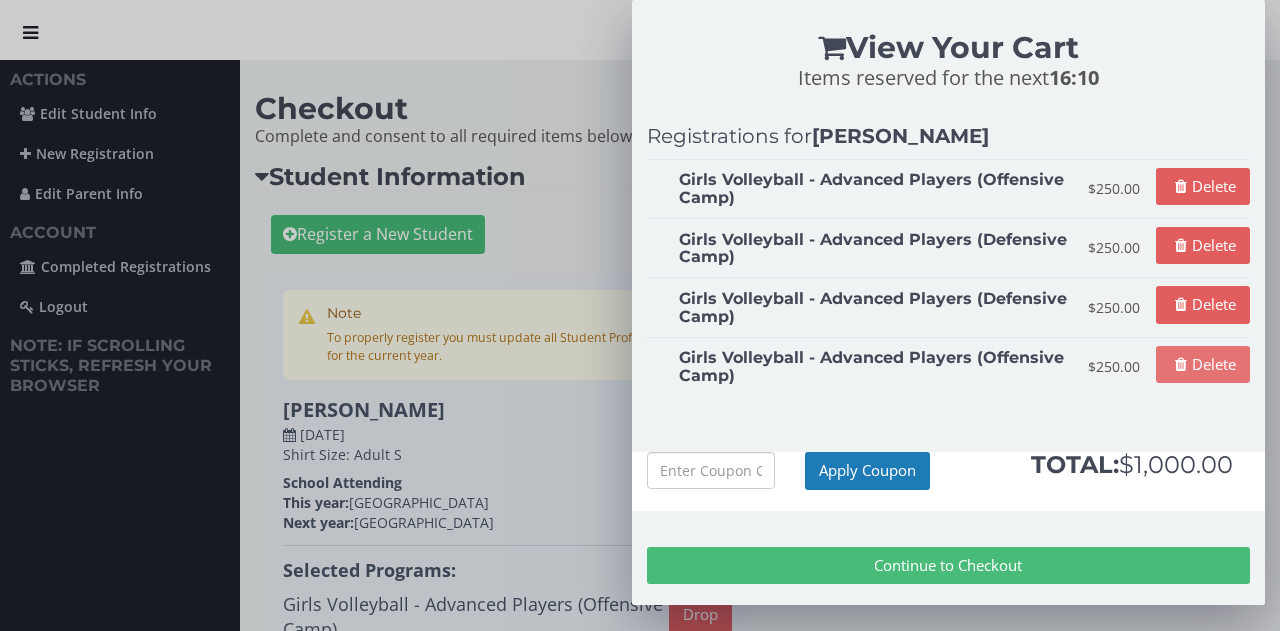 click on "Delete" at bounding box center (1203, 364) 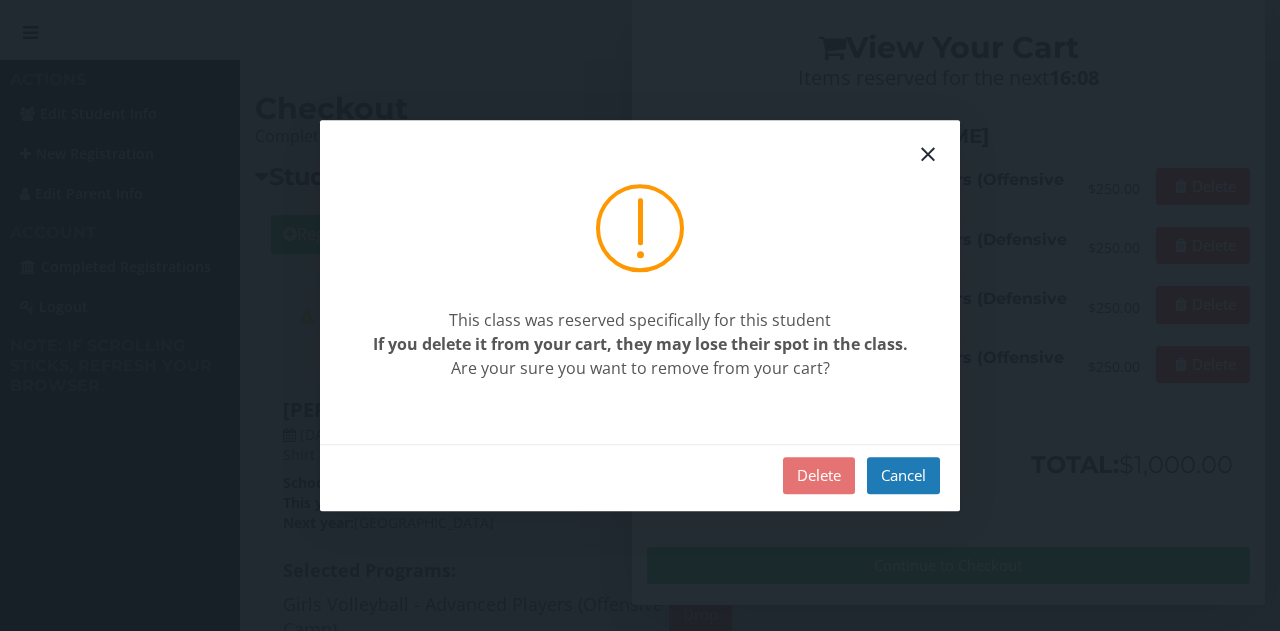 click on "Delete" at bounding box center [819, 475] 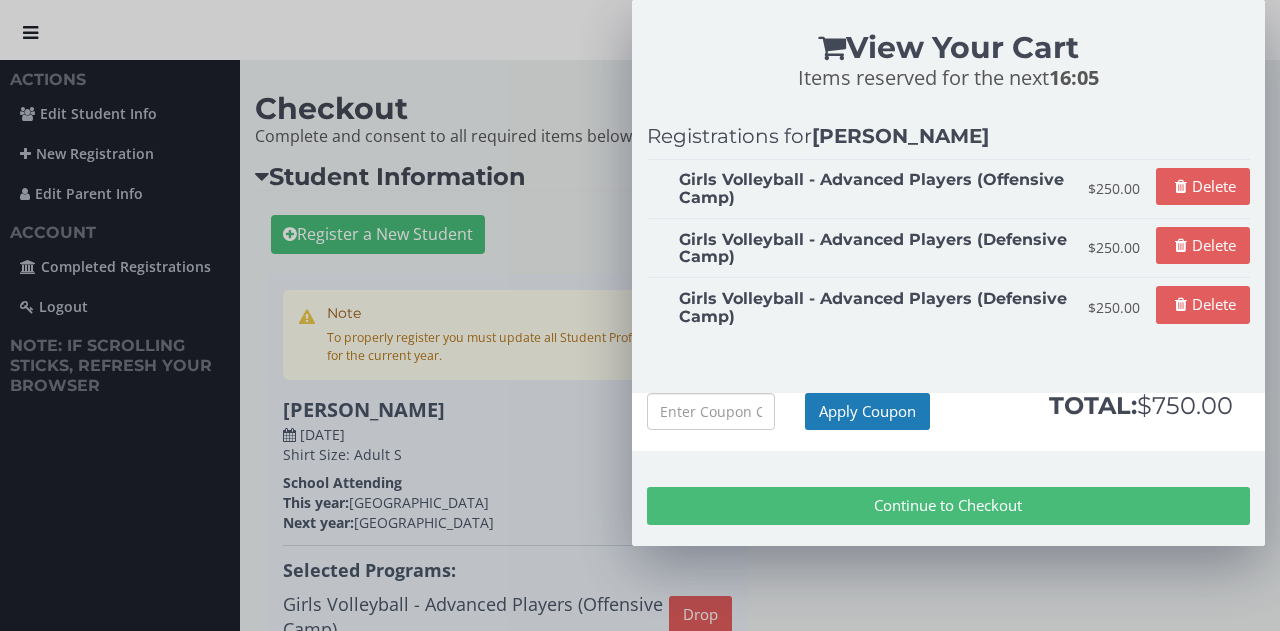 click on "Delete" at bounding box center (1203, 304) 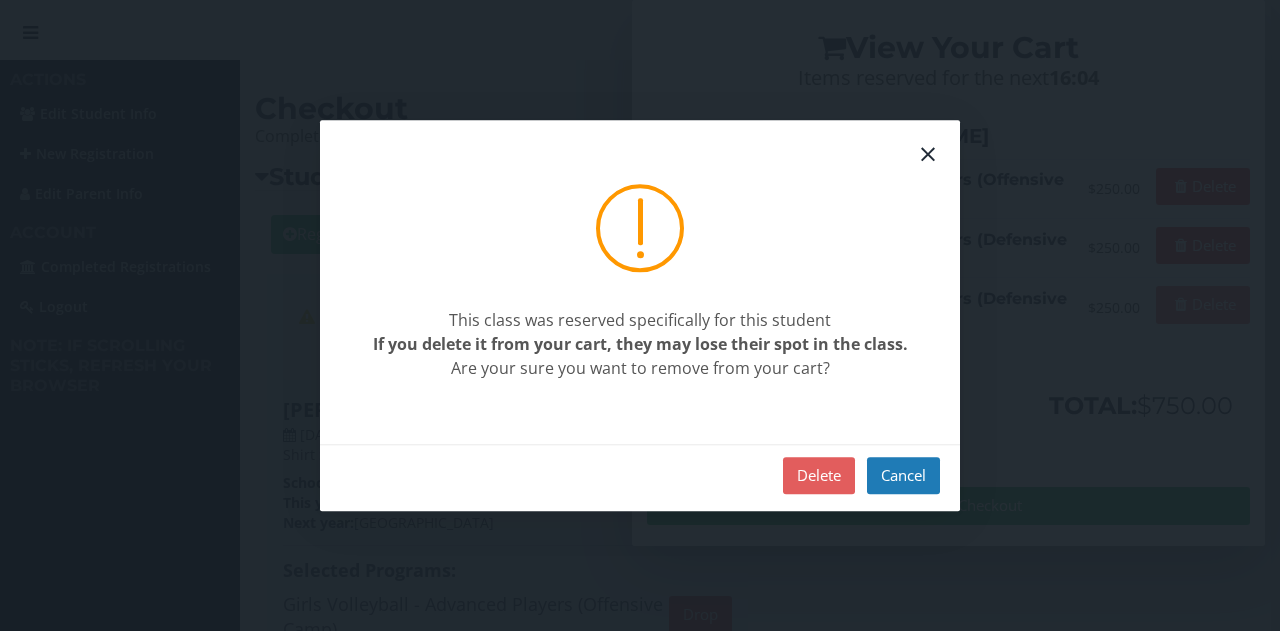 click on "Delete" at bounding box center (819, 475) 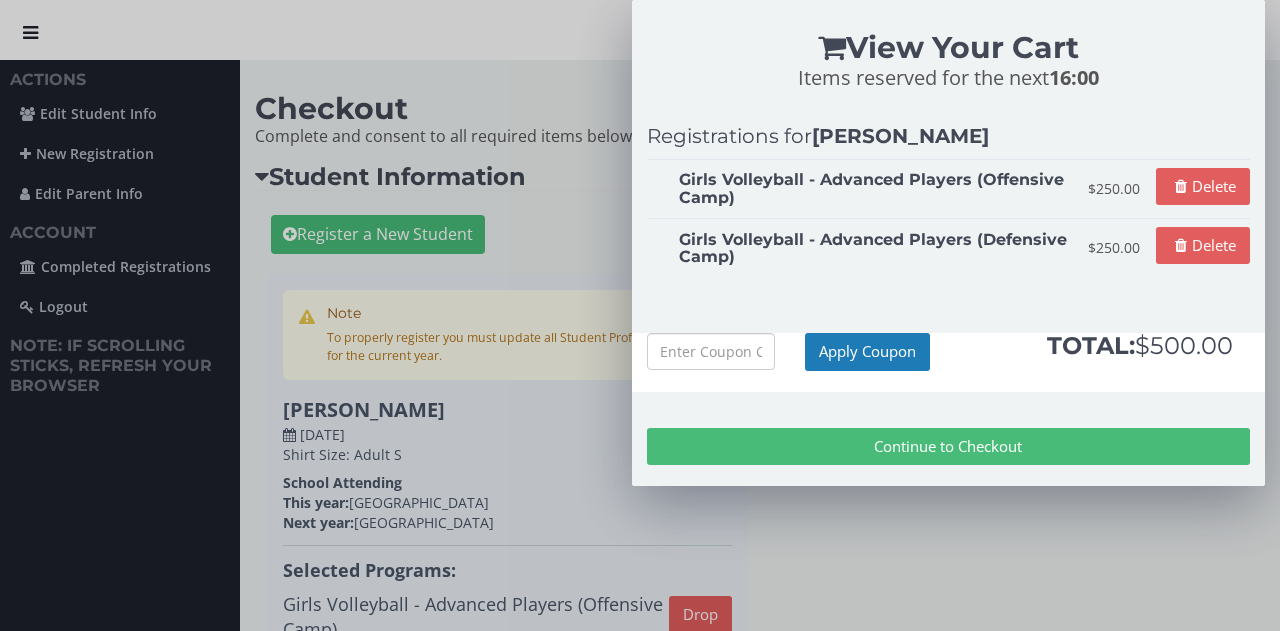 click on "Continue to Checkout" at bounding box center (948, 446) 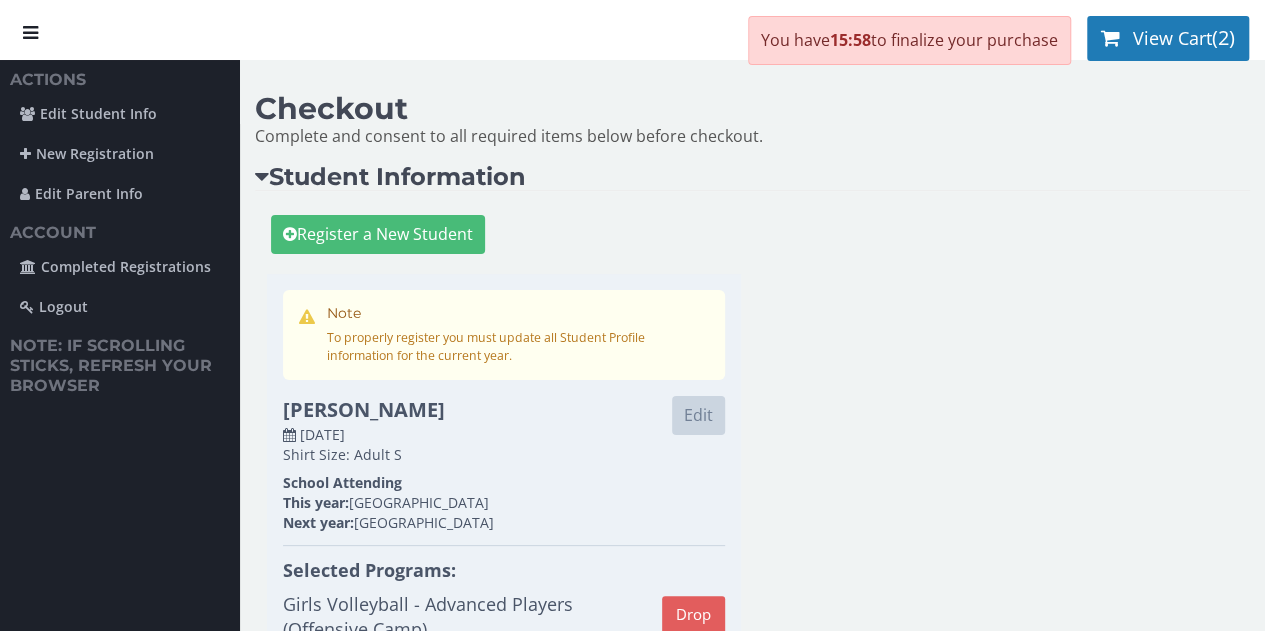 click on "View Cart" at bounding box center [1172, 38] 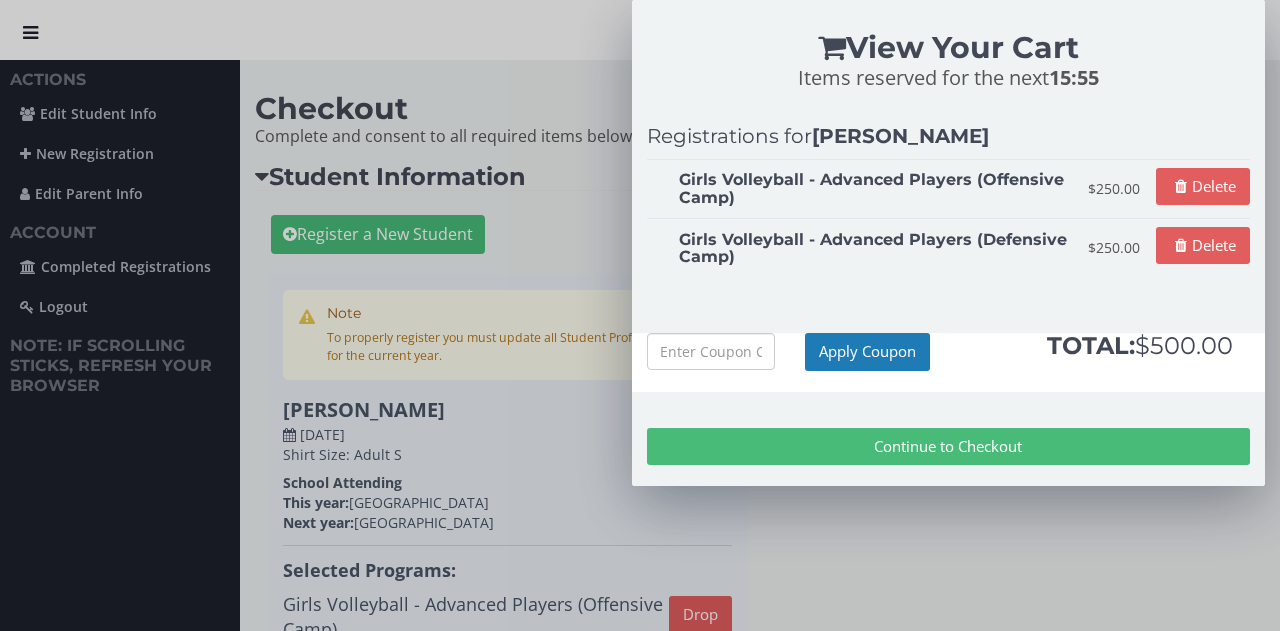 click on "Continue to Checkout" at bounding box center [948, 446] 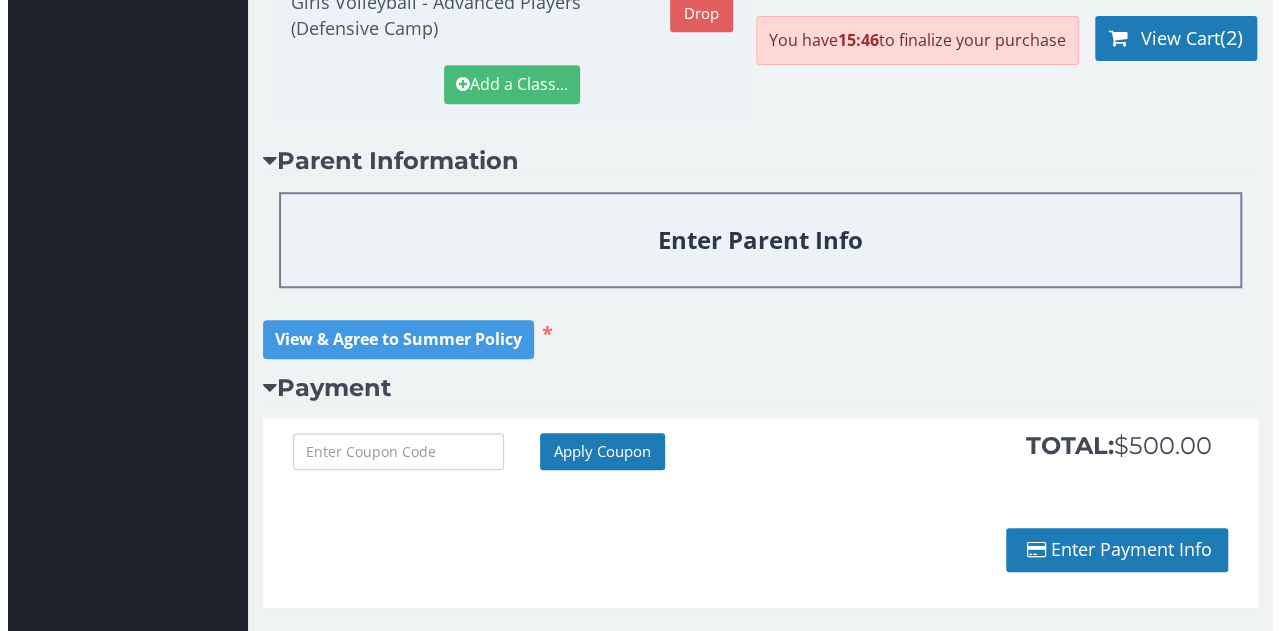 scroll, scrollTop: 680, scrollLeft: 0, axis: vertical 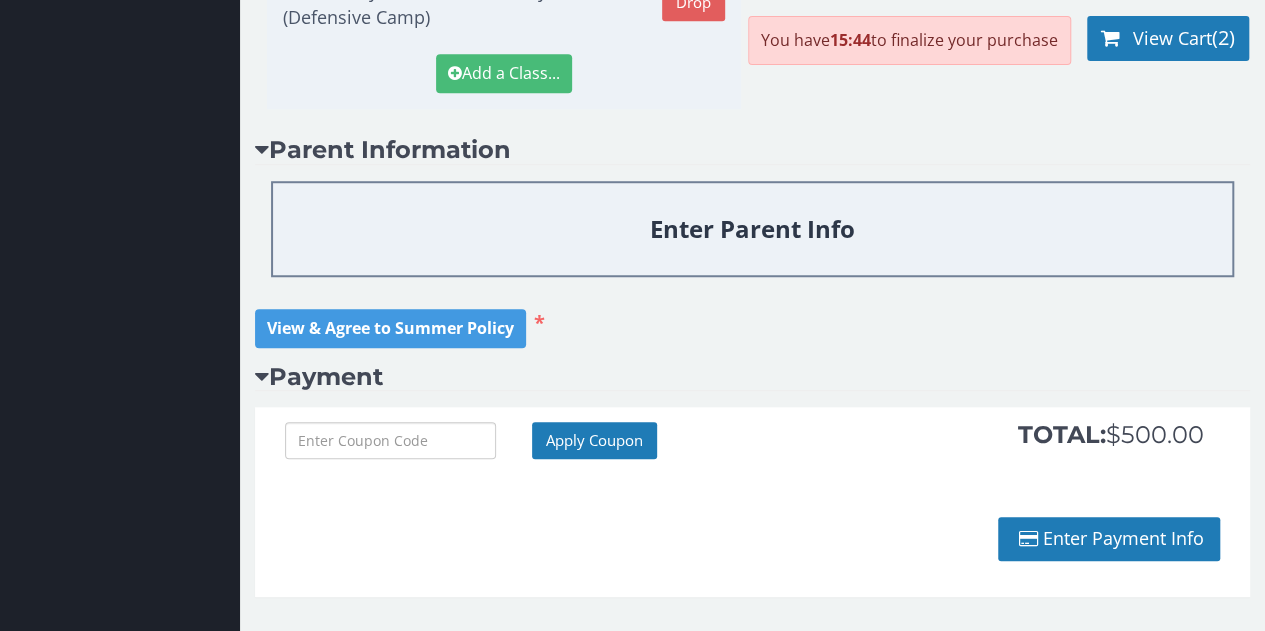 click on "Enter Payment Info" at bounding box center [1109, 539] 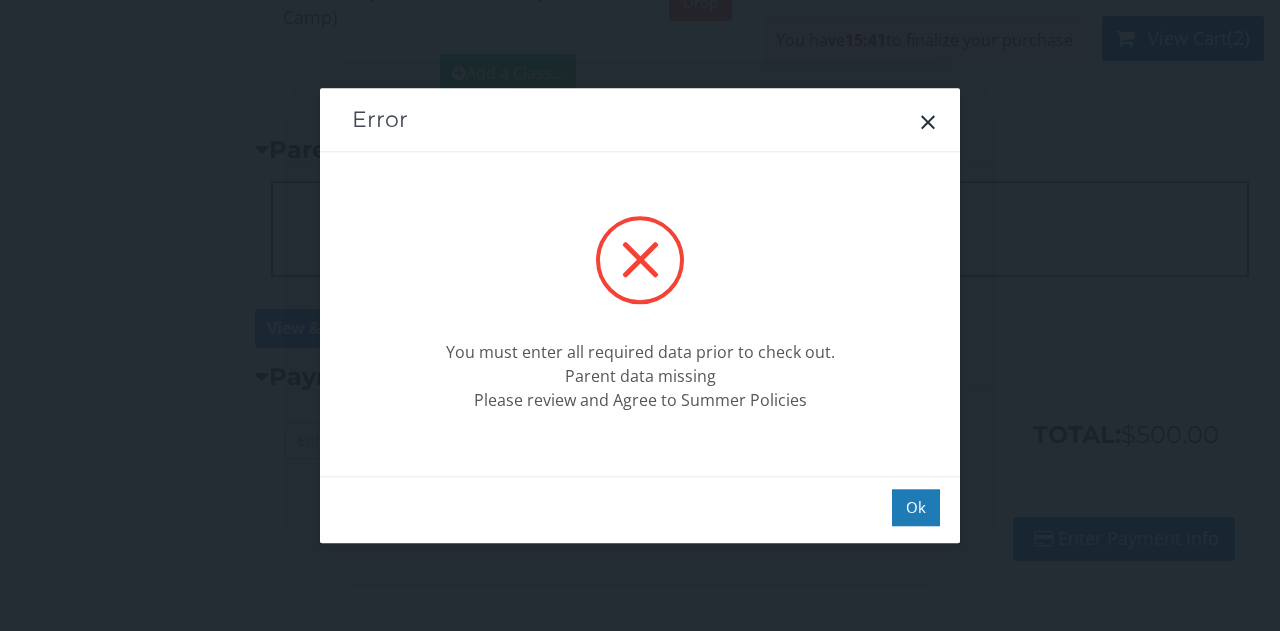click on "Ok" at bounding box center [916, 507] 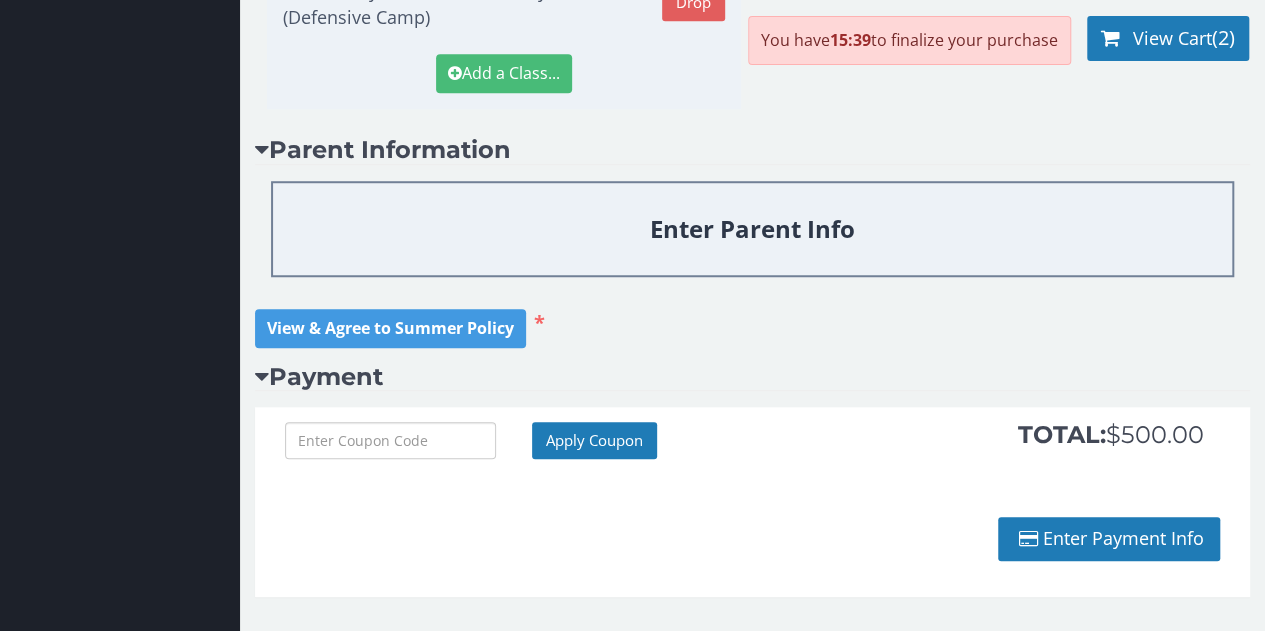 click on "View & Agree to Summer Policy" at bounding box center [390, 328] 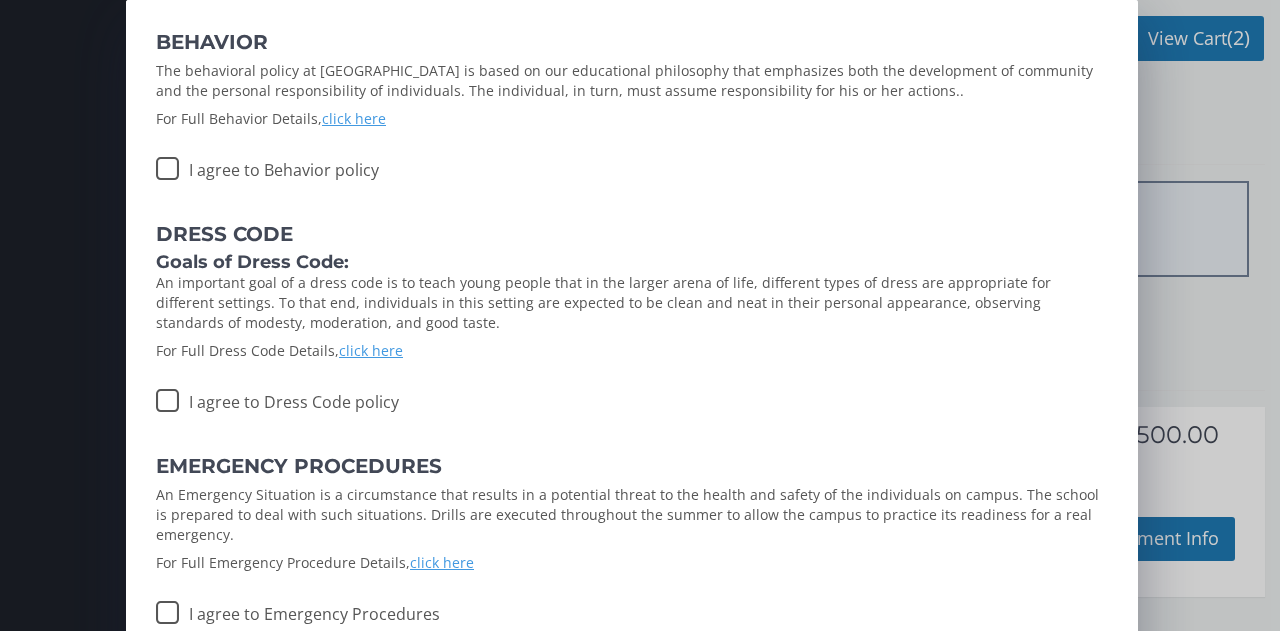 click on "I agree to Behavior policy" at bounding box center [267, 165] 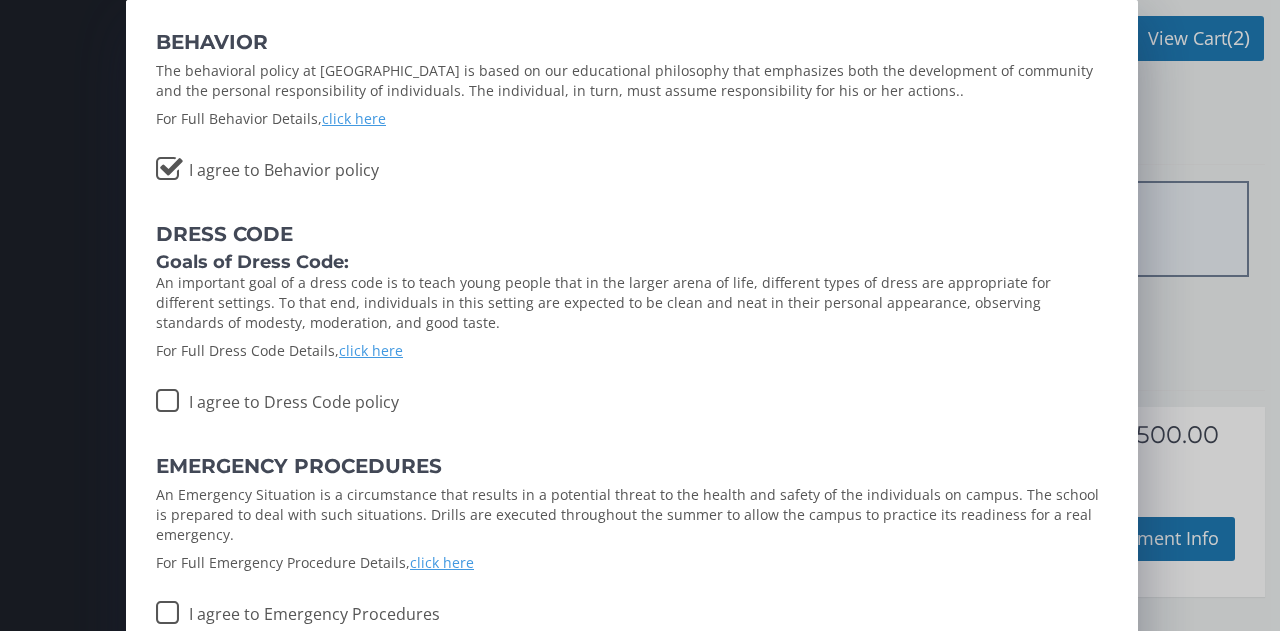 click on "I agree to Dress Code policy" at bounding box center [277, 397] 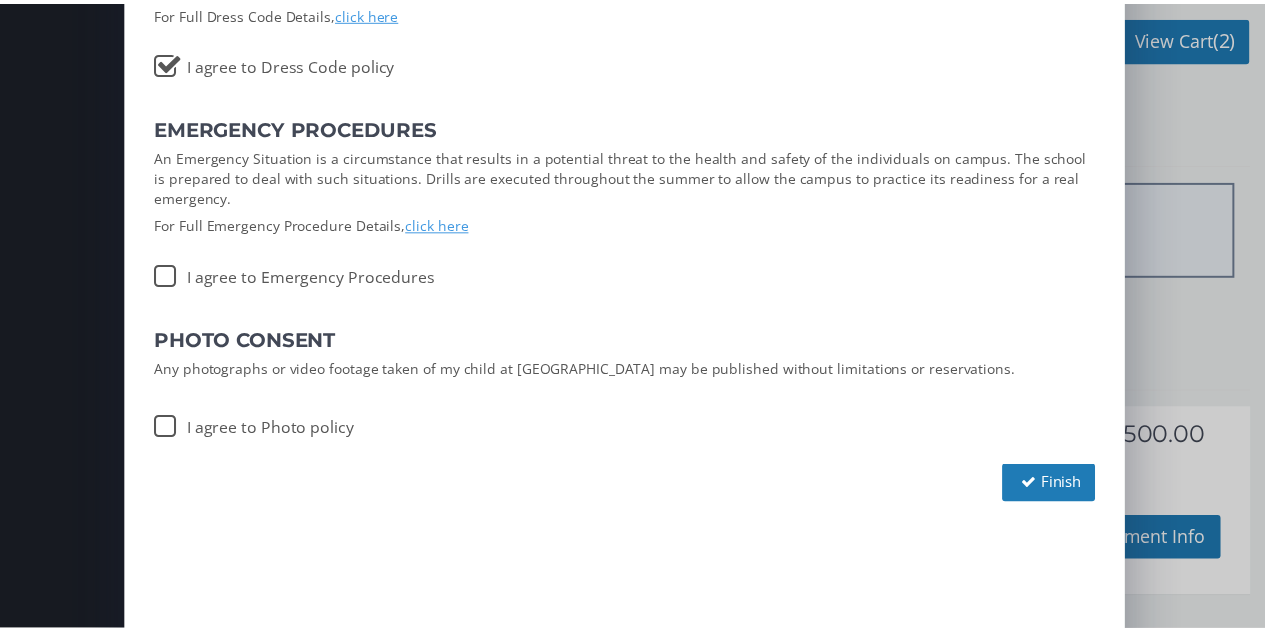 scroll, scrollTop: 339, scrollLeft: 0, axis: vertical 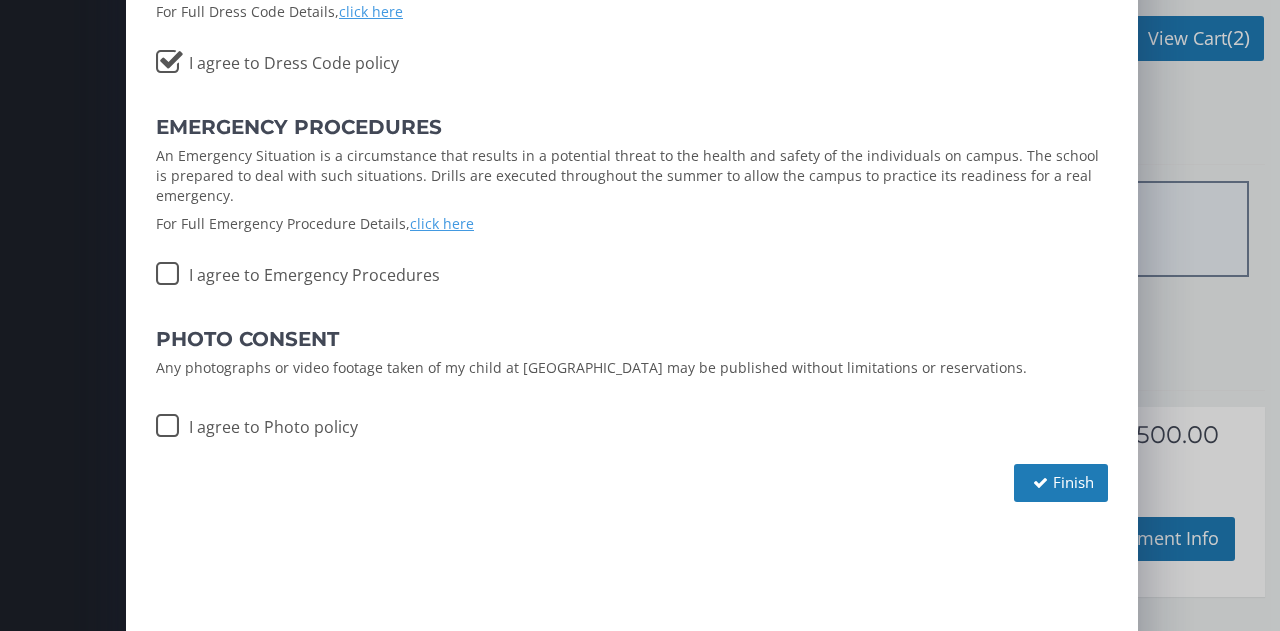click on "I agree to Emergency Procedures" at bounding box center (298, 270) 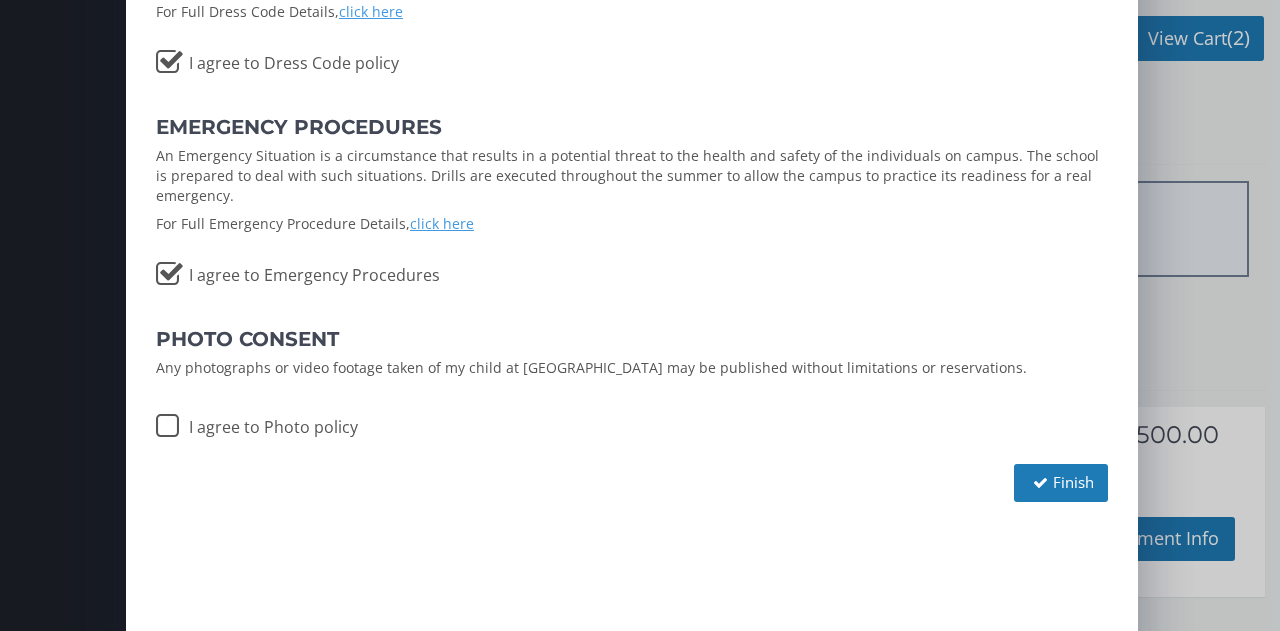 click on "I agree to Photo policy" at bounding box center [257, 422] 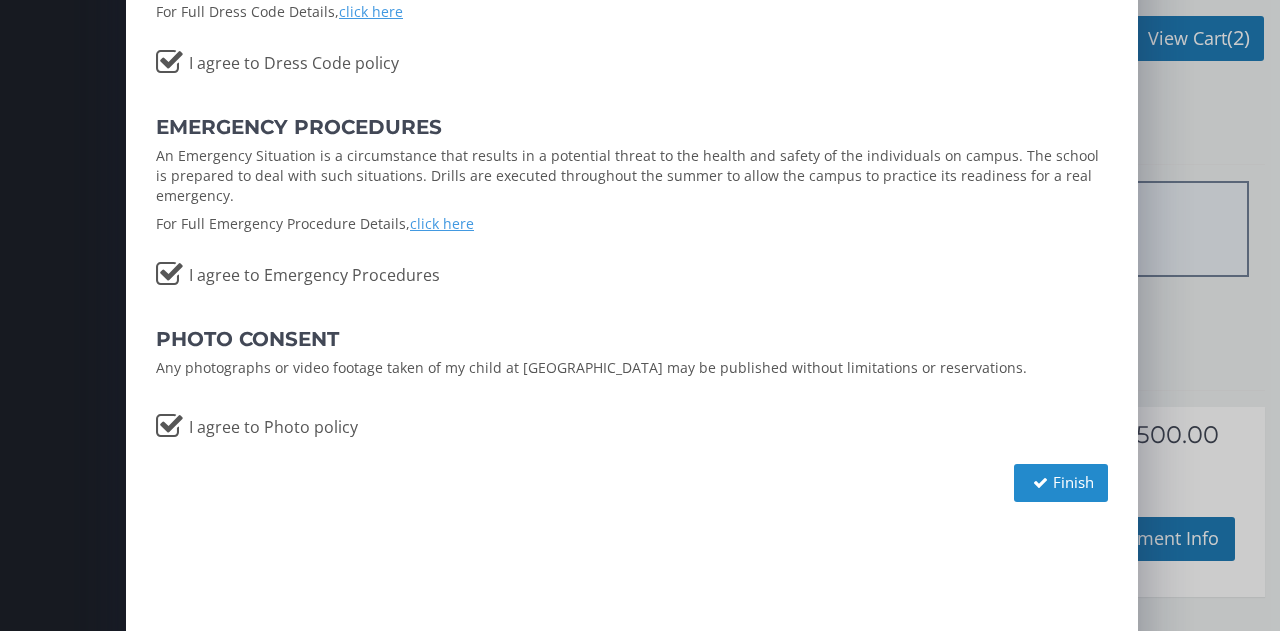 click on "Finish" at bounding box center (1061, 482) 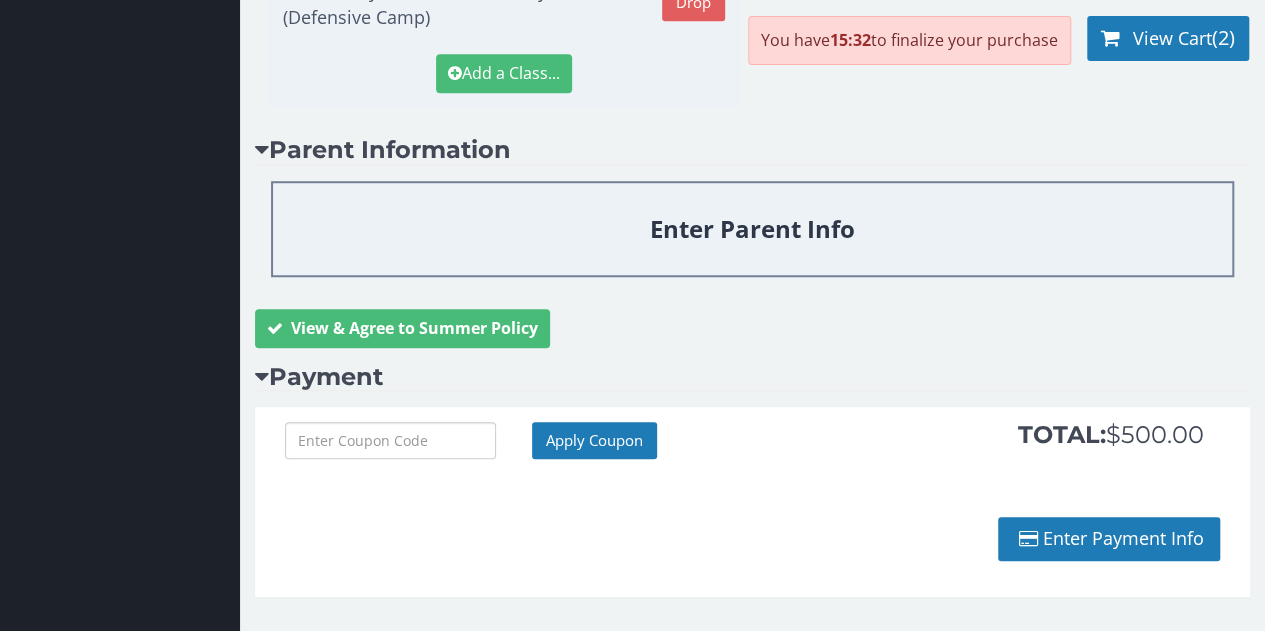 click on "Enter Payment Info" at bounding box center [1109, 539] 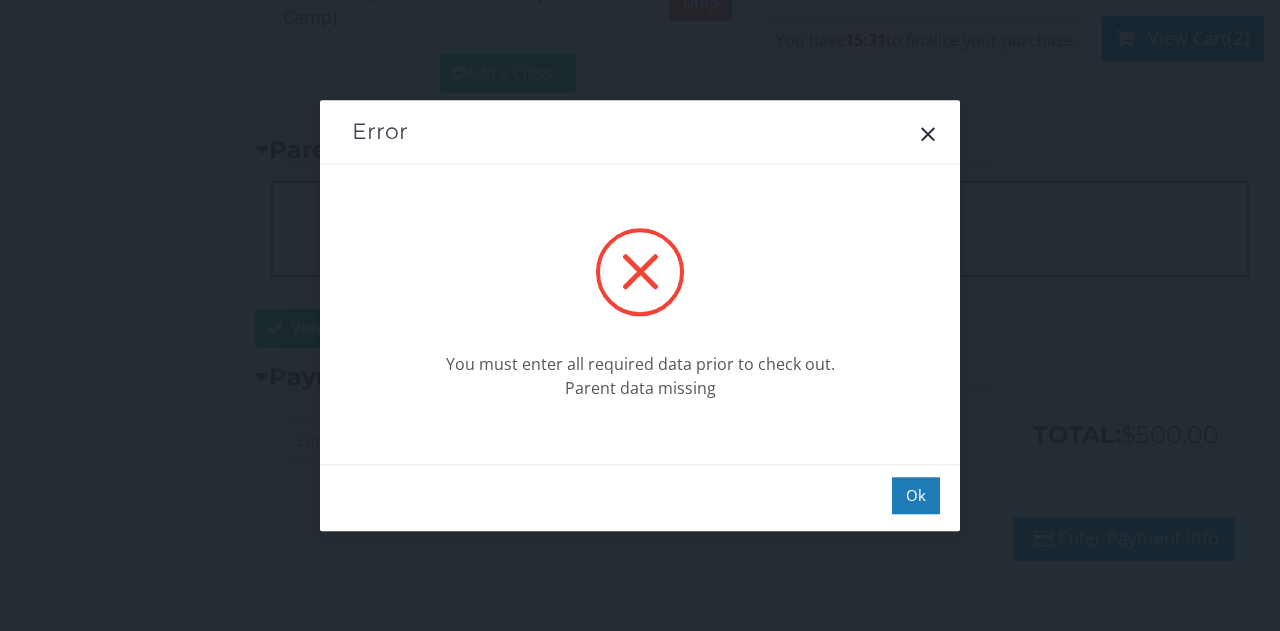 click on "Ok" at bounding box center (916, 495) 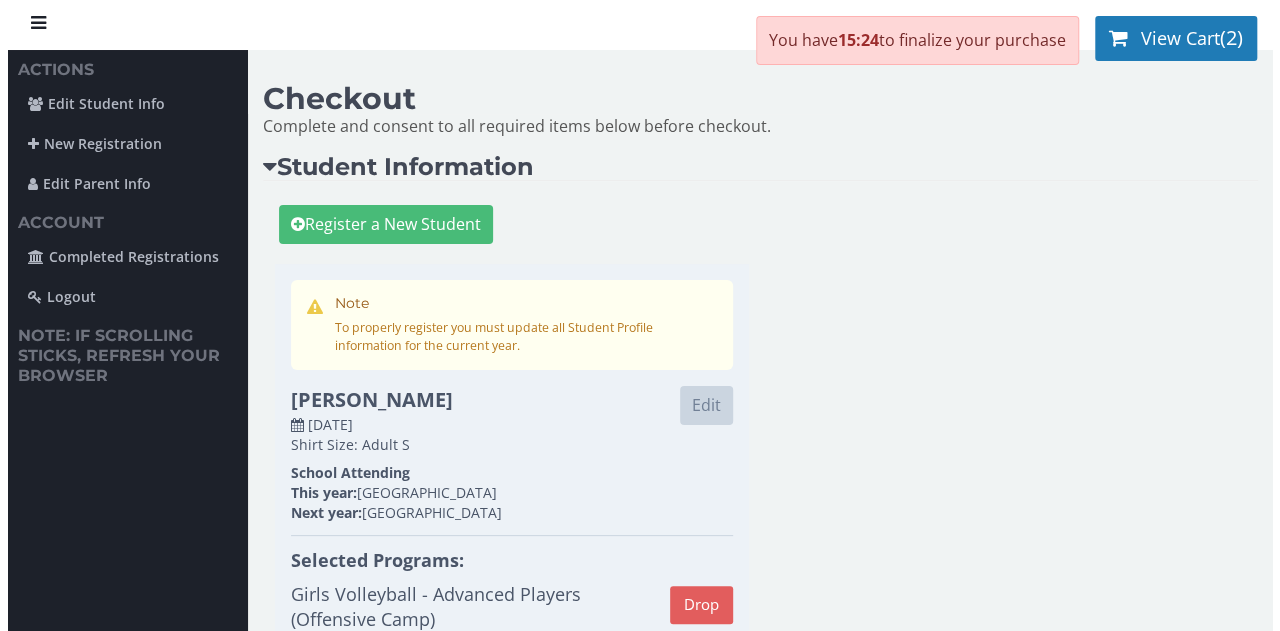 scroll, scrollTop: 0, scrollLeft: 0, axis: both 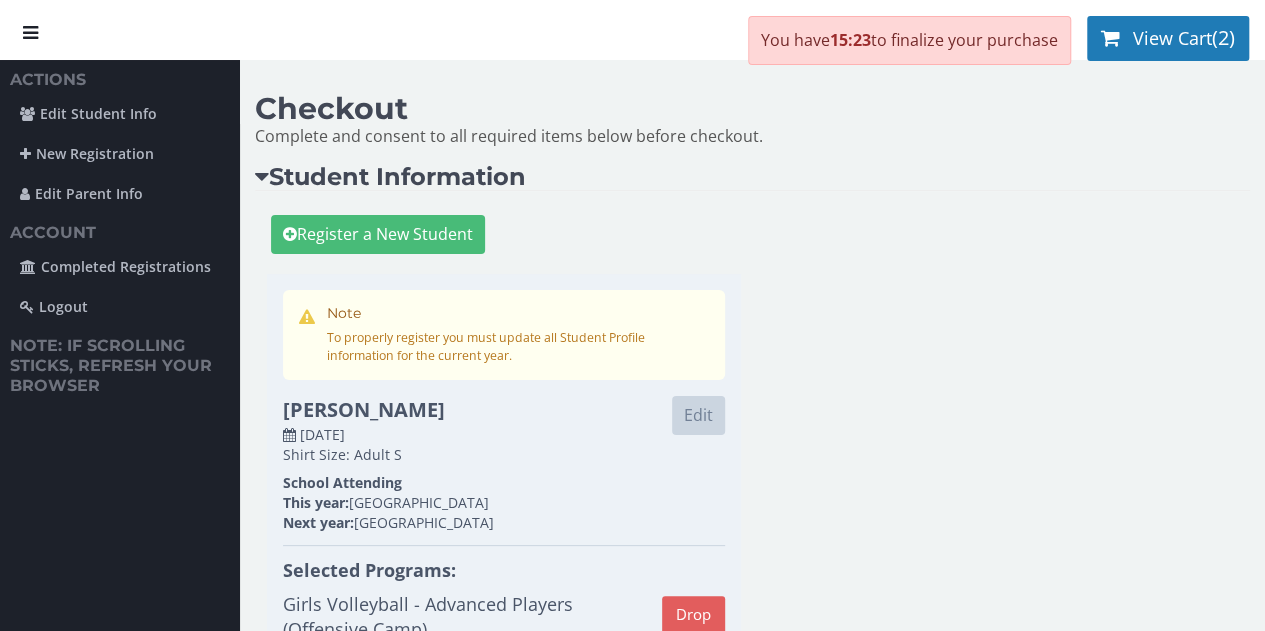 click on "Edit" at bounding box center [698, 415] 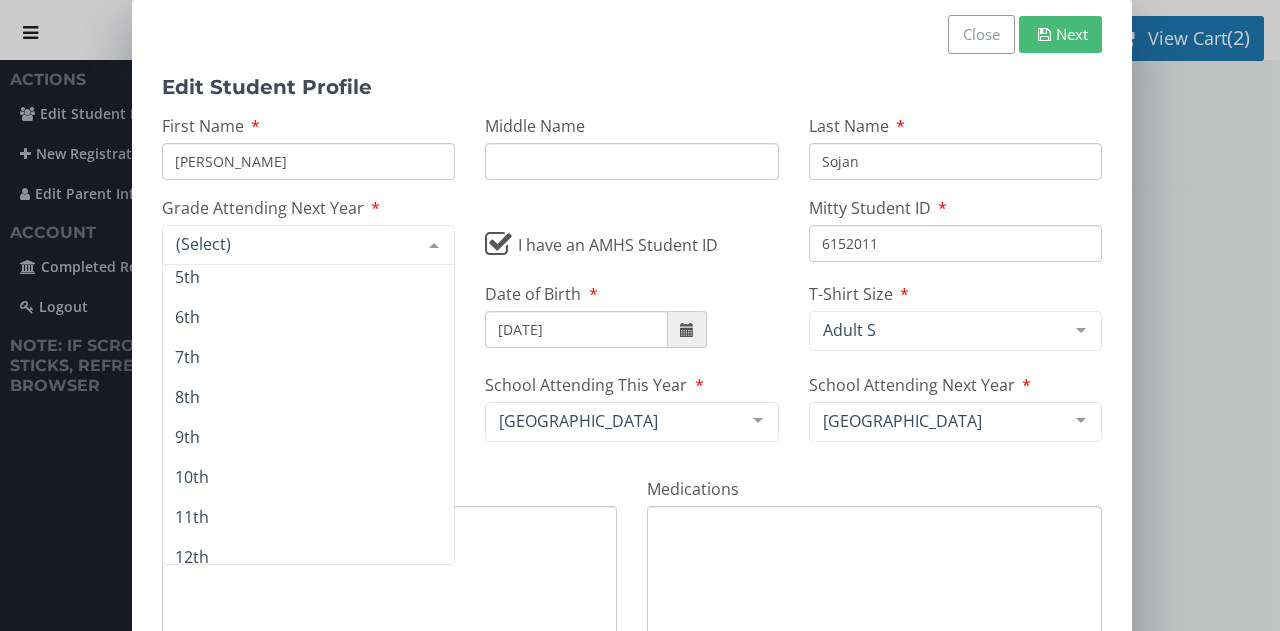 scroll, scrollTop: 172, scrollLeft: 0, axis: vertical 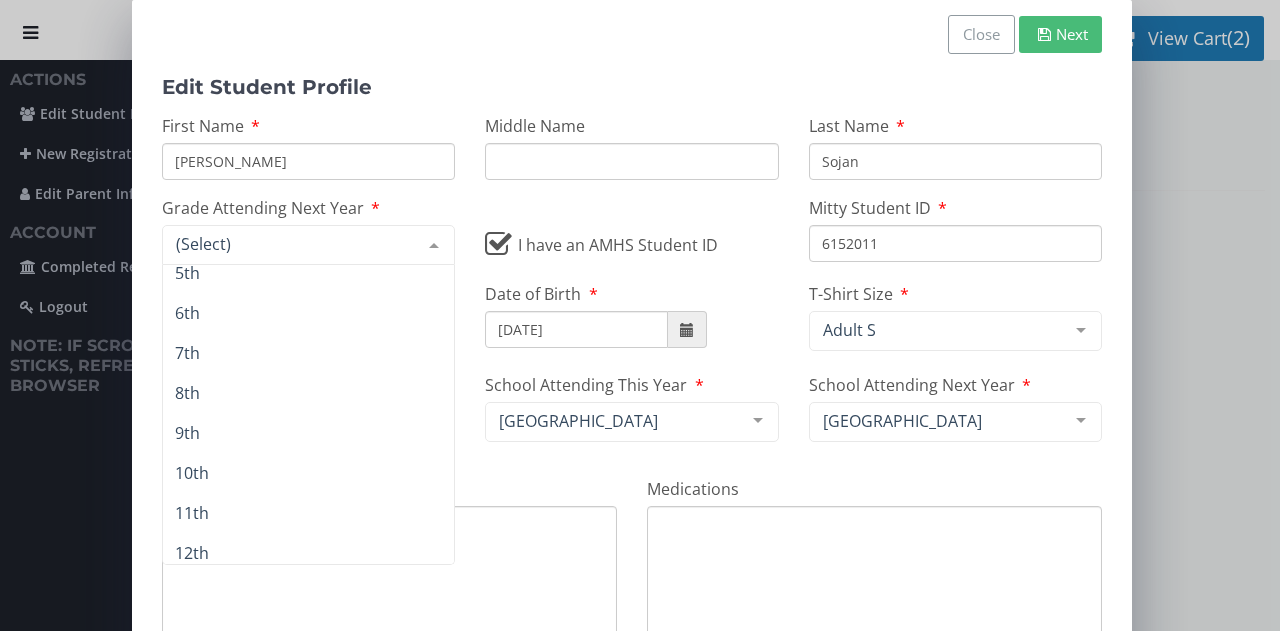click on "9th" at bounding box center [308, 433] 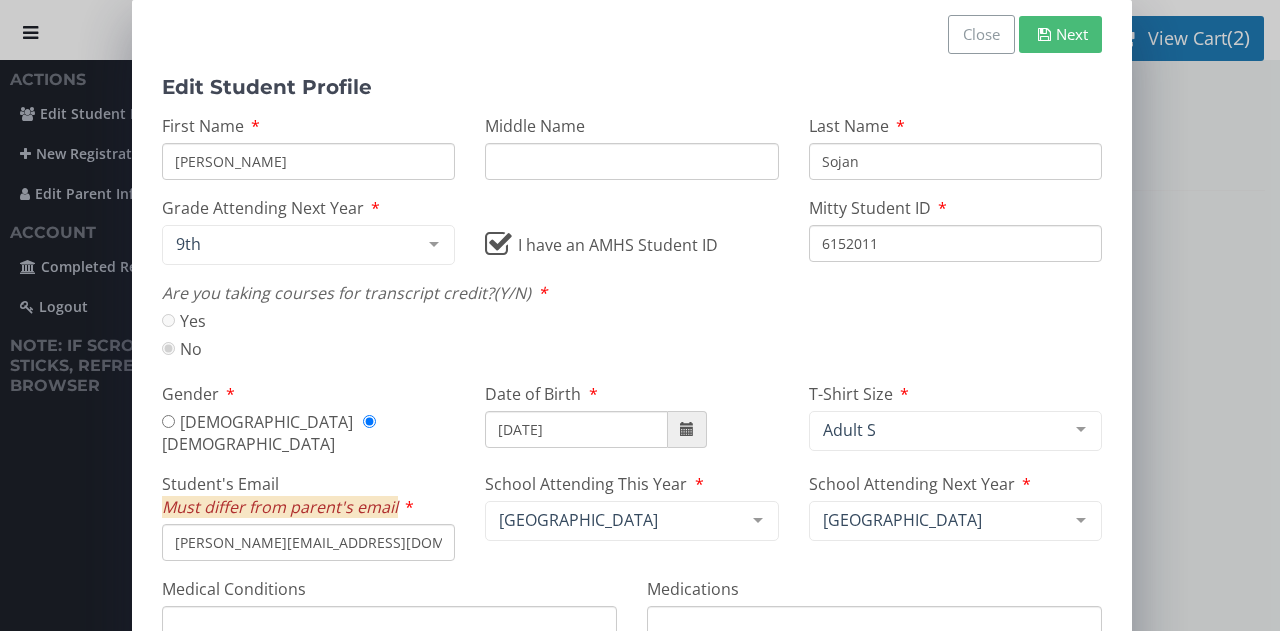 click on "[PERSON_NAME][EMAIL_ADDRESS][DOMAIN_NAME]" at bounding box center (308, 542) 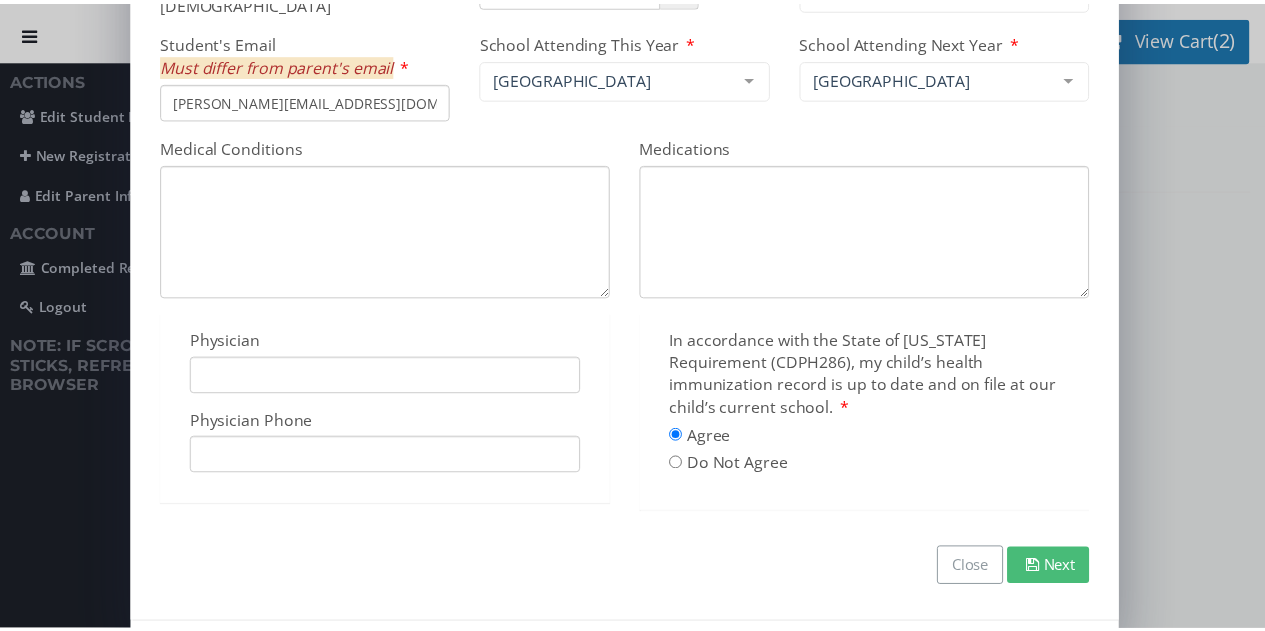scroll, scrollTop: 448, scrollLeft: 0, axis: vertical 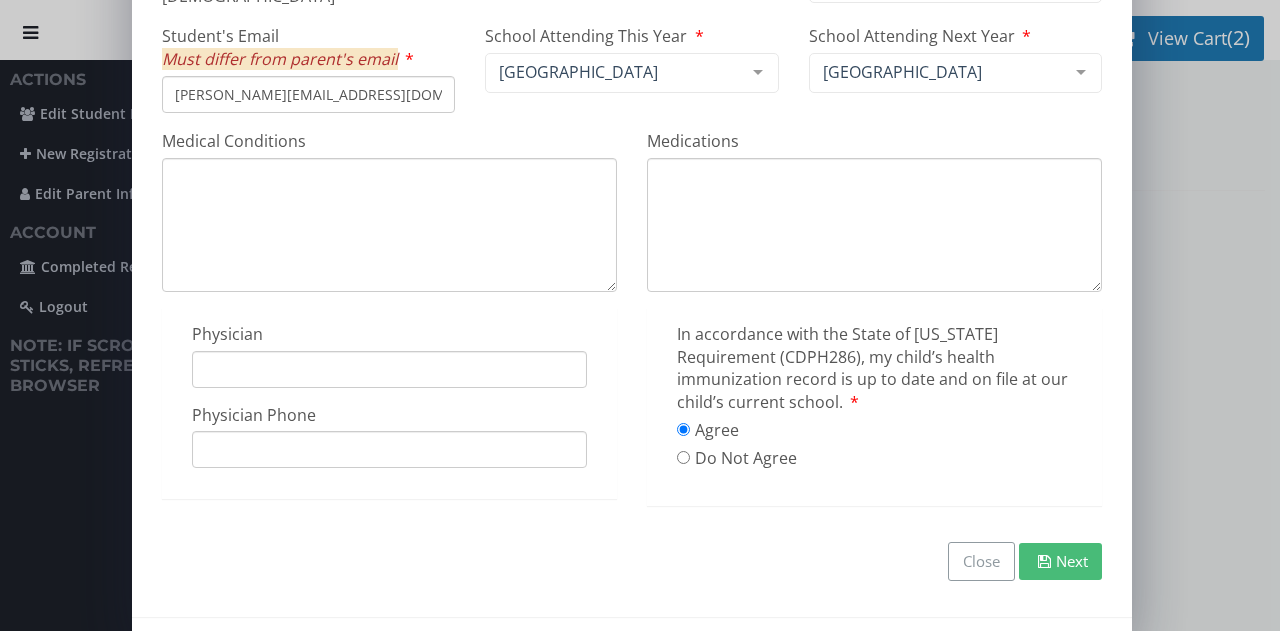 click on "Next" at bounding box center [1060, 561] 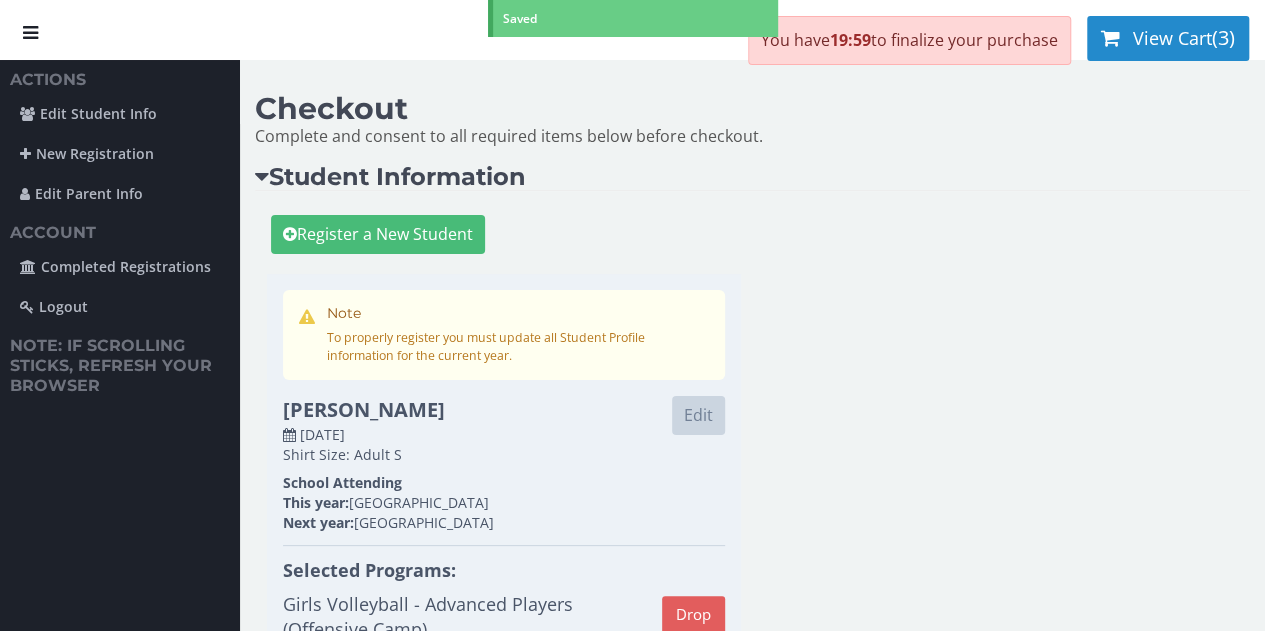 click on "View Cart" at bounding box center (1172, 38) 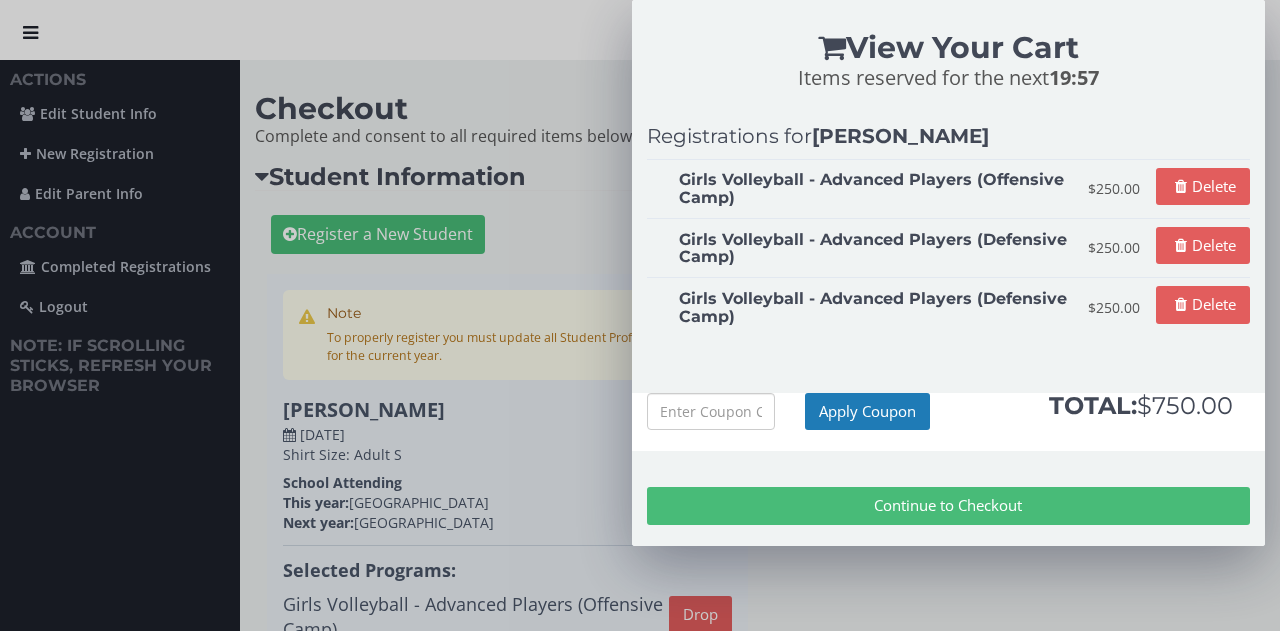 click on "Delete" at bounding box center [1203, 304] 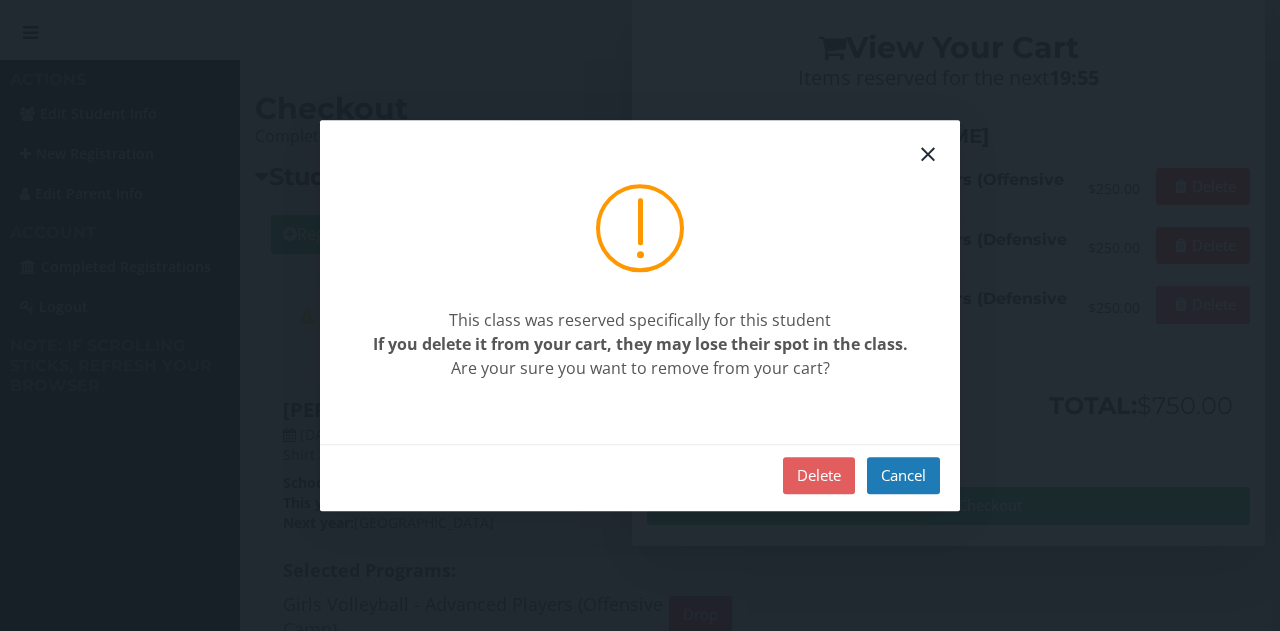 click on "Delete" at bounding box center [819, 475] 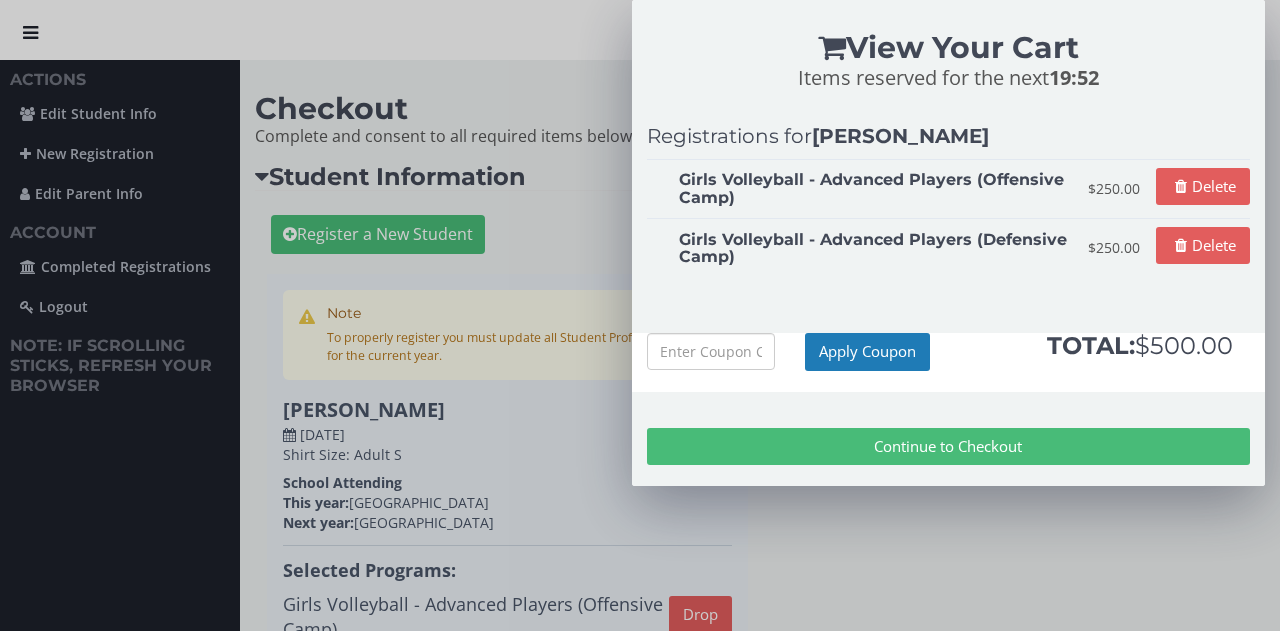 click on "Continue to Checkout" at bounding box center [948, 446] 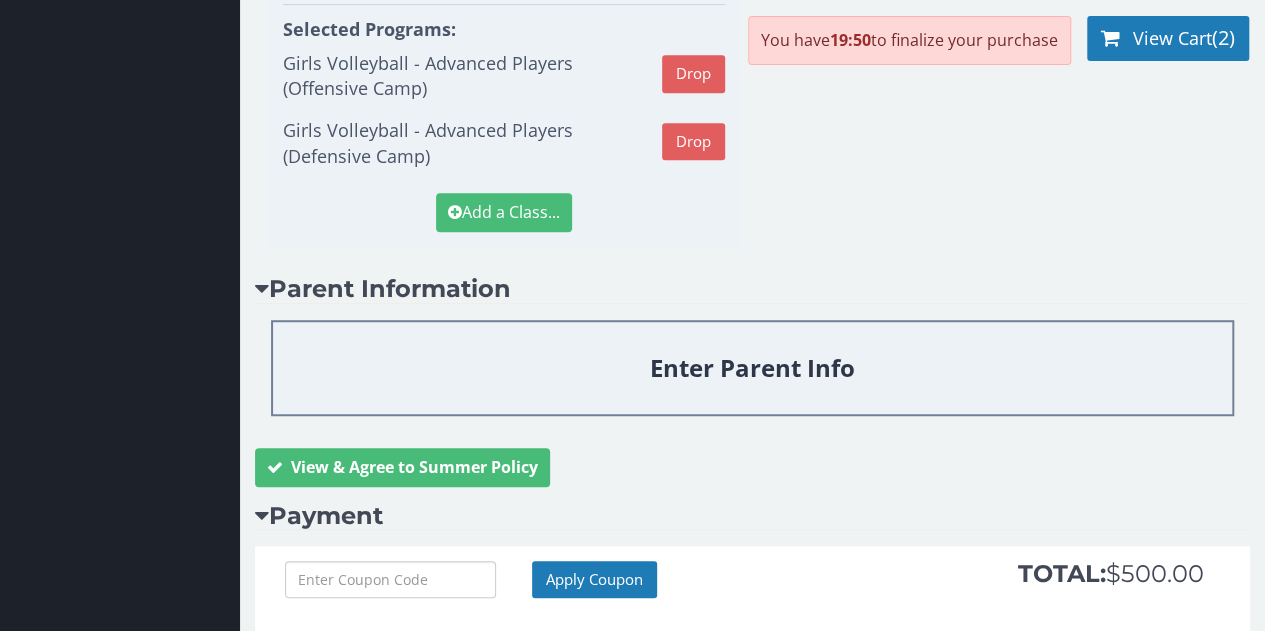 scroll, scrollTop: 680, scrollLeft: 0, axis: vertical 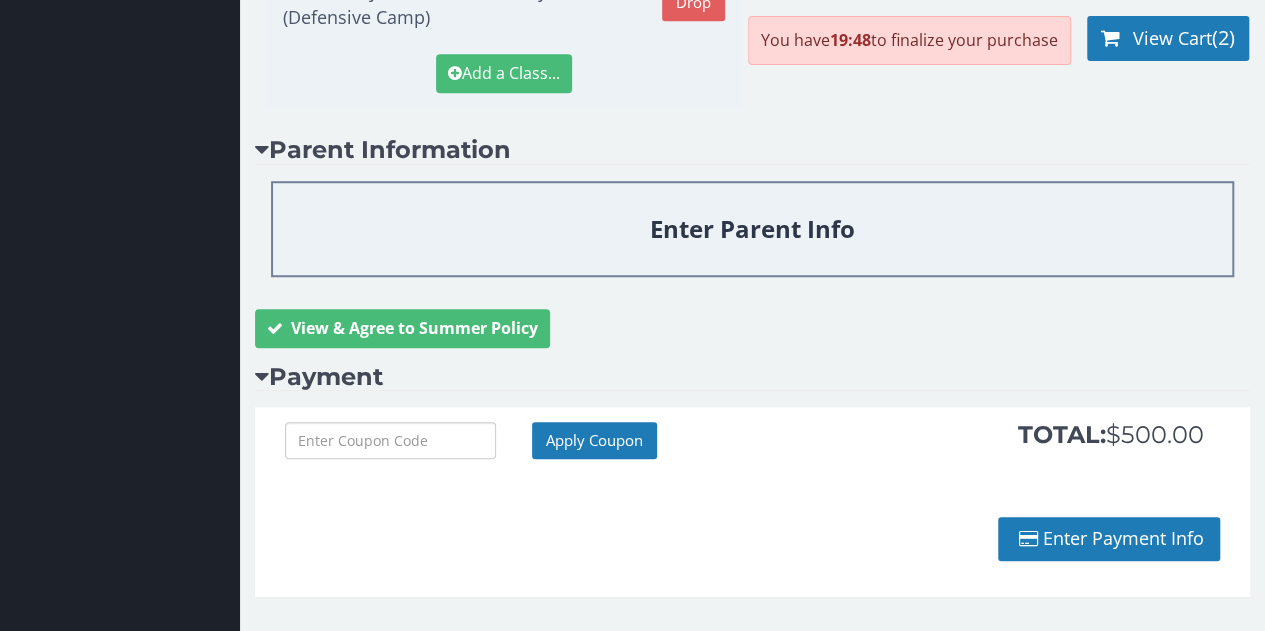 click on "Enter Payment Info" at bounding box center [1109, 539] 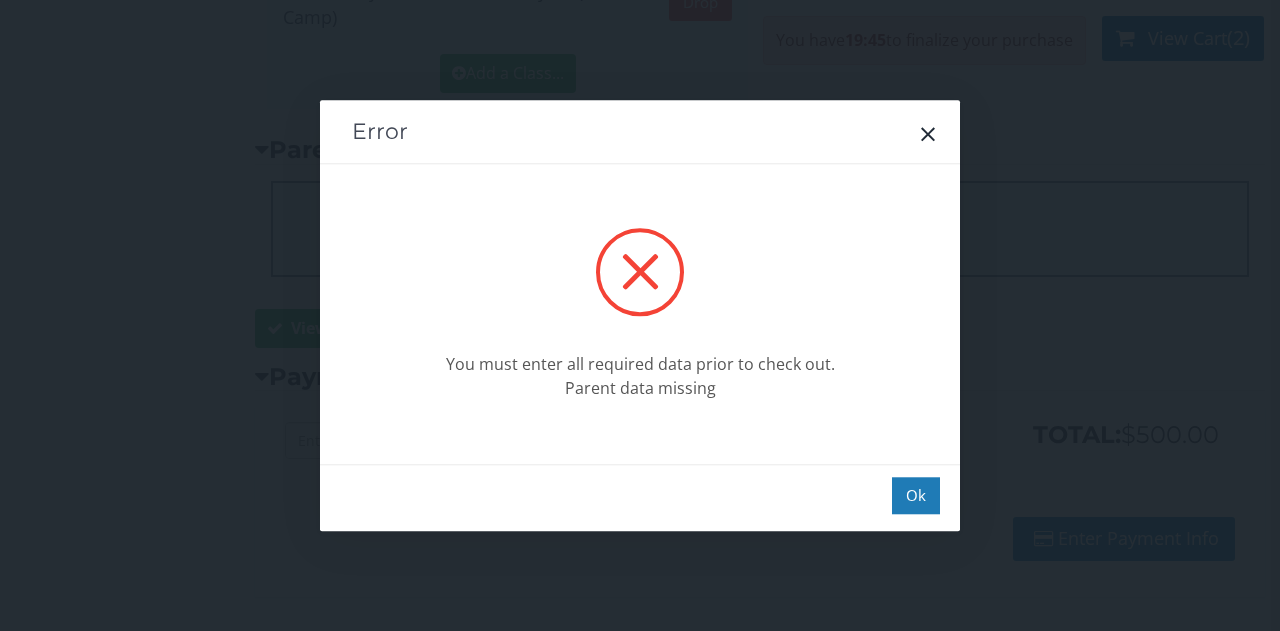click on "Ok" at bounding box center [916, 495] 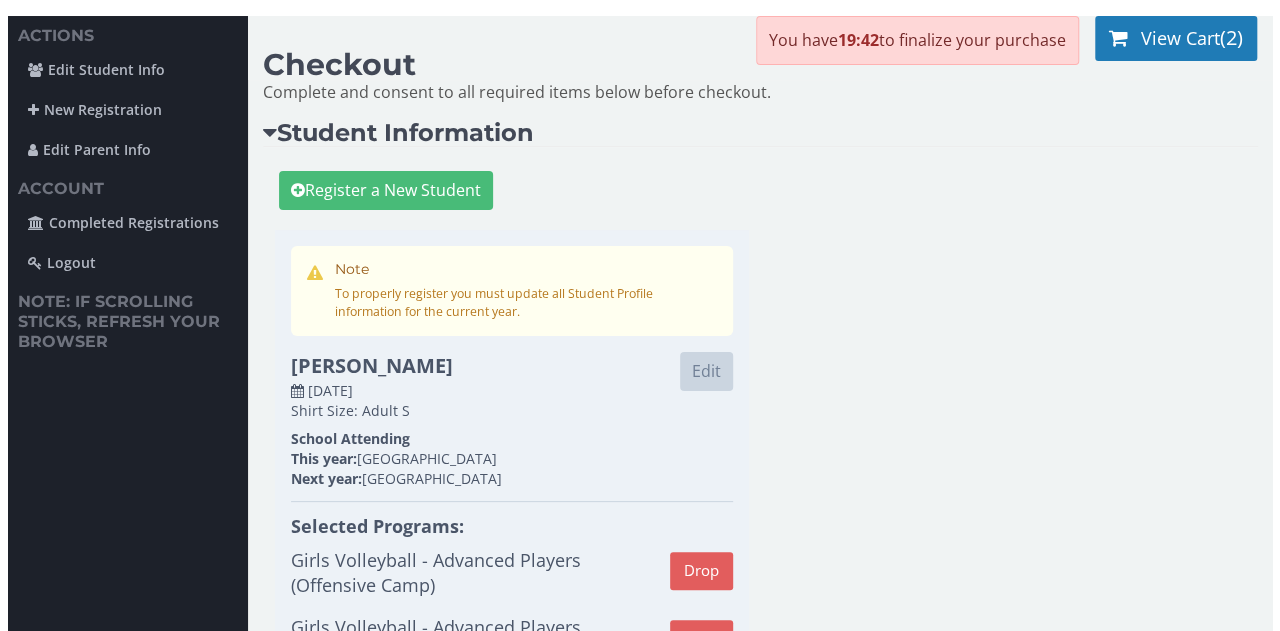 scroll, scrollTop: 0, scrollLeft: 0, axis: both 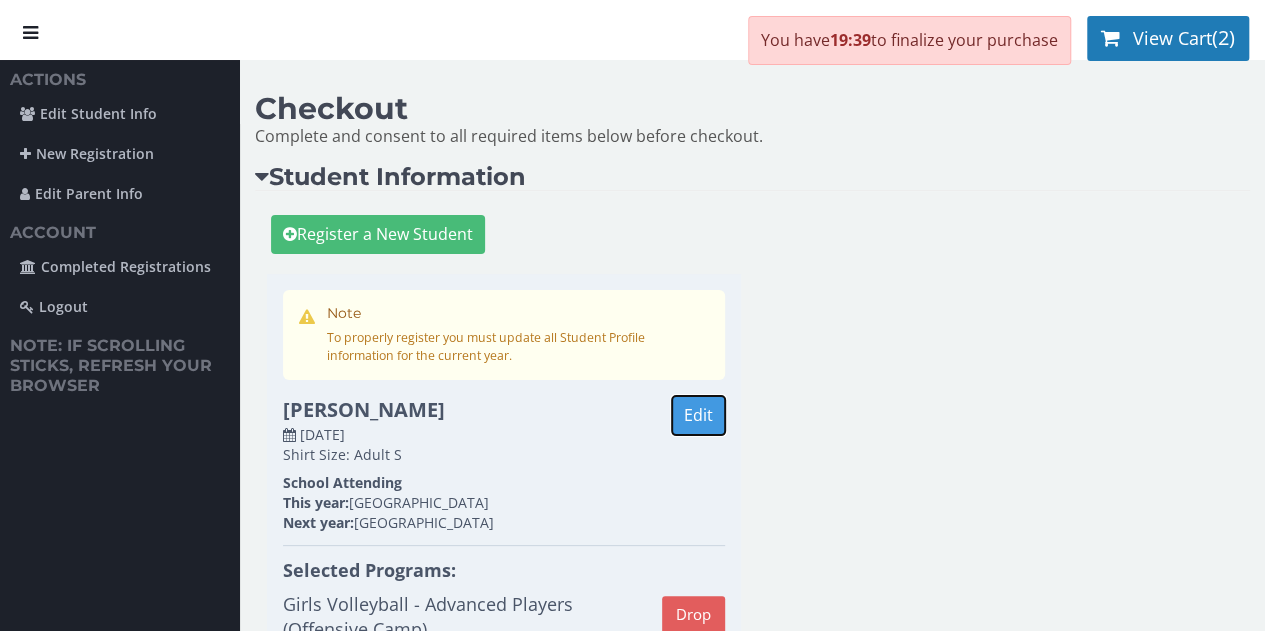 click on "Edit" at bounding box center [698, 415] 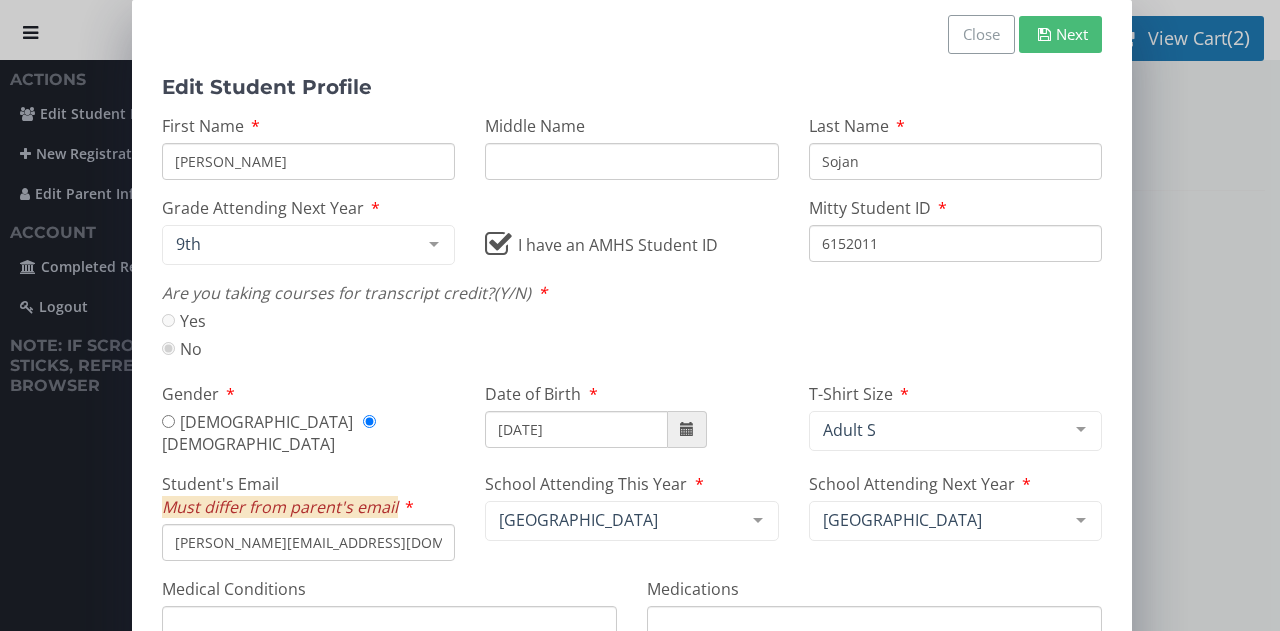 click on "[PERSON_NAME]" at bounding box center (308, 161) 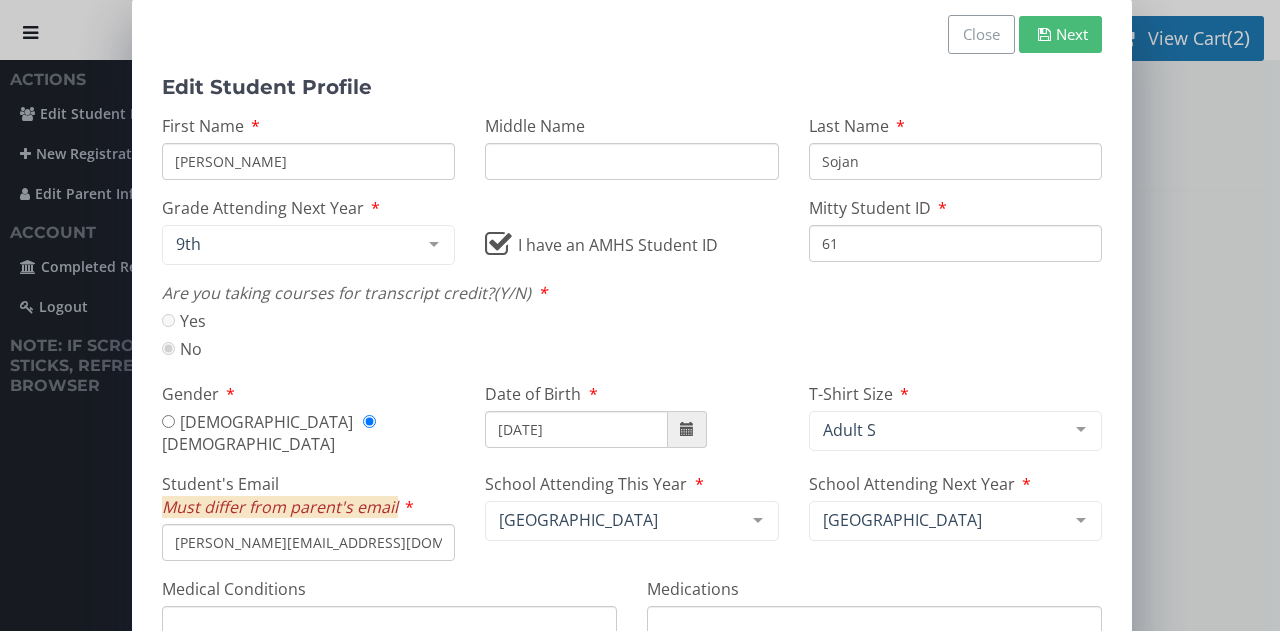 type on "6" 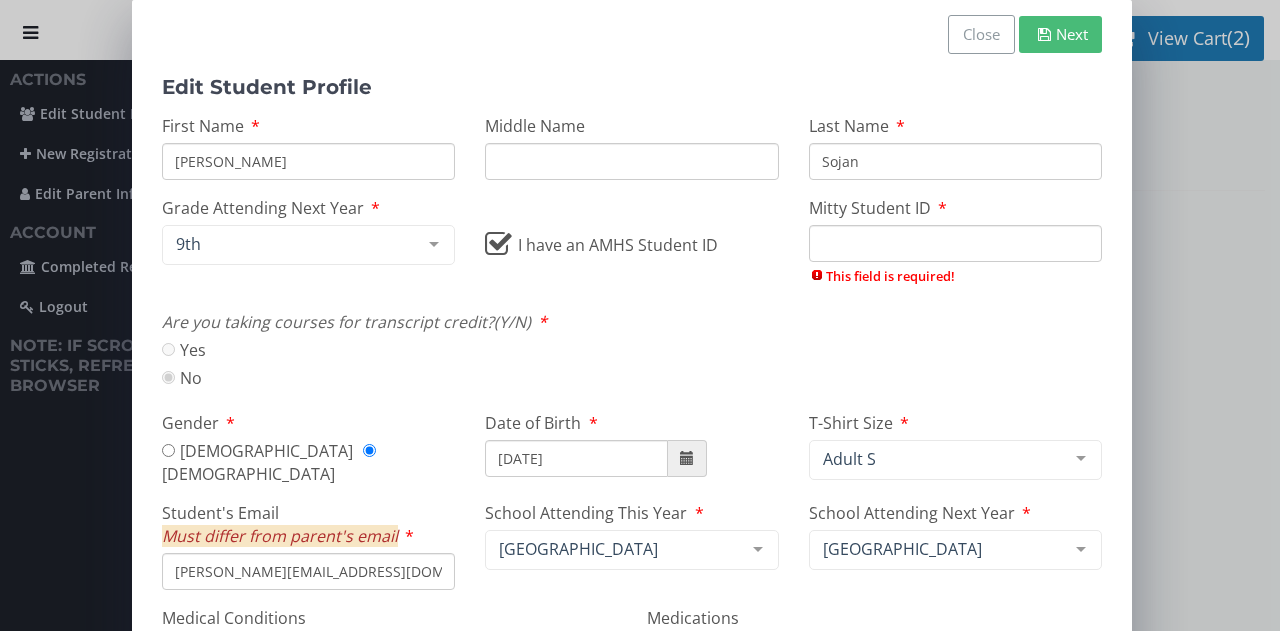 paste on "6152011" 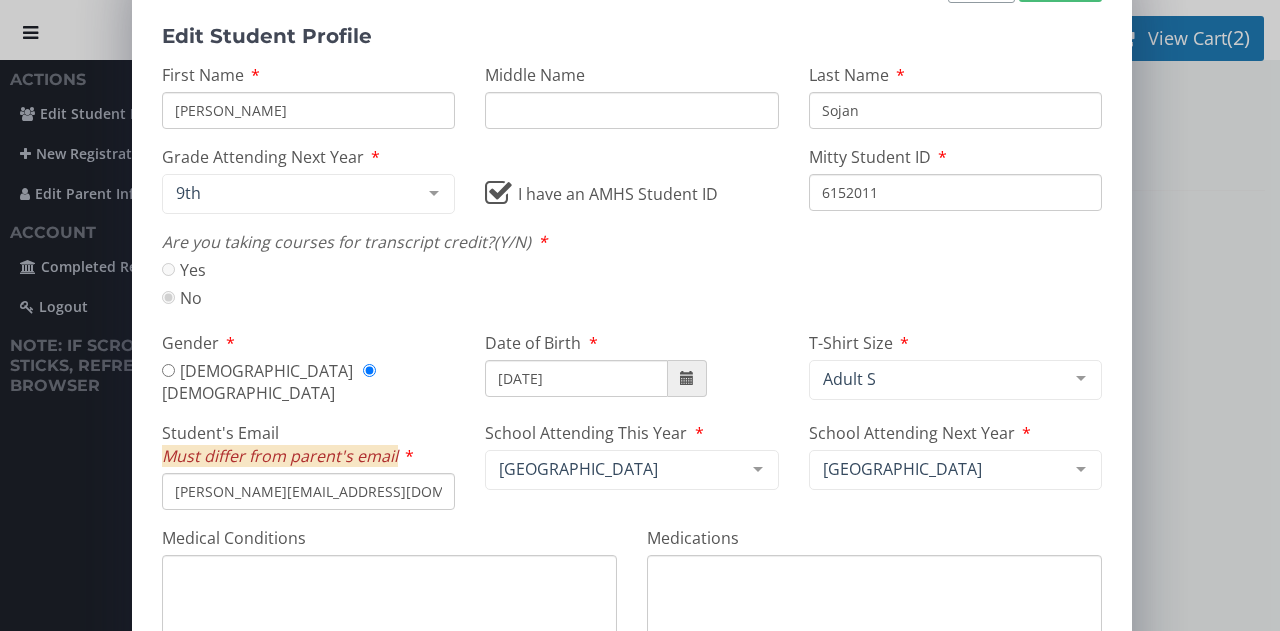 scroll, scrollTop: 74, scrollLeft: 0, axis: vertical 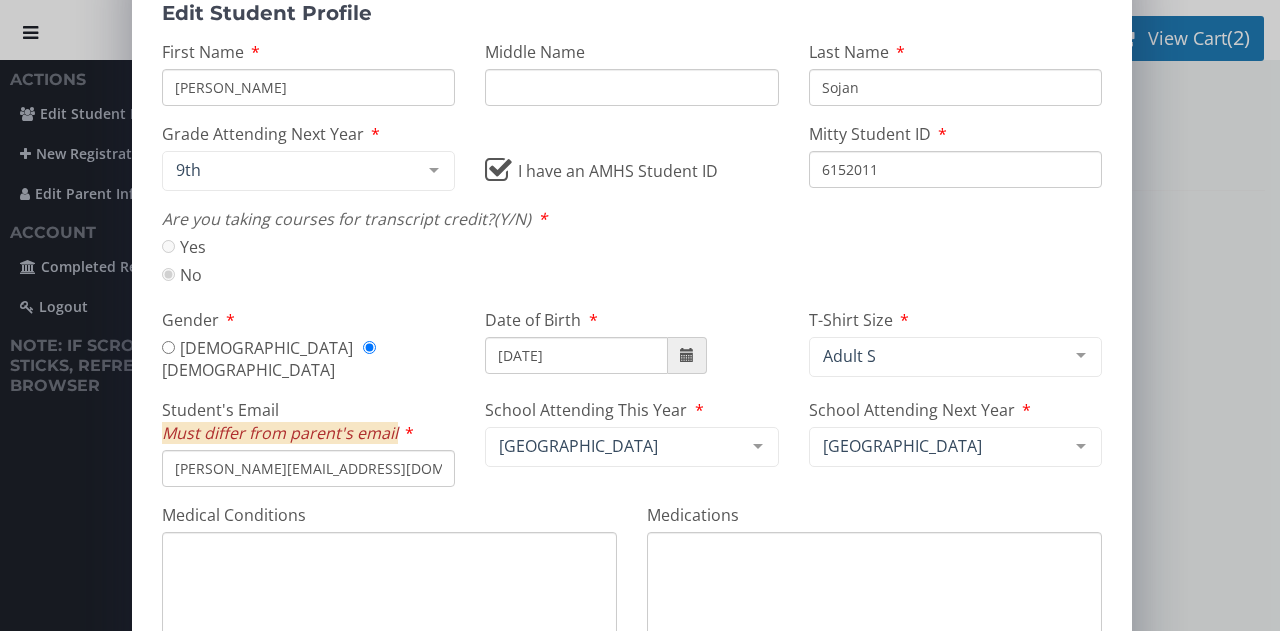 click on "[DEMOGRAPHIC_DATA]" at bounding box center [168, 347] 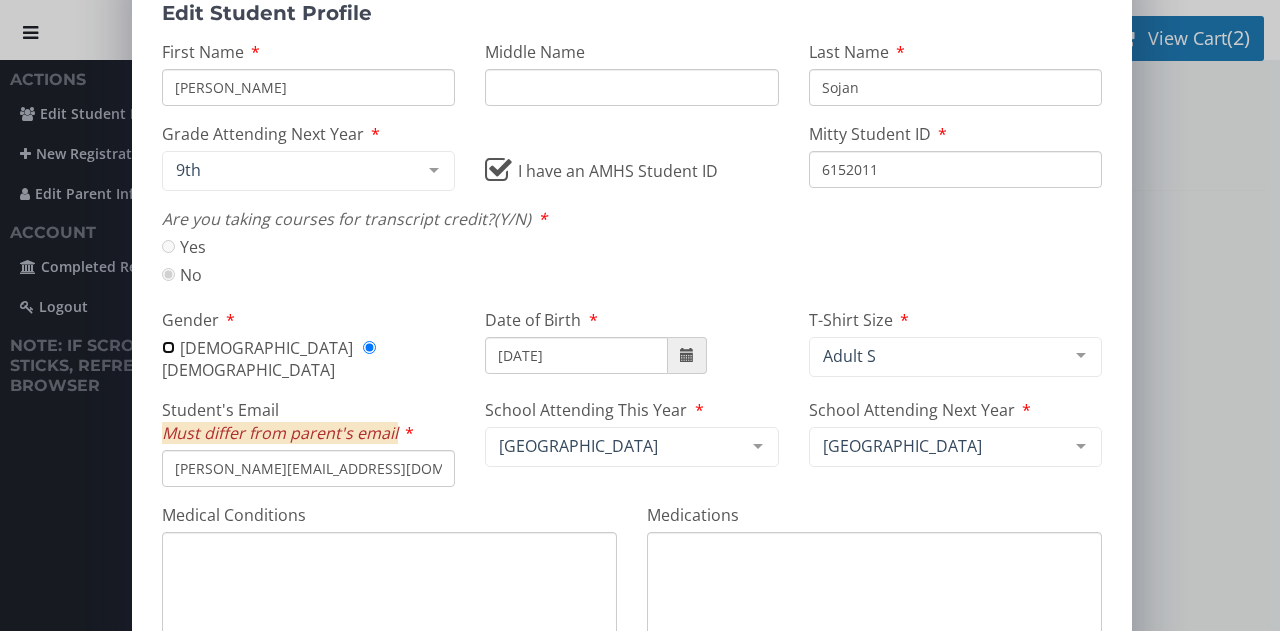 radio on "true" 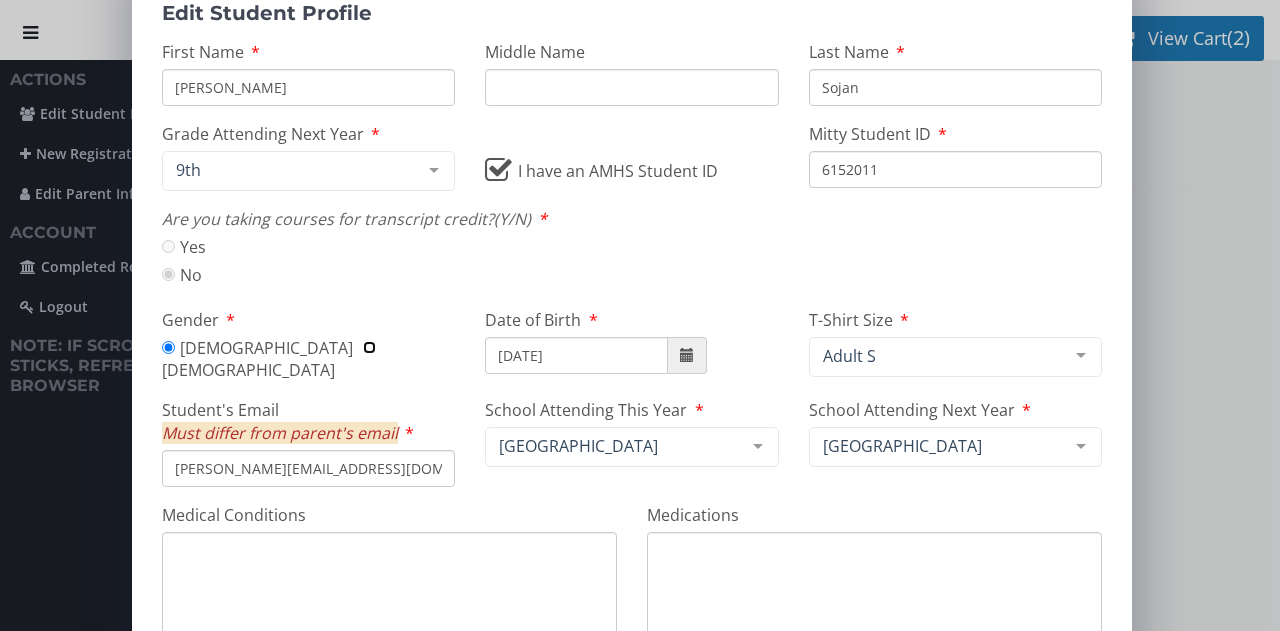 click on "[DEMOGRAPHIC_DATA]" at bounding box center [369, 347] 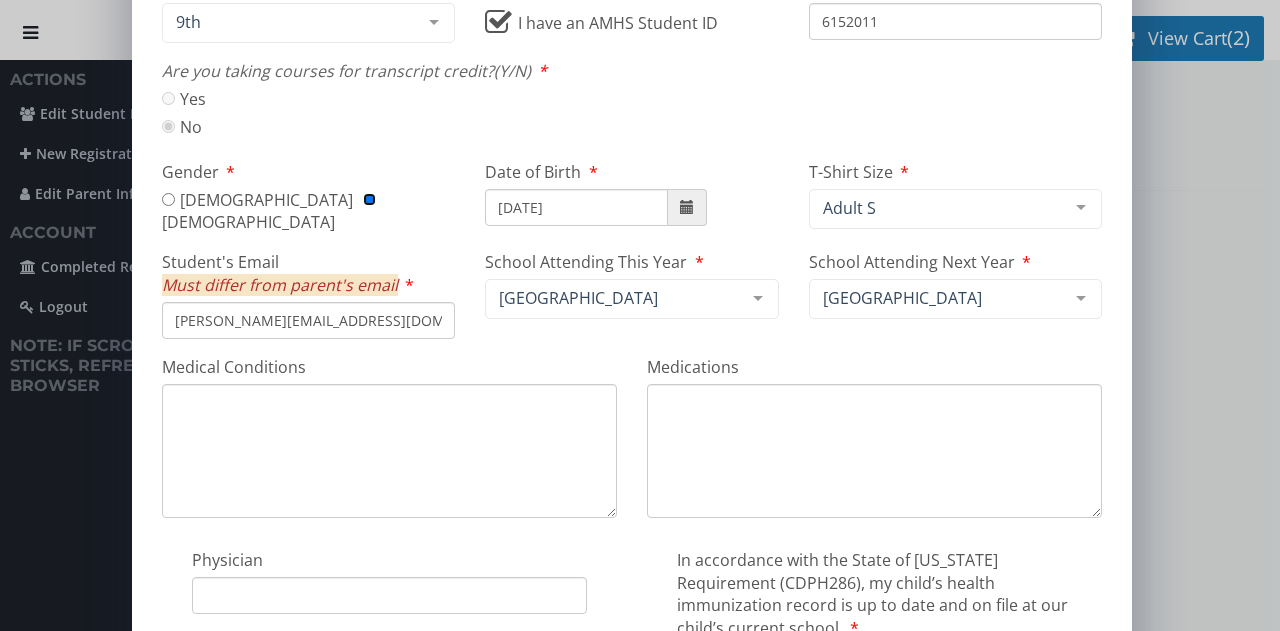 scroll, scrollTop: 224, scrollLeft: 0, axis: vertical 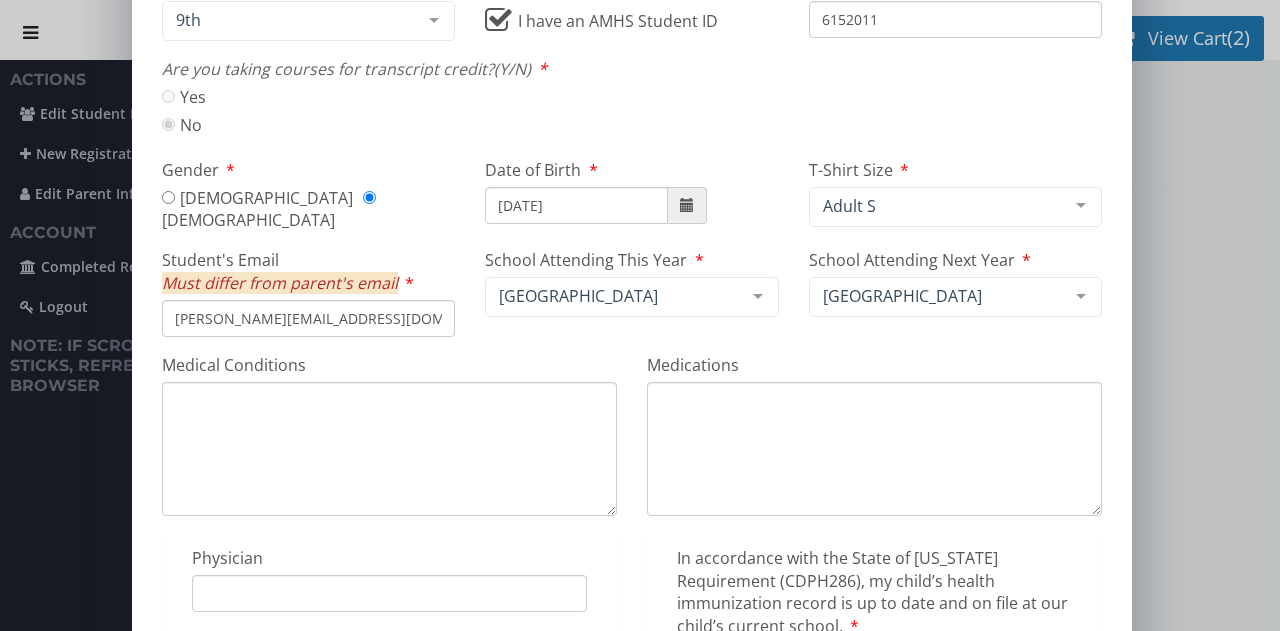click on "[PERSON_NAME][EMAIL_ADDRESS][DOMAIN_NAME]" at bounding box center [308, 318] 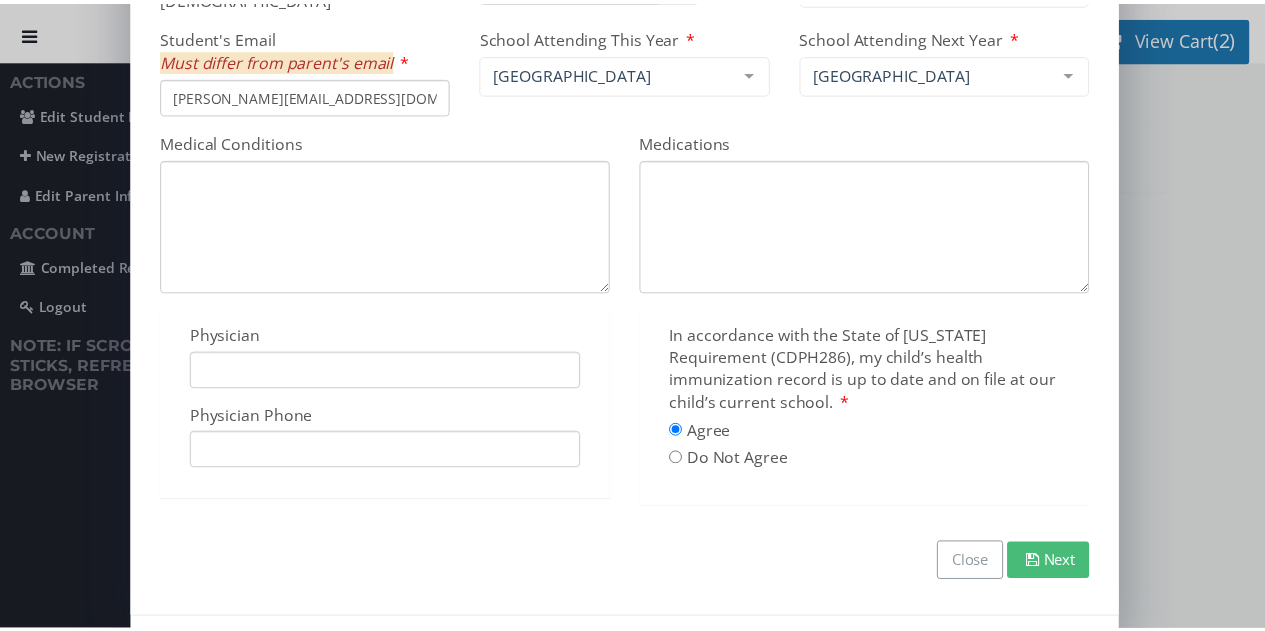 scroll, scrollTop: 448, scrollLeft: 0, axis: vertical 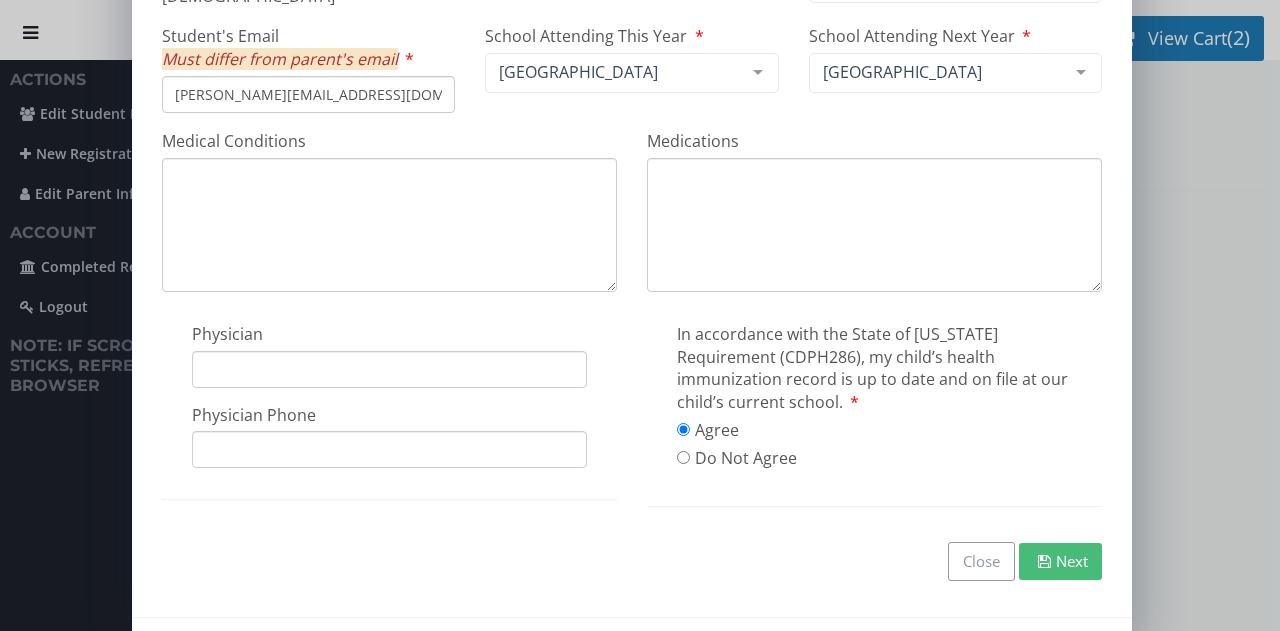 click on "Do Not Agree" at bounding box center [737, 458] 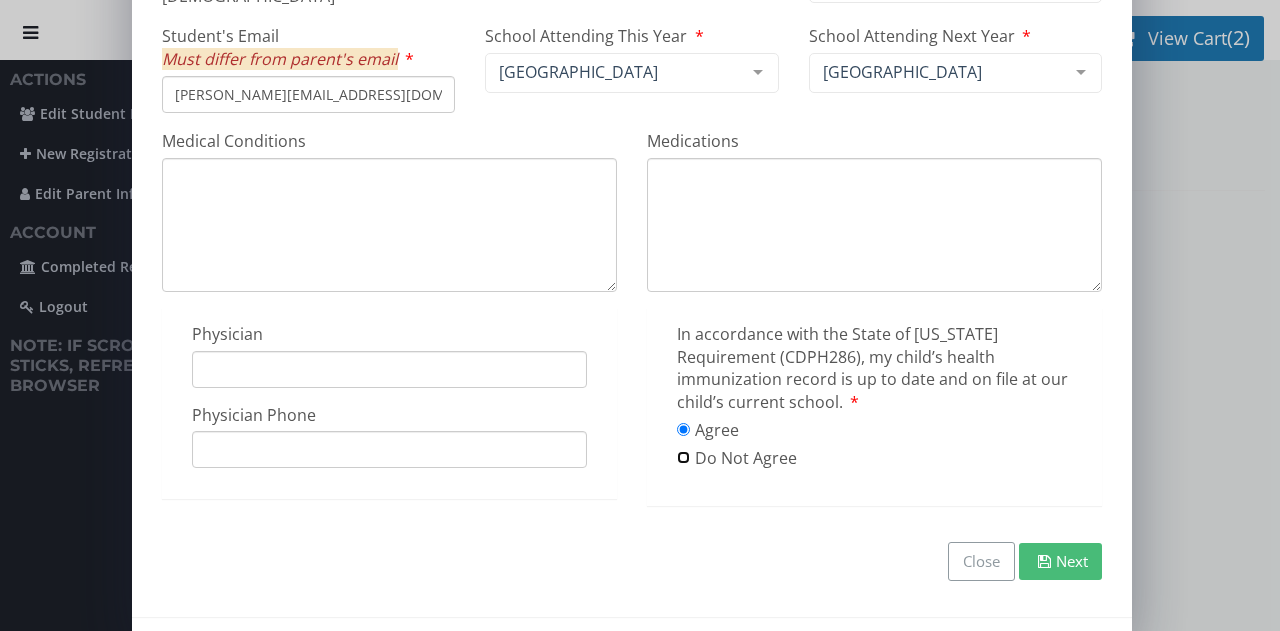 radio on "true" 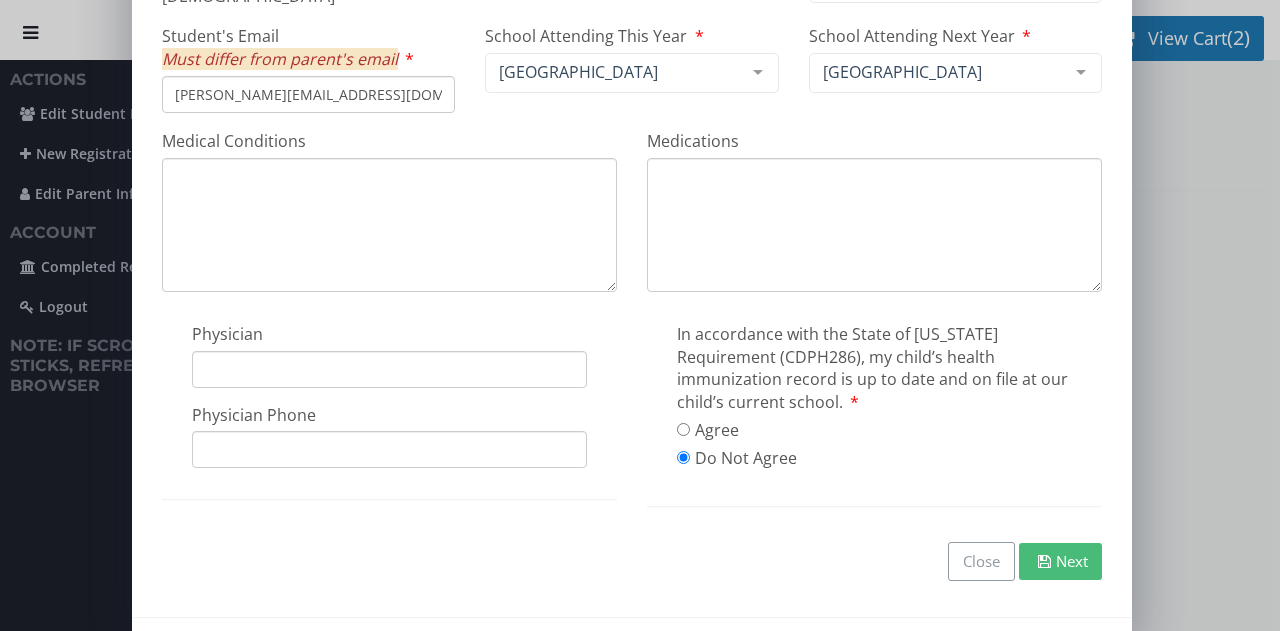 click on "Agree" at bounding box center [683, 429] 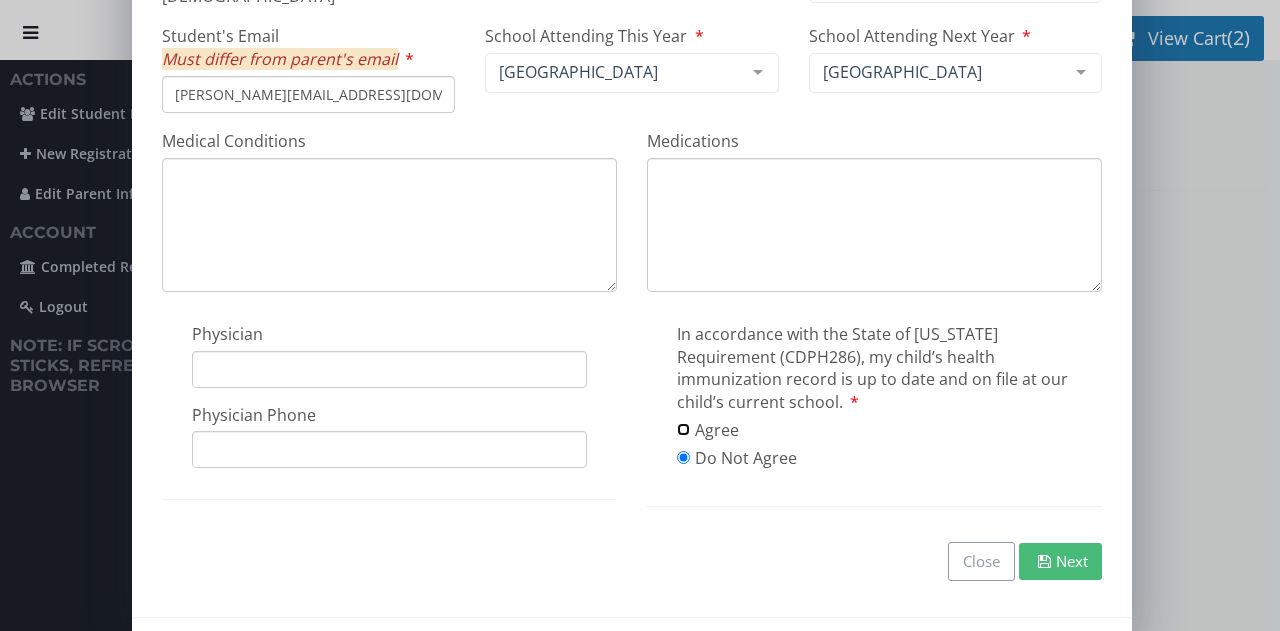 radio on "true" 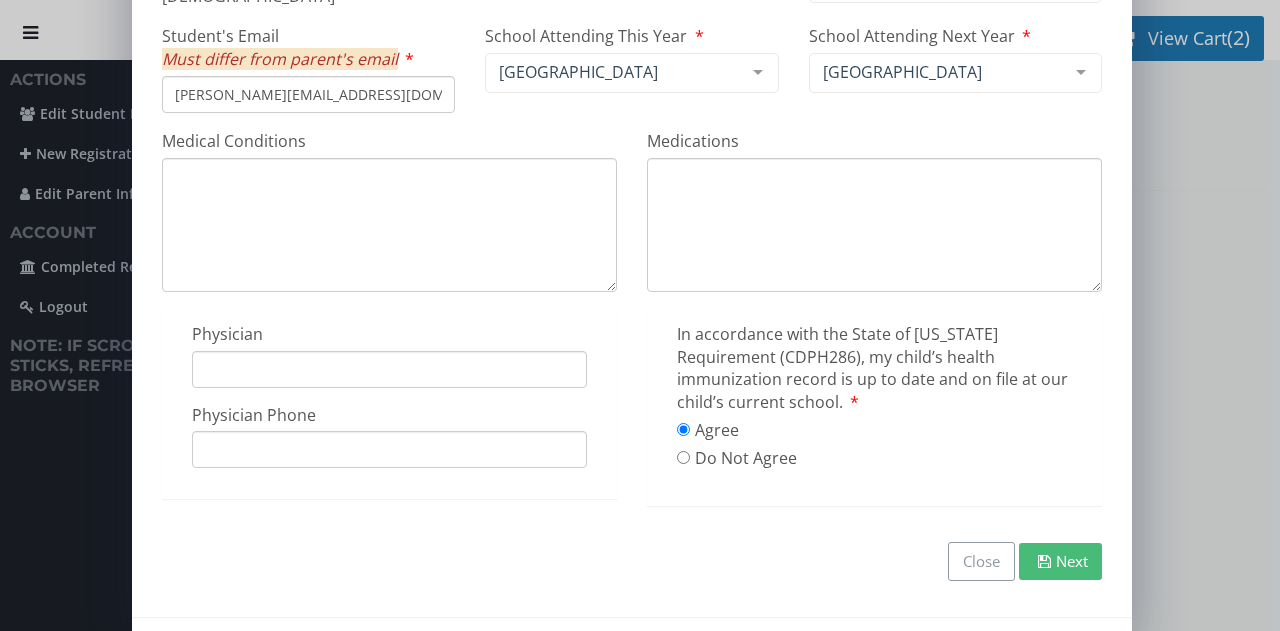 click on "Next" at bounding box center [1060, 561] 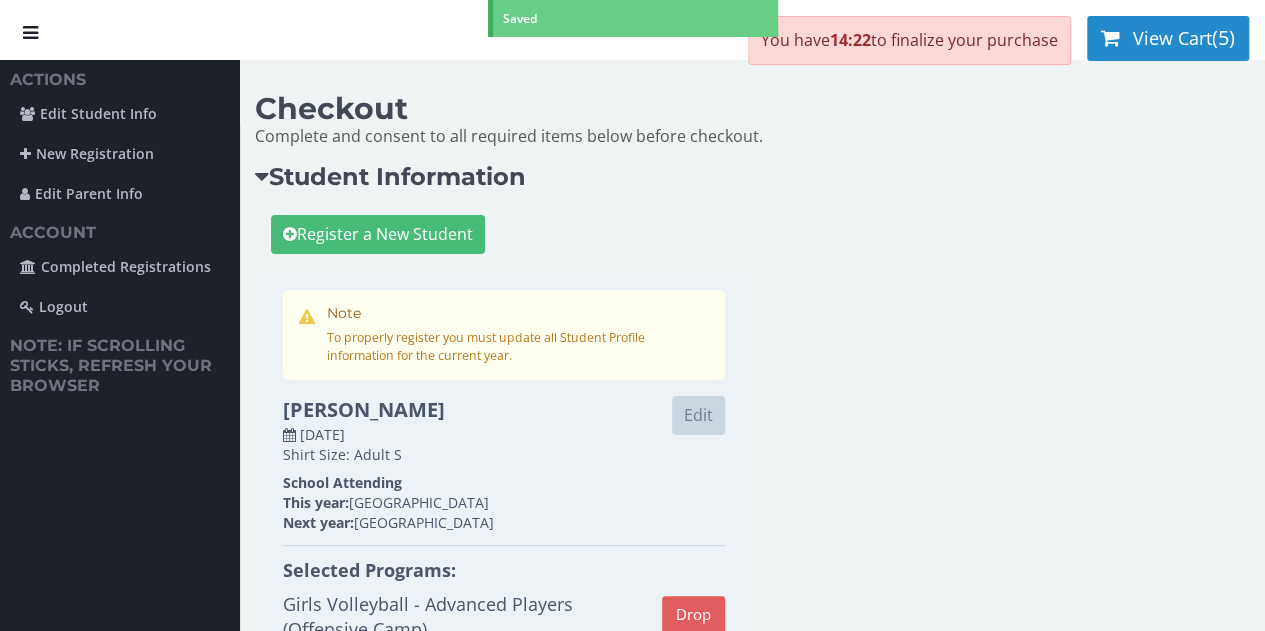 click on "View Cart" at bounding box center [1172, 38] 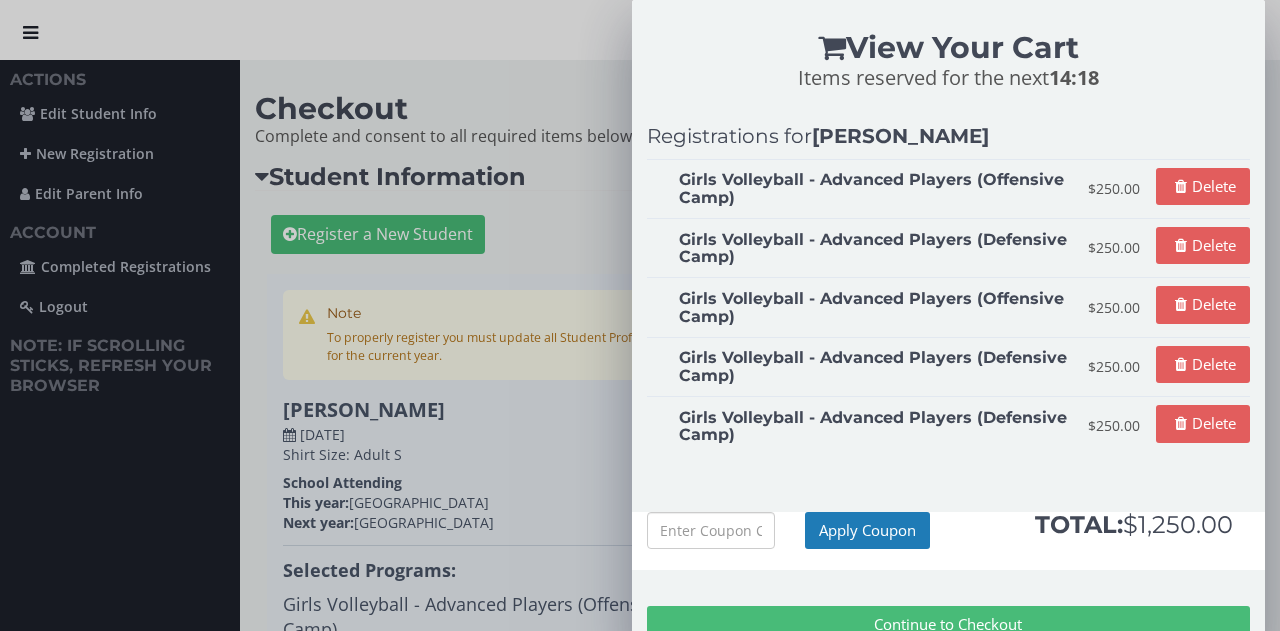 click on "Delete" at bounding box center (1203, 423) 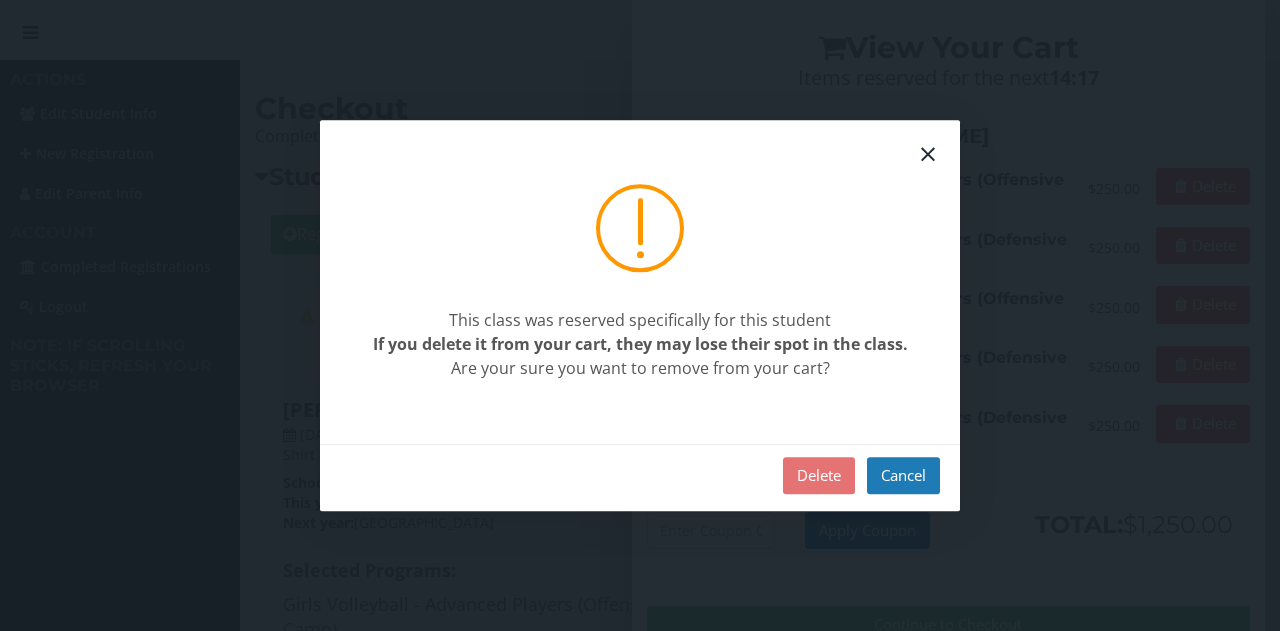 click on "Delete" at bounding box center (819, 475) 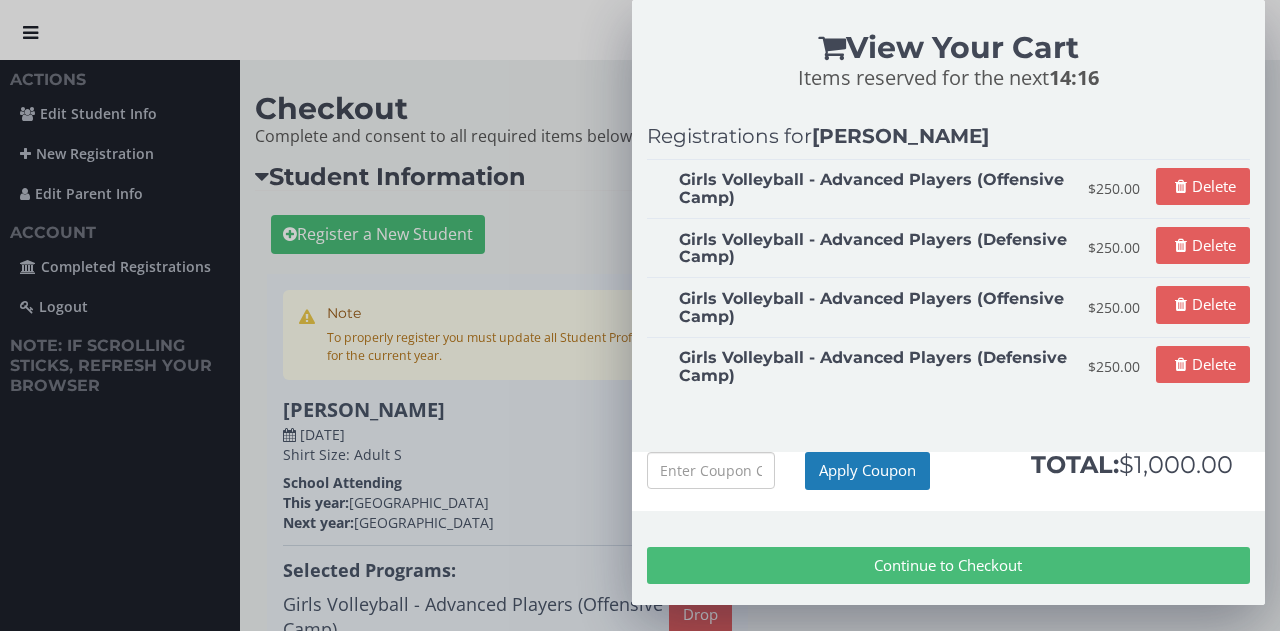 click on "Delete" at bounding box center [1203, 364] 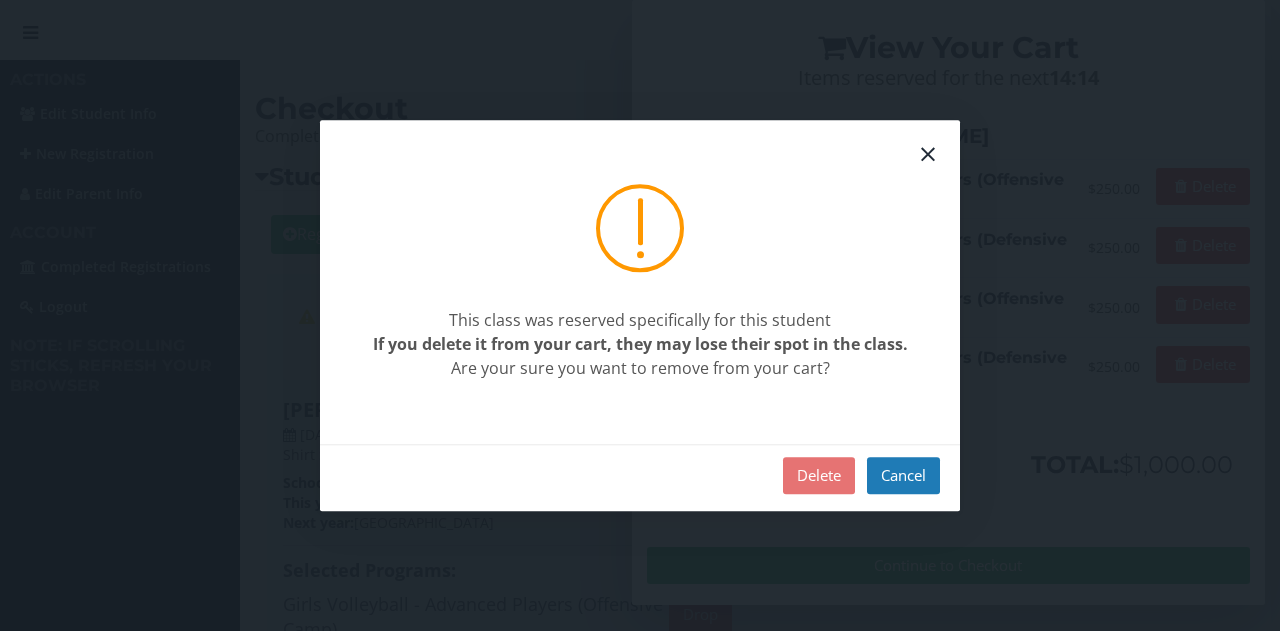 click on "Delete" at bounding box center [819, 475] 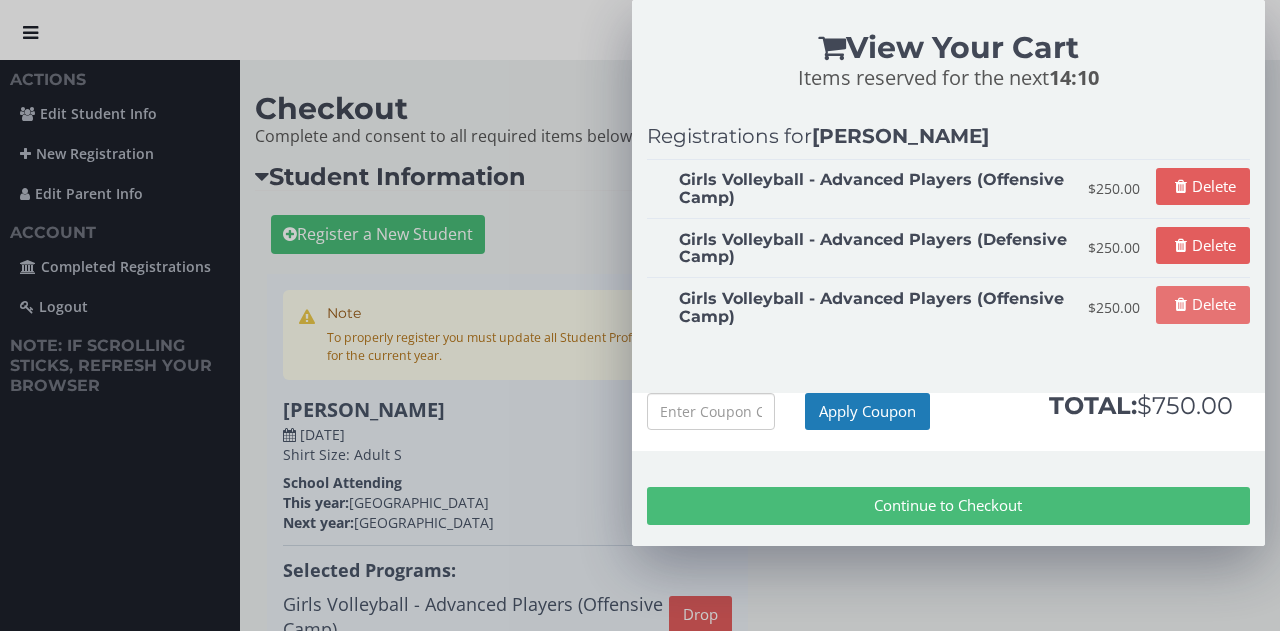 click on "Delete" at bounding box center [1203, 304] 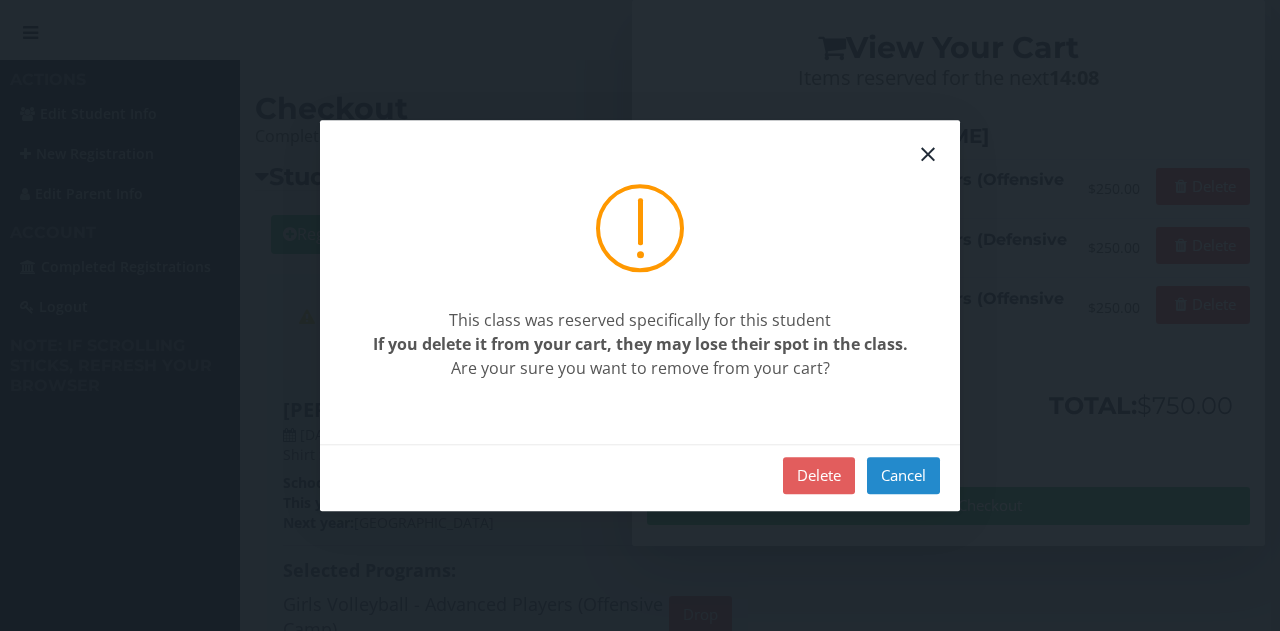 click on "Cancel" at bounding box center (903, 475) 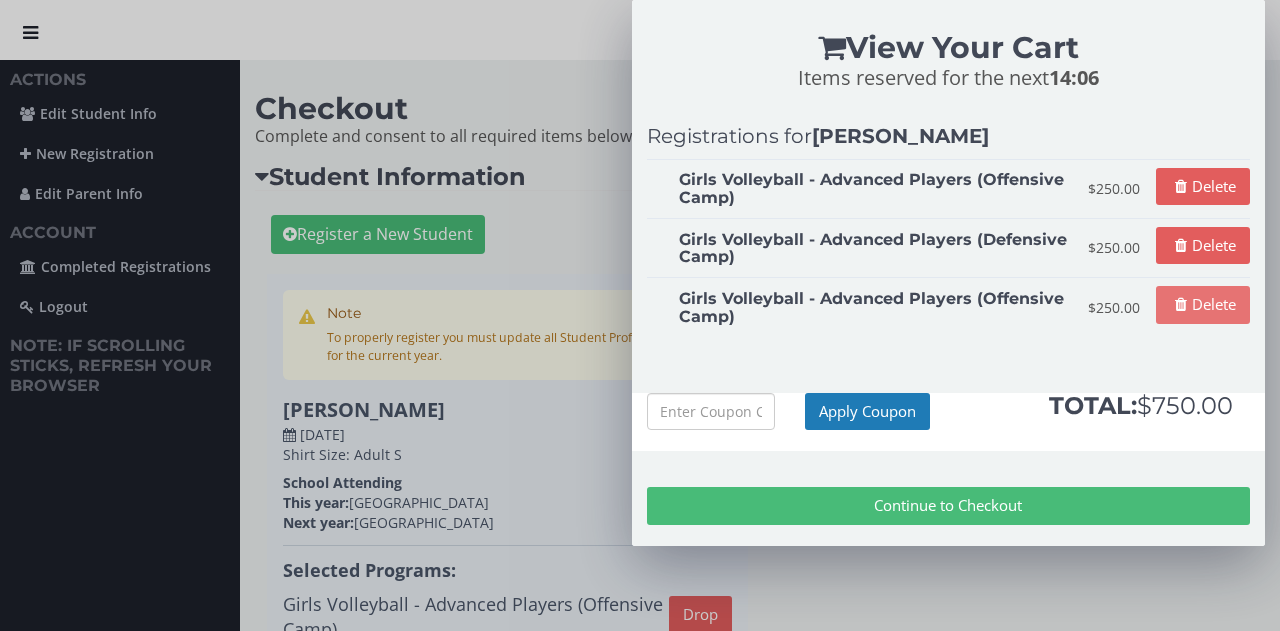 click on "Delete" at bounding box center (1203, 304) 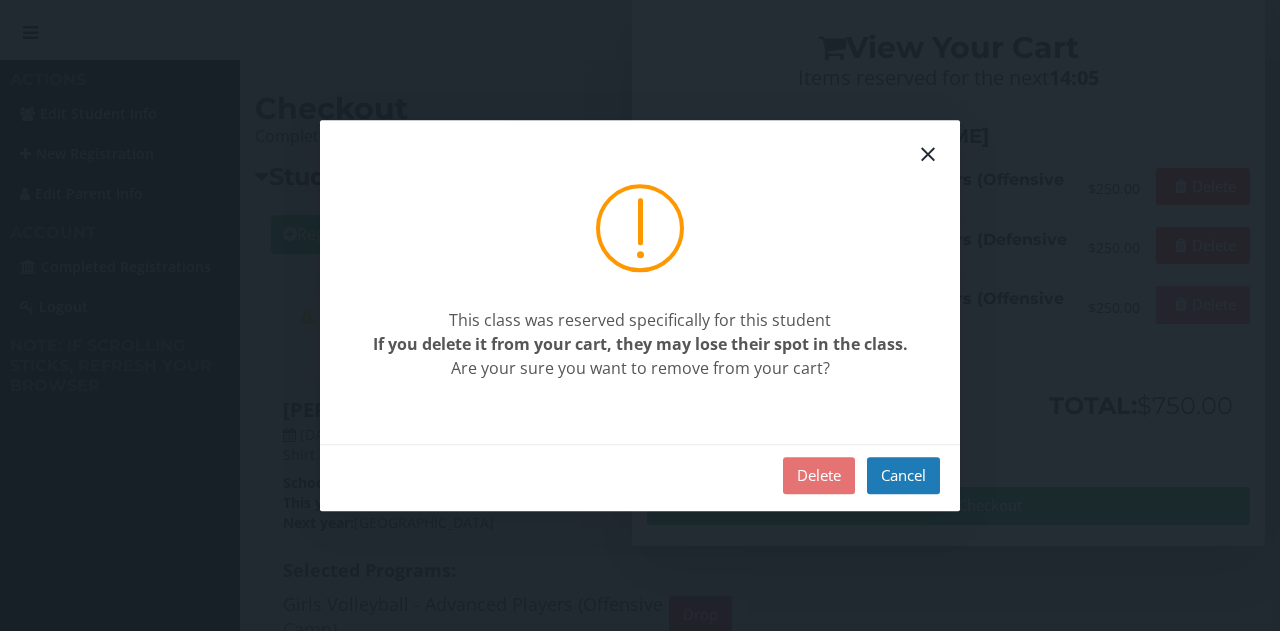 click on "Delete" at bounding box center (819, 475) 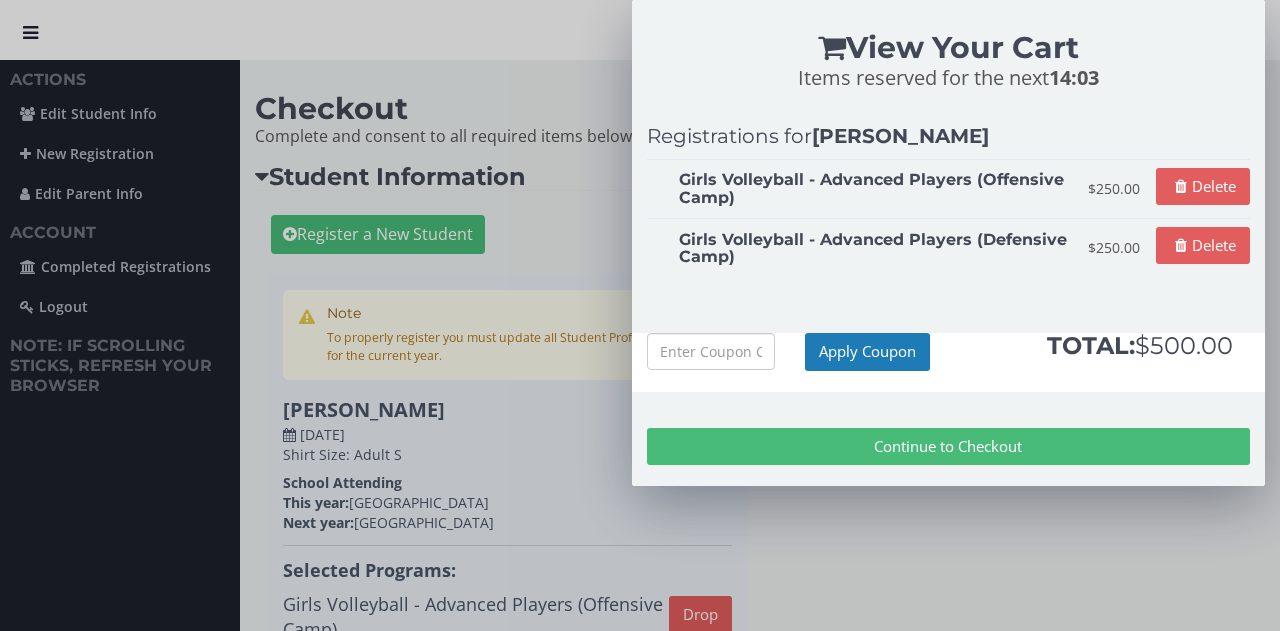 click on "Continue to Checkout" at bounding box center (948, 446) 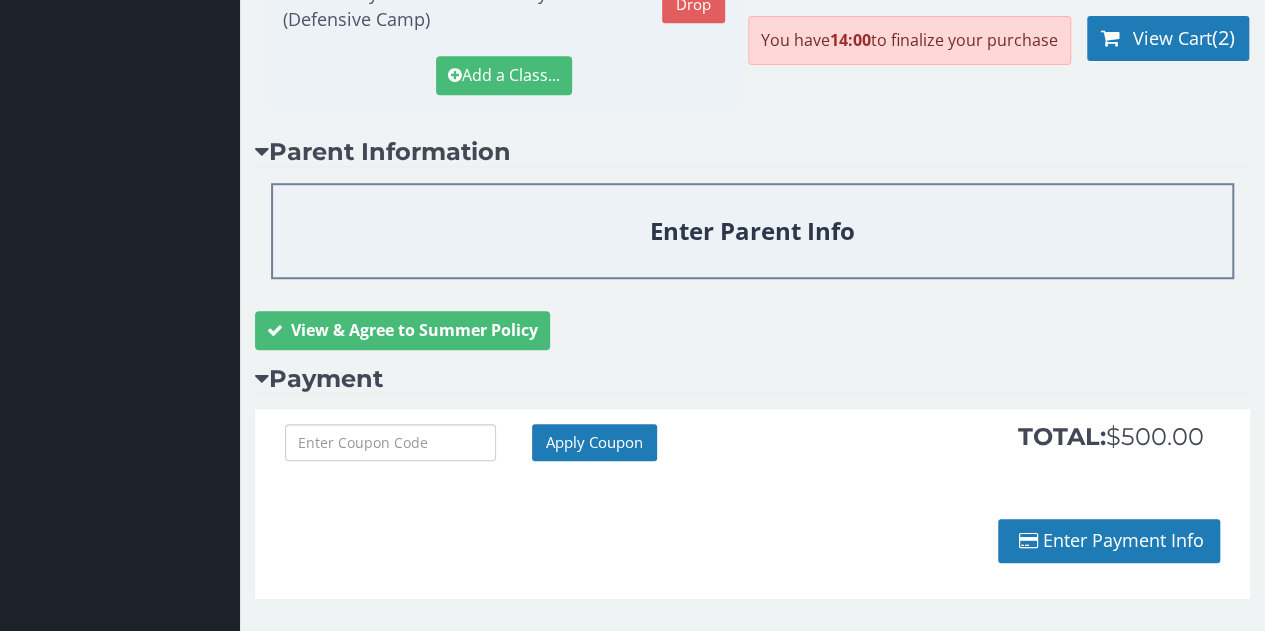 scroll, scrollTop: 680, scrollLeft: 0, axis: vertical 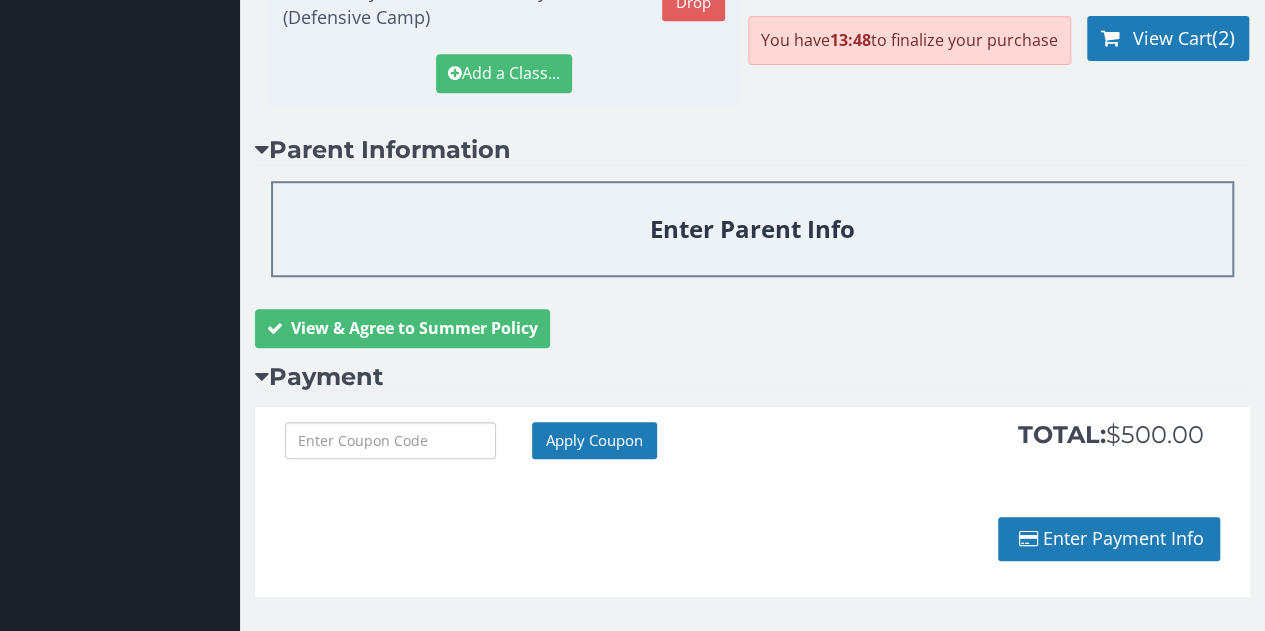 click on "Enter Payment Info" at bounding box center (1109, 539) 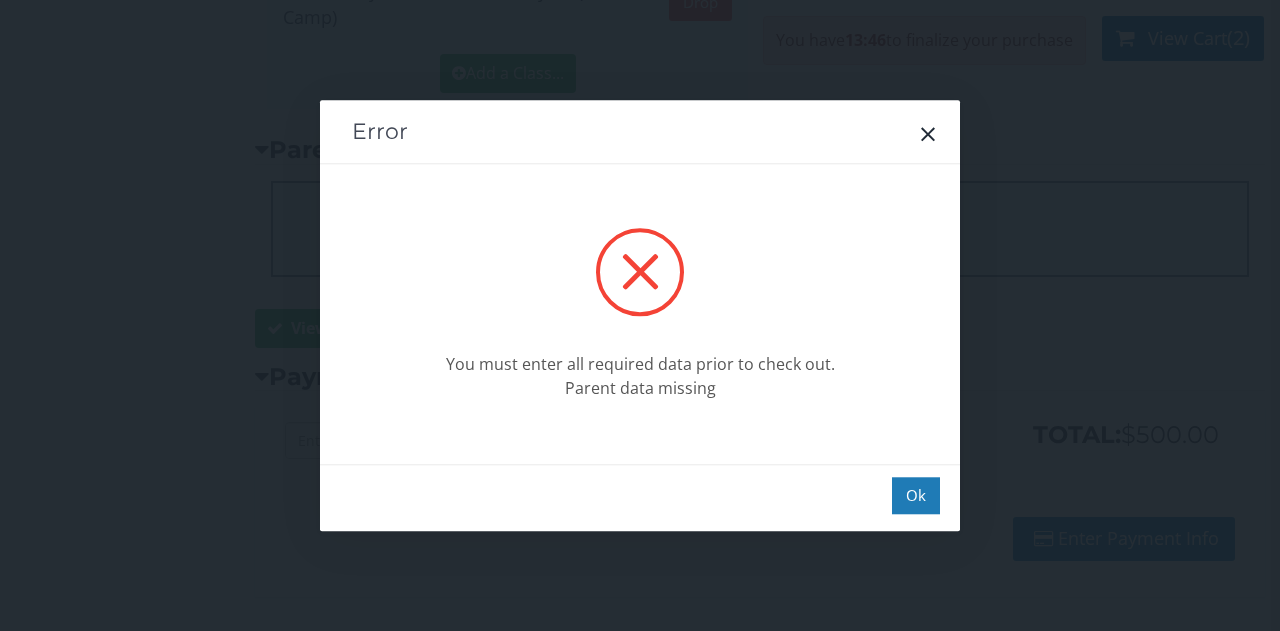 click on "Ok" at bounding box center [916, 495] 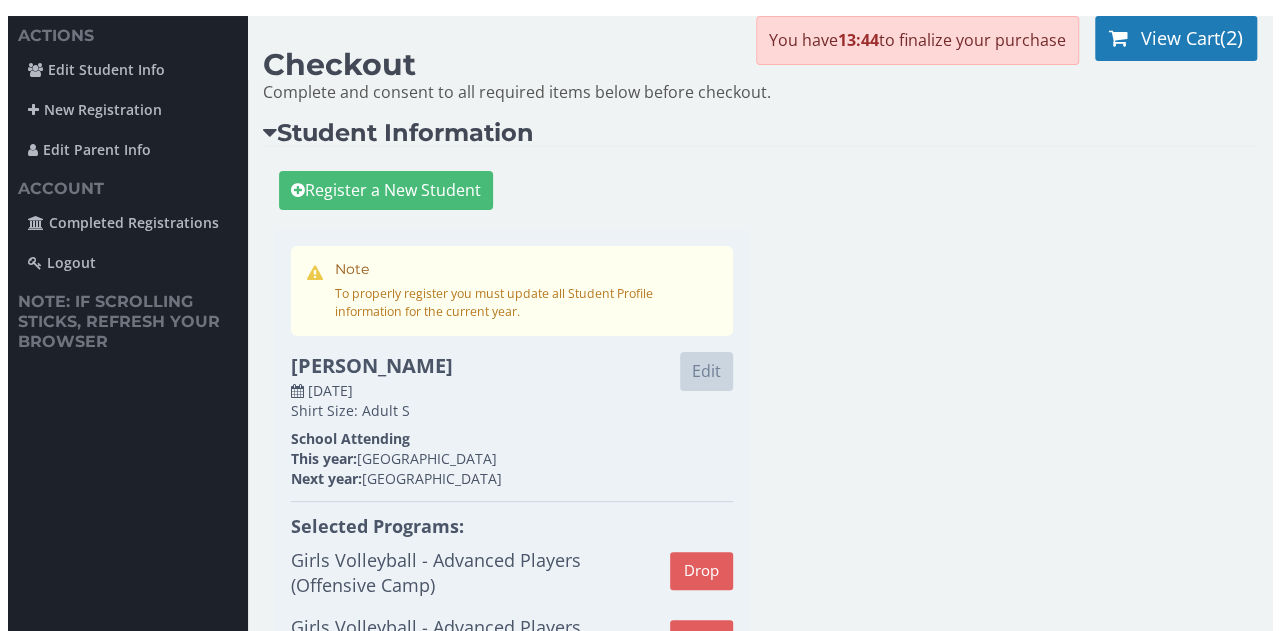 scroll, scrollTop: 0, scrollLeft: 0, axis: both 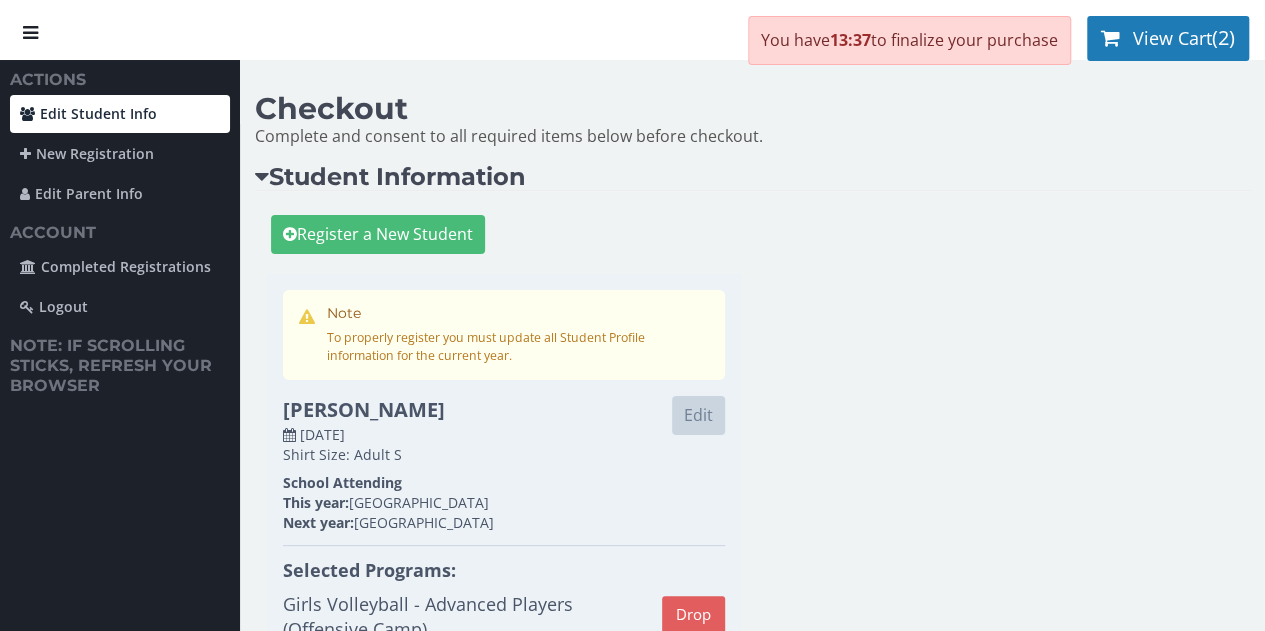 click on "Edit Student Info" at bounding box center [120, 114] 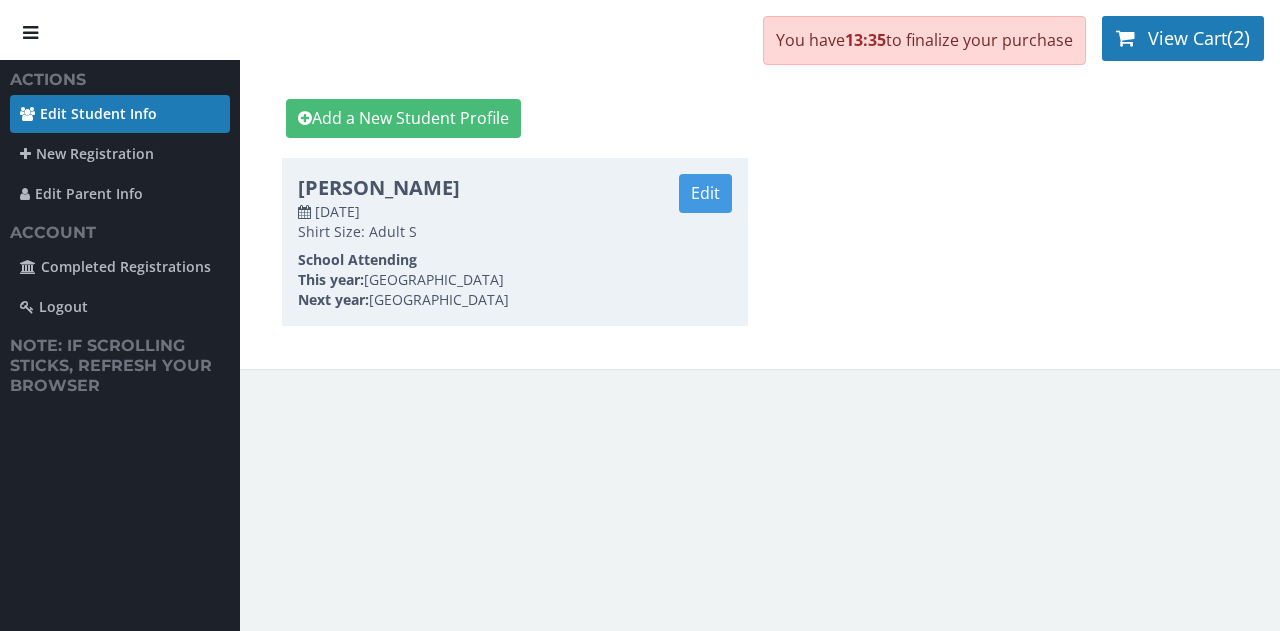 click on "Edit" at bounding box center [705, 193] 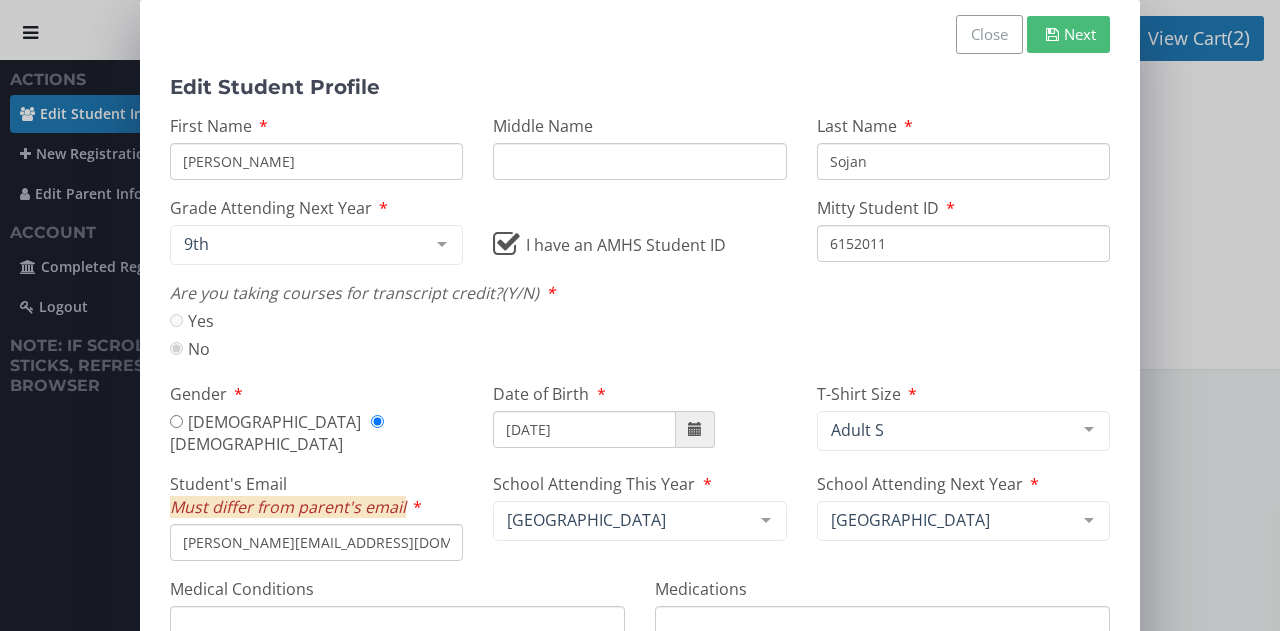 click on "[PERSON_NAME]" at bounding box center [316, 161] 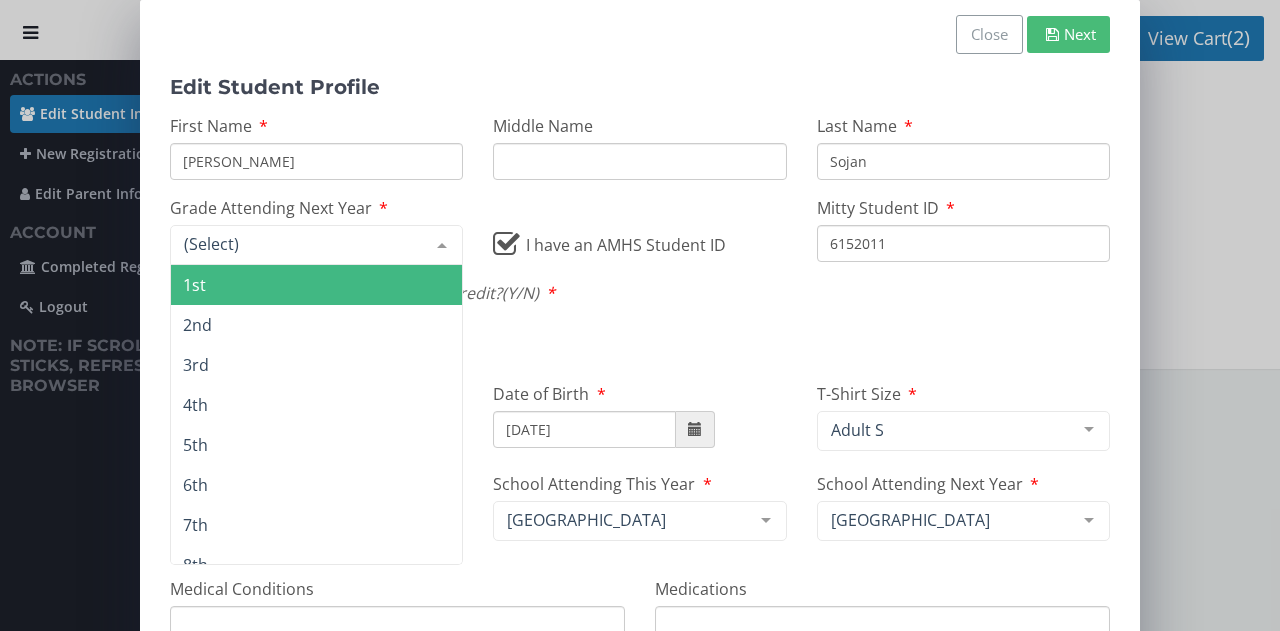 click on "6152011" at bounding box center [963, 243] 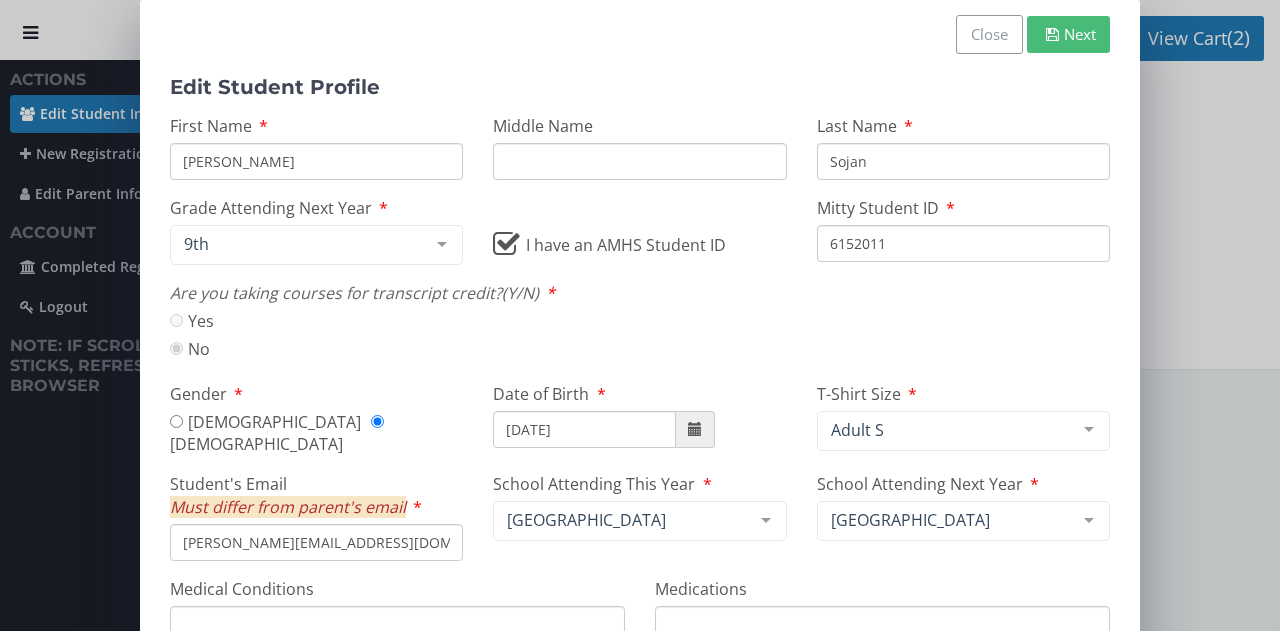 click on "Yes" at bounding box center (192, 321) 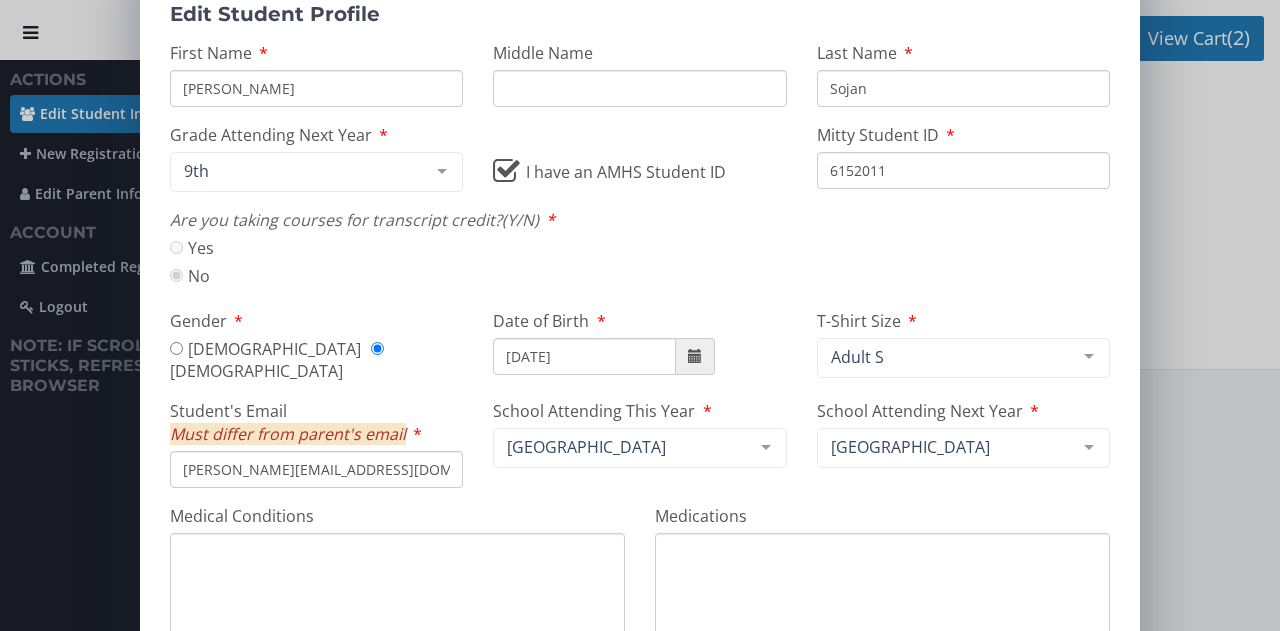 scroll, scrollTop: 115, scrollLeft: 0, axis: vertical 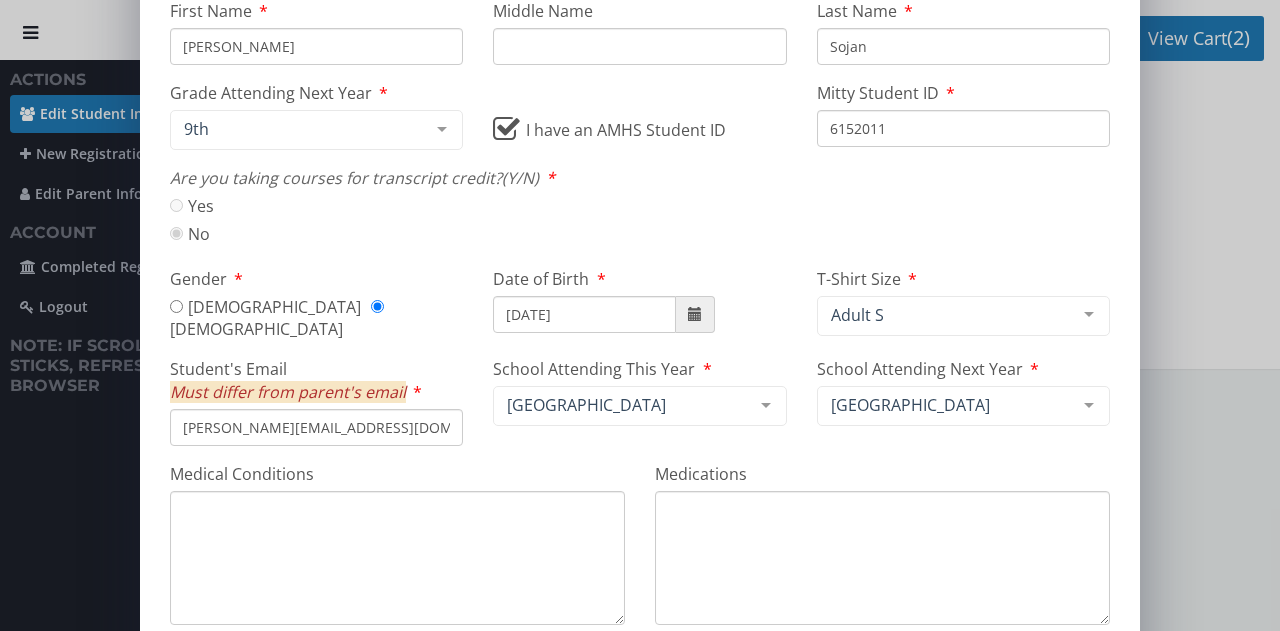 click on "[DATE]" at bounding box center (584, 314) 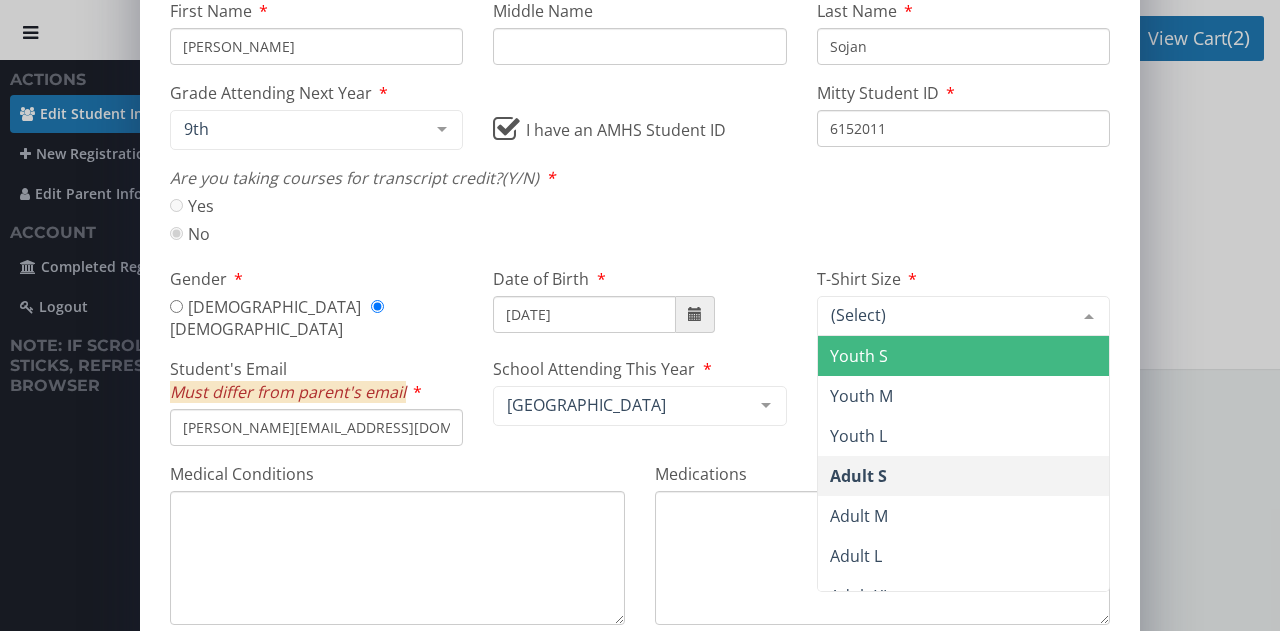 click on "Youth S" at bounding box center [963, 356] 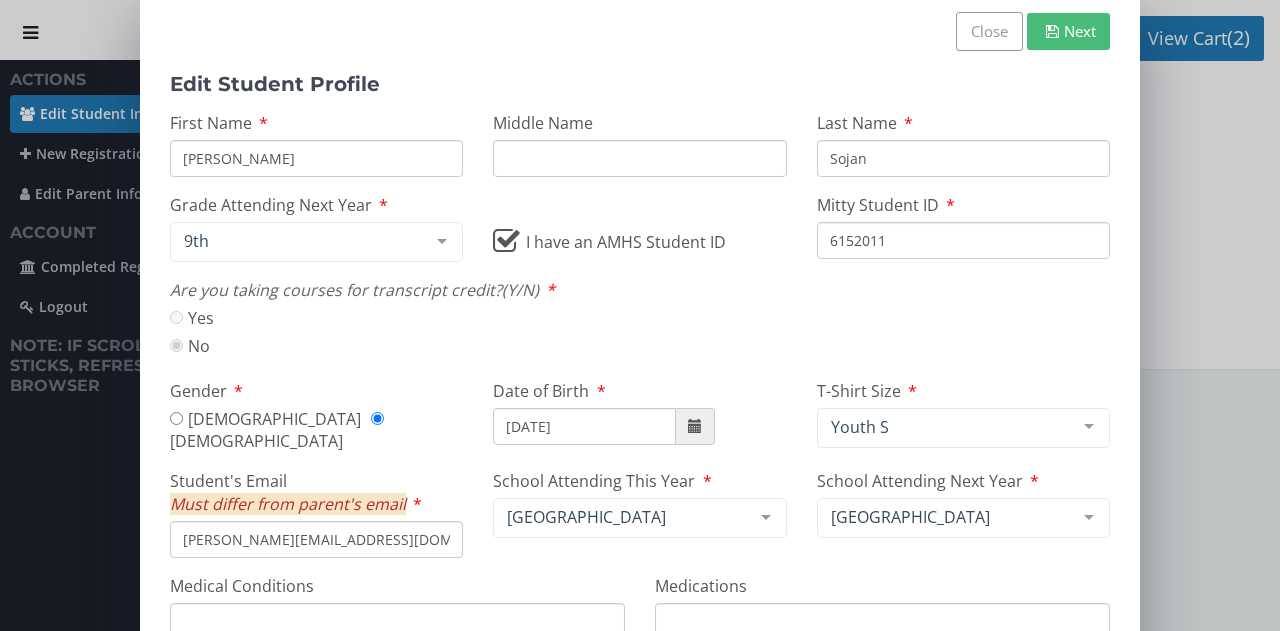 scroll, scrollTop: 0, scrollLeft: 0, axis: both 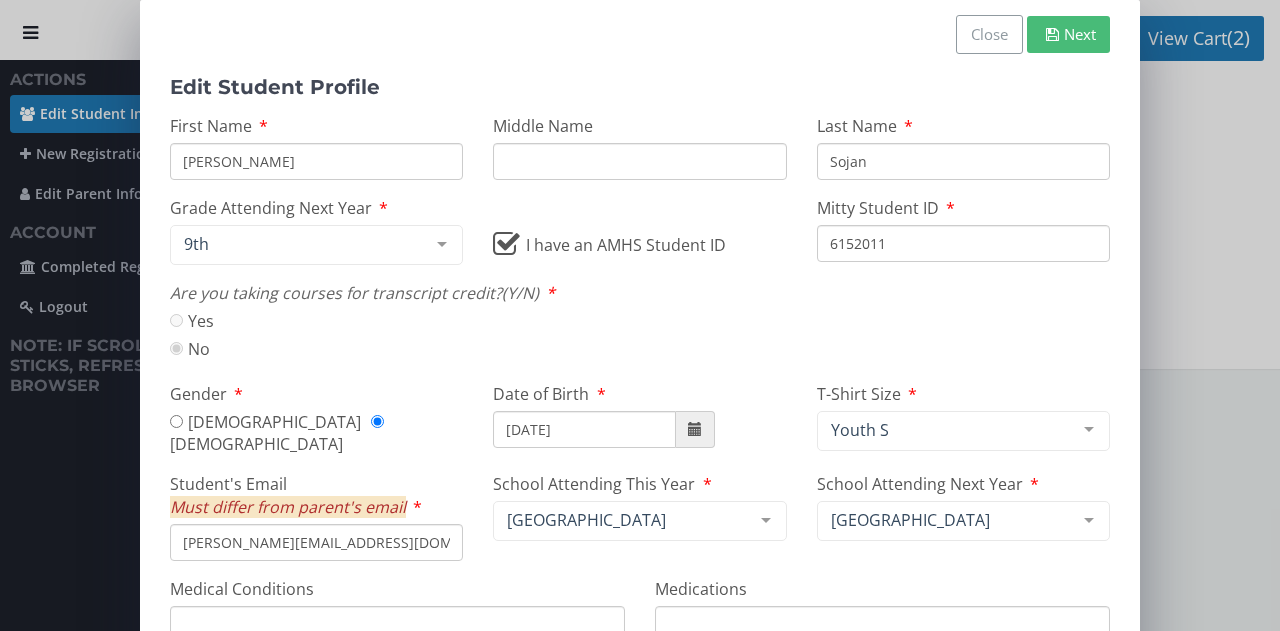 click at bounding box center [442, 245] 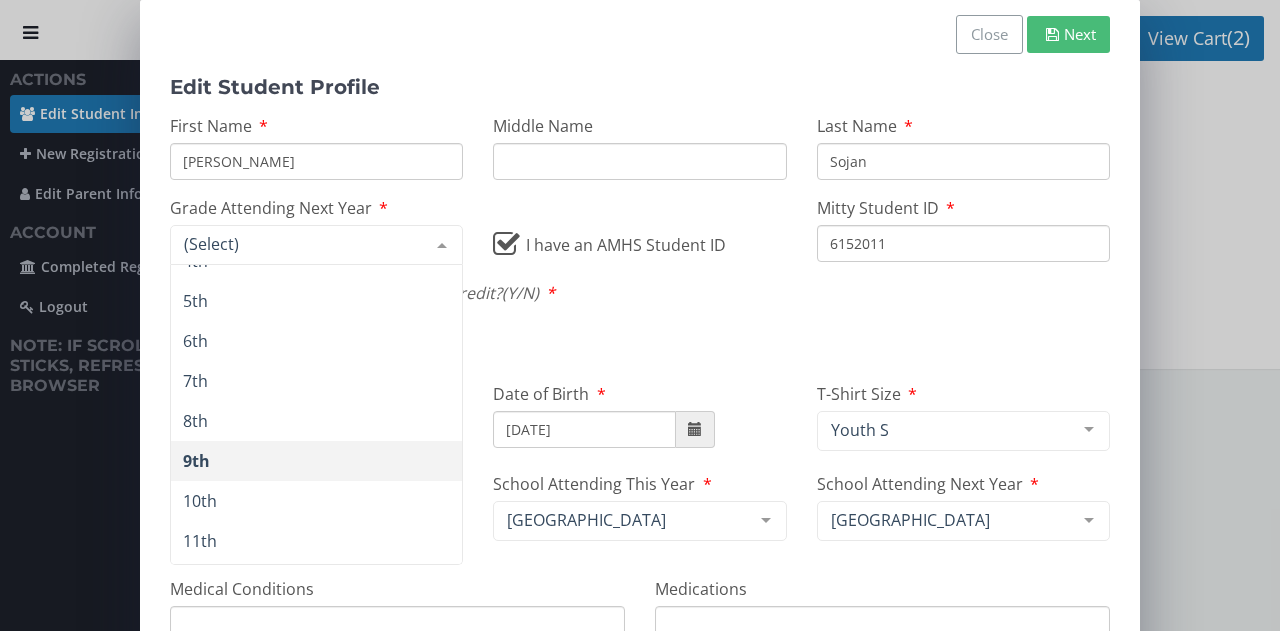 scroll, scrollTop: 180, scrollLeft: 0, axis: vertical 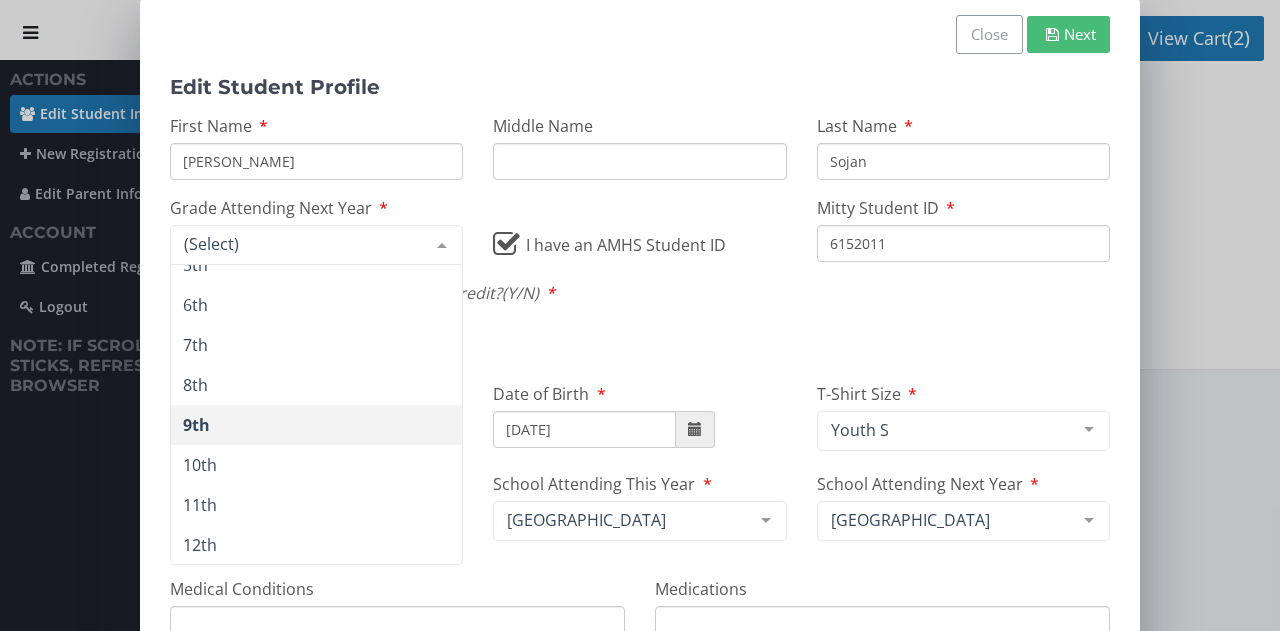 click on "9th" at bounding box center [316, 425] 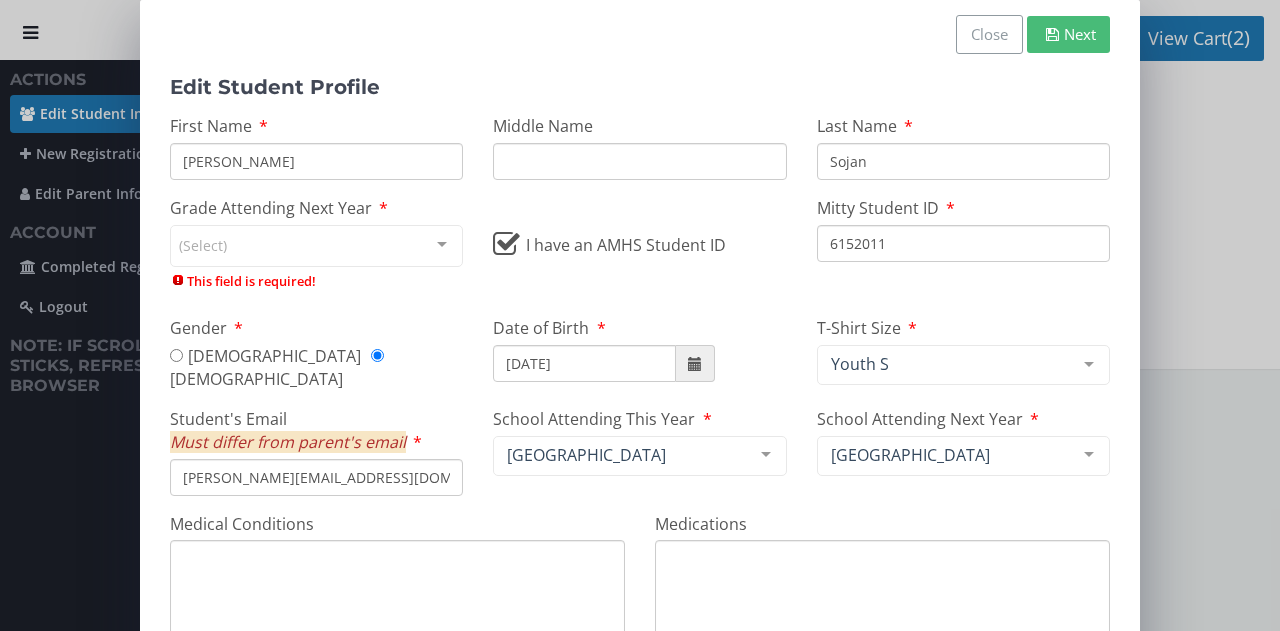 click on "(Select)" at bounding box center [316, 246] 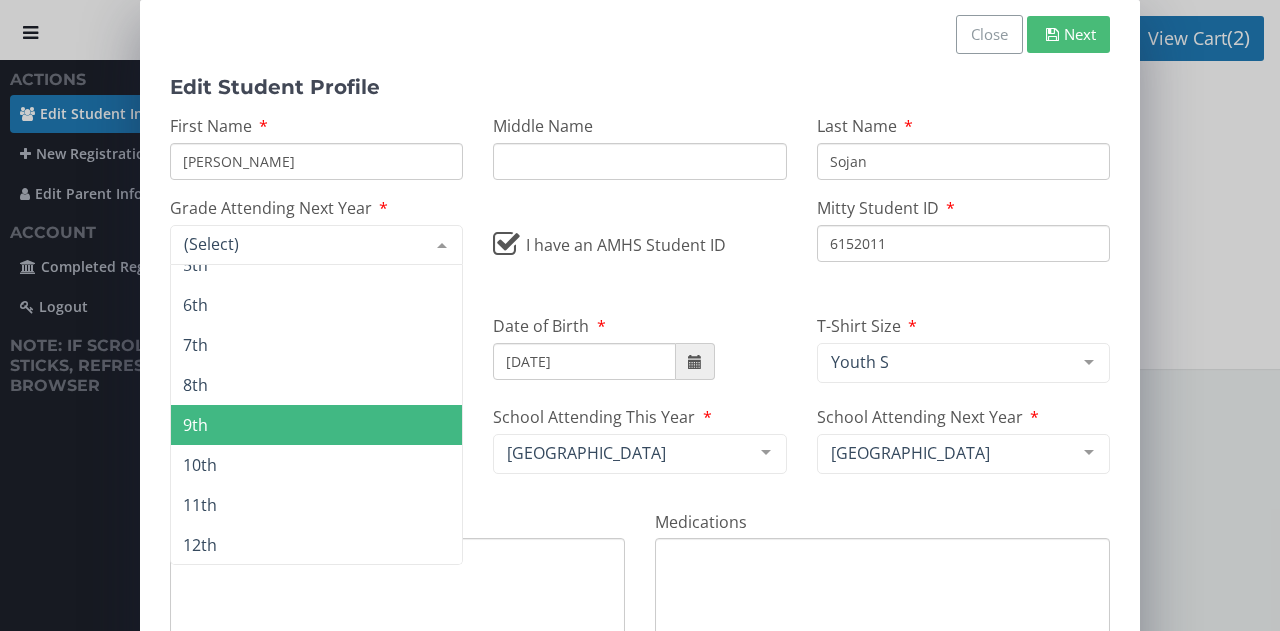 click on "9th" at bounding box center [316, 425] 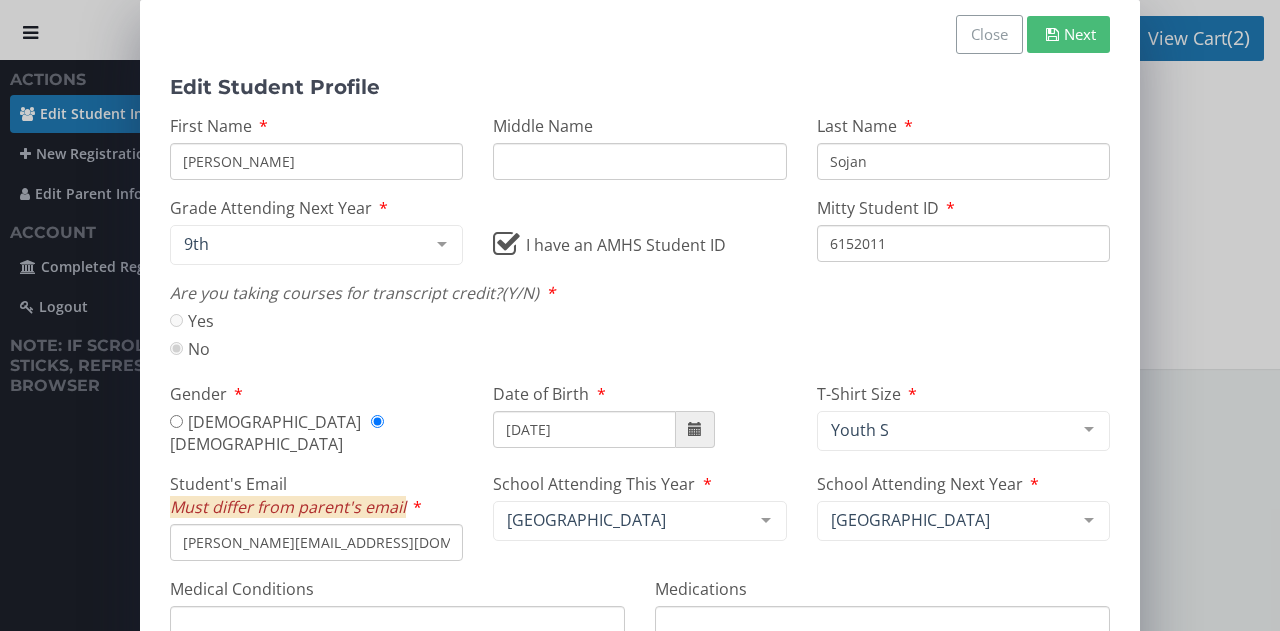 click on "6152011" at bounding box center [963, 243] 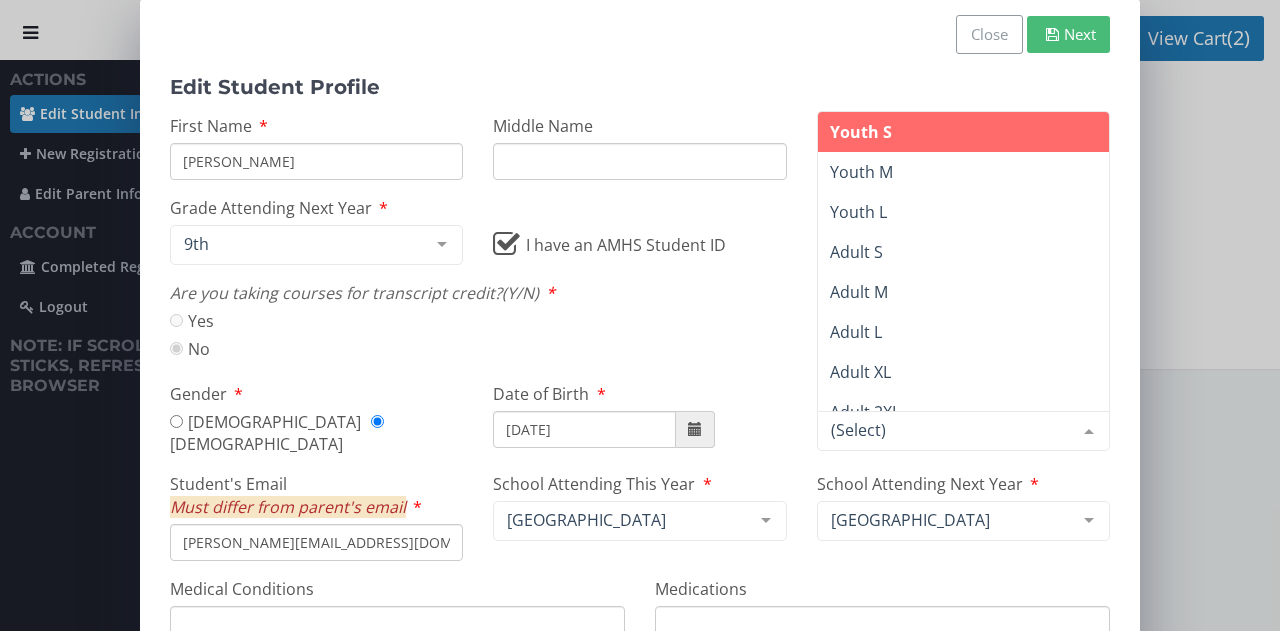 click on "Youth S" at bounding box center [963, 132] 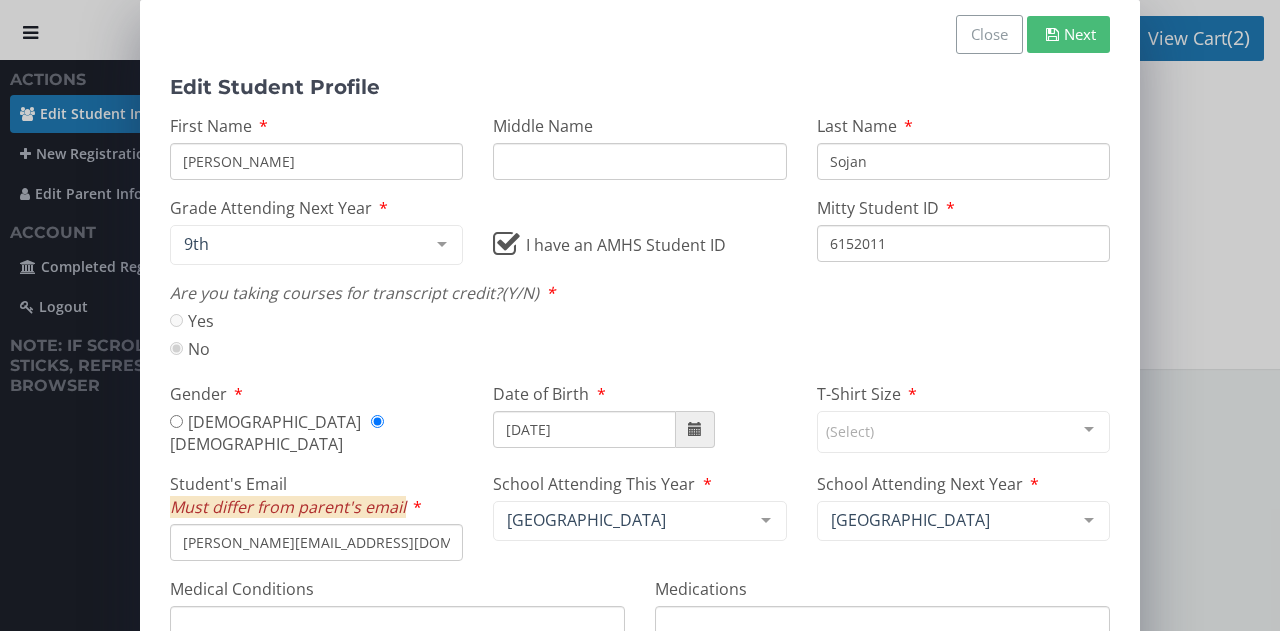 click on "(Select)" at bounding box center [963, 432] 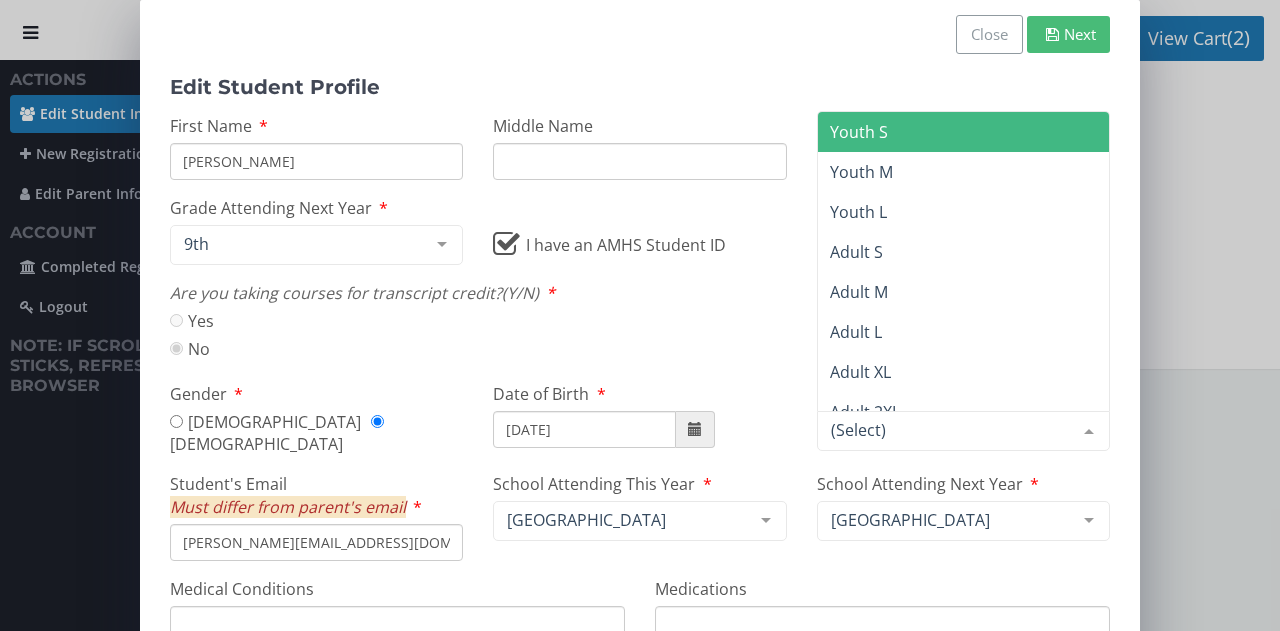 click on "Youth S" at bounding box center [859, 132] 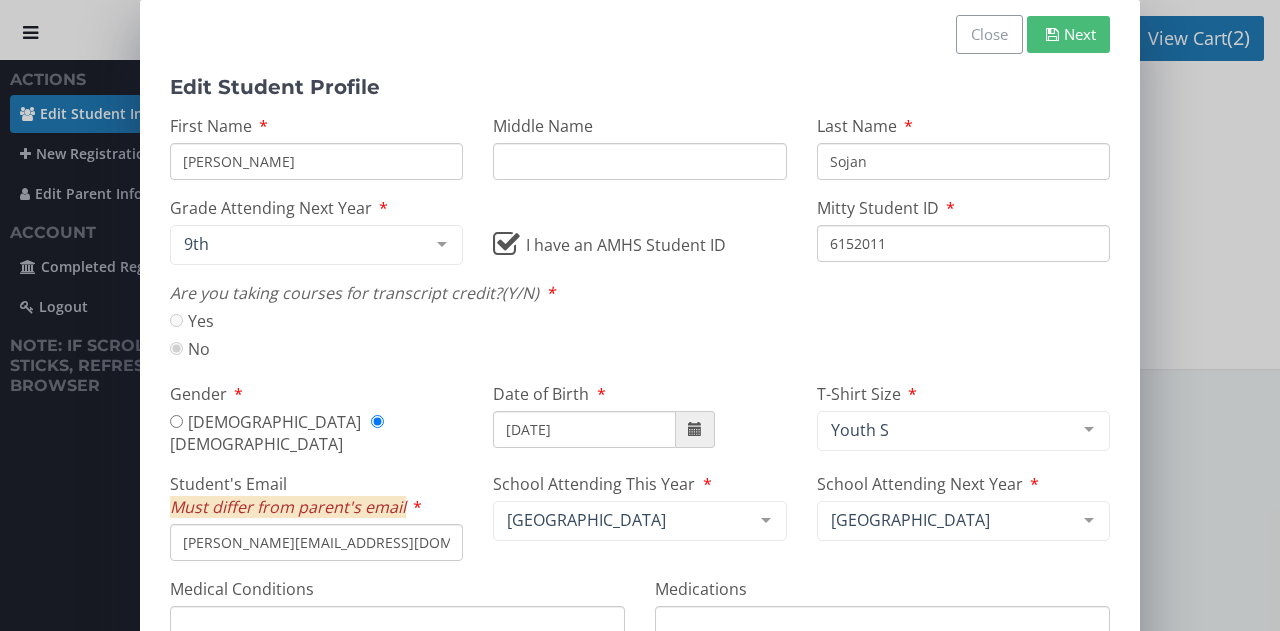 click at bounding box center [695, 429] 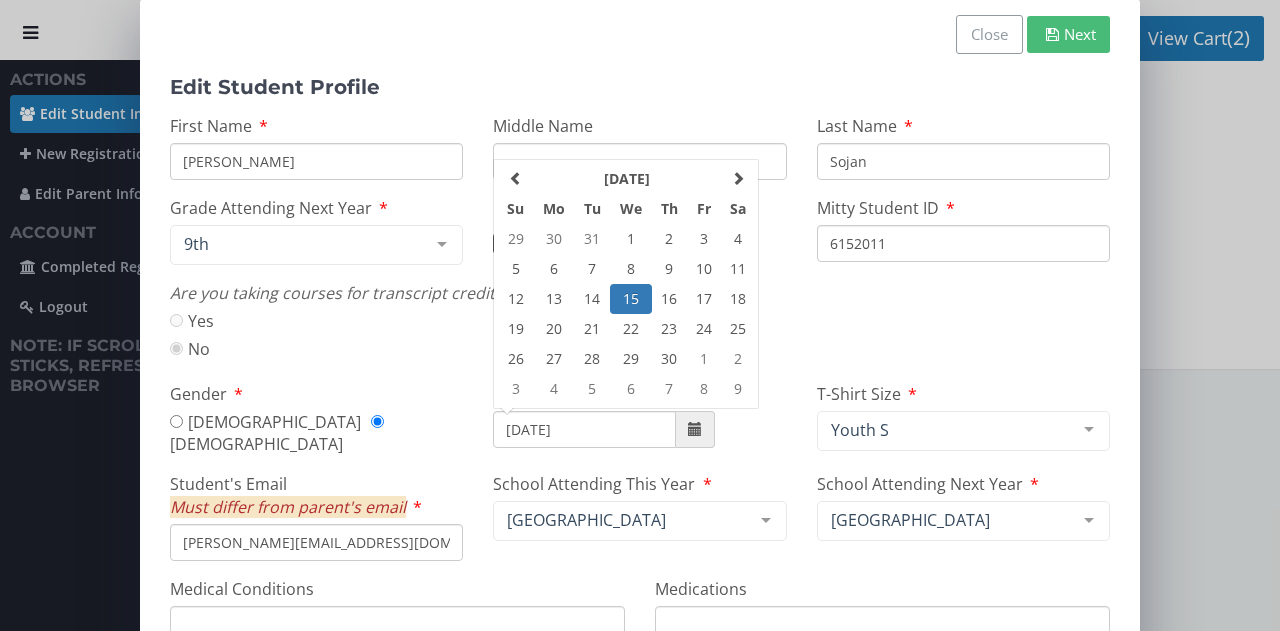 click on "15" at bounding box center [631, 299] 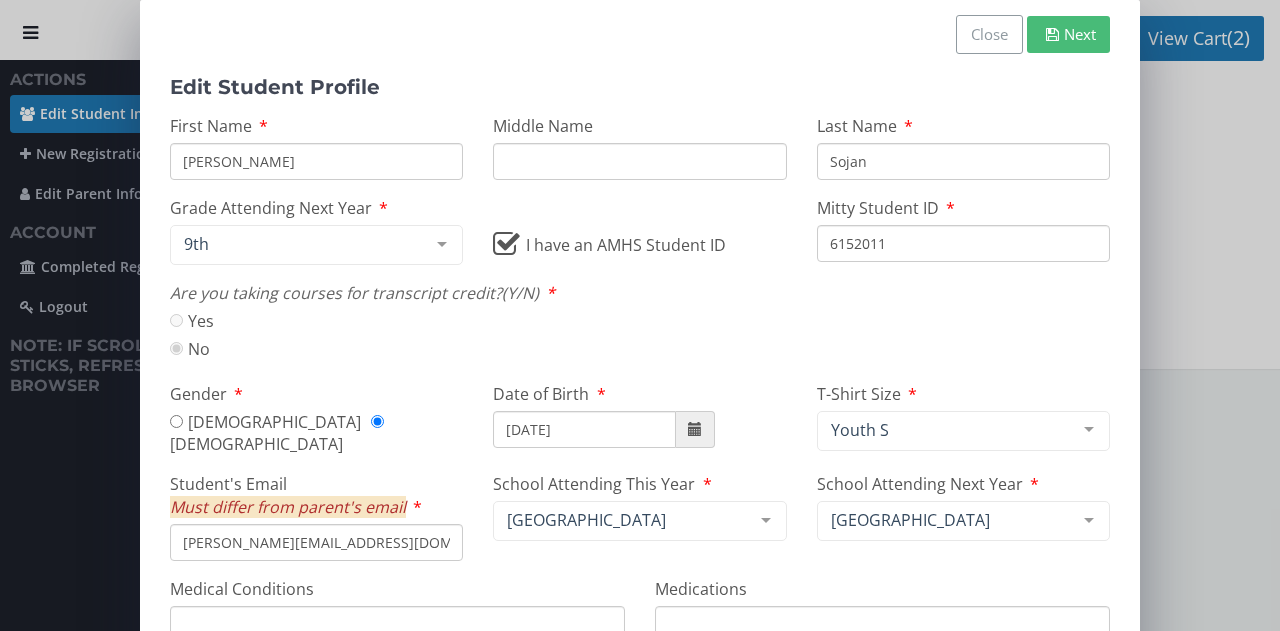 click on "[PERSON_NAME]" at bounding box center (316, 161) 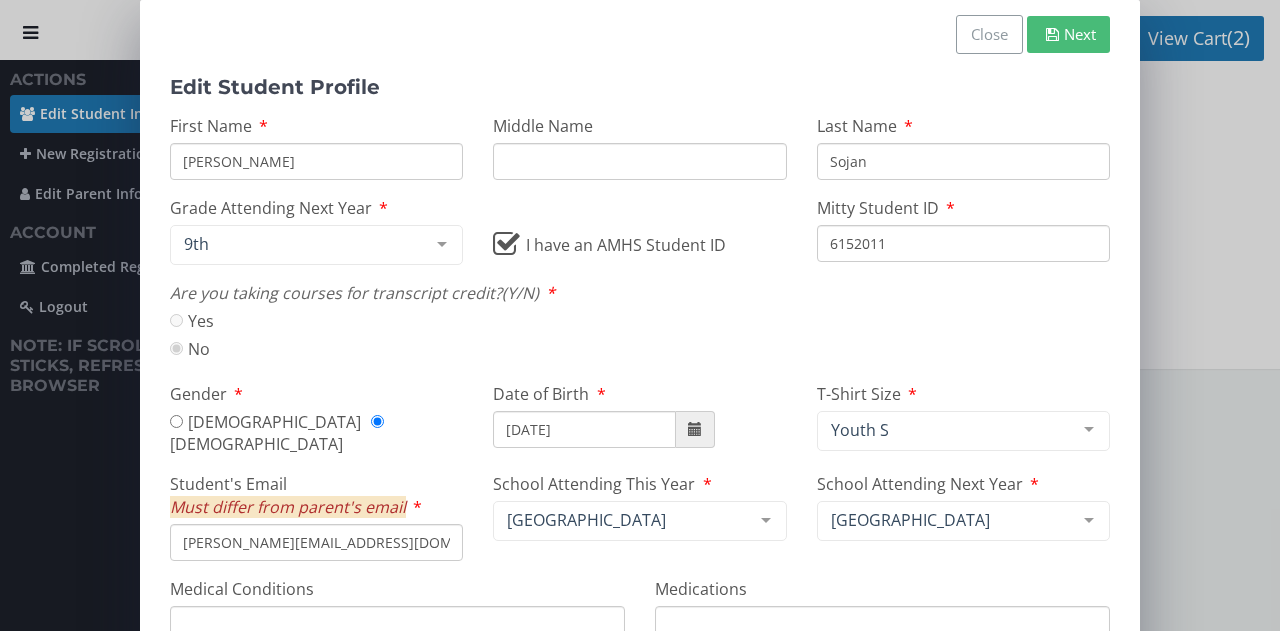 click on "Sojan" at bounding box center (963, 161) 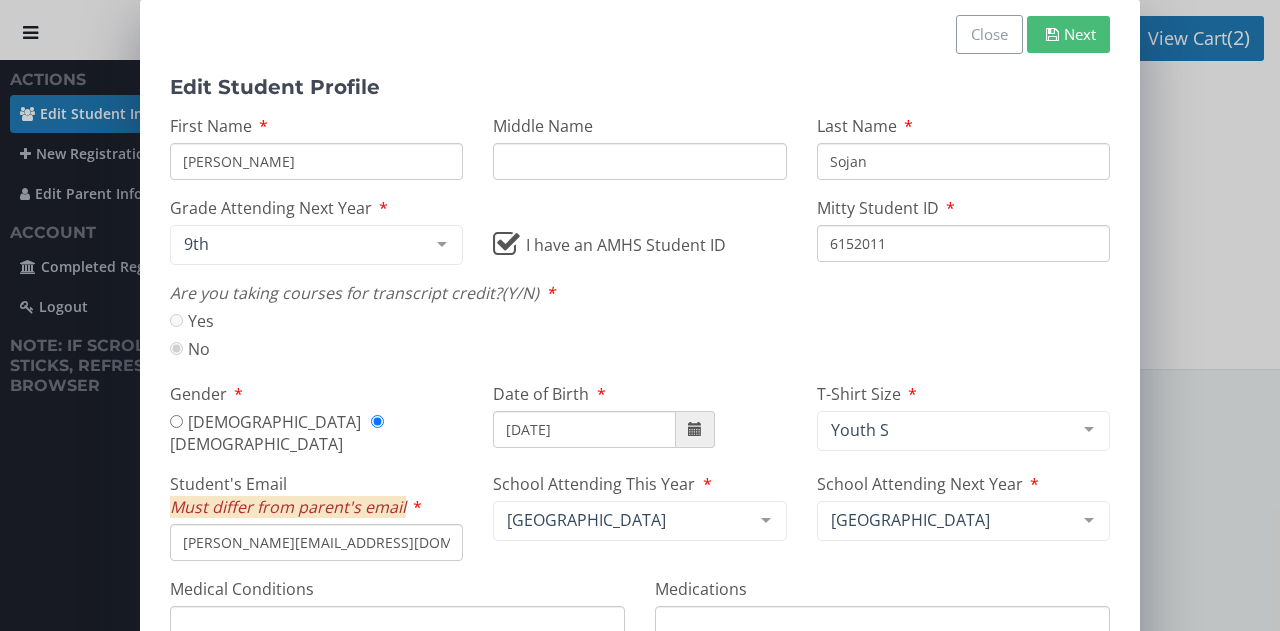 type on "Sojan" 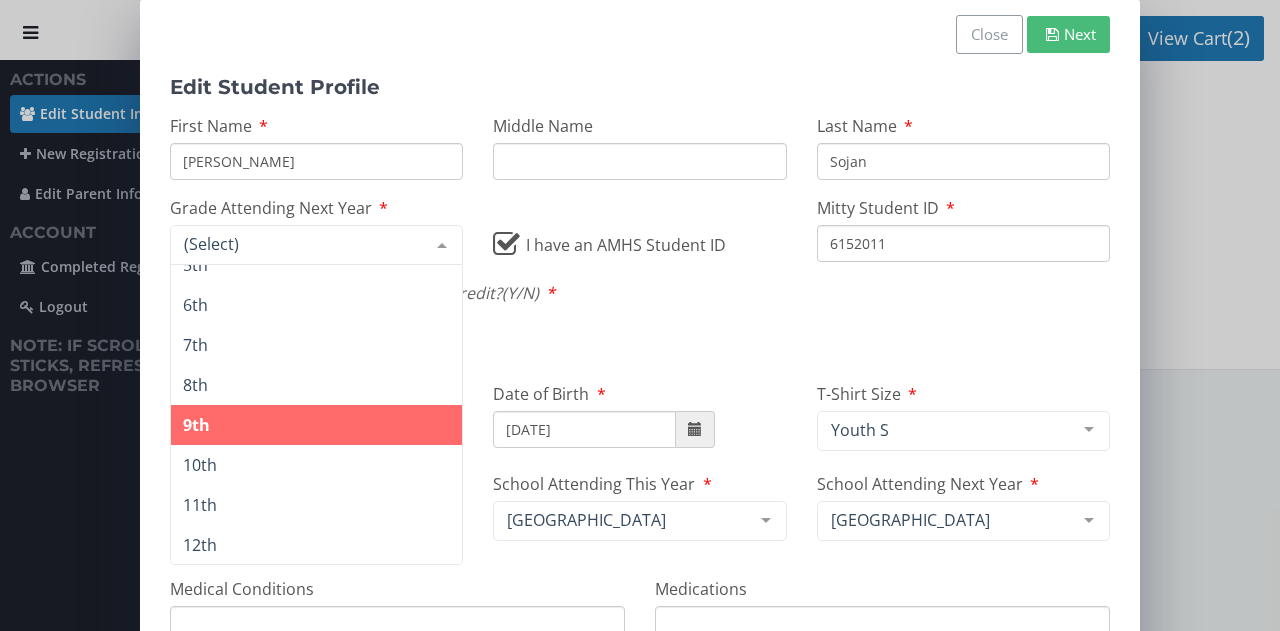 click on "10th" at bounding box center (200, 465) 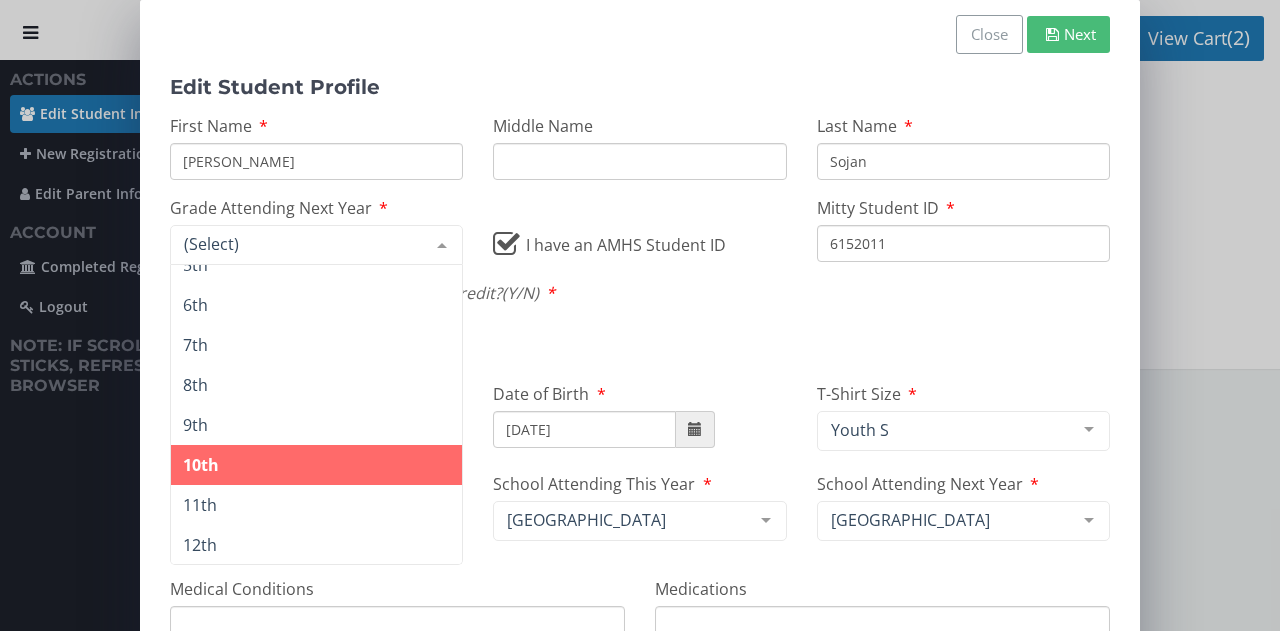 click on "9th" at bounding box center [316, 425] 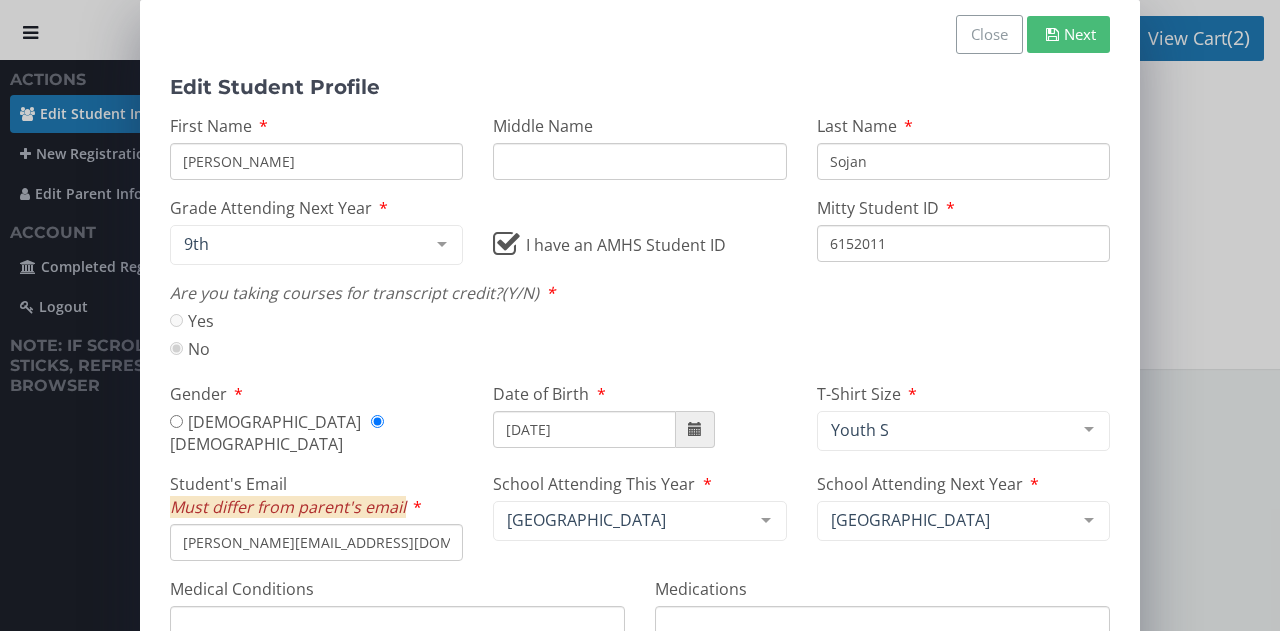click on "6152011" at bounding box center (963, 243) 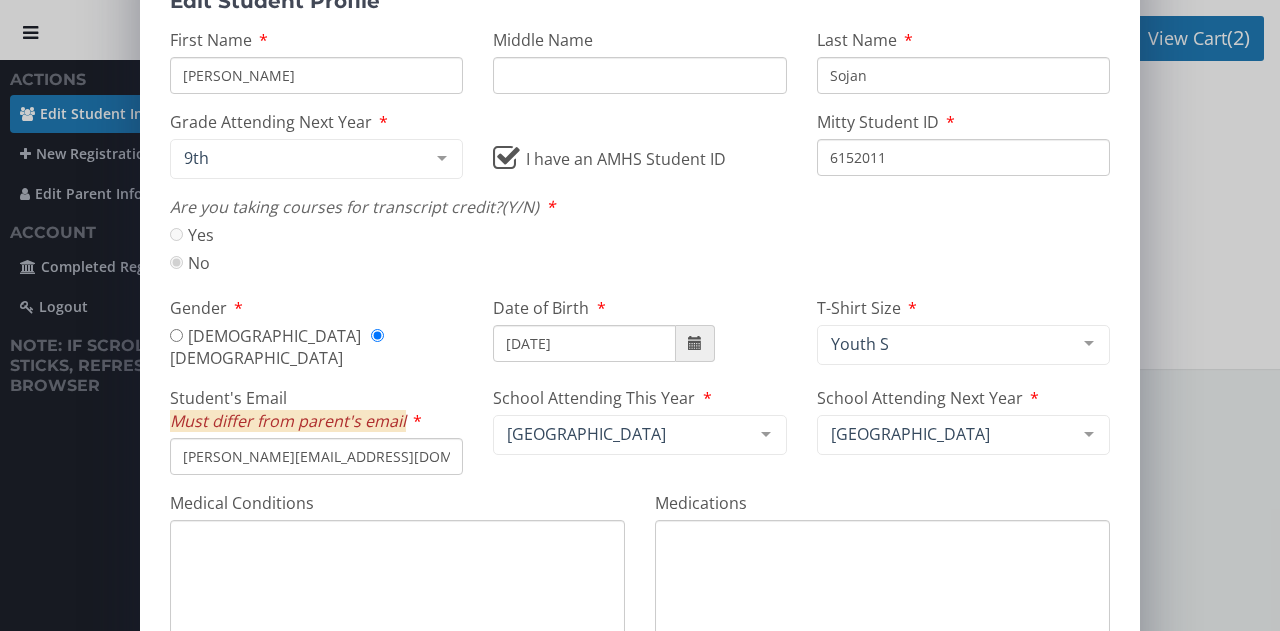 scroll, scrollTop: 114, scrollLeft: 0, axis: vertical 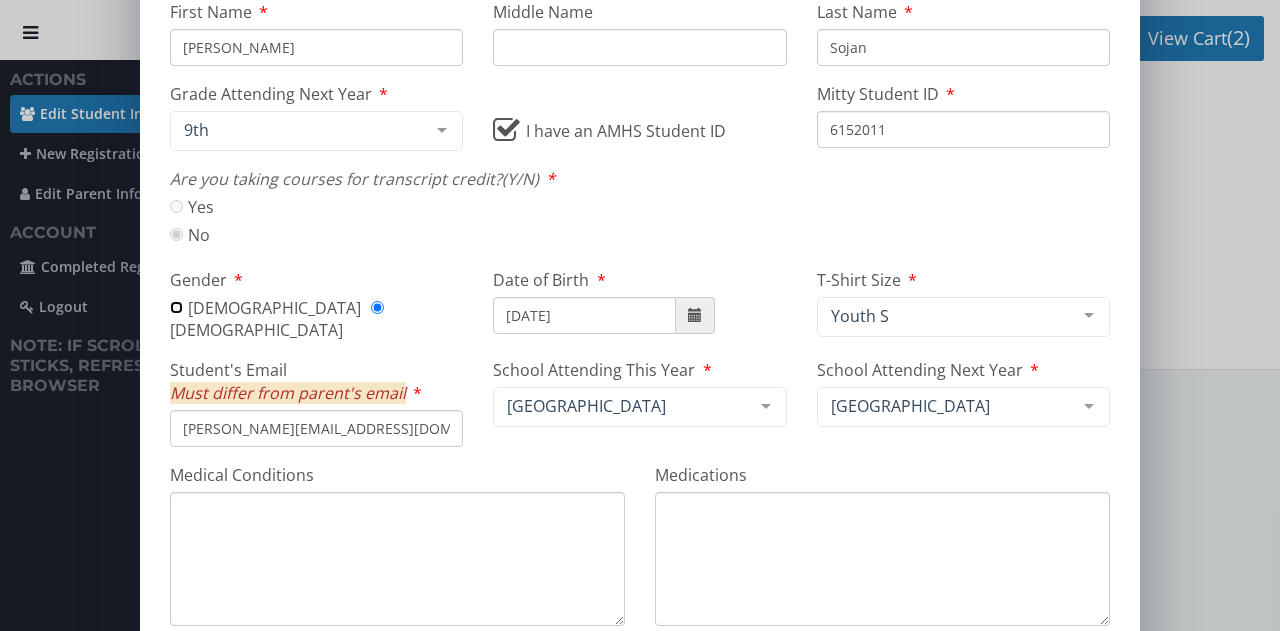 click on "[DEMOGRAPHIC_DATA]" at bounding box center [176, 307] 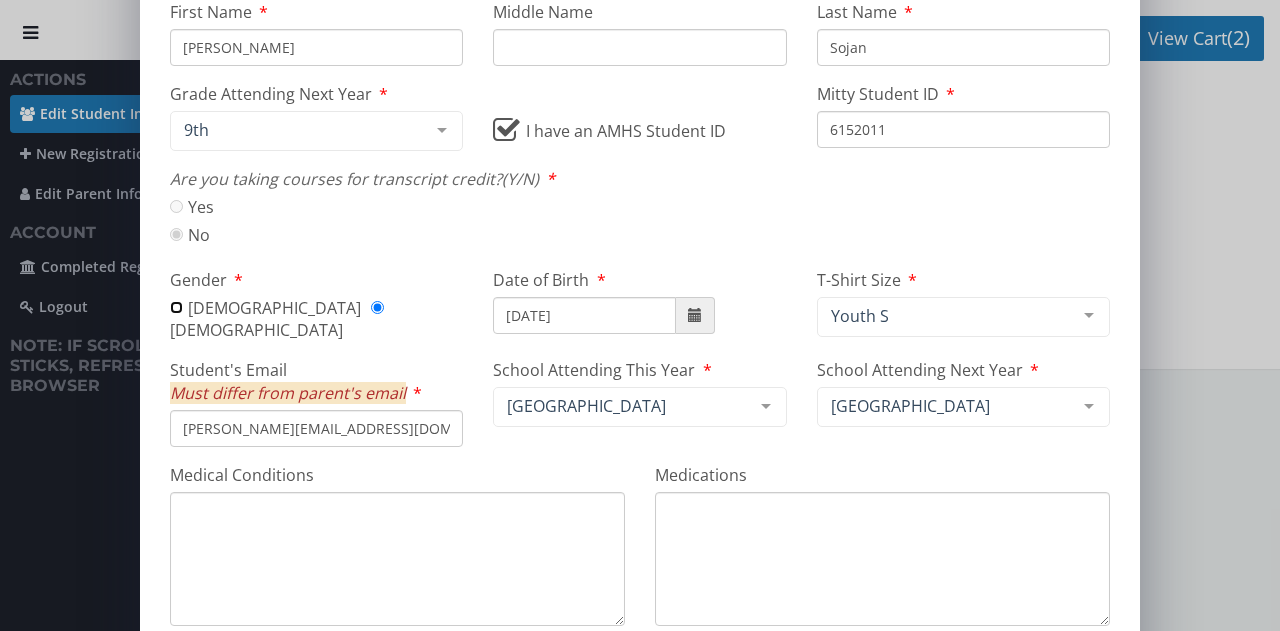 radio on "true" 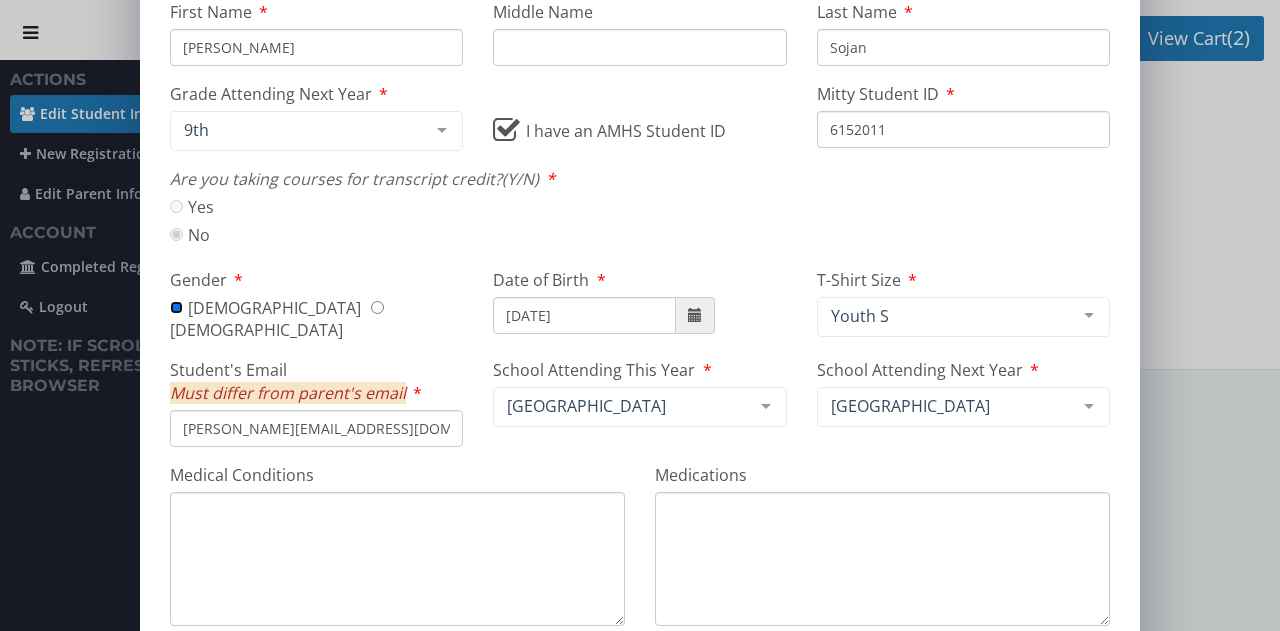 click on "[DEMOGRAPHIC_DATA]" at bounding box center [279, 319] 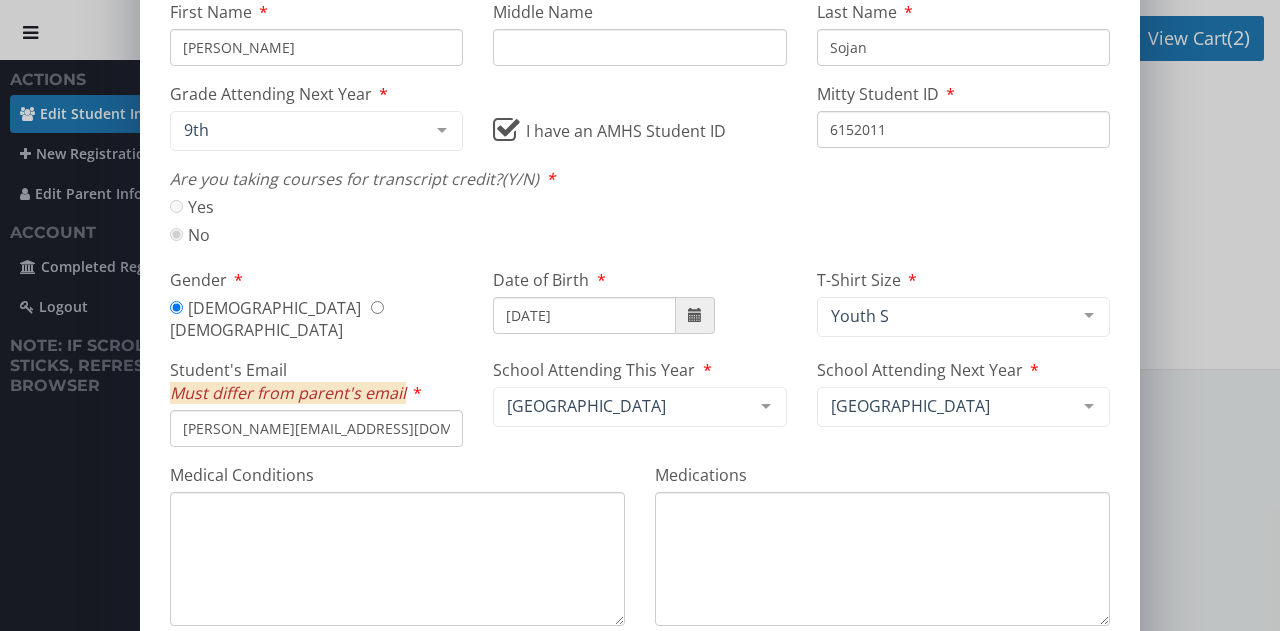 click on "[DEMOGRAPHIC_DATA]" at bounding box center (377, 307) 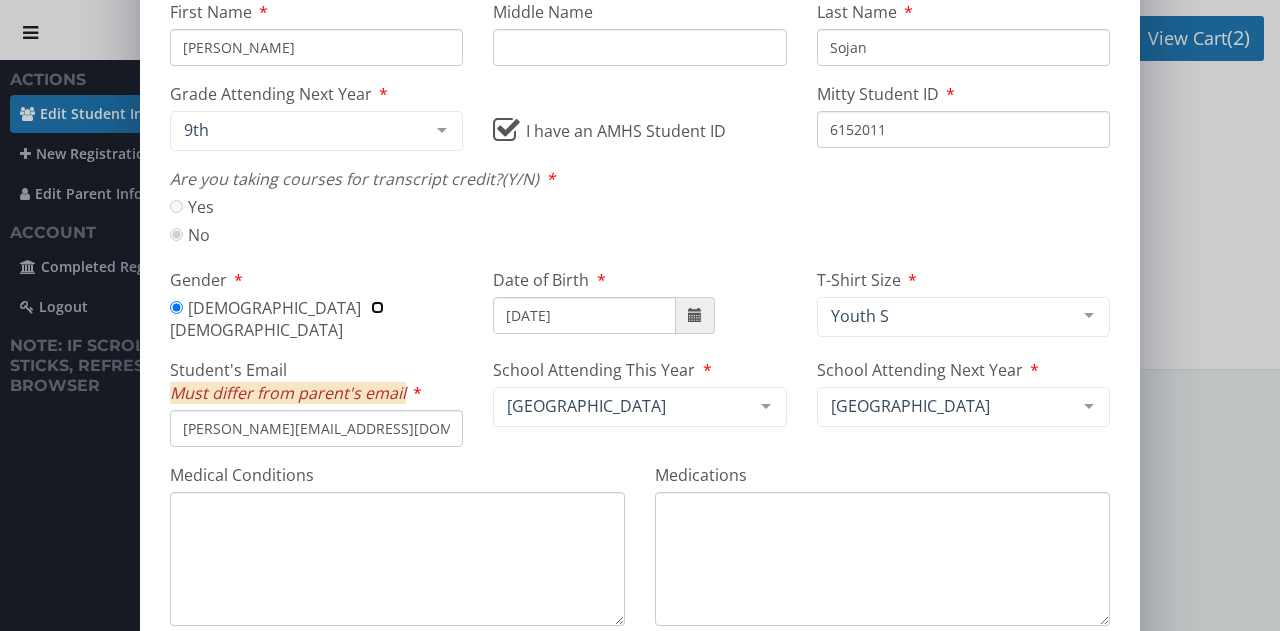 radio on "true" 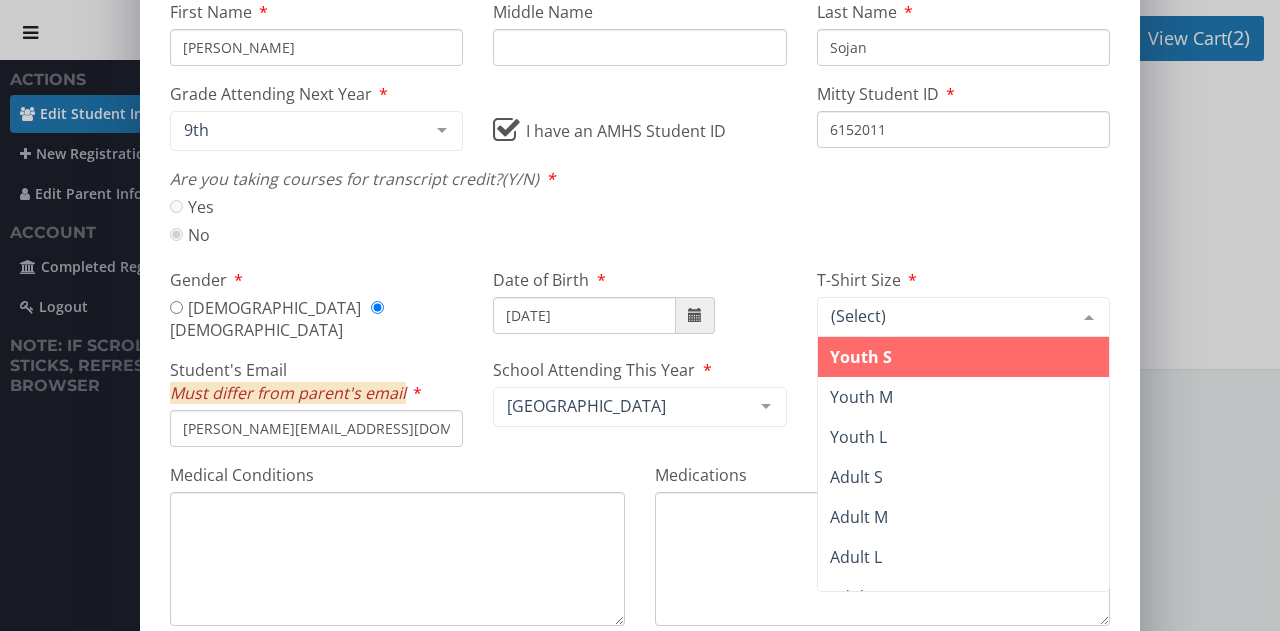 click on "Youth S" at bounding box center [861, 357] 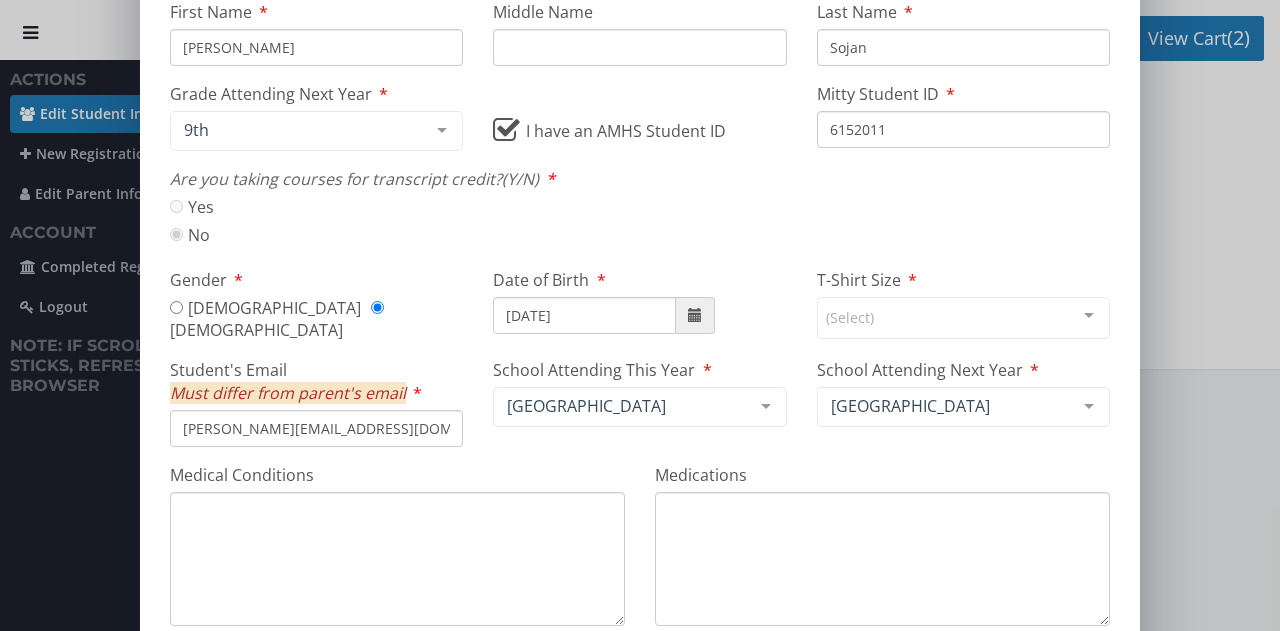 click at bounding box center (1089, 317) 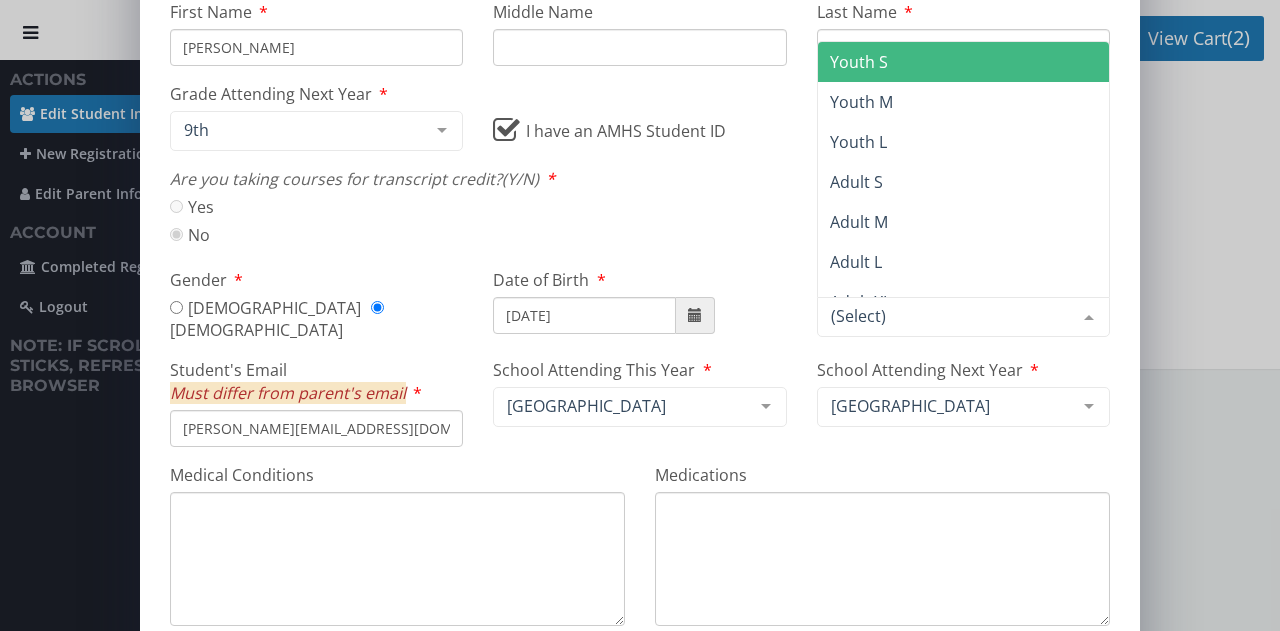 click on "Youth S" at bounding box center (859, 62) 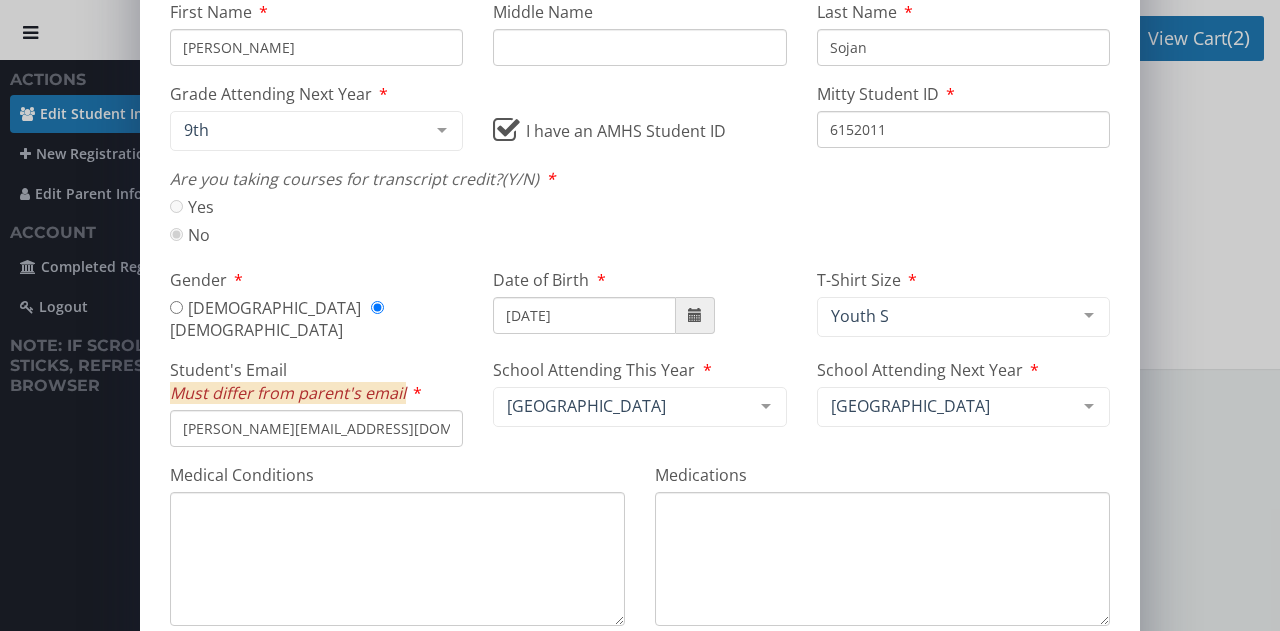 click at bounding box center (1089, 407) 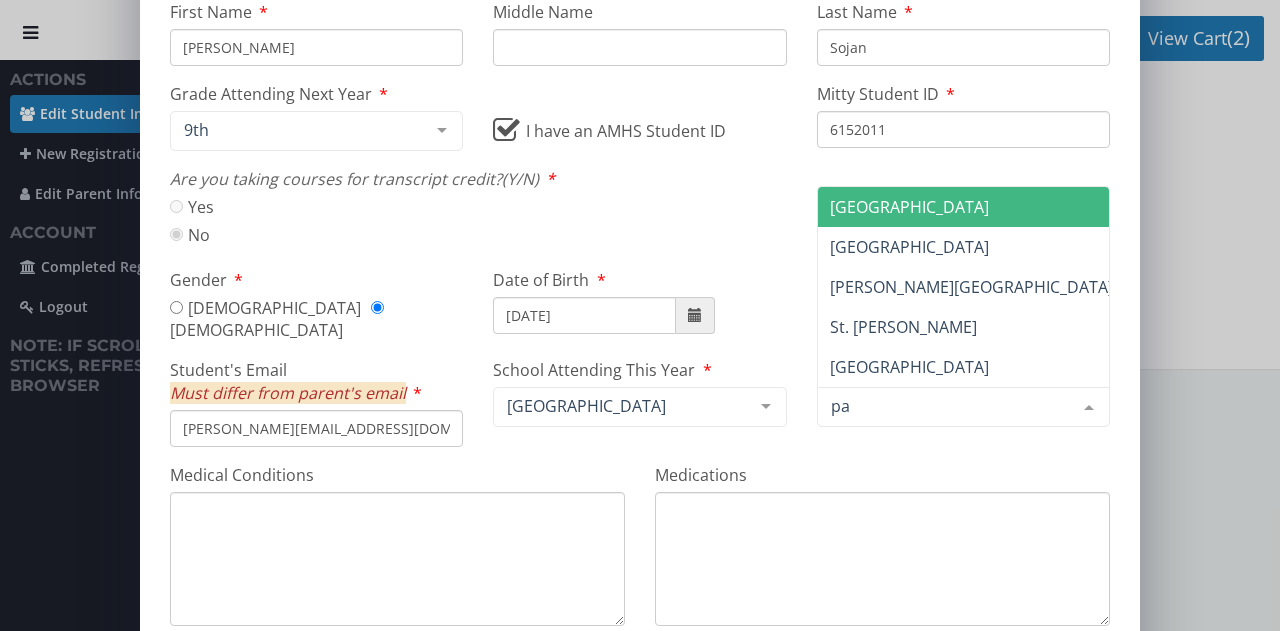 type on "pal" 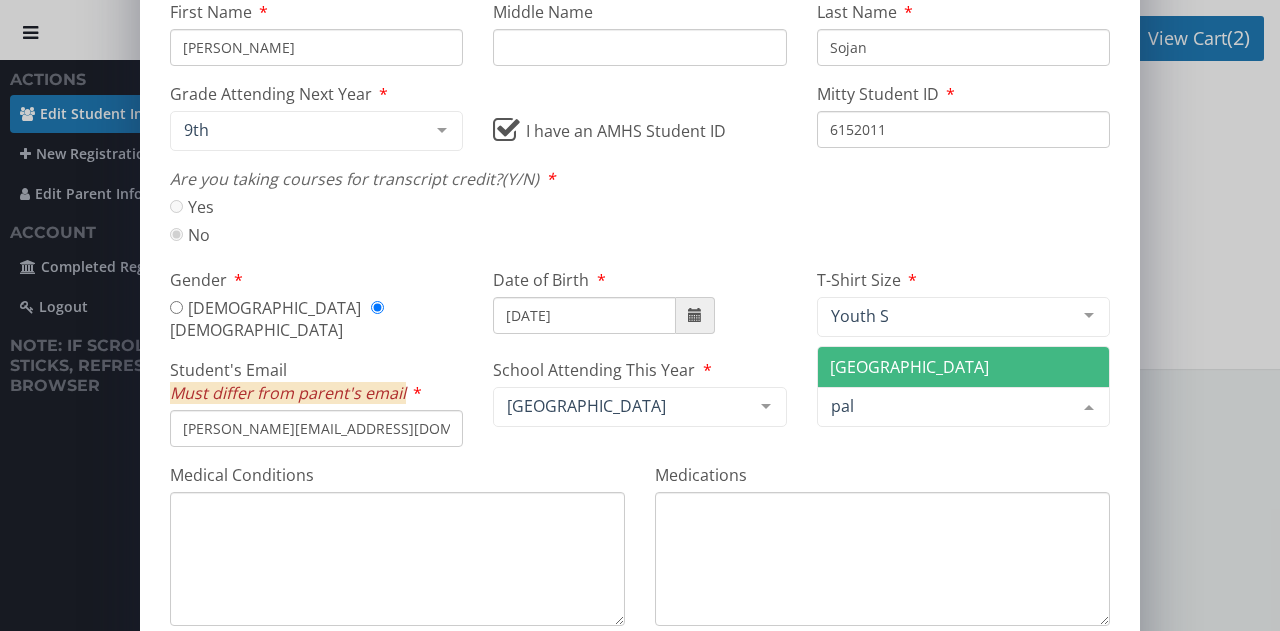 click on "[GEOGRAPHIC_DATA]" at bounding box center (909, 367) 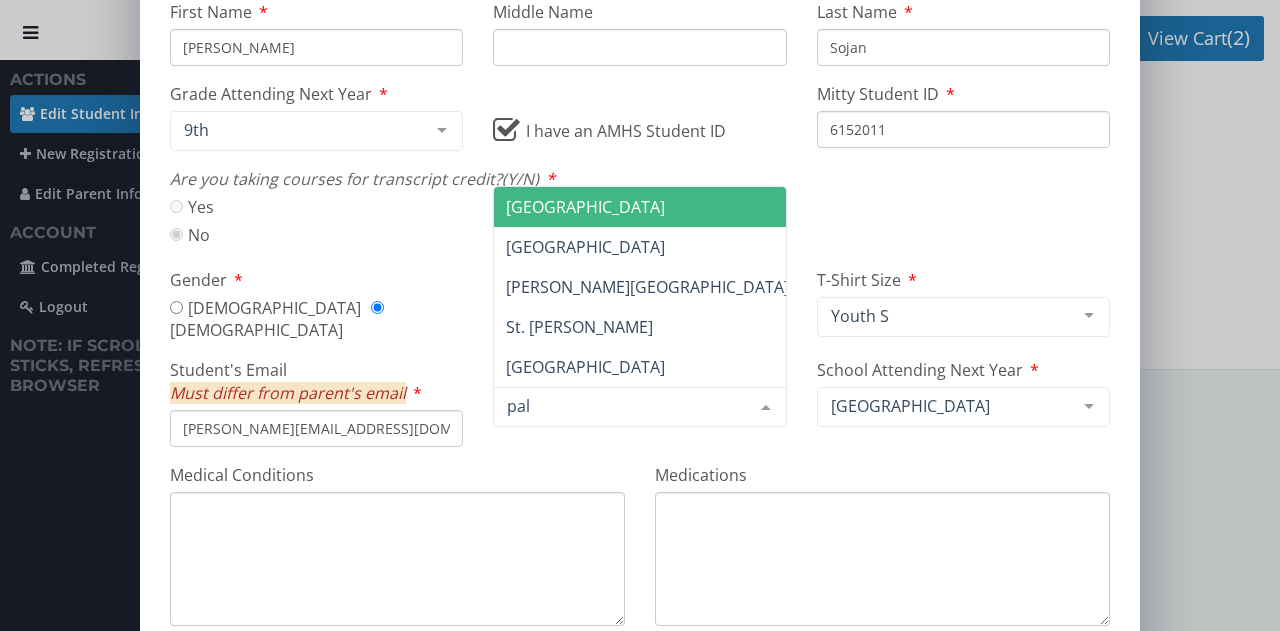 type on "palo" 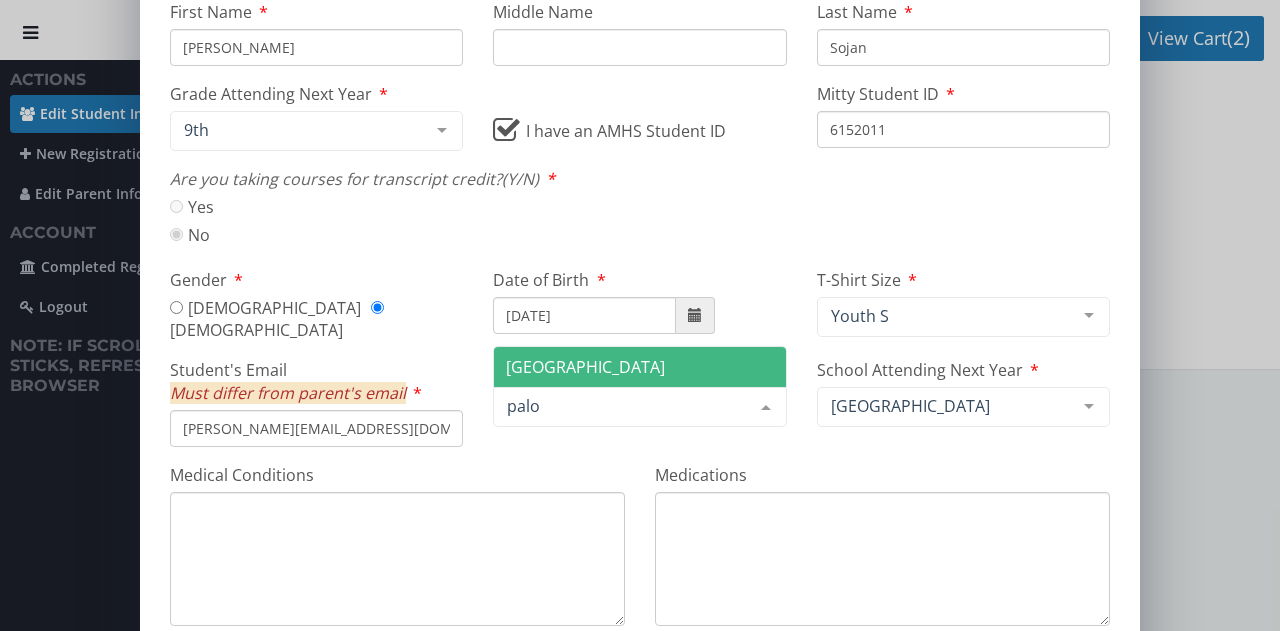 click on "[GEOGRAPHIC_DATA]" at bounding box center [585, 367] 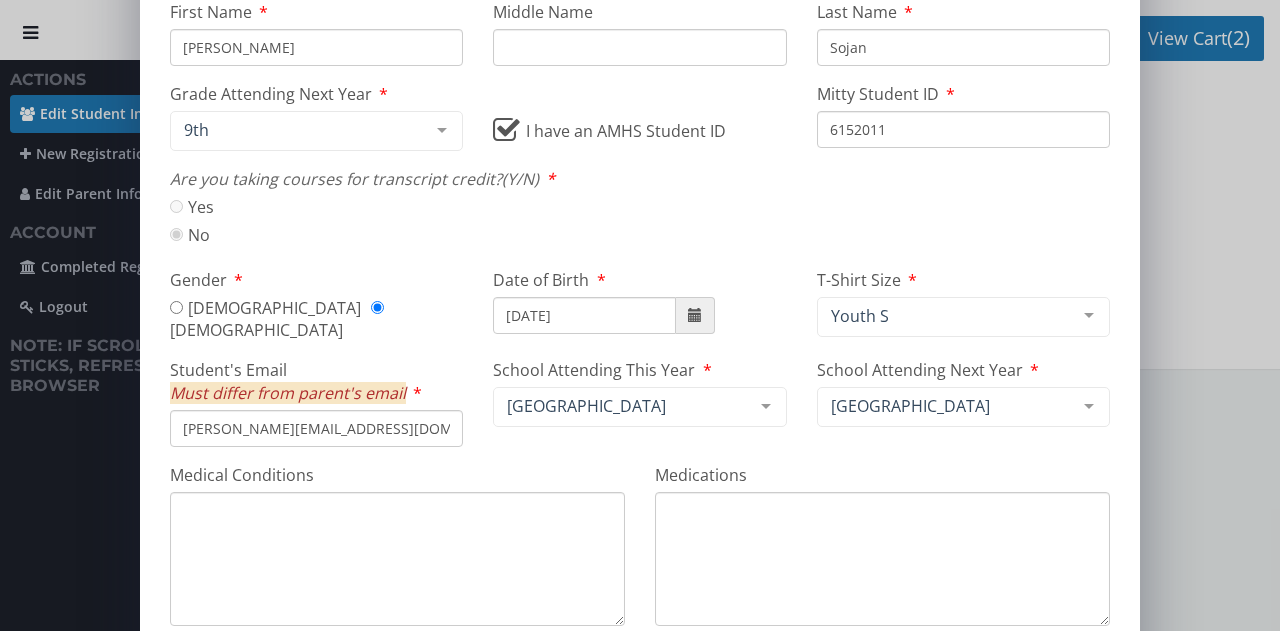 click on "[PERSON_NAME][EMAIL_ADDRESS][DOMAIN_NAME]" at bounding box center (316, 428) 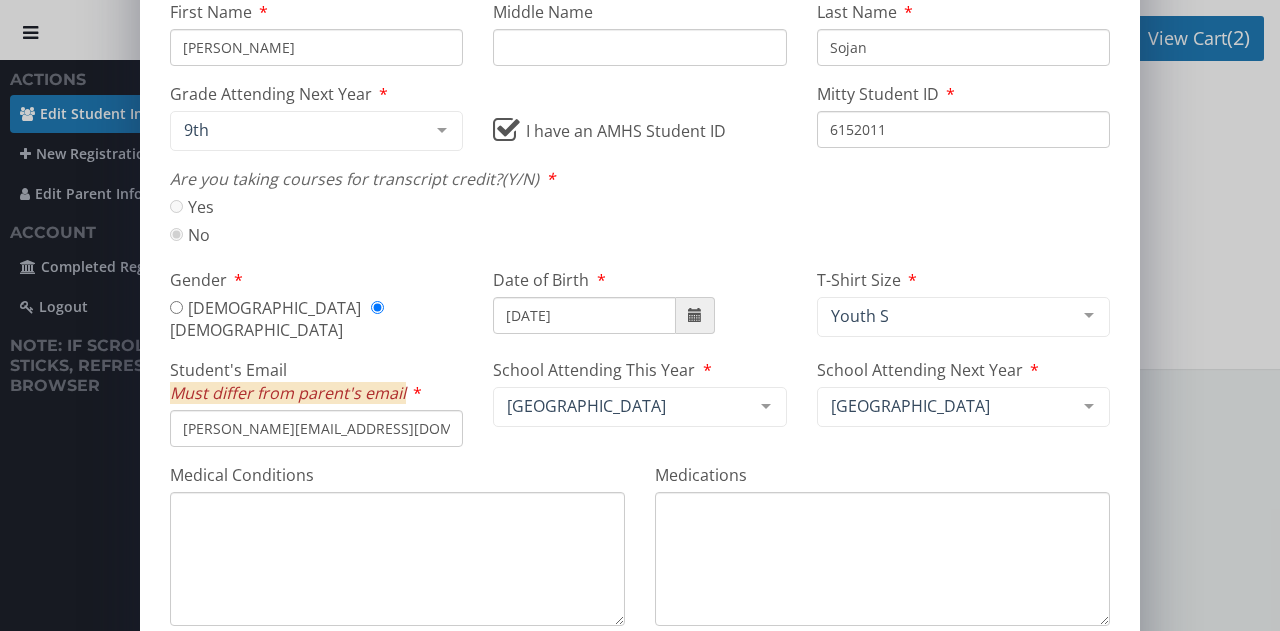 type on "[PERSON_NAME][EMAIL_ADDRESS][DOMAIN_NAME]" 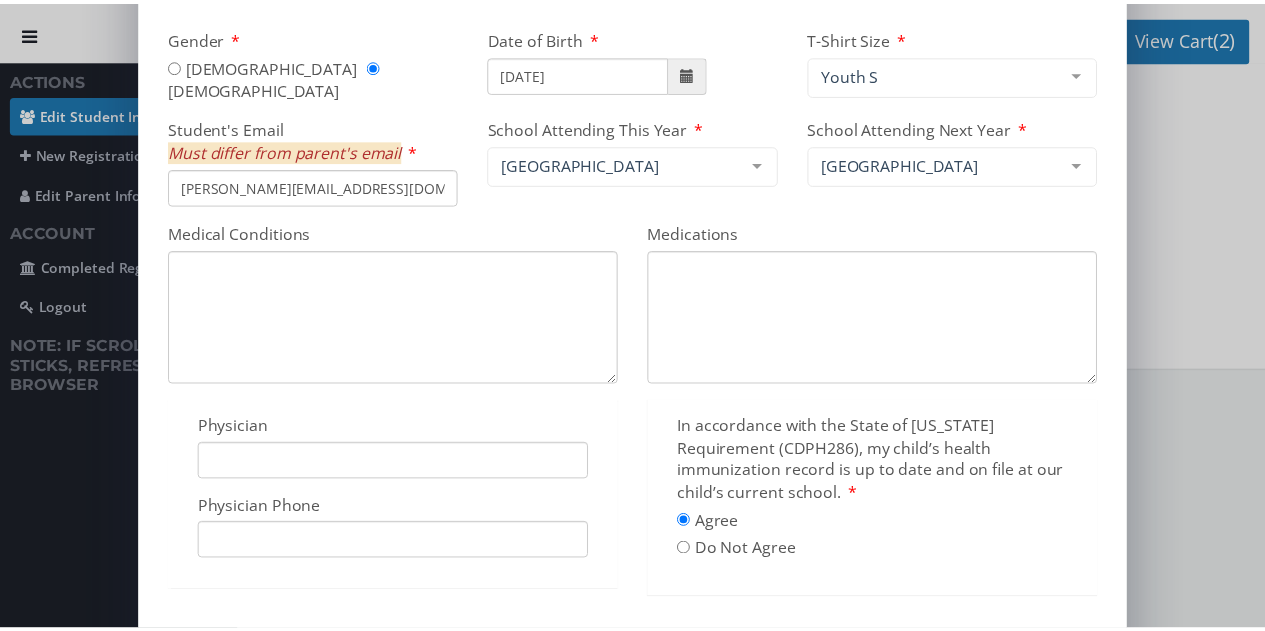 scroll, scrollTop: 387, scrollLeft: 0, axis: vertical 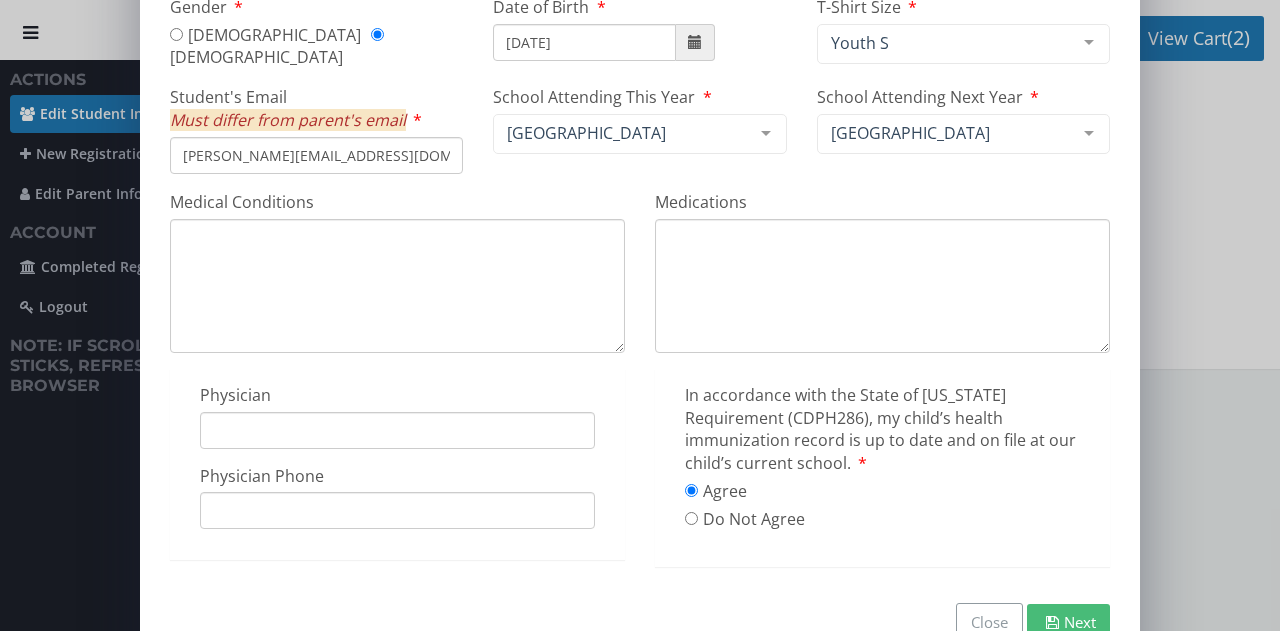 click on "Medical Conditions" at bounding box center [397, 286] 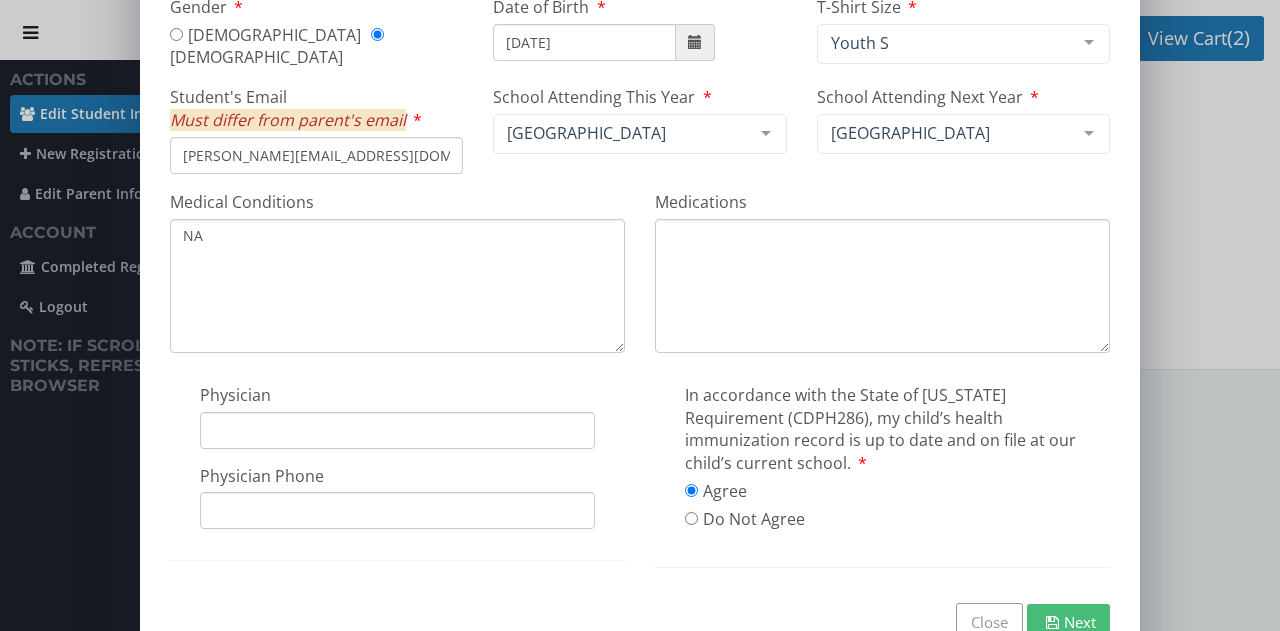 type on "NA" 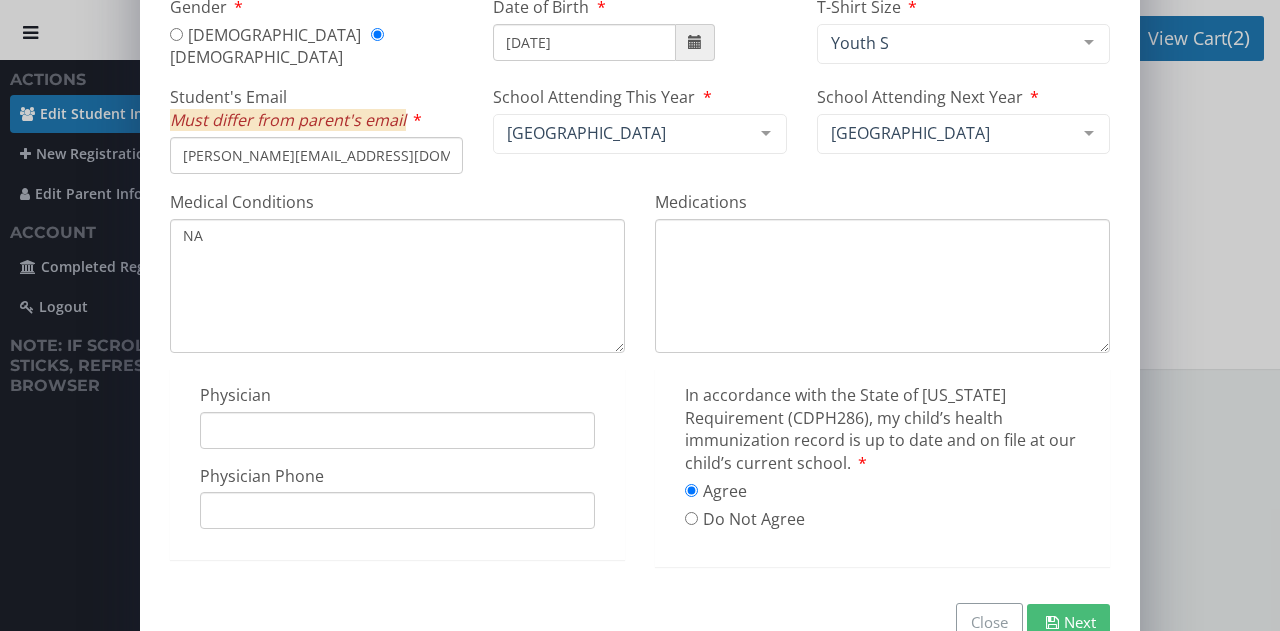 click on "Medications" at bounding box center [882, 286] 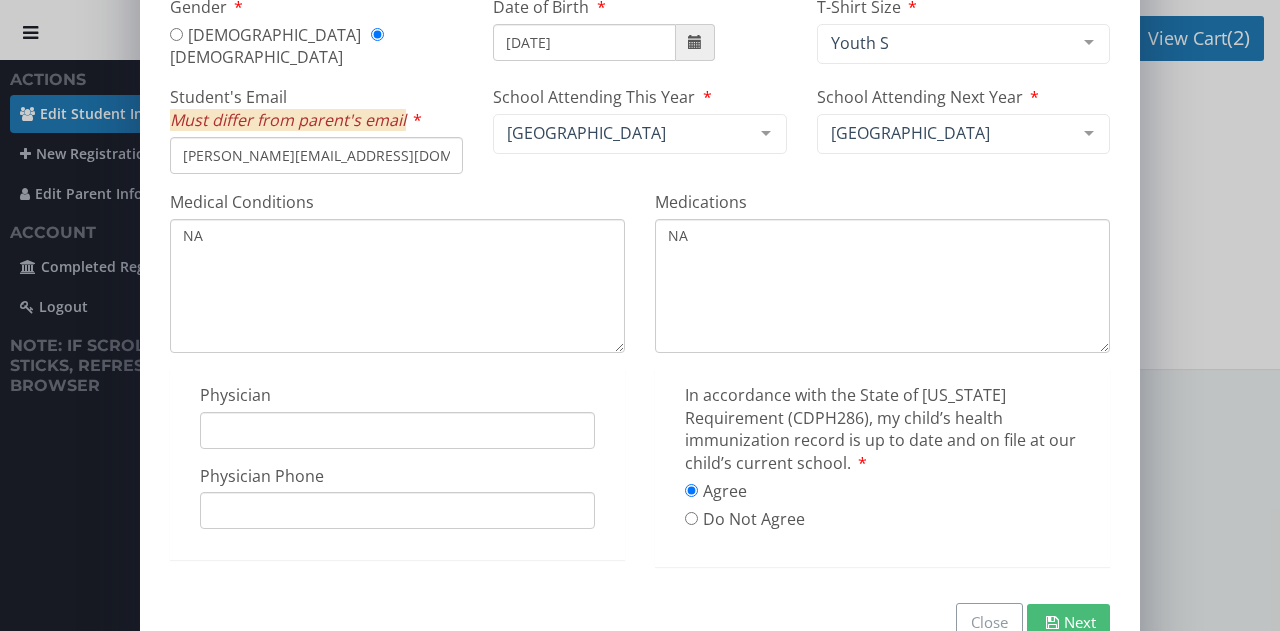 type on "NA" 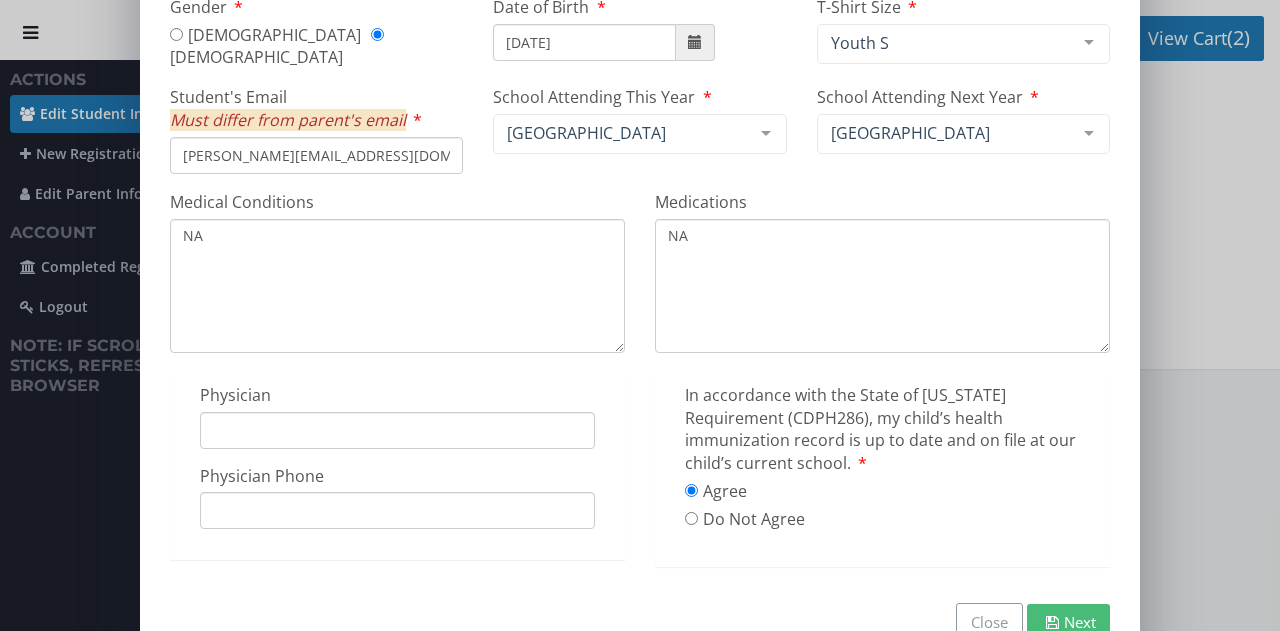 click on "Physician" at bounding box center (397, 430) 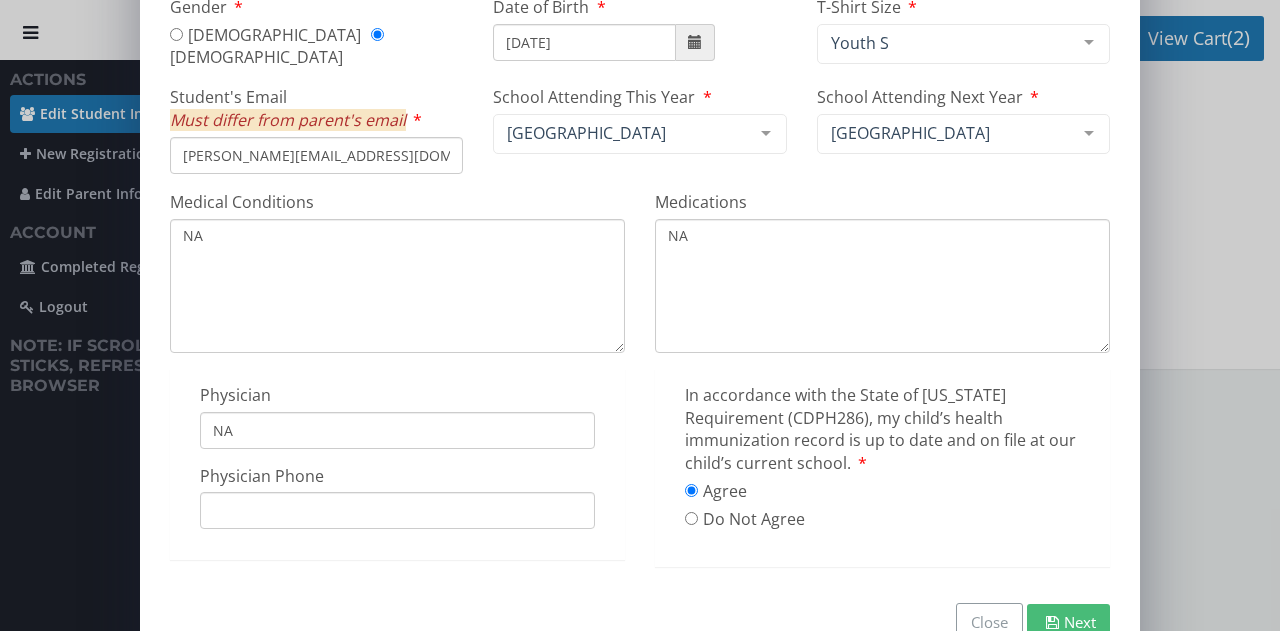 type on "NA" 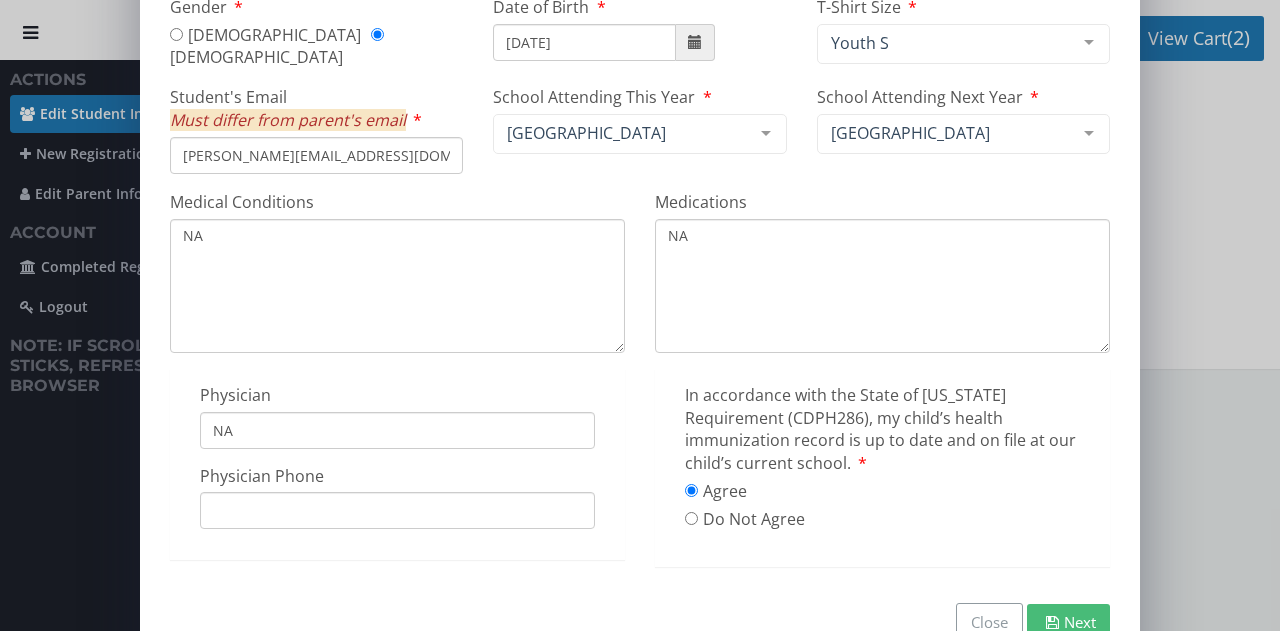 click on "Physician Phone" at bounding box center (397, 510) 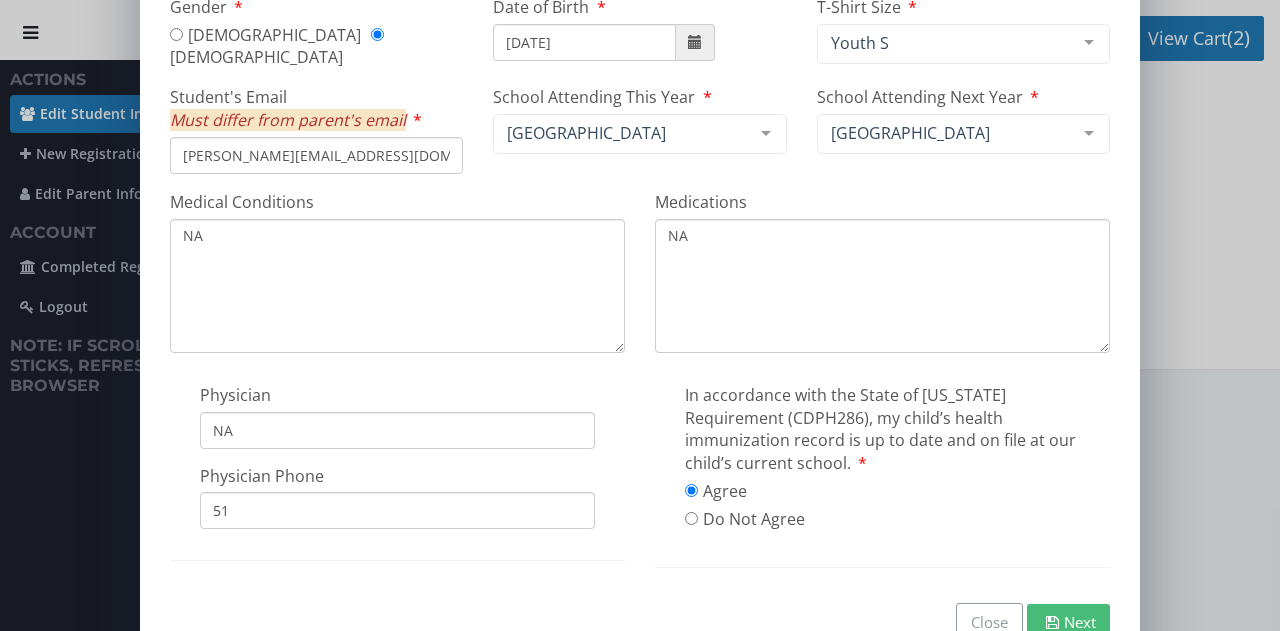 type on "5" 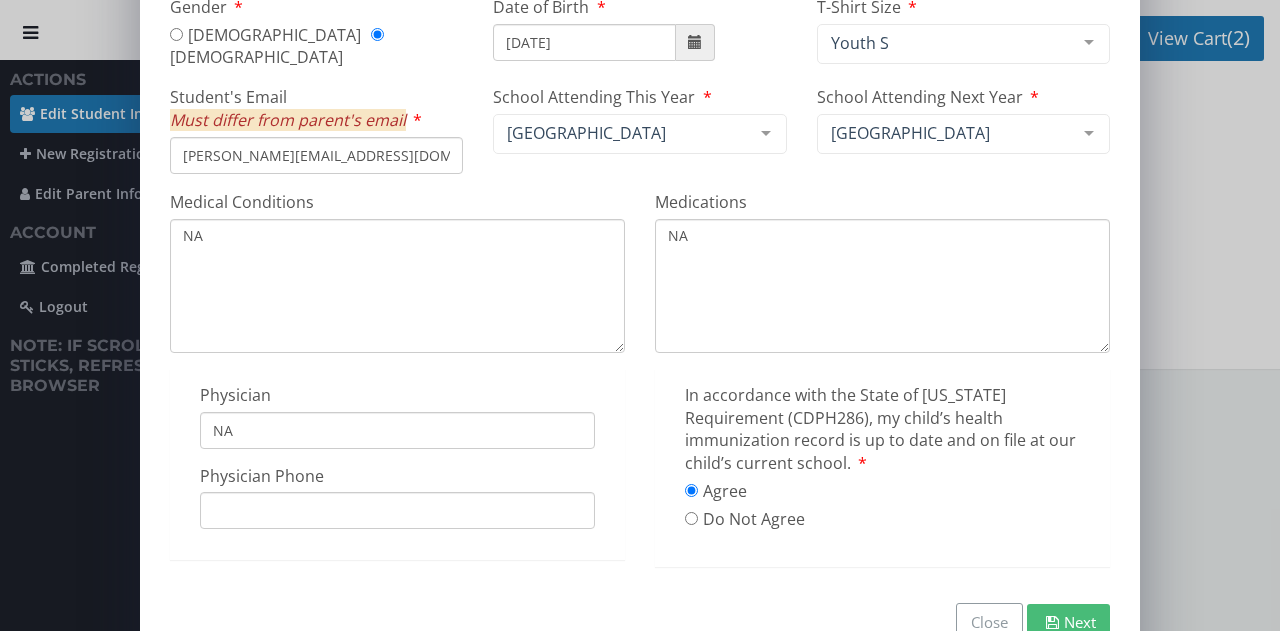 paste on "[PHONE_NUMBER]" 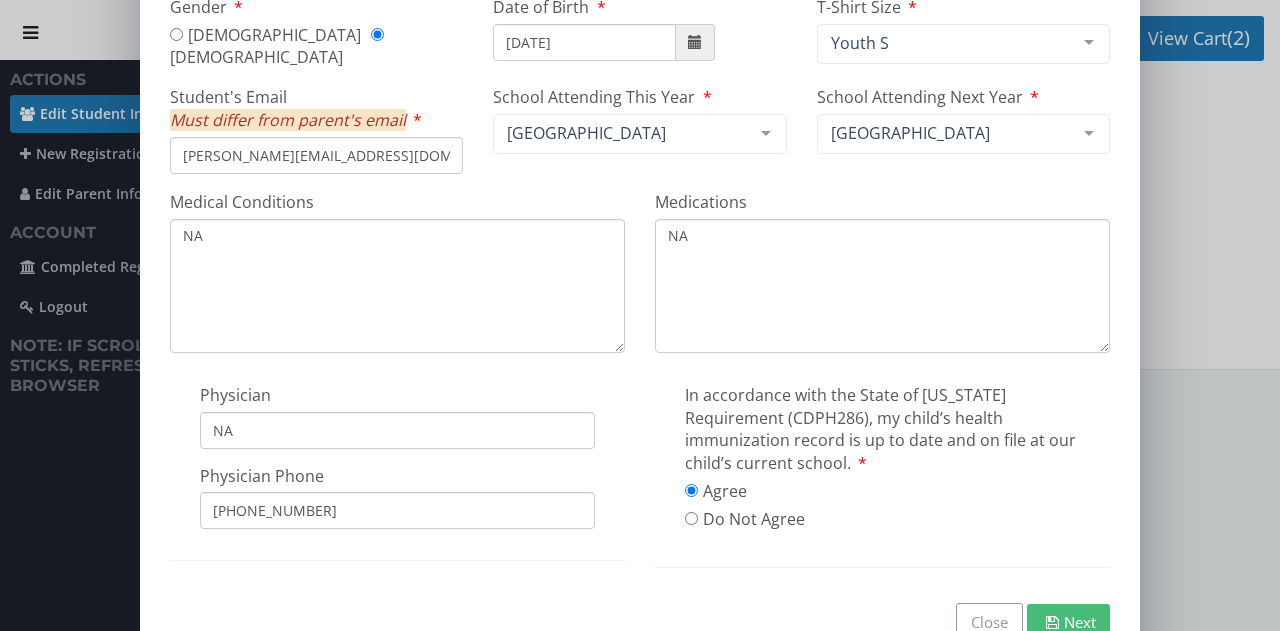 type on "[PHONE_NUMBER]" 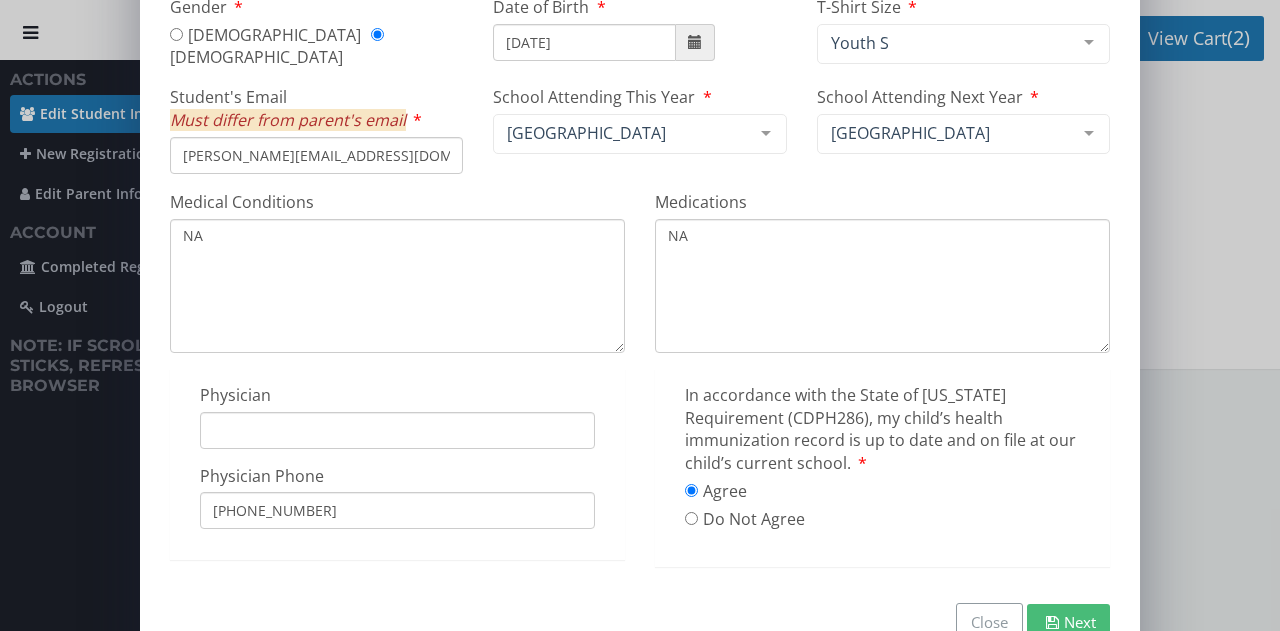 type on "S" 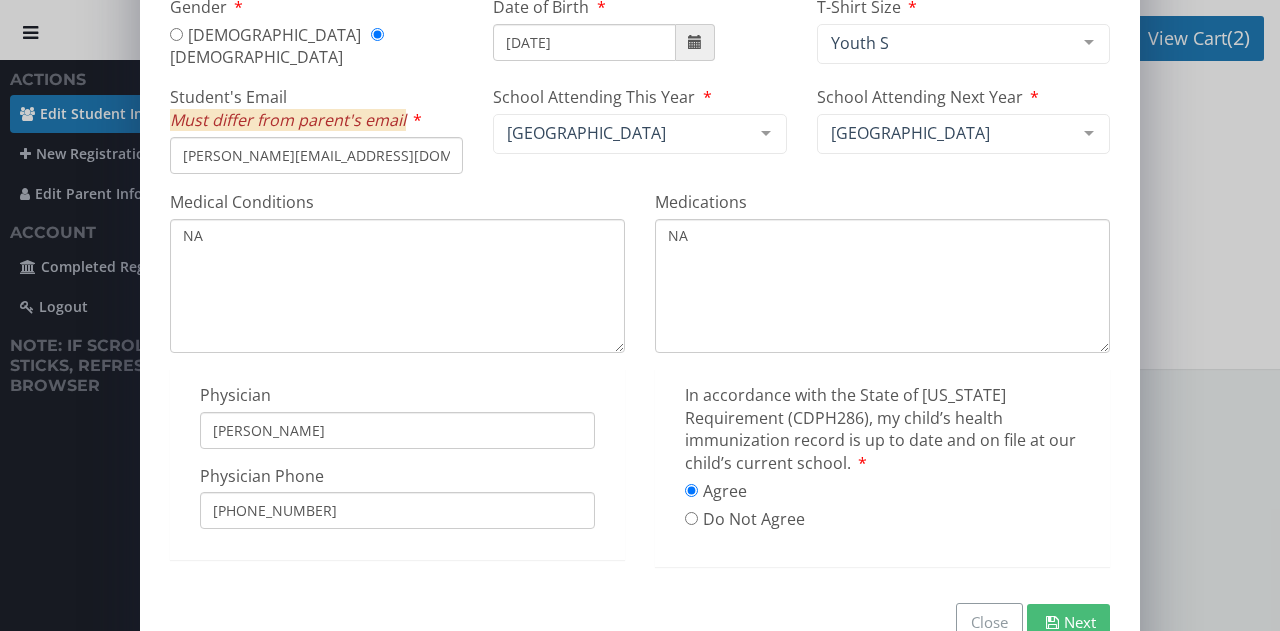 type on "[PERSON_NAME]" 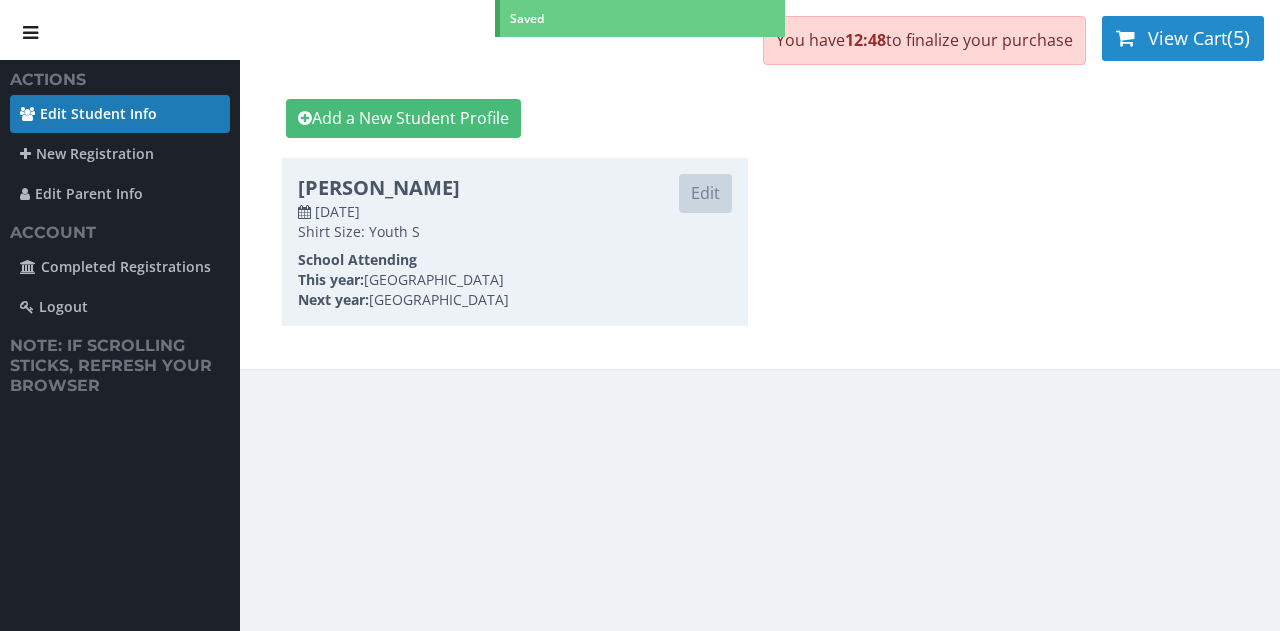 click on "View Cart" at bounding box center [1187, 38] 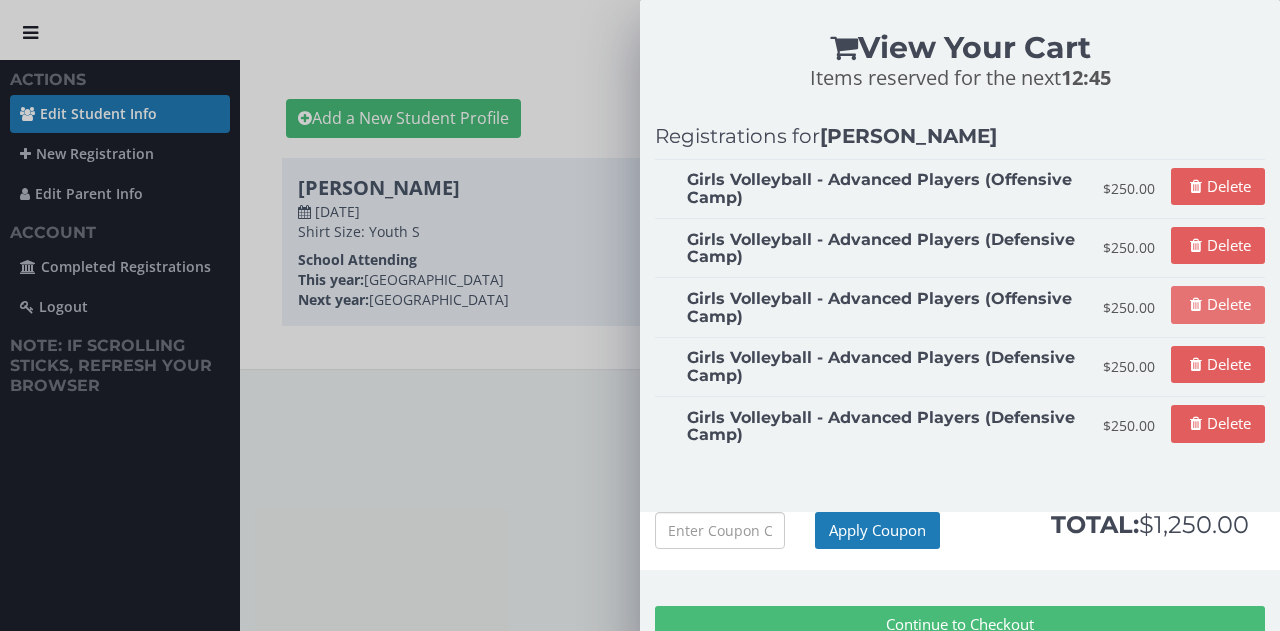 click on "Delete" at bounding box center [1218, 304] 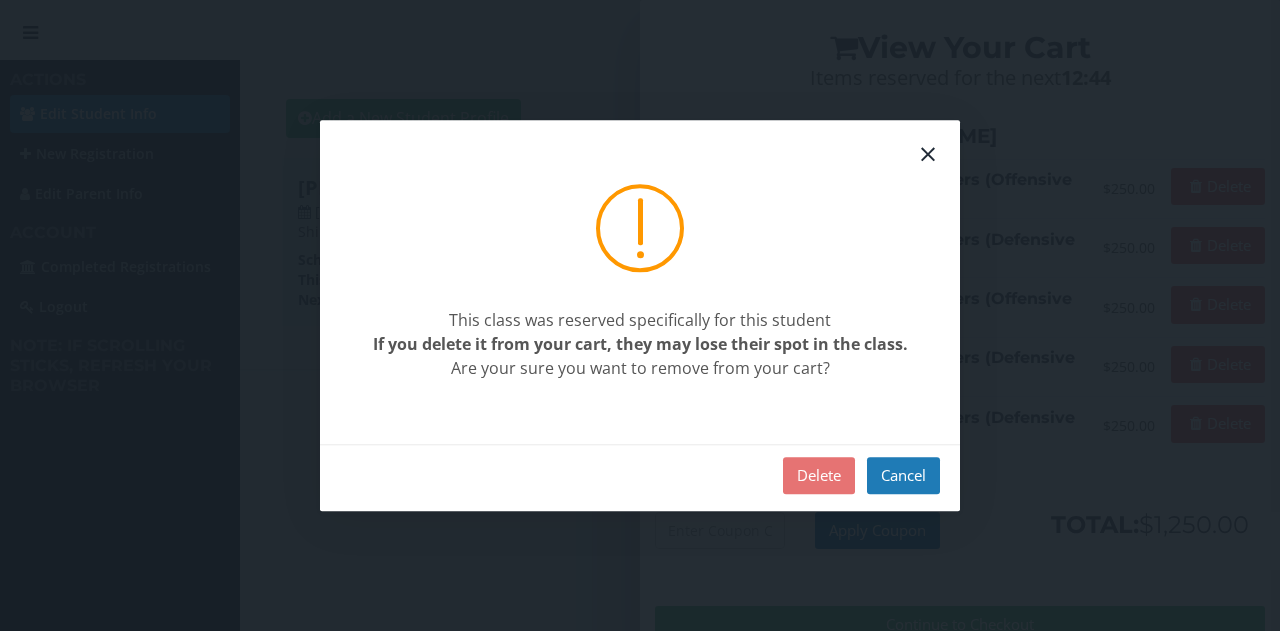 click on "Delete" at bounding box center (819, 475) 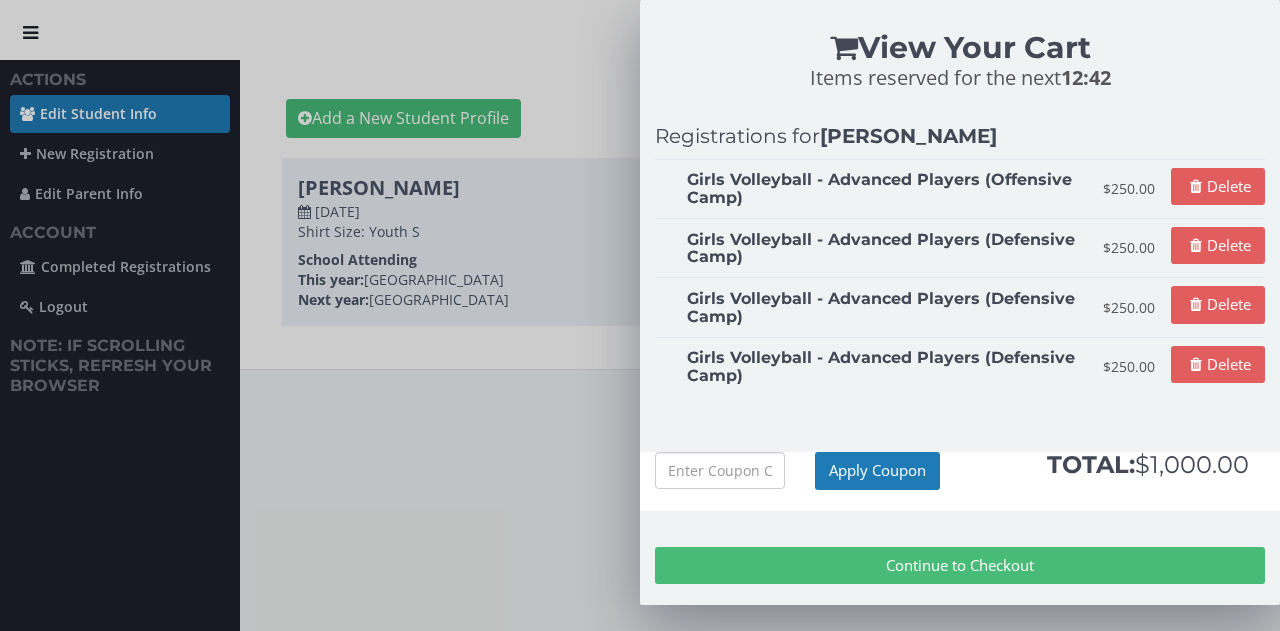 click on "Delete" at bounding box center [1218, 304] 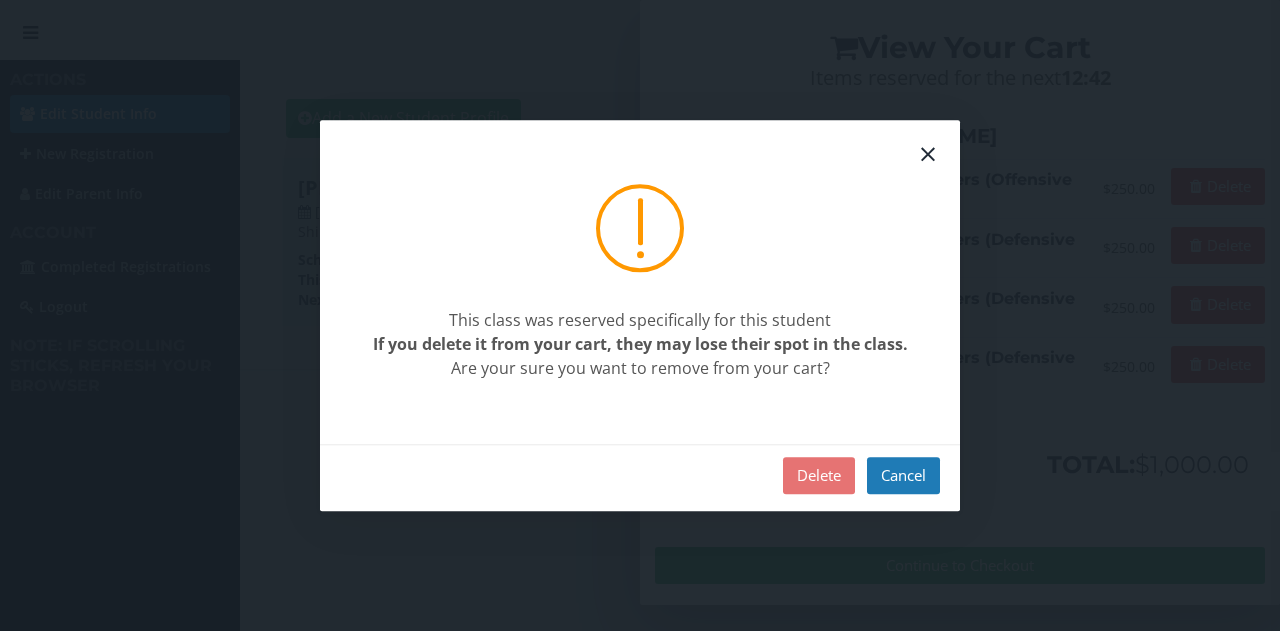 click on "Delete" at bounding box center [819, 475] 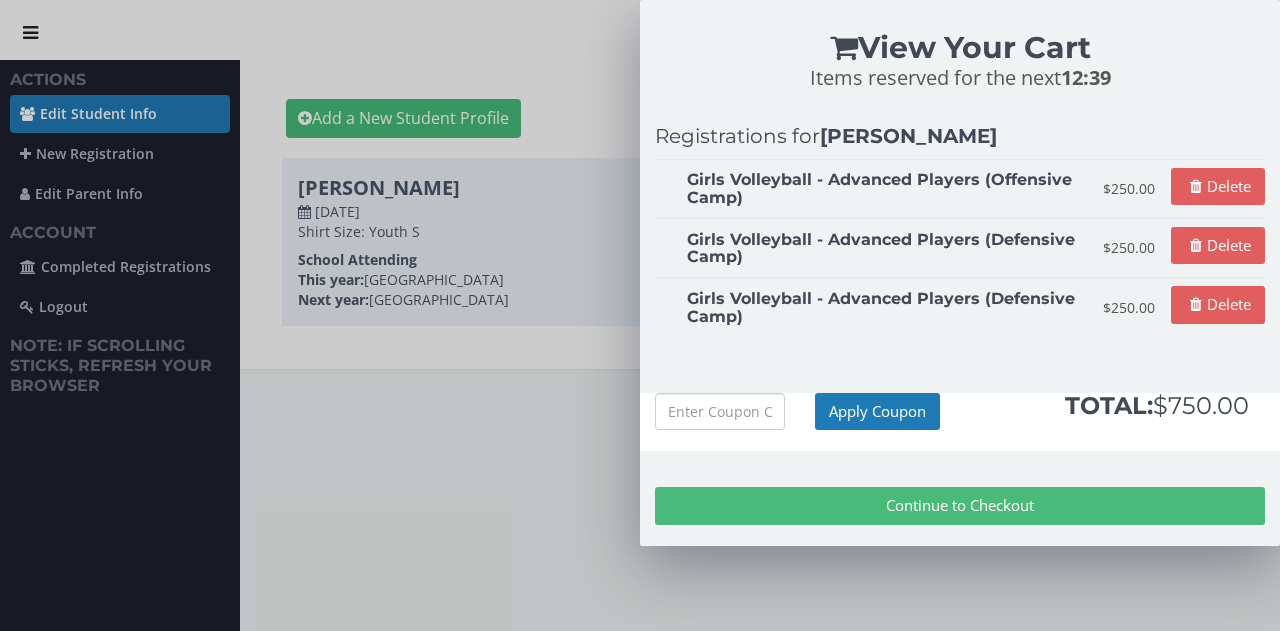 click on "Delete" at bounding box center [1218, 304] 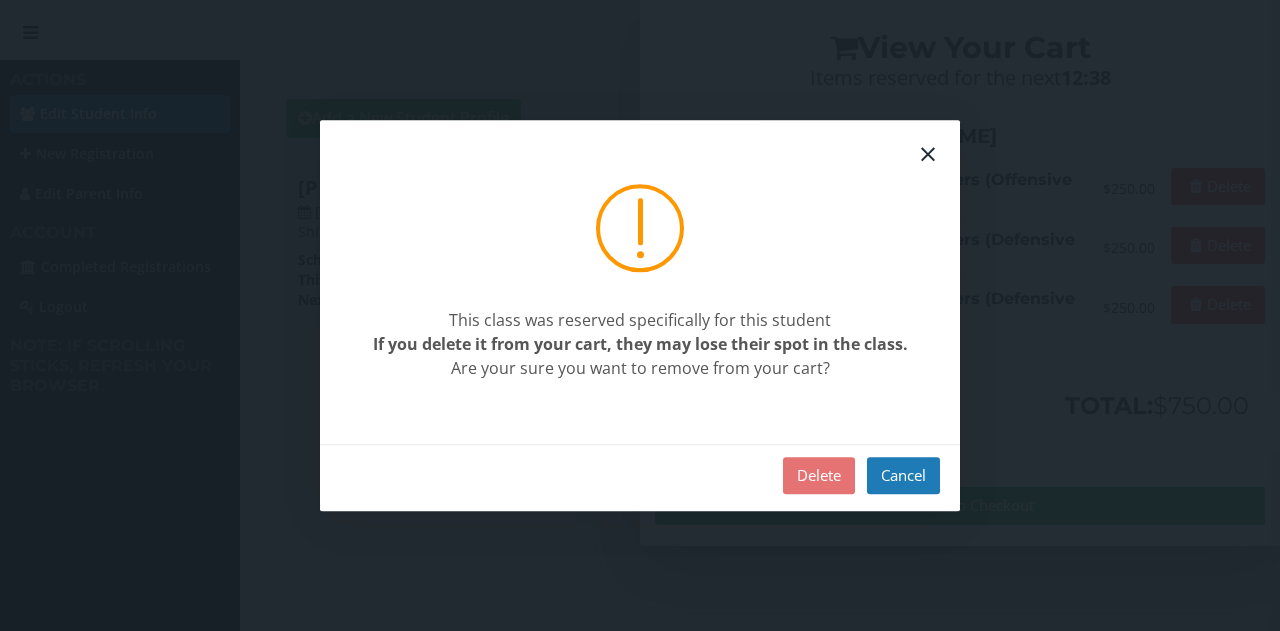 click on "Delete" at bounding box center (819, 475) 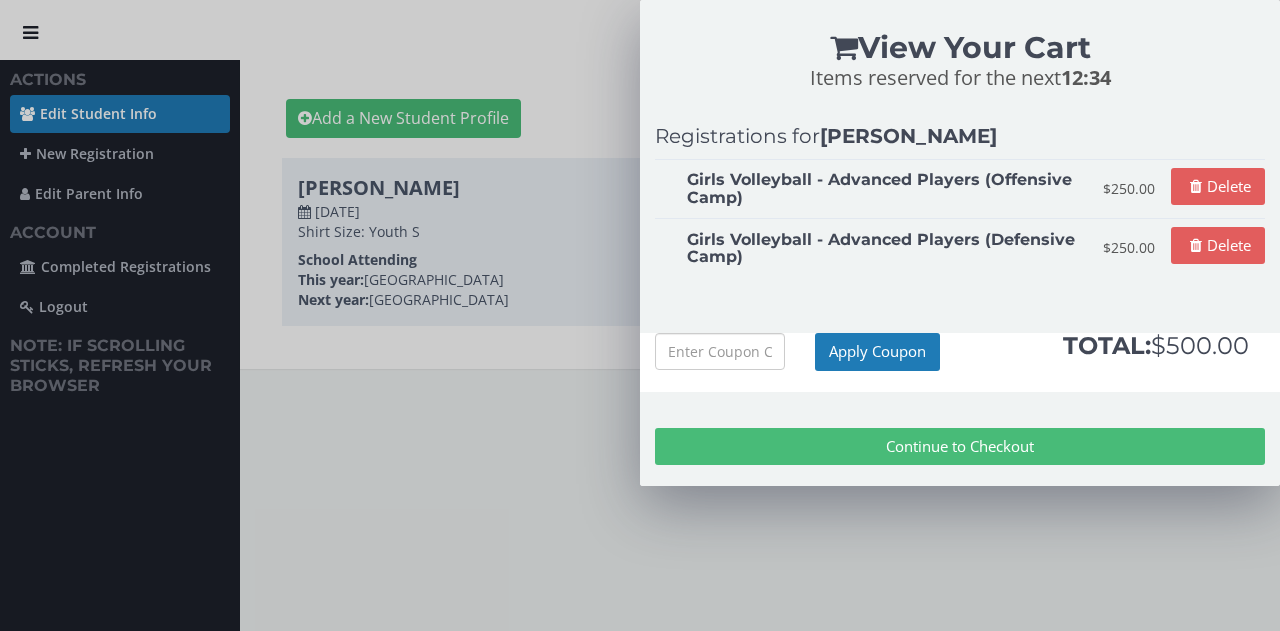 click on "Continue to Checkout" at bounding box center [960, 446] 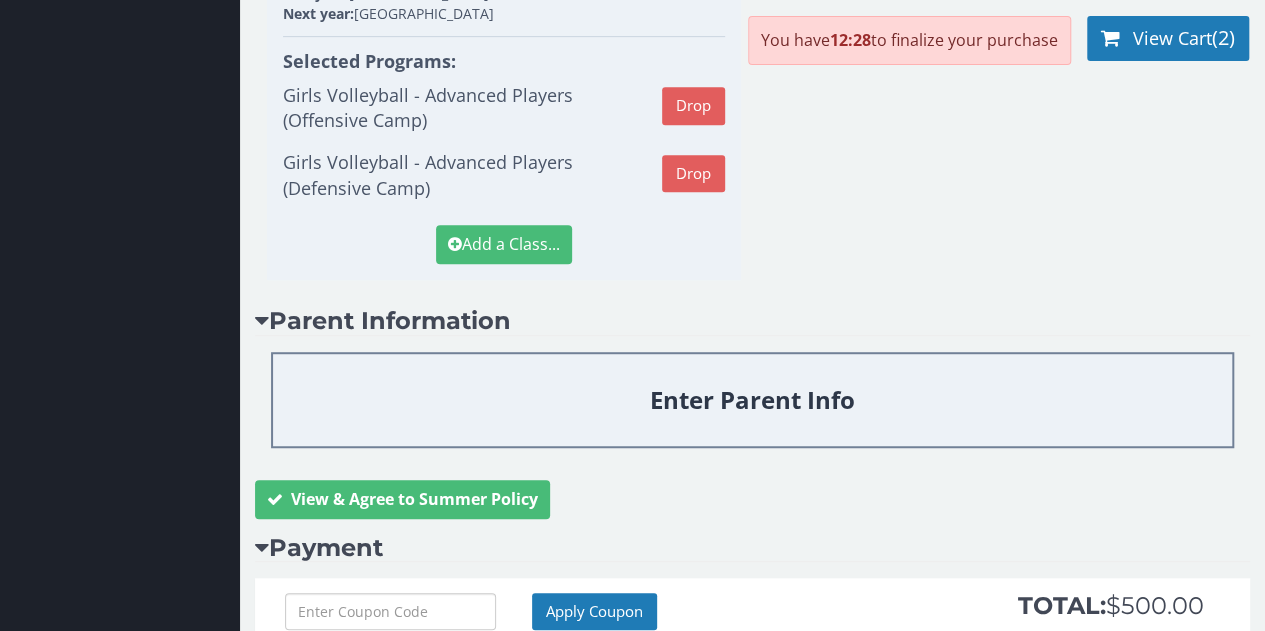scroll, scrollTop: 680, scrollLeft: 0, axis: vertical 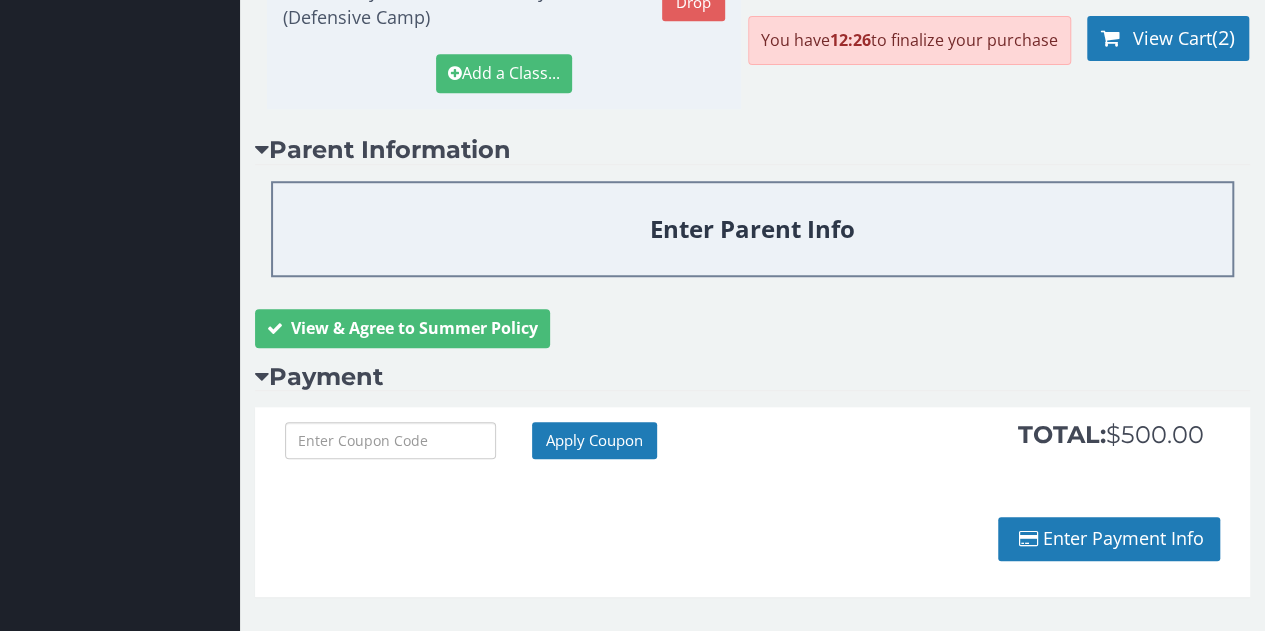 click on "Enter Payment Info" at bounding box center [1109, 539] 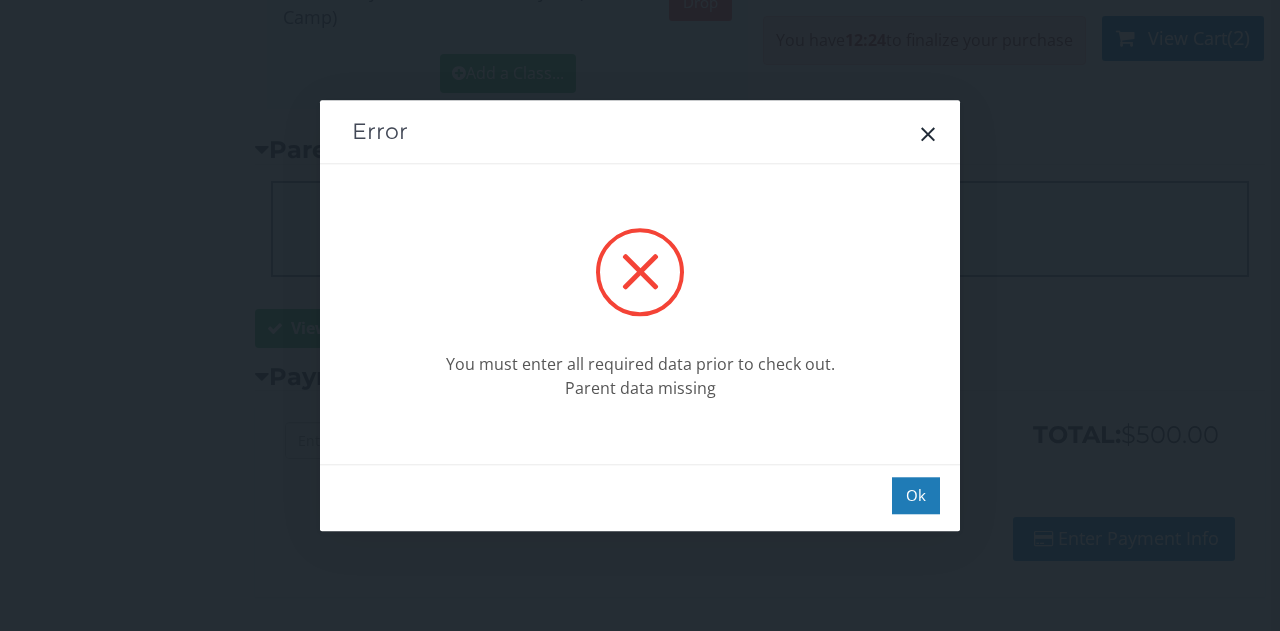 click on "Ok" at bounding box center (916, 495) 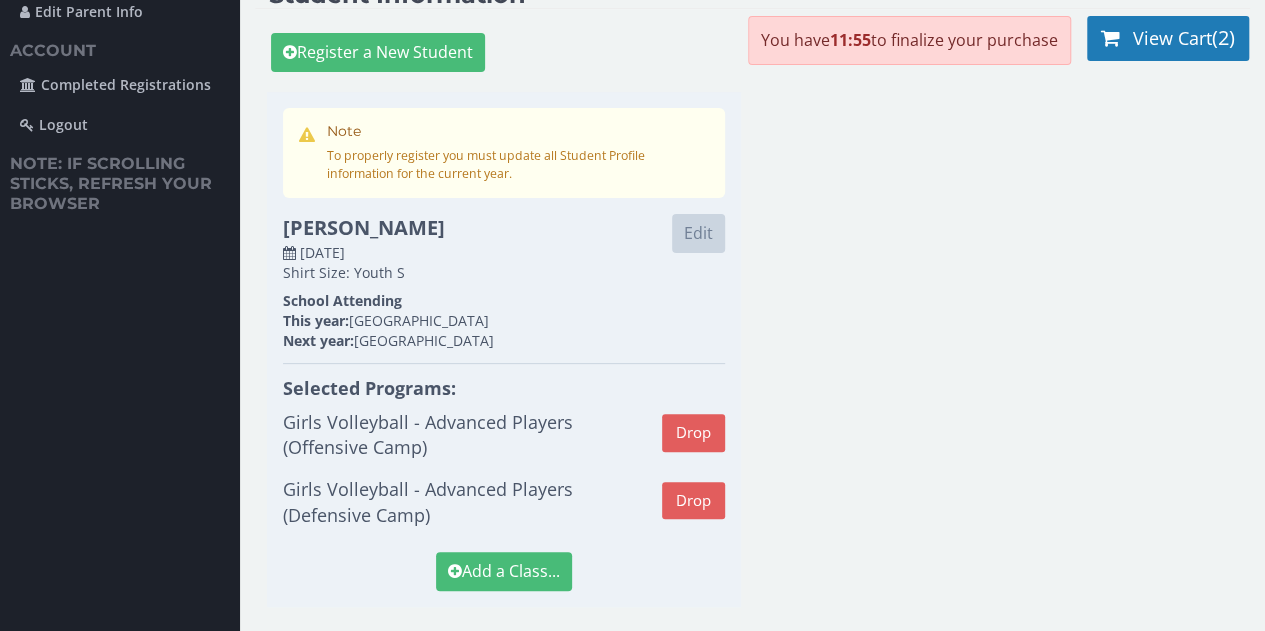 scroll, scrollTop: 0, scrollLeft: 0, axis: both 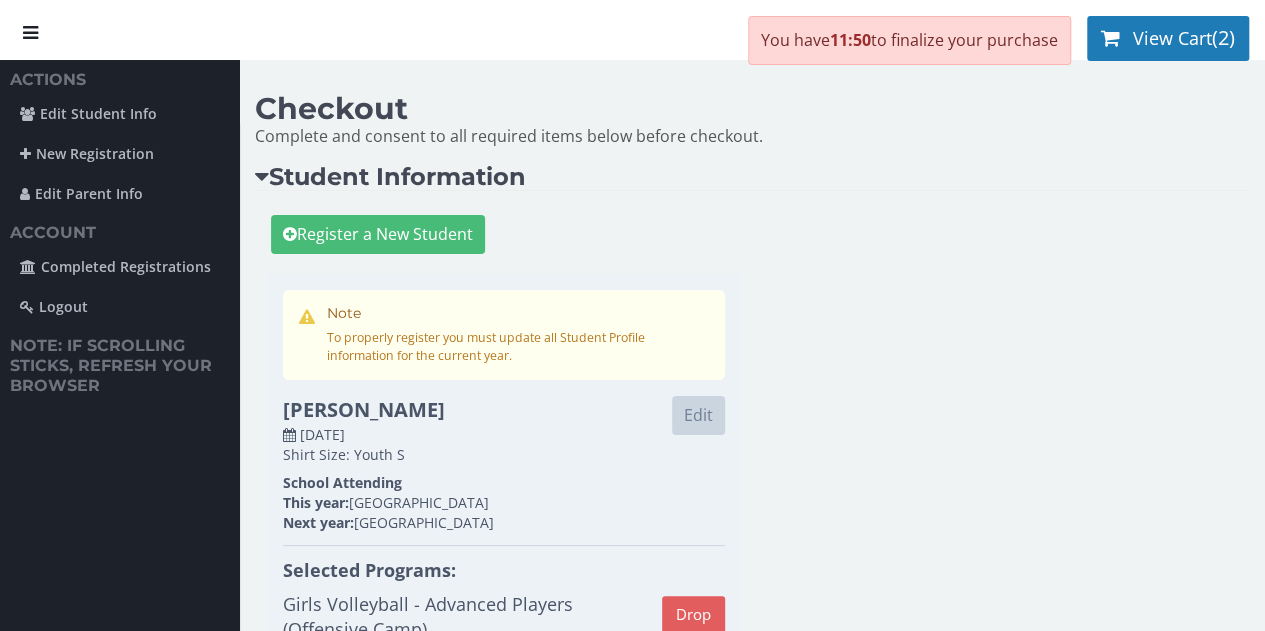 click on "Edit Student Info" at bounding box center (120, 114) 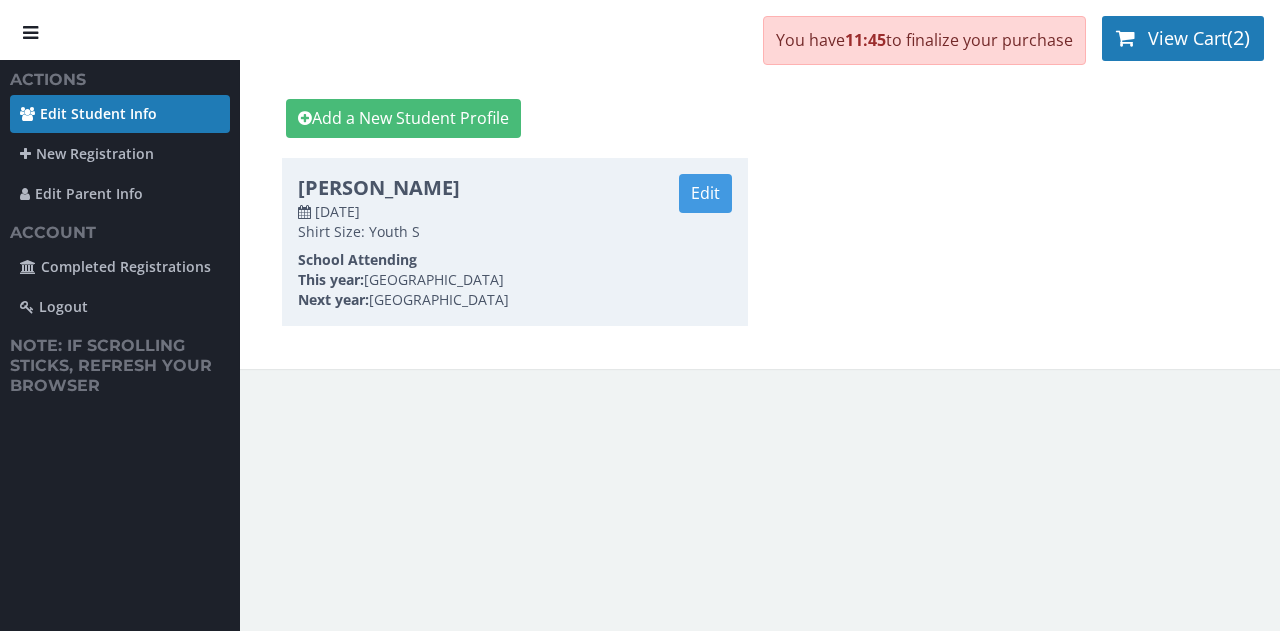 click on "Edit" at bounding box center [705, 193] 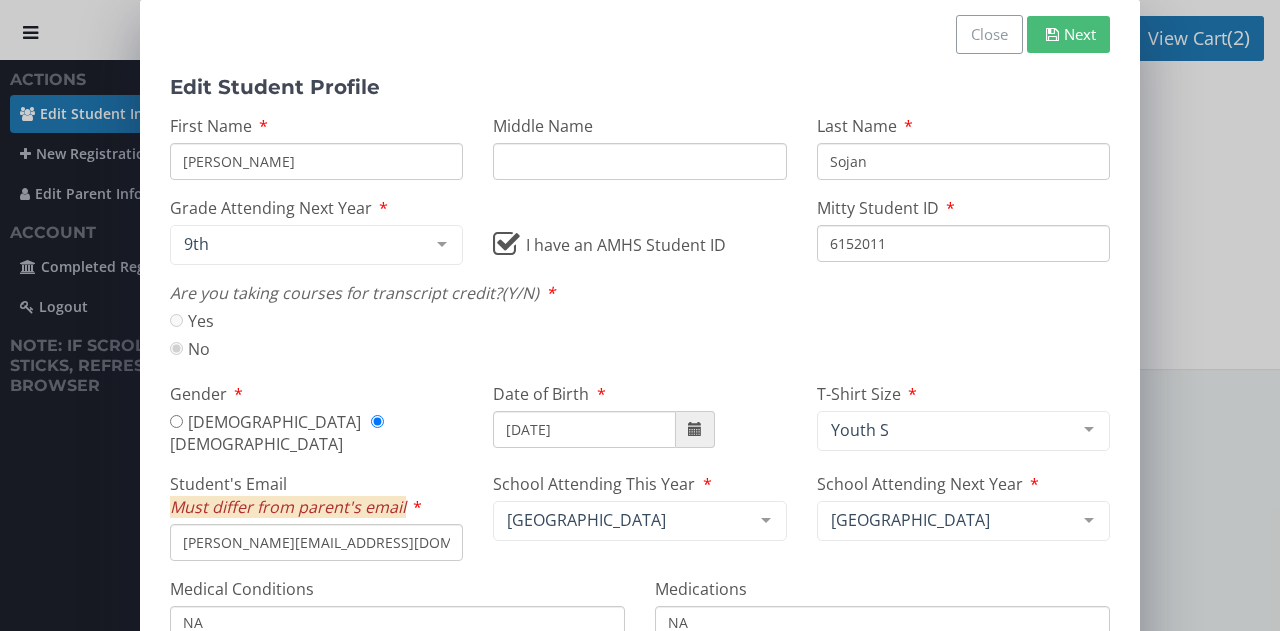 click on "Close" at bounding box center (989, 34) 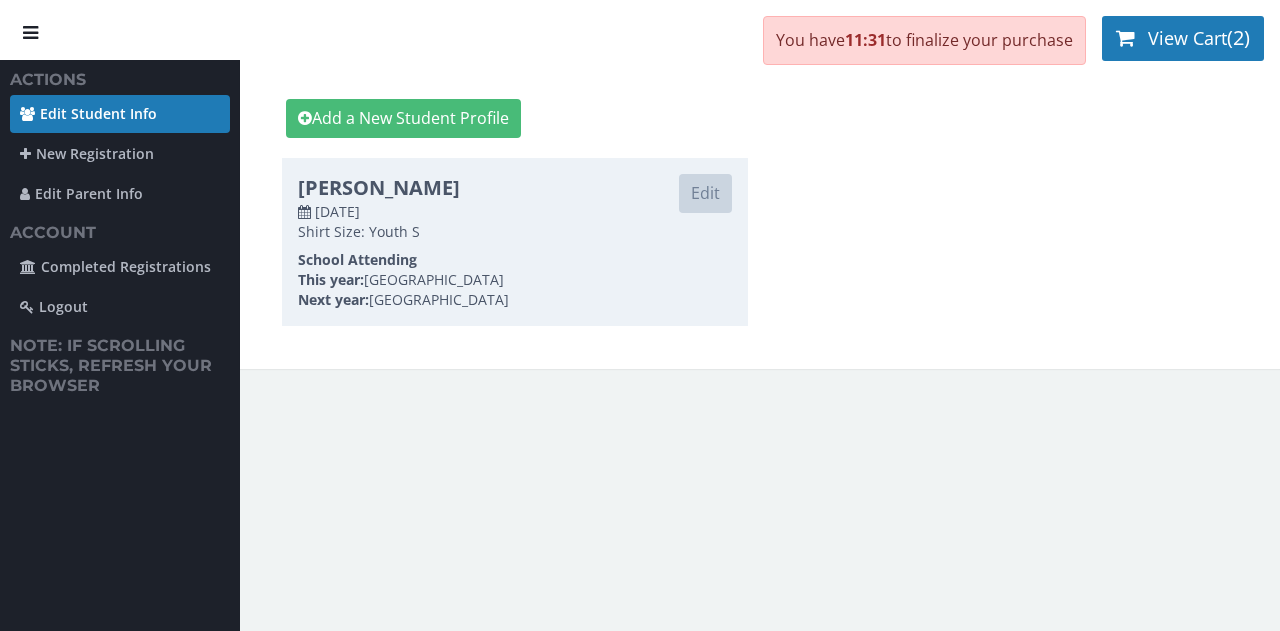 click on "New Registration" at bounding box center [120, 154] 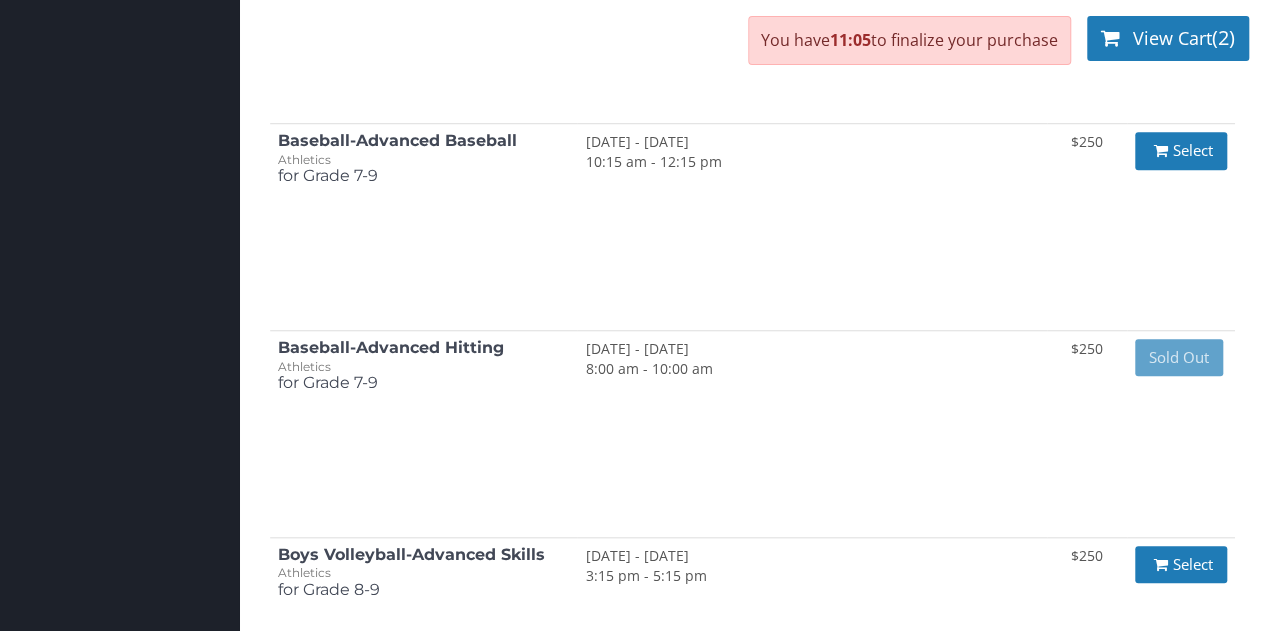 scroll, scrollTop: 0, scrollLeft: 0, axis: both 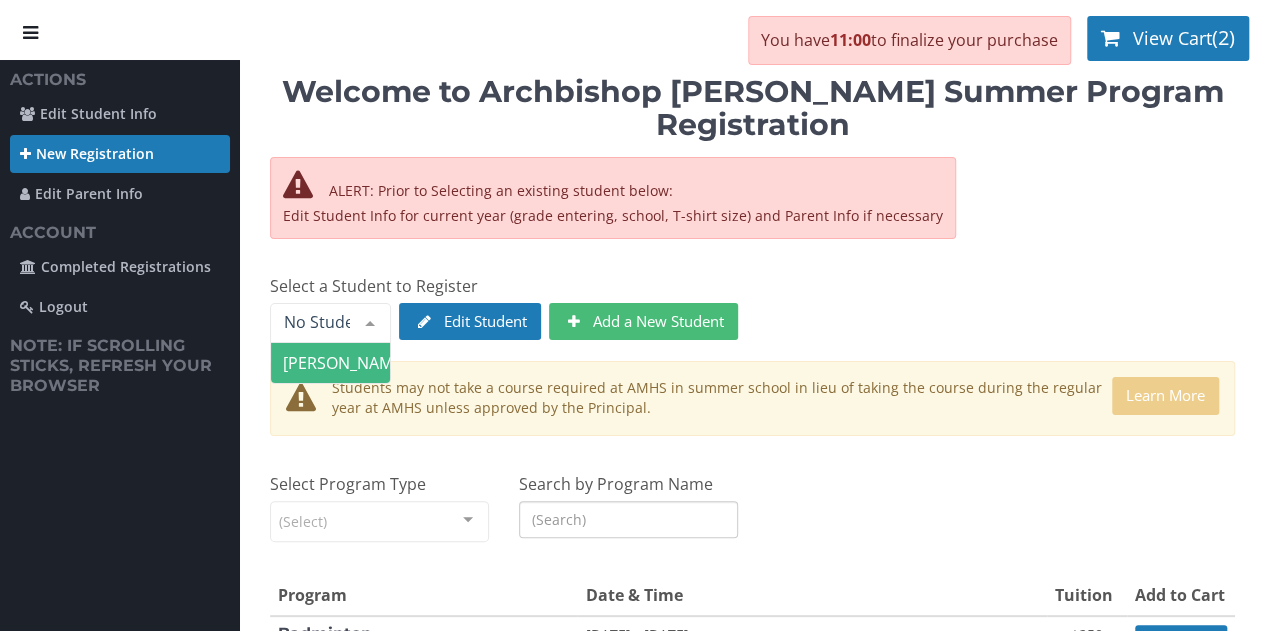 click on "[PERSON_NAME]" at bounding box center [345, 363] 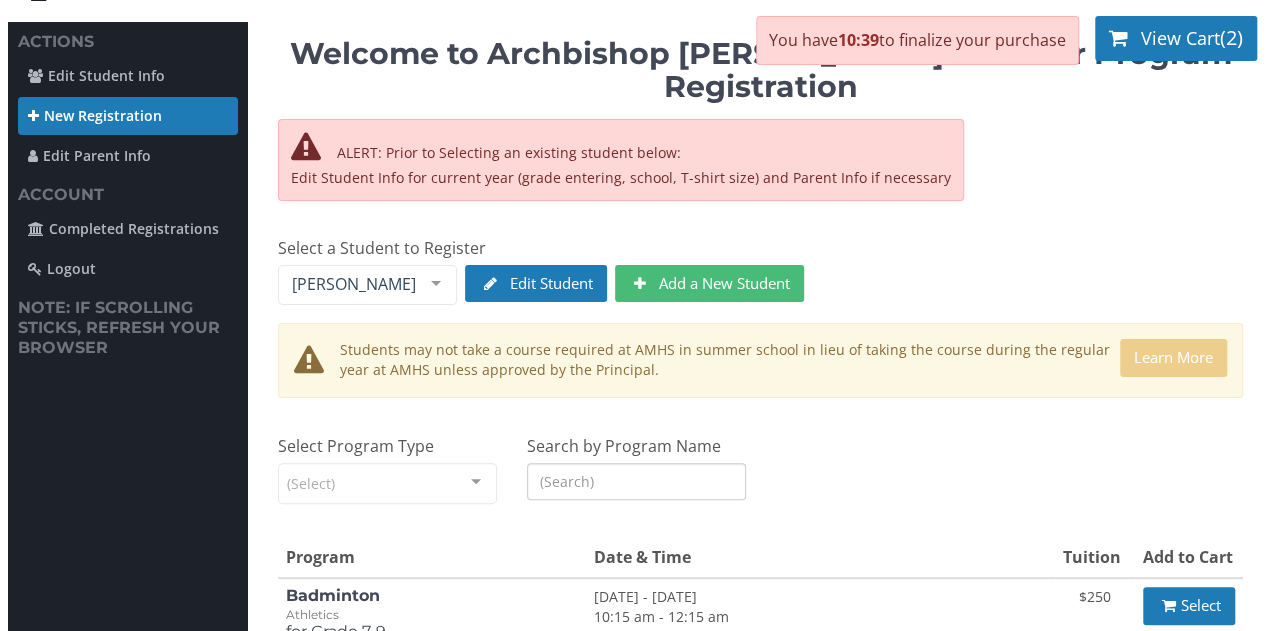 scroll, scrollTop: 0, scrollLeft: 0, axis: both 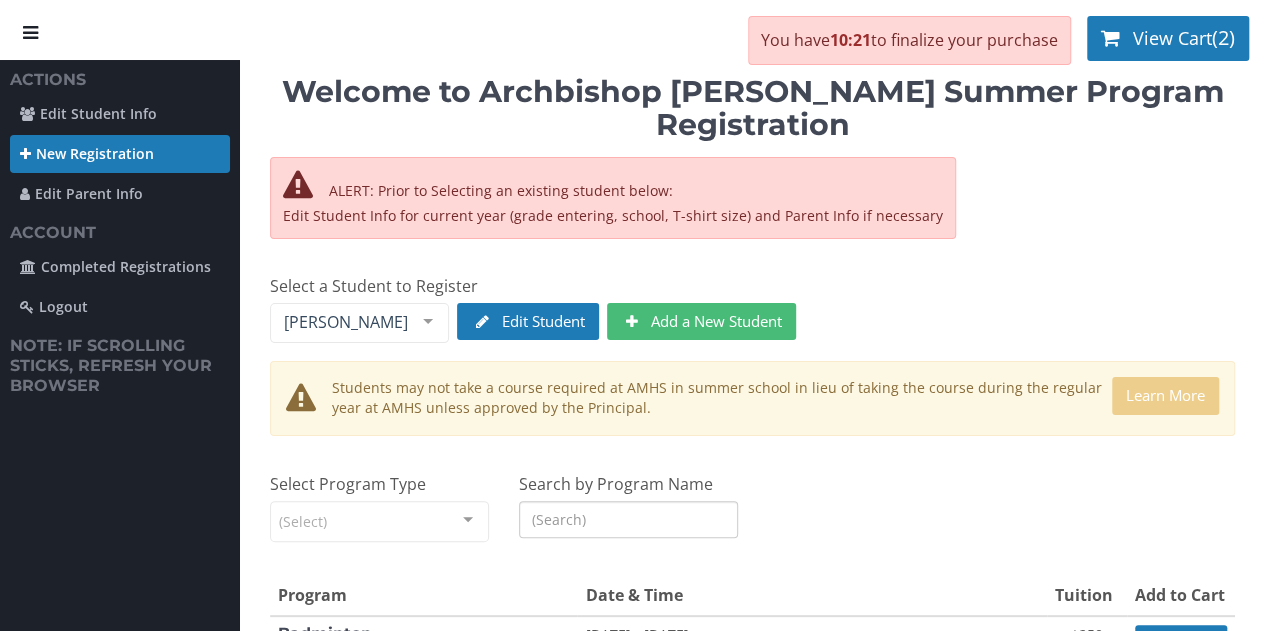 click on "Logout" at bounding box center (120, 307) 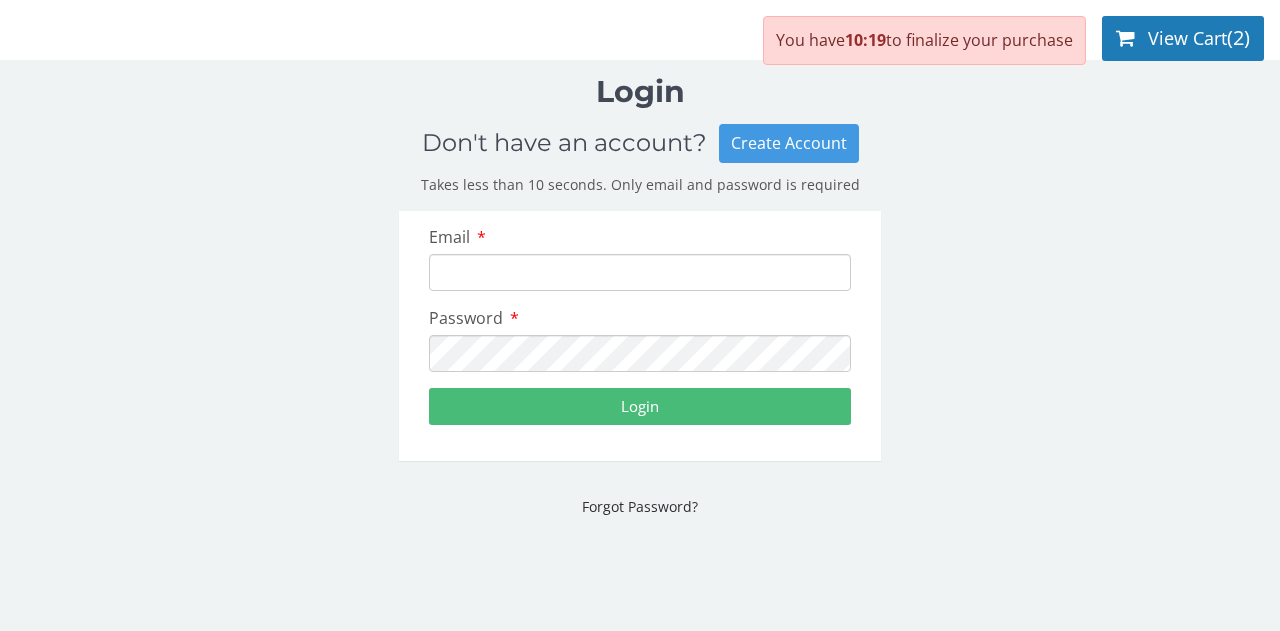 click on "Email" at bounding box center [640, 258] 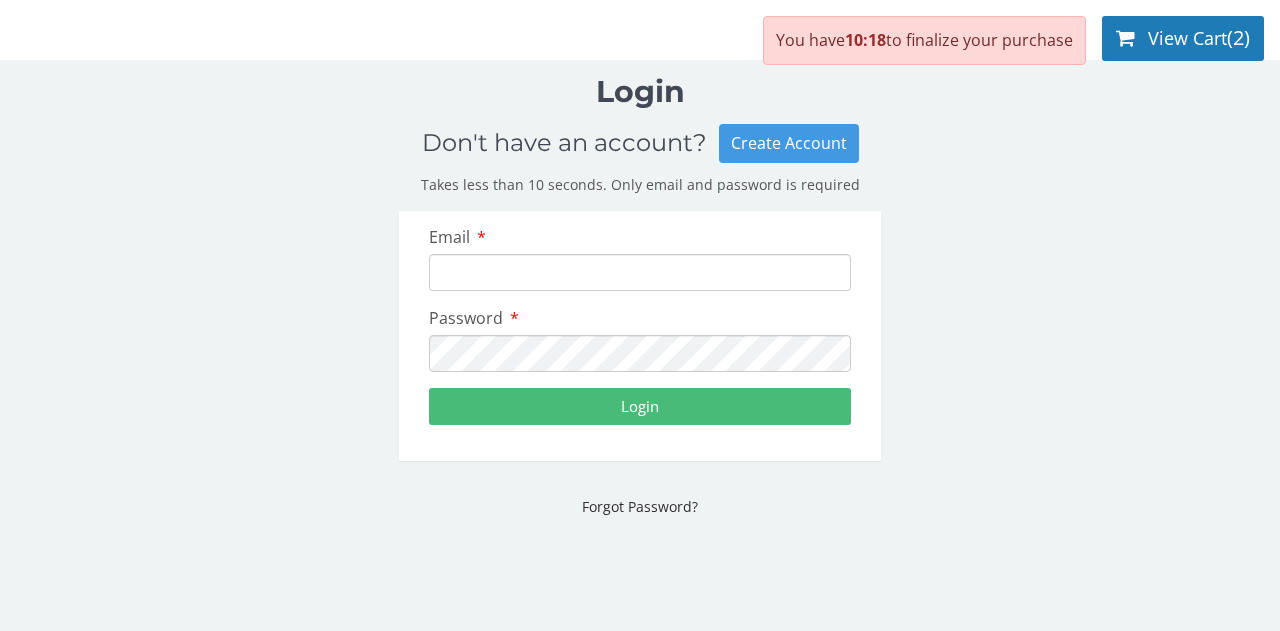 type on "[EMAIL_ADDRESS][DOMAIN_NAME]" 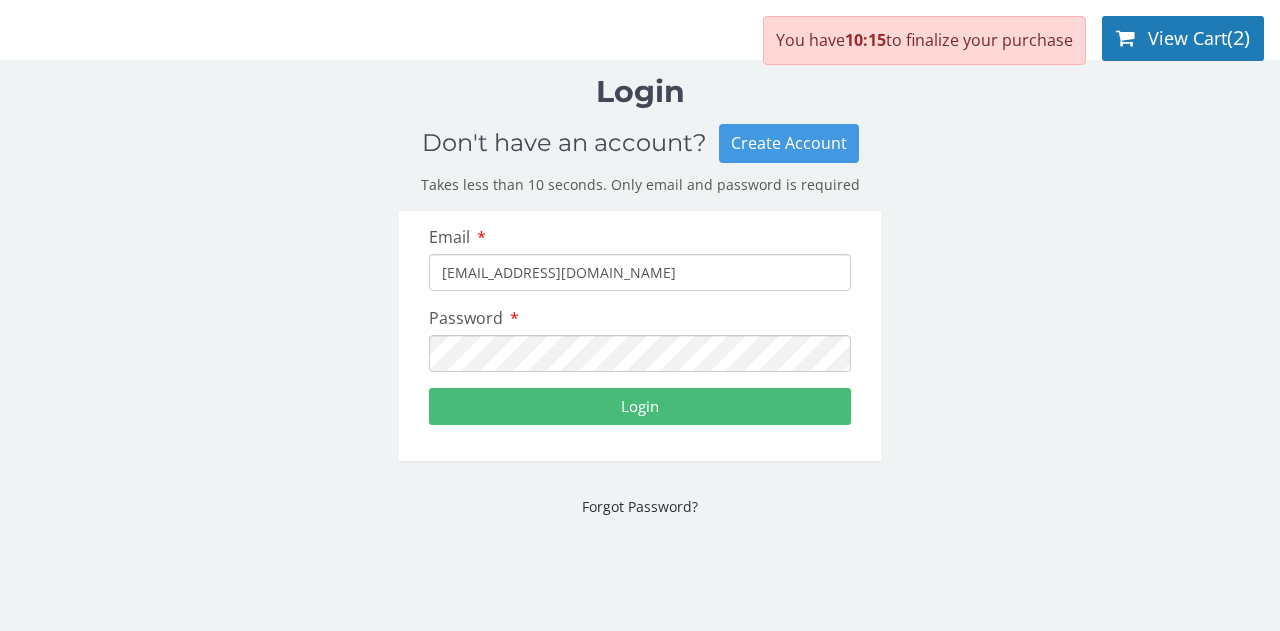 click on "Login" at bounding box center [640, 406] 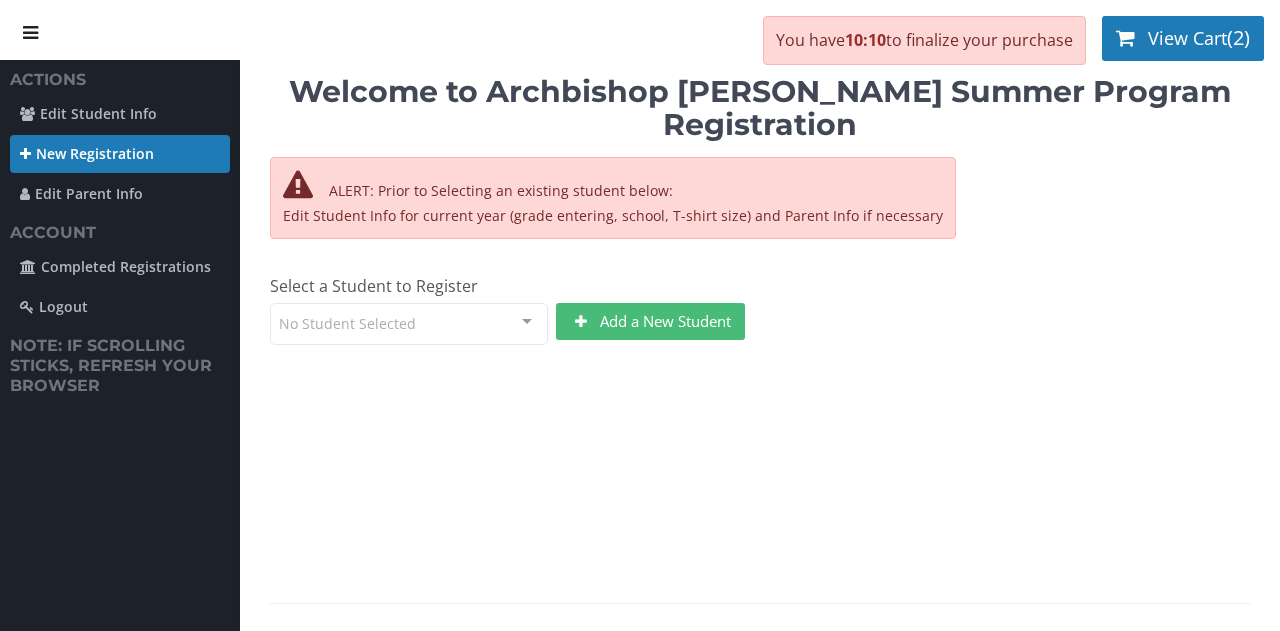 click on "No Student Selected" at bounding box center (409, 324) 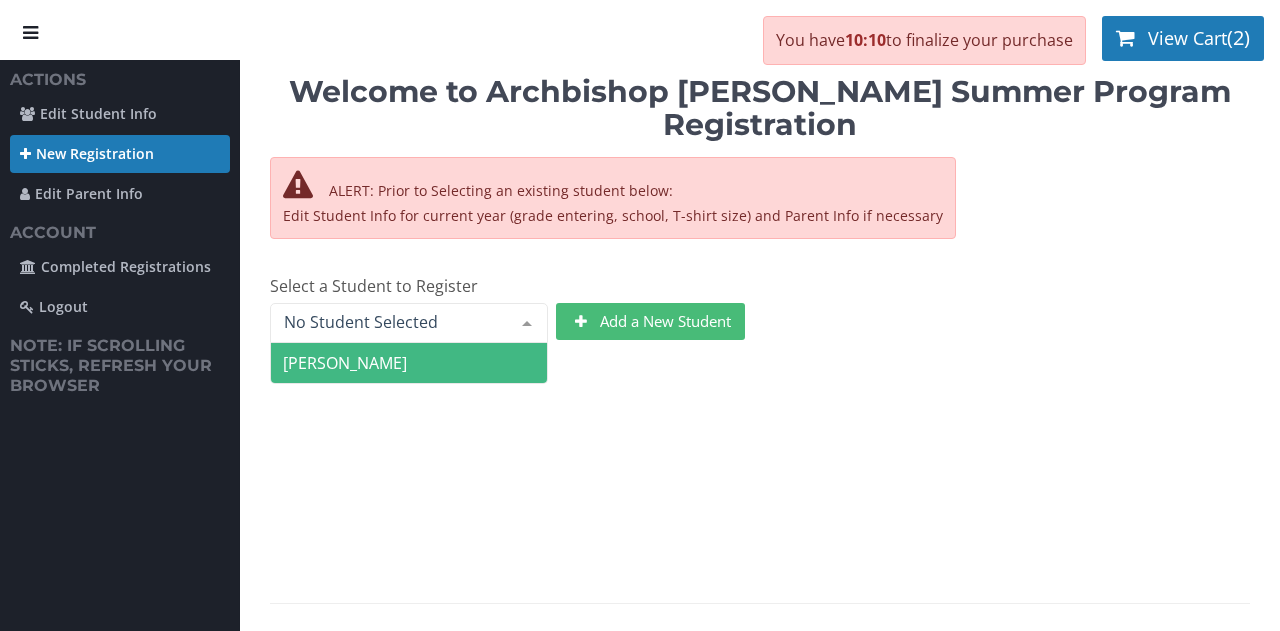 click on "[PERSON_NAME]" at bounding box center [409, 363] 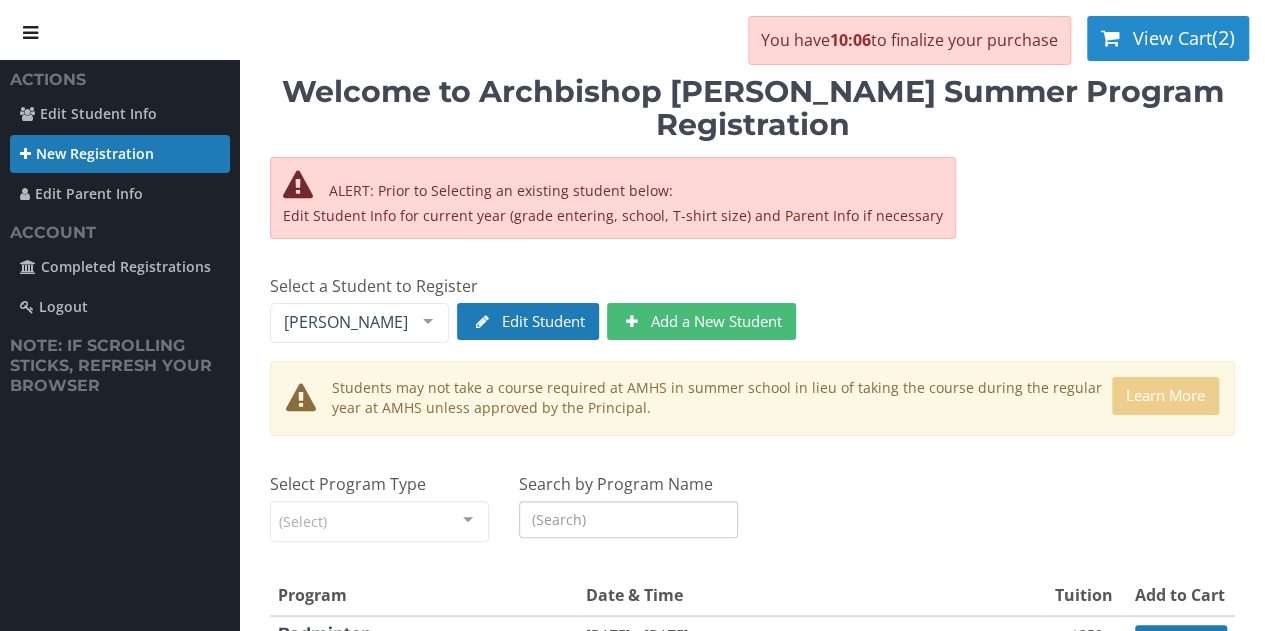 click on "View Cart" at bounding box center (1172, 38) 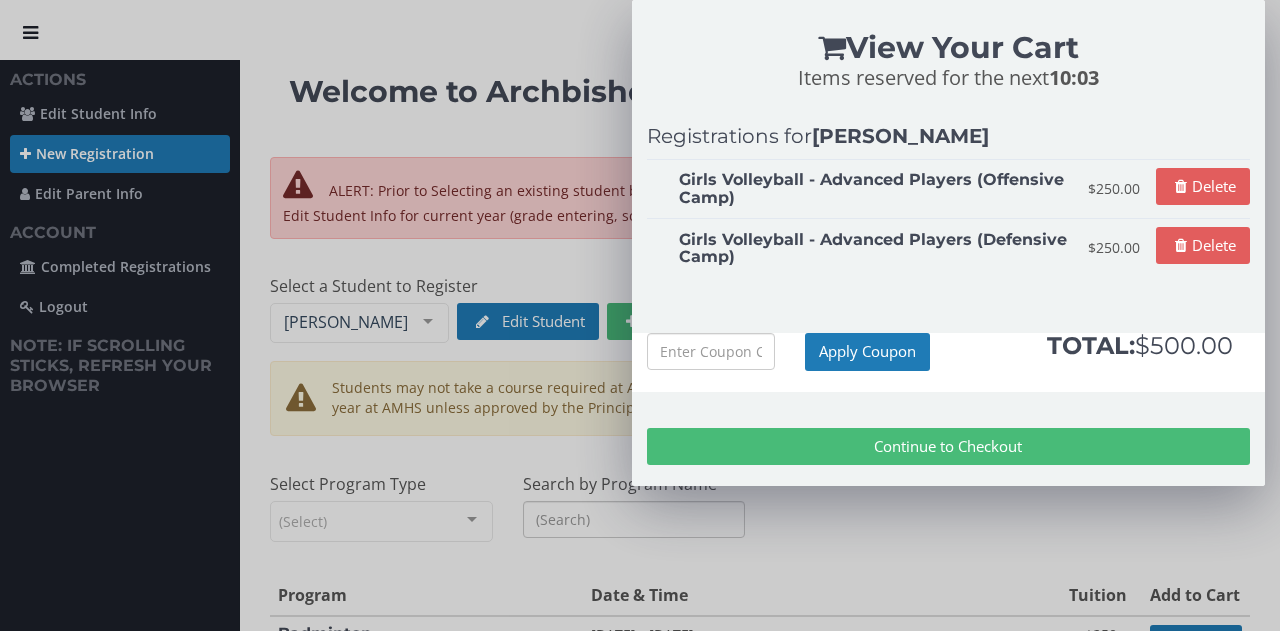 click on "Continue to Checkout" at bounding box center [948, 446] 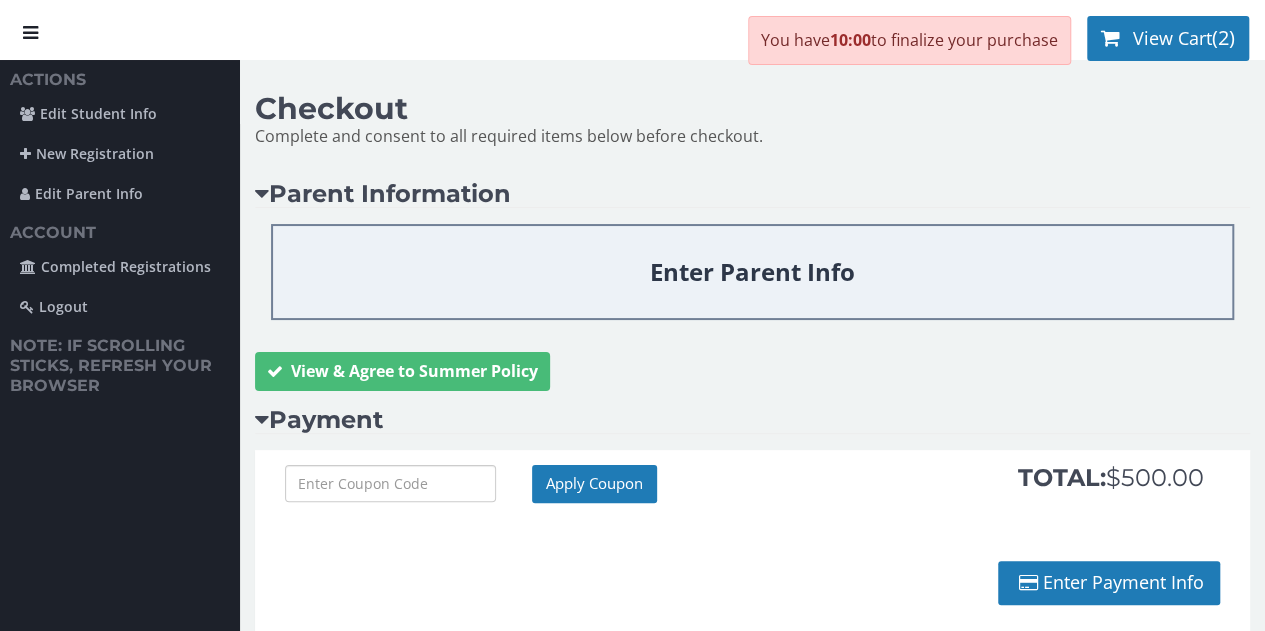 click on "Enter Payment Info" at bounding box center (1109, 583) 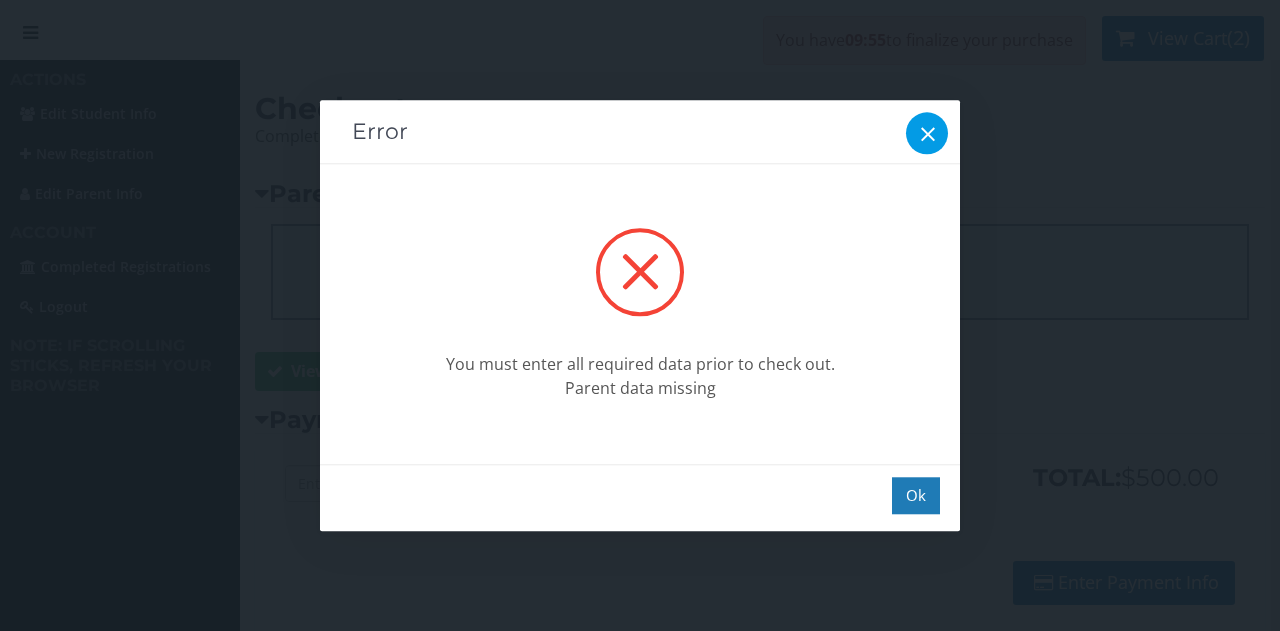 click 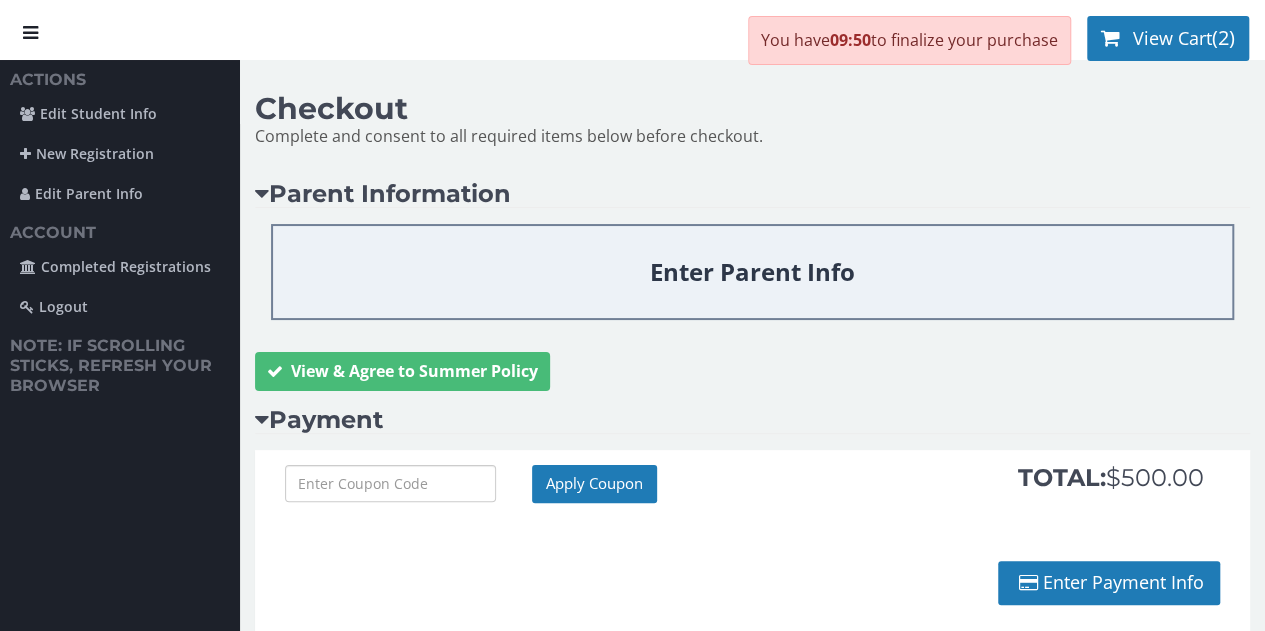 click on "Parent Information" at bounding box center (752, 194) 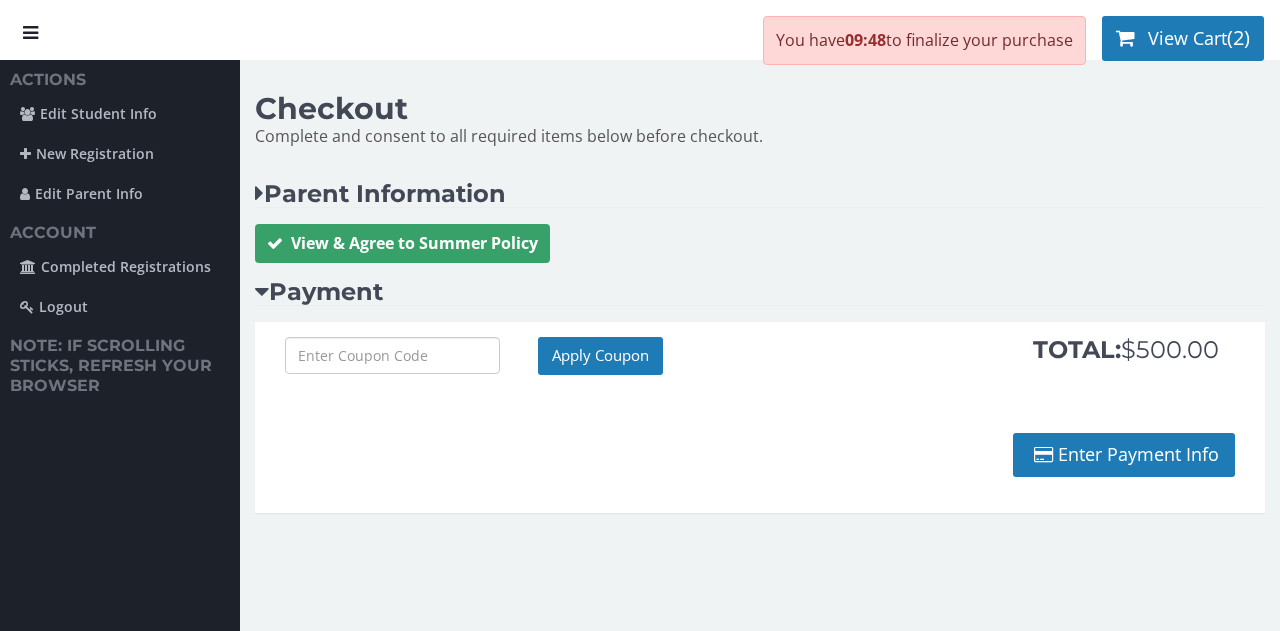 click on "View & Agree to Summer Policy" at bounding box center [402, 243] 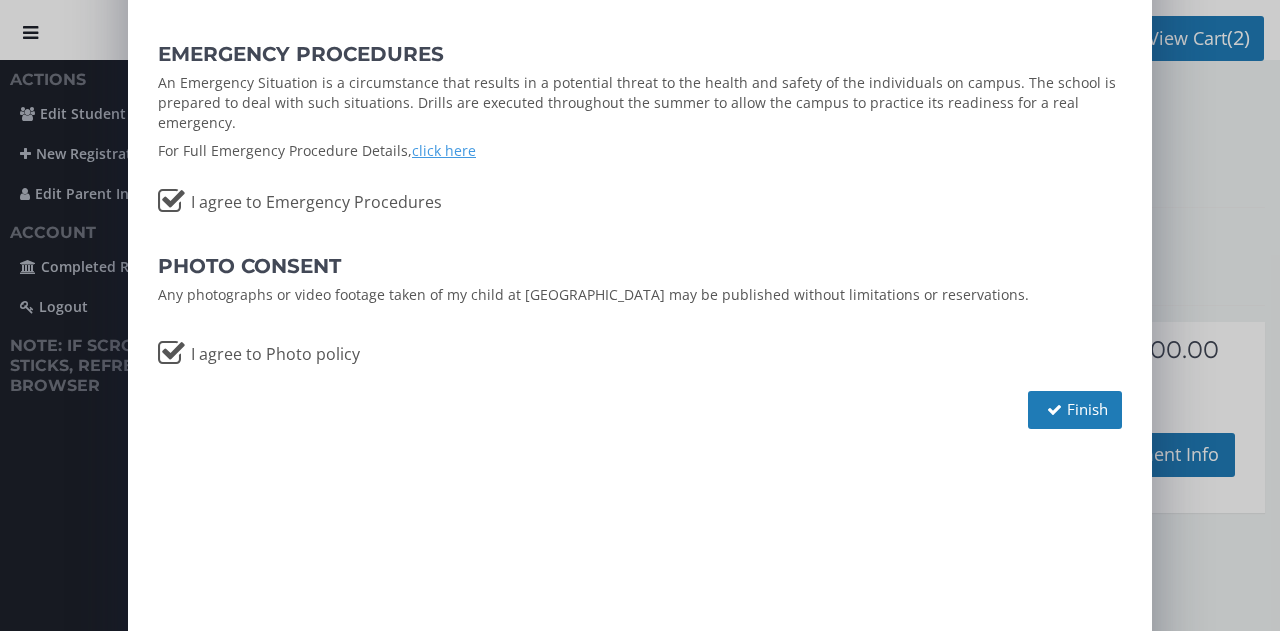 scroll, scrollTop: 466, scrollLeft: 0, axis: vertical 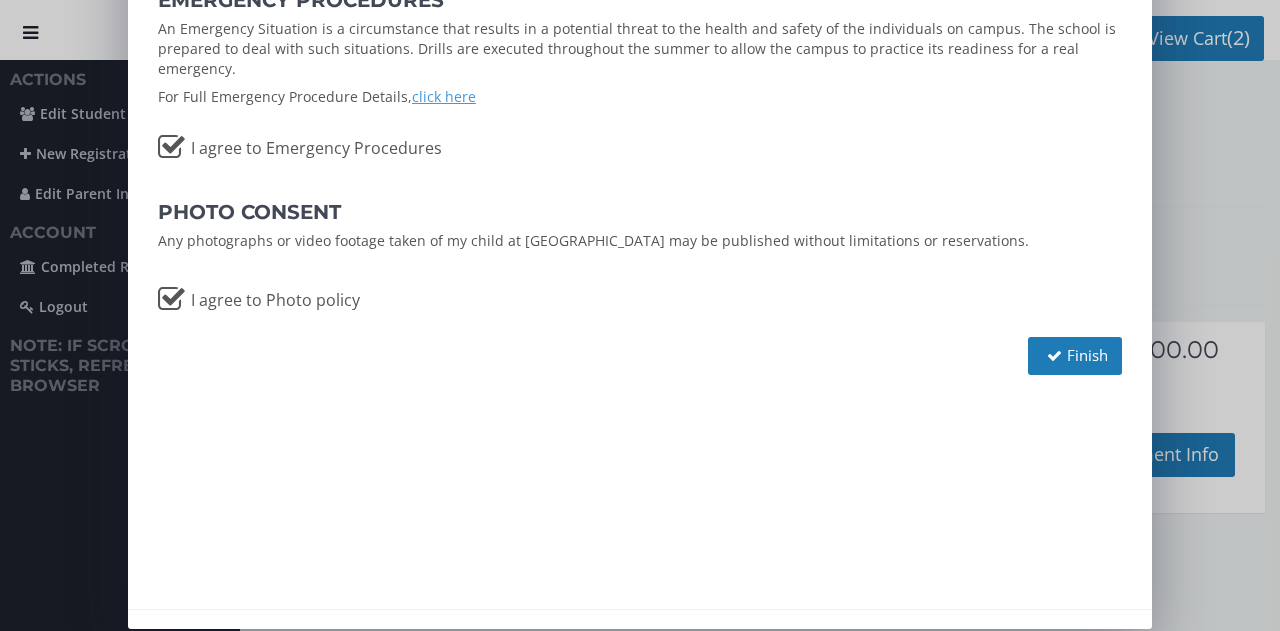 click on "Finish" at bounding box center [1075, 355] 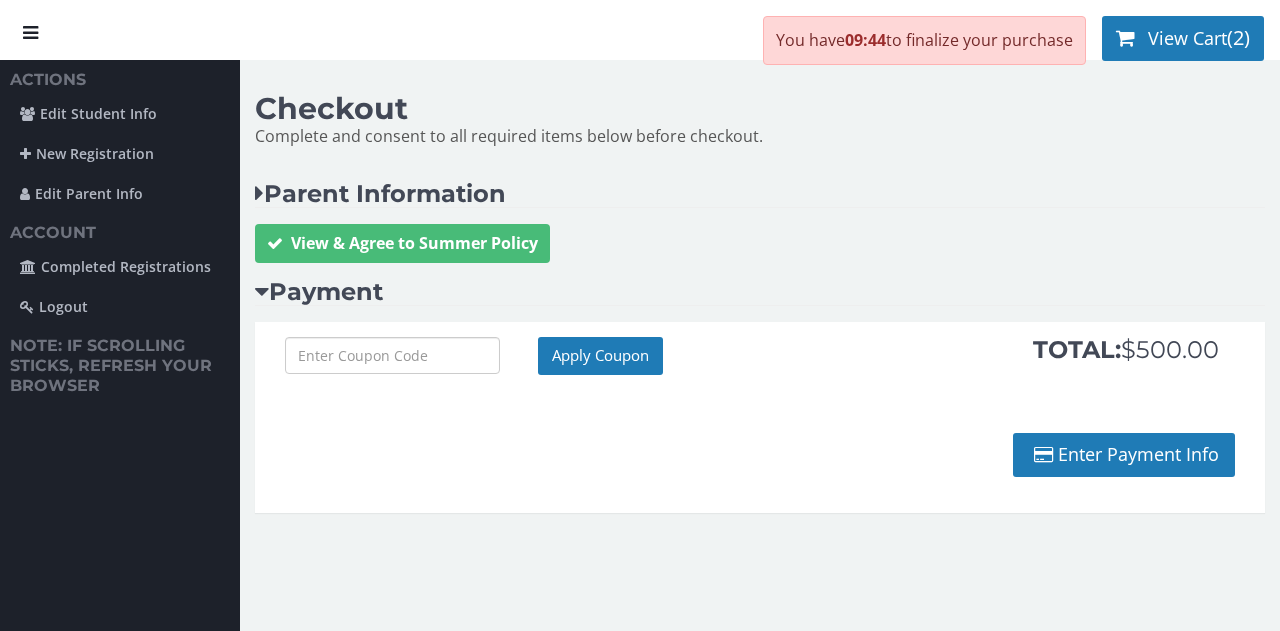 click on "Enter Payment Info" at bounding box center (1124, 455) 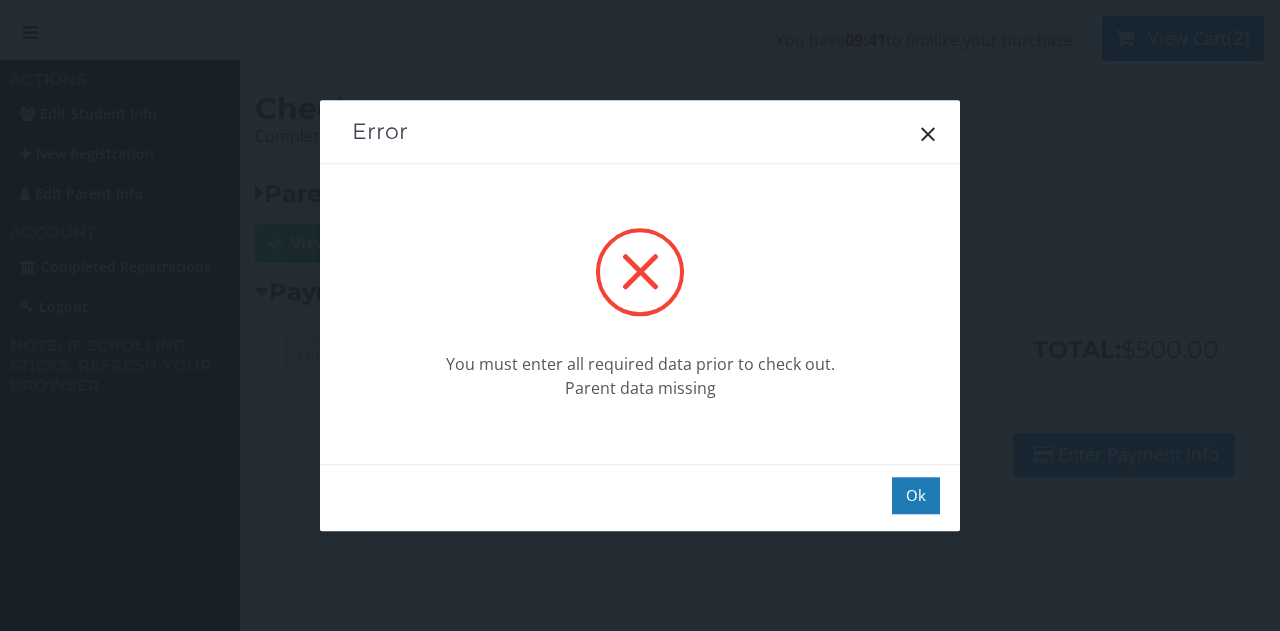 click on "Ok" at bounding box center [916, 495] 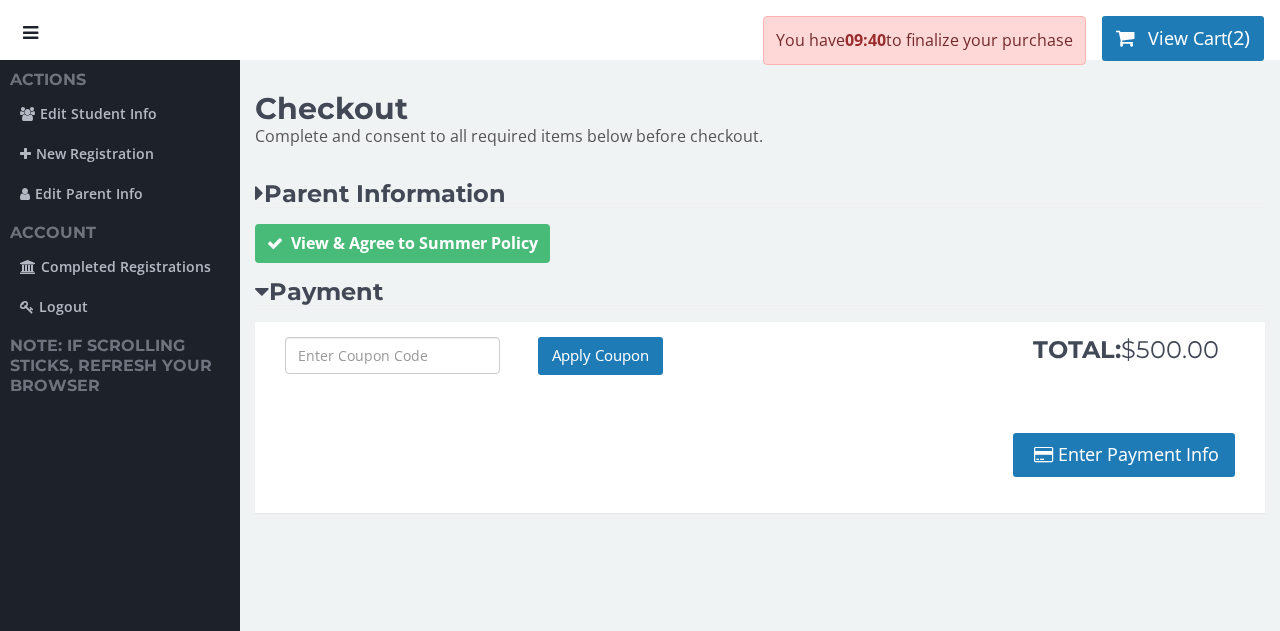 click at bounding box center (259, 193) 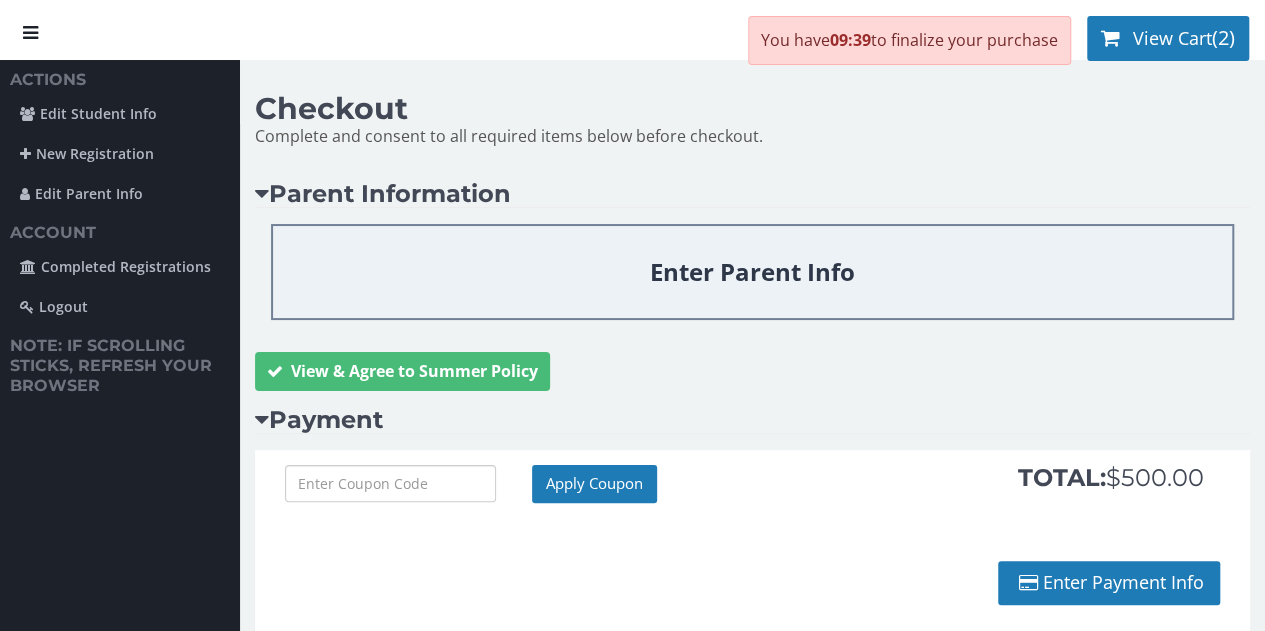 click on "Enter Parent Info" at bounding box center (752, 272) 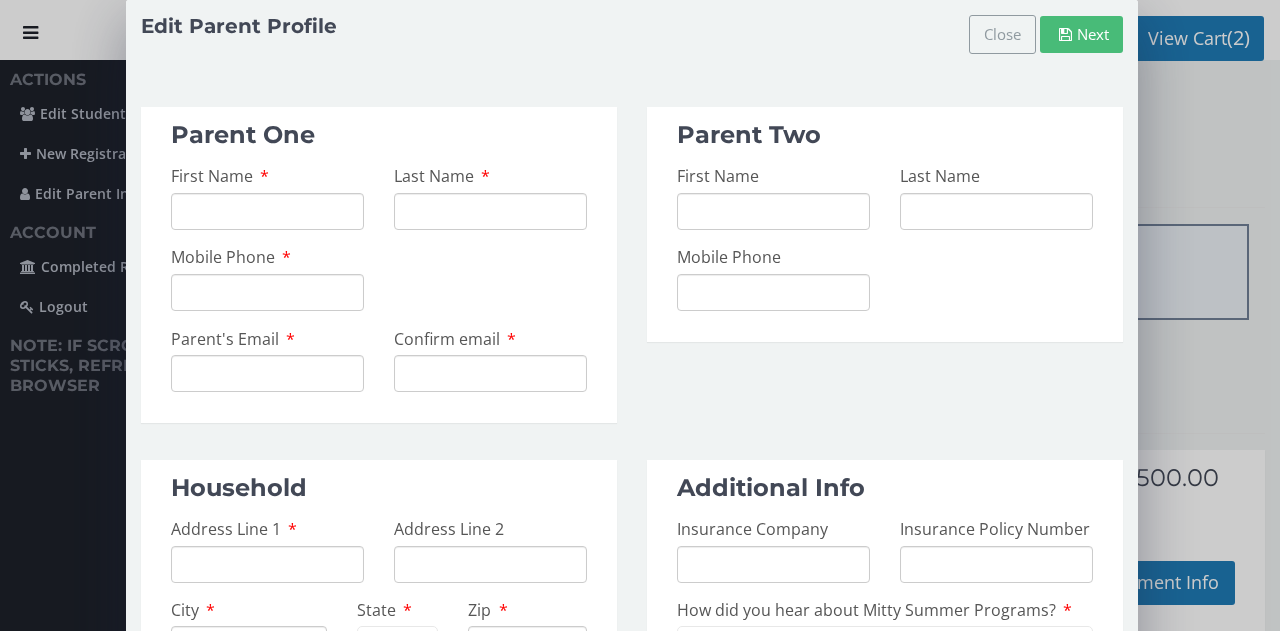 click on "First Name" at bounding box center (267, 211) 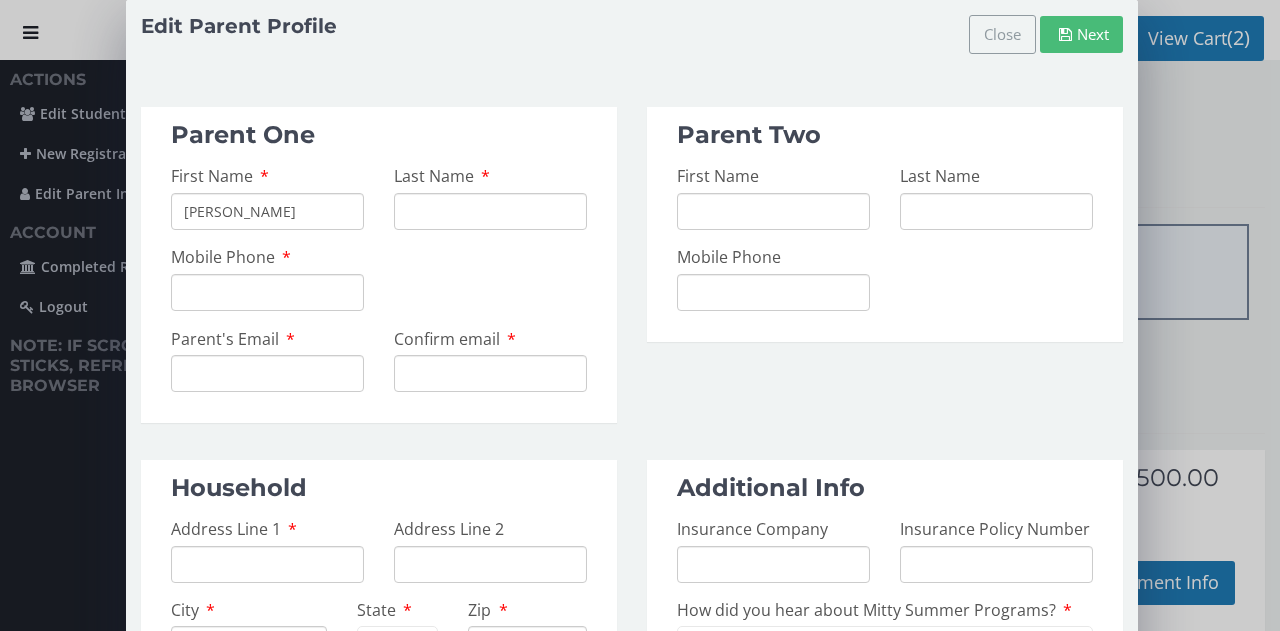 type on "[PERSON_NAME]" 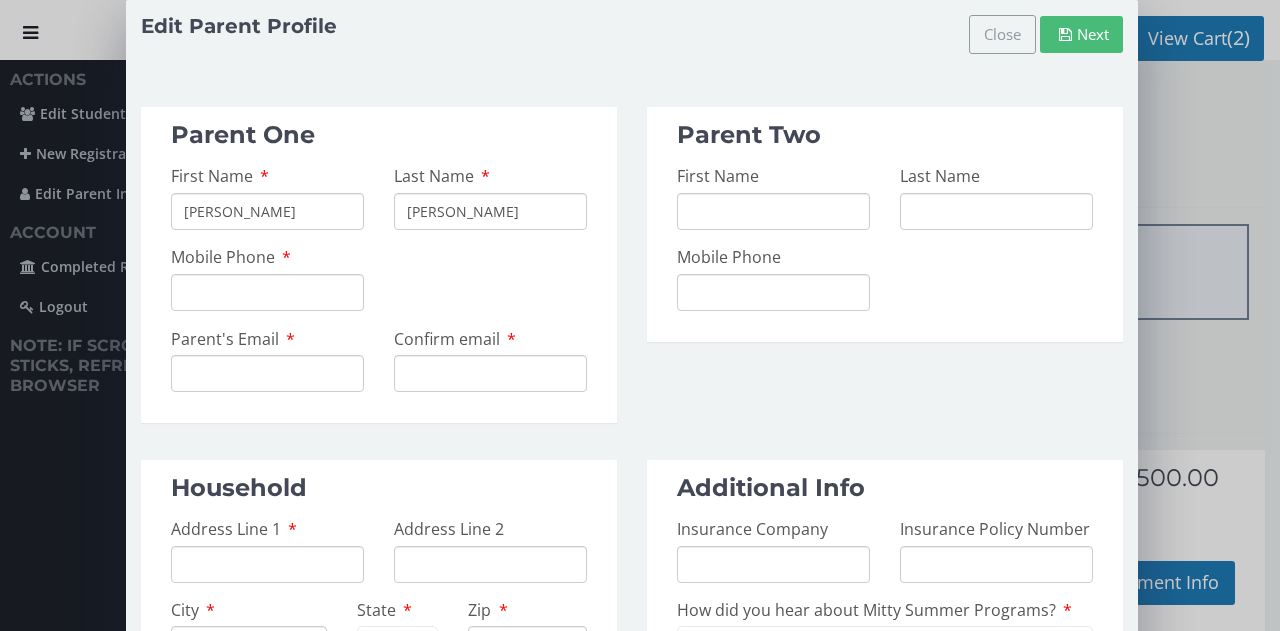 type on "[PERSON_NAME]" 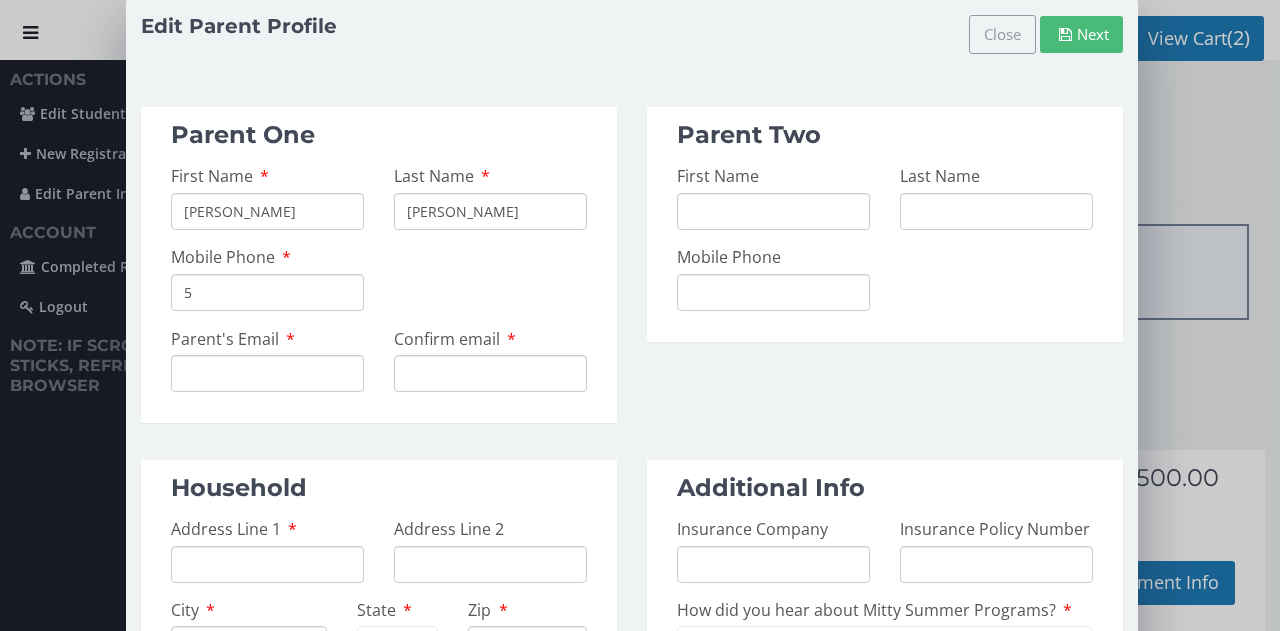 type on "[PHONE_NUMBER]" 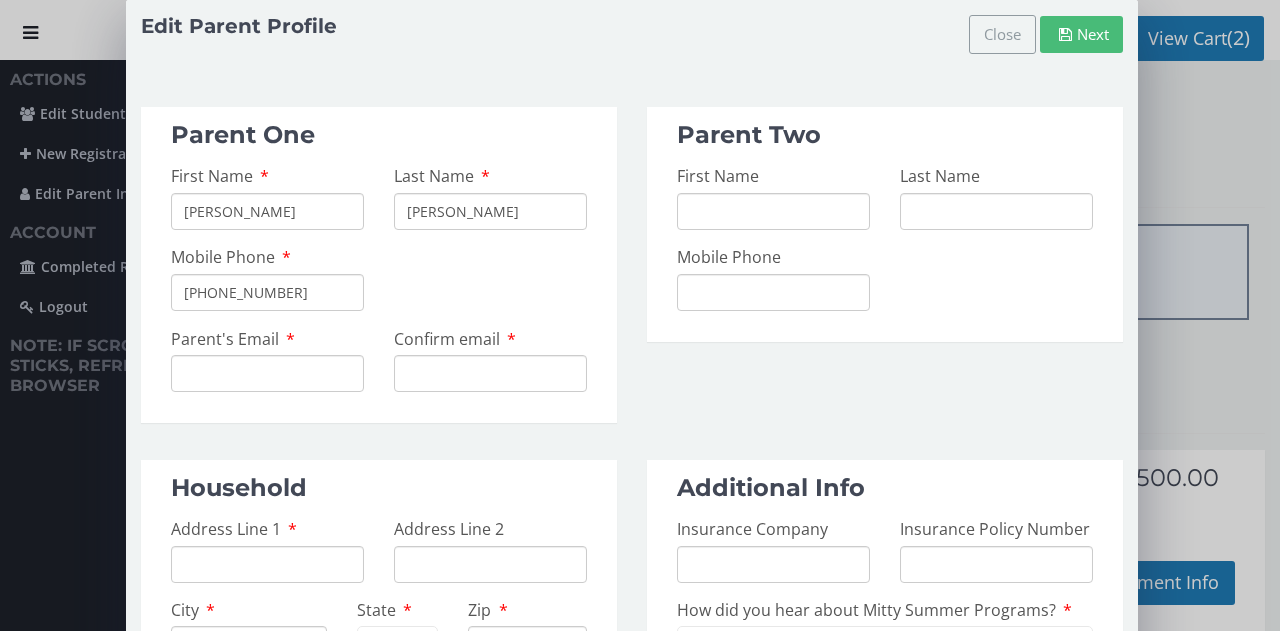 click on "Confirm email" at bounding box center [490, 373] 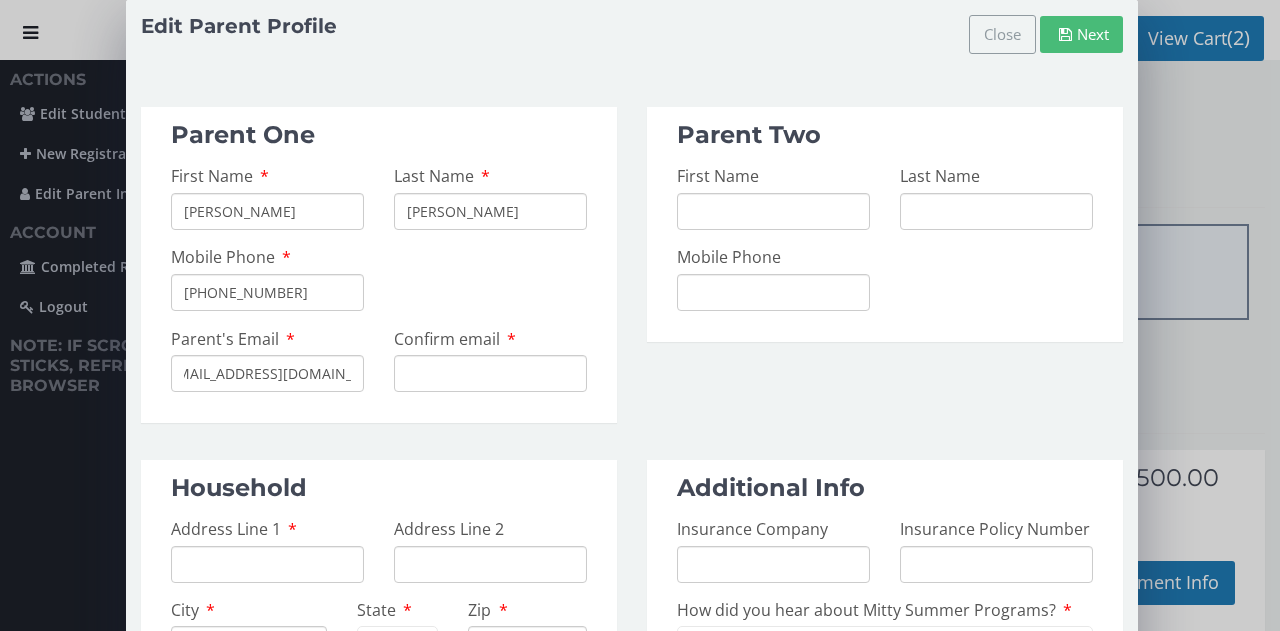 scroll, scrollTop: 0, scrollLeft: 0, axis: both 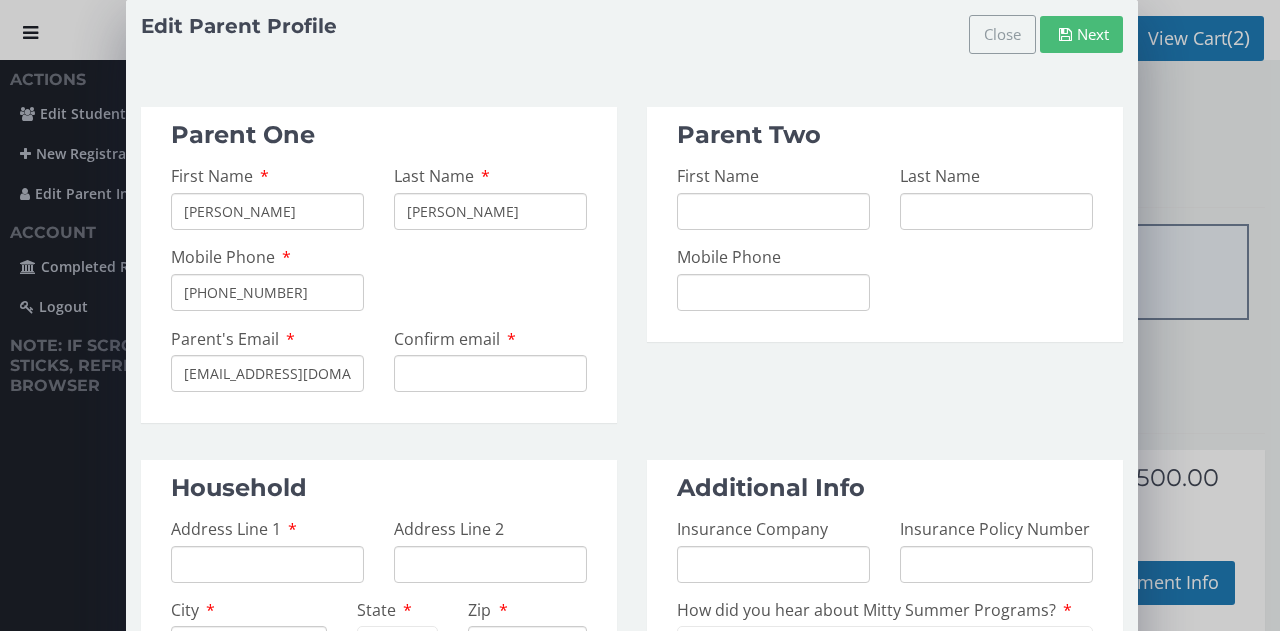 type on "[EMAIL_ADDRESS][DOMAIN_NAME]" 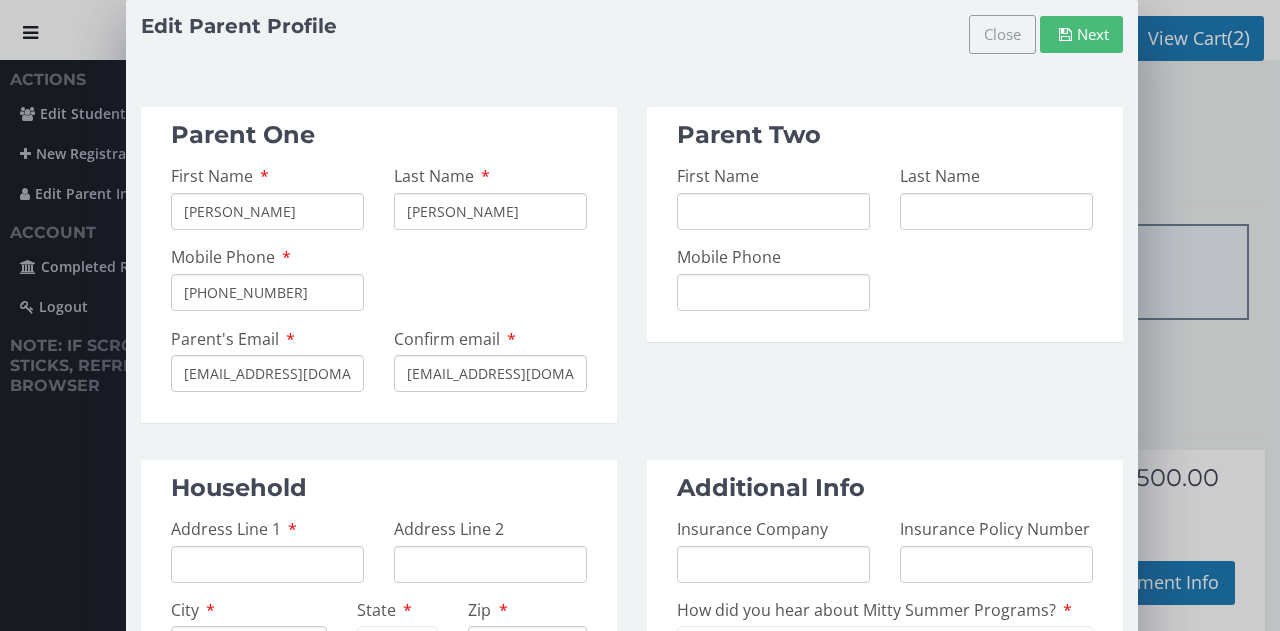 scroll, scrollTop: 0, scrollLeft: 20, axis: horizontal 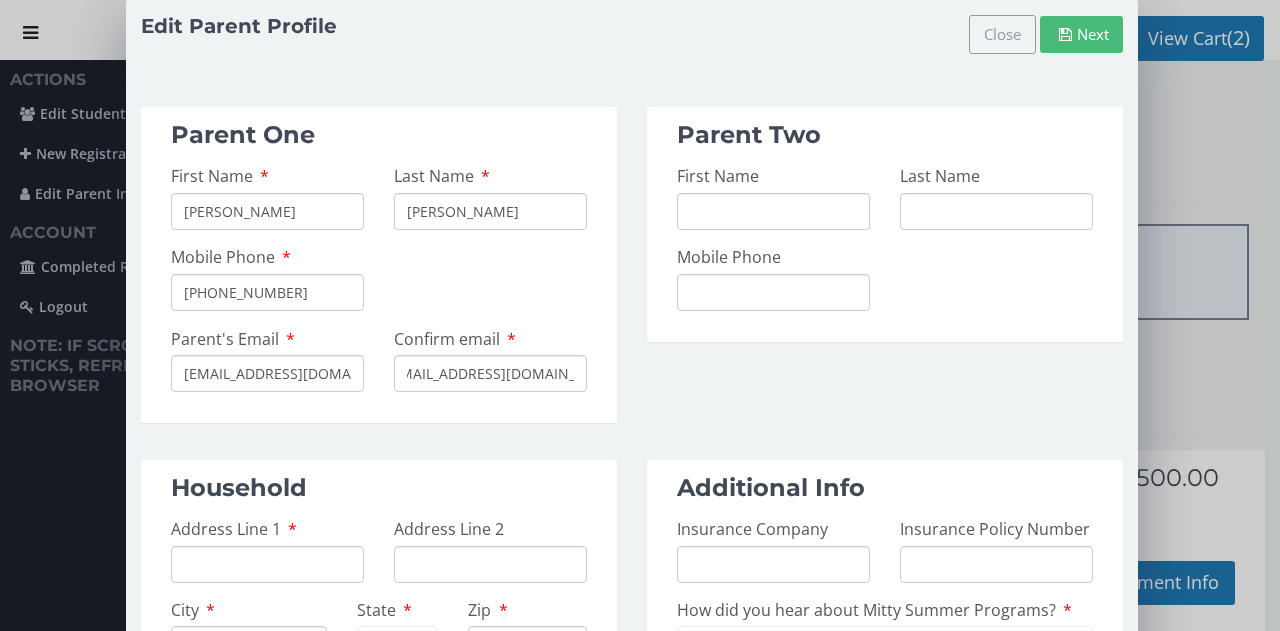 type on "[EMAIL_ADDRESS][DOMAIN_NAME]" 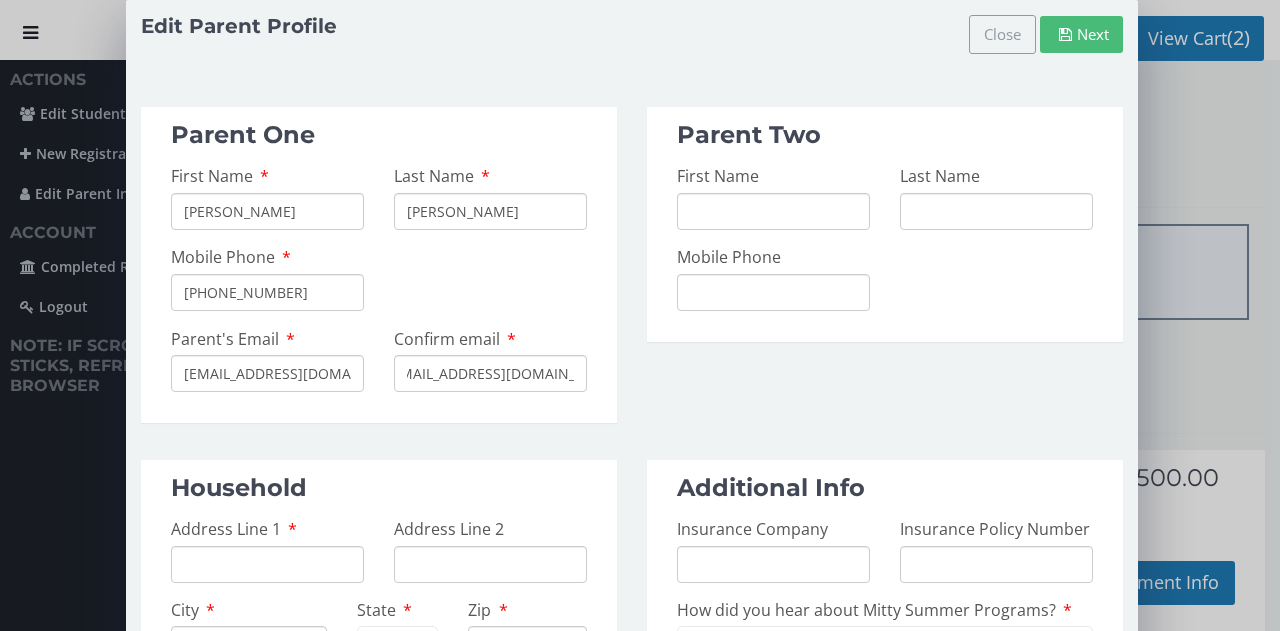 click on "Address Line 1" at bounding box center (267, 564) 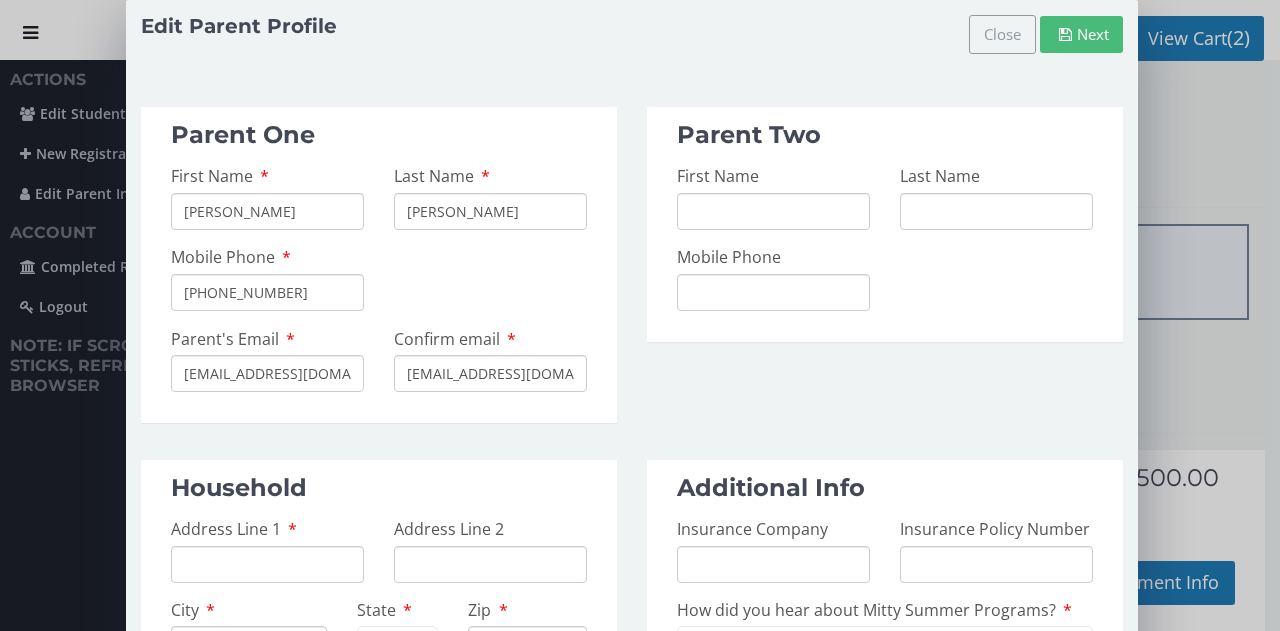 type on "[STREET_ADDRESS][PERSON_NAME]" 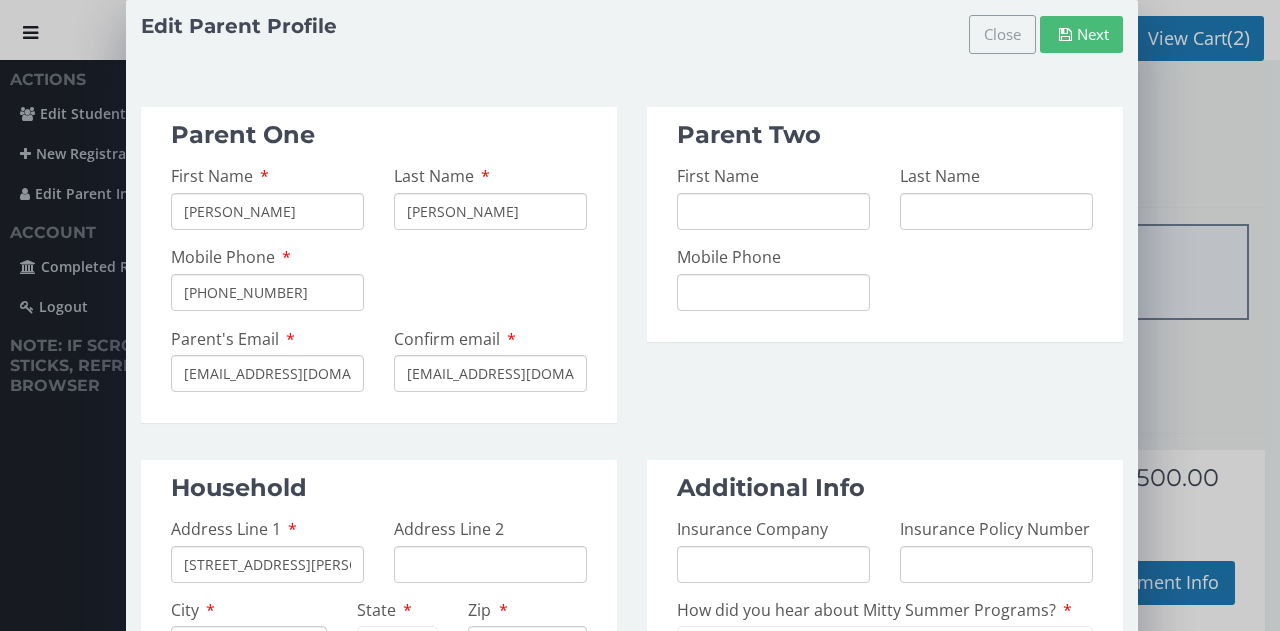 type on "Qianming" 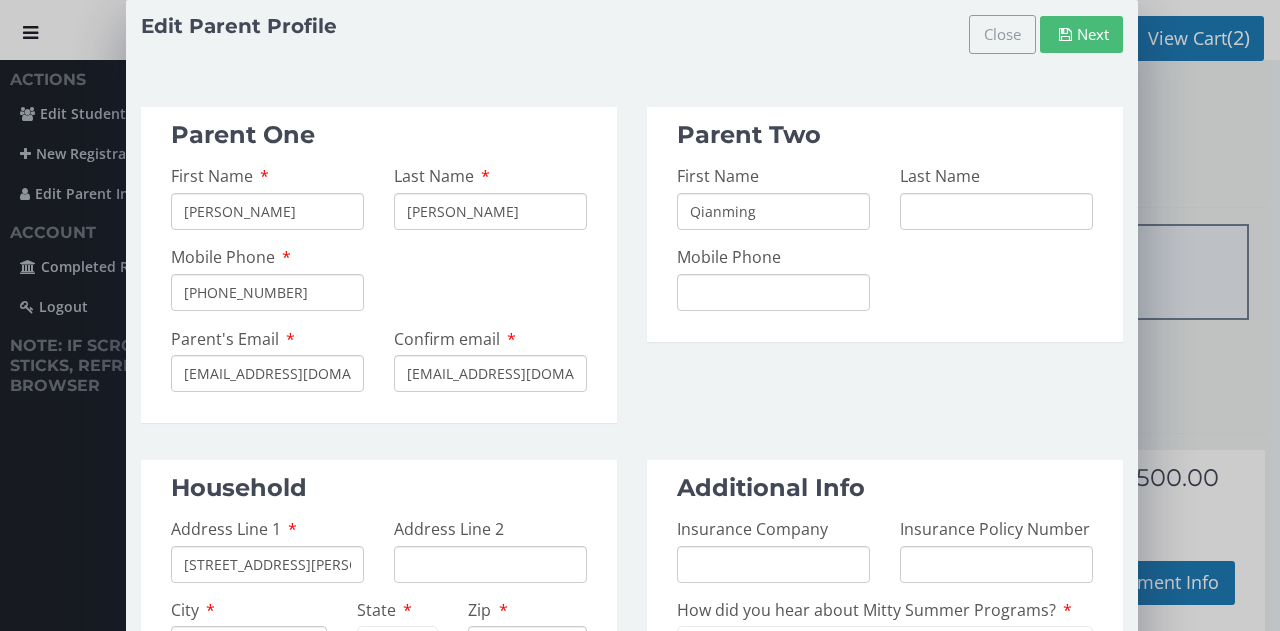 type on "[PERSON_NAME]" 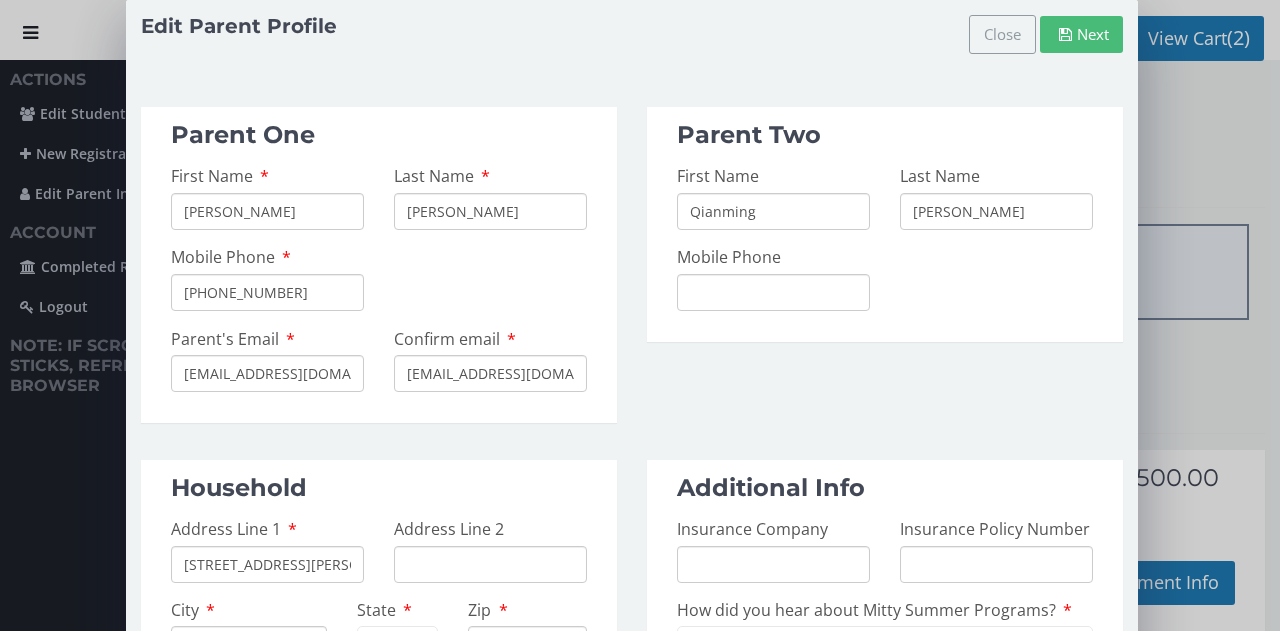 type on "[PHONE_NUMBER]" 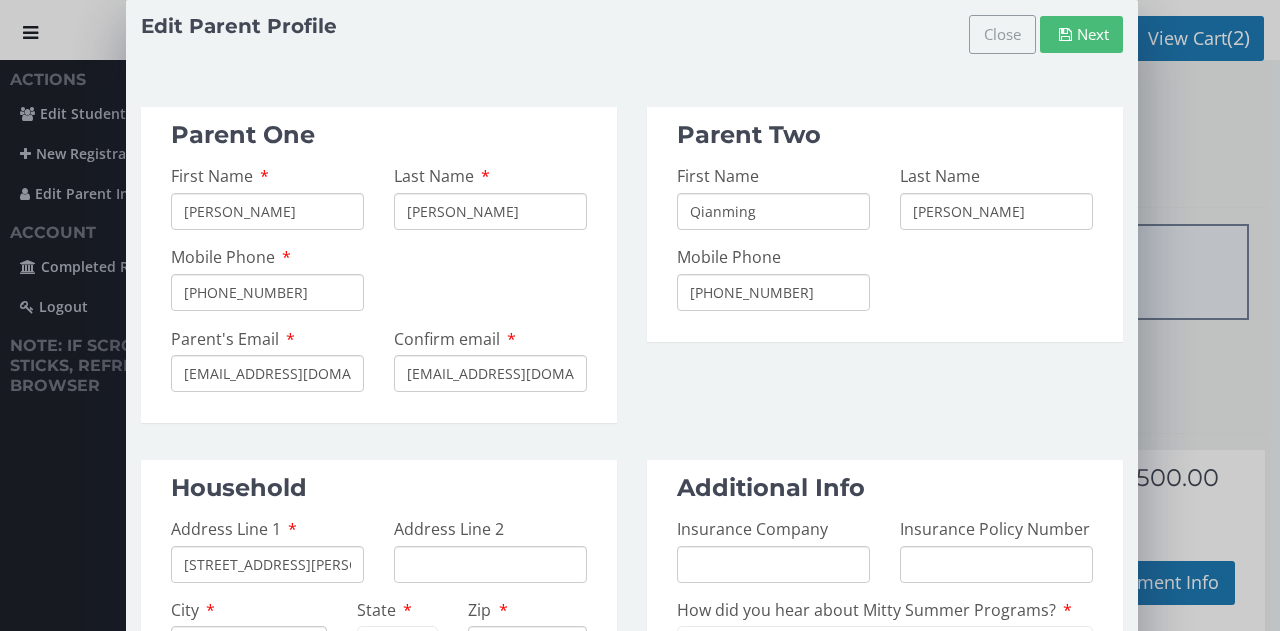 type on "[GEOGRAPHIC_DATA]" 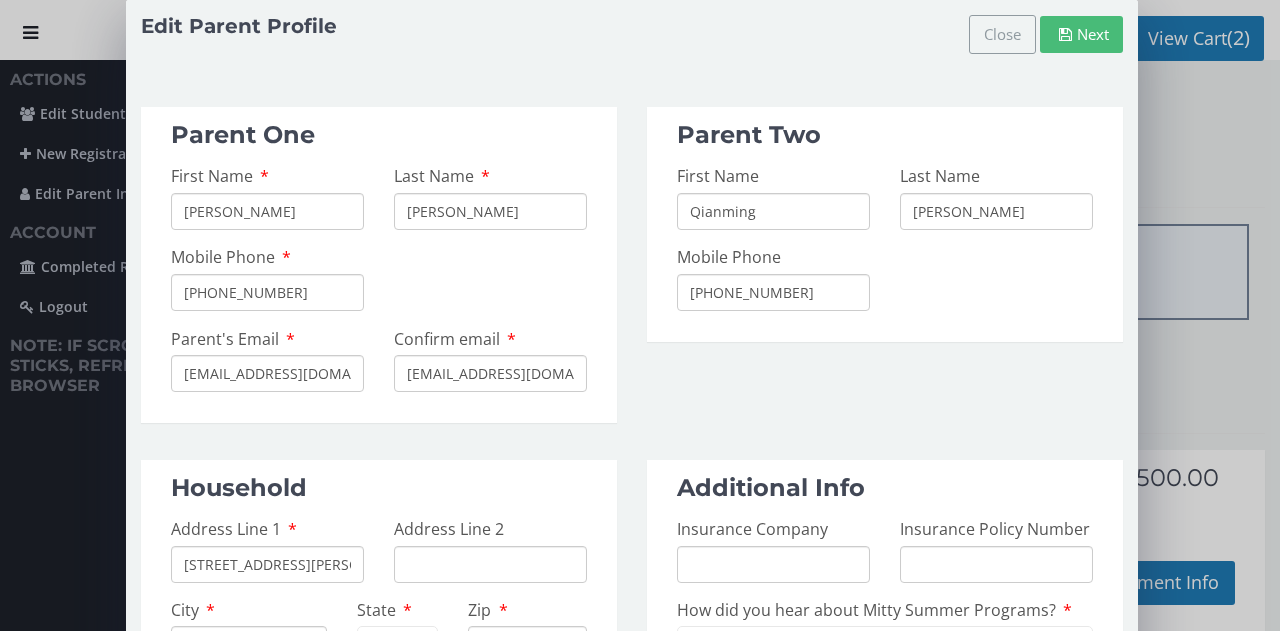 type on "CA" 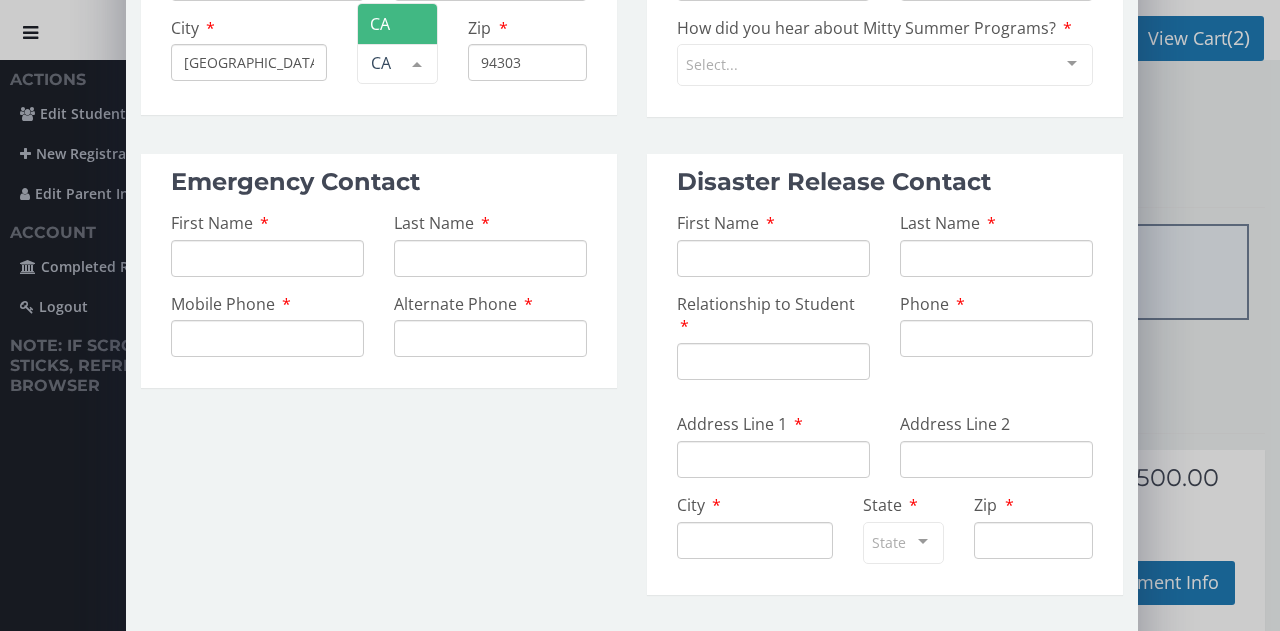 scroll, scrollTop: 602, scrollLeft: 0, axis: vertical 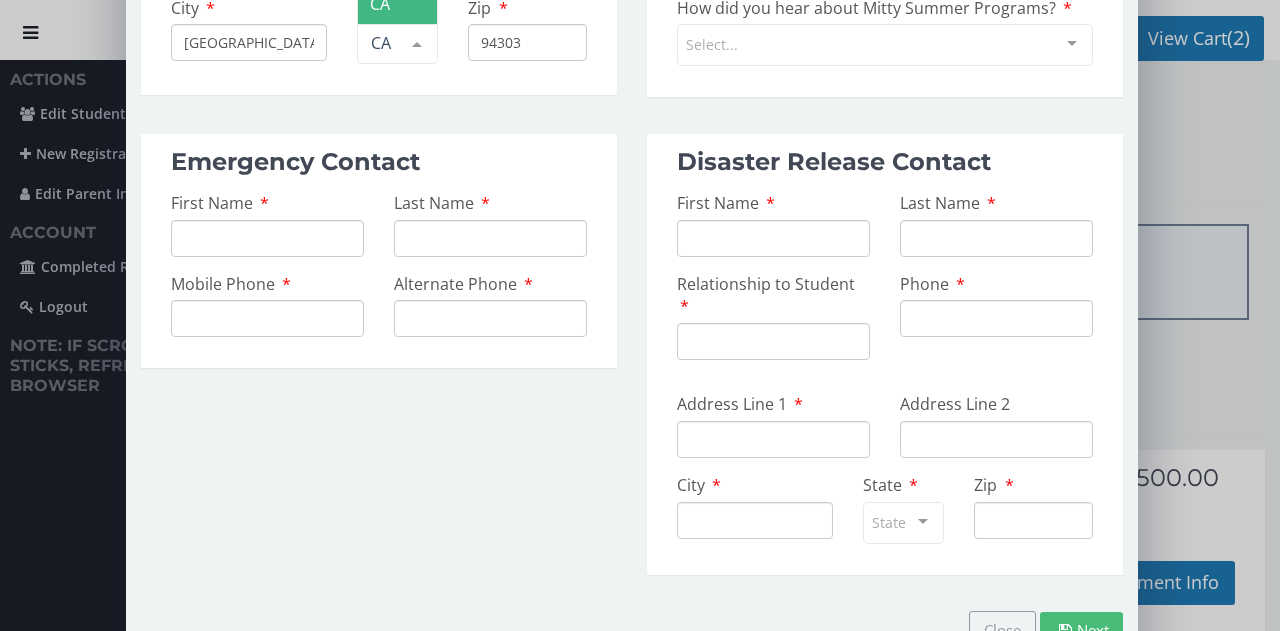 click on "First Name" at bounding box center (267, -391) 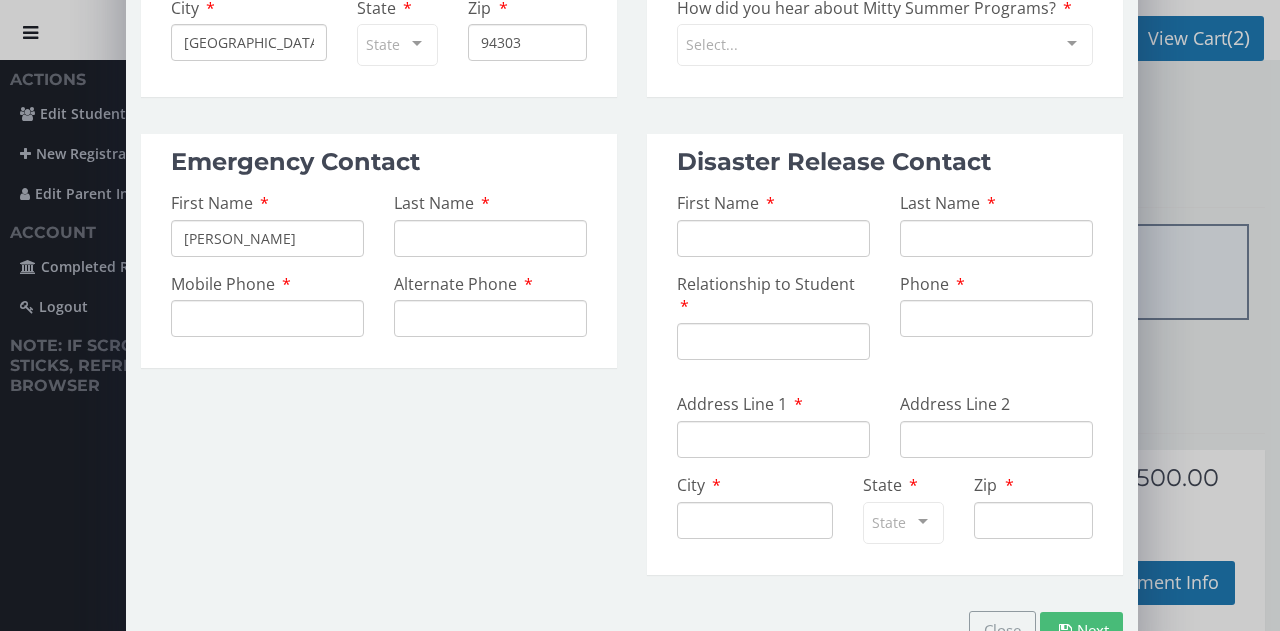 type on "[PERSON_NAME]" 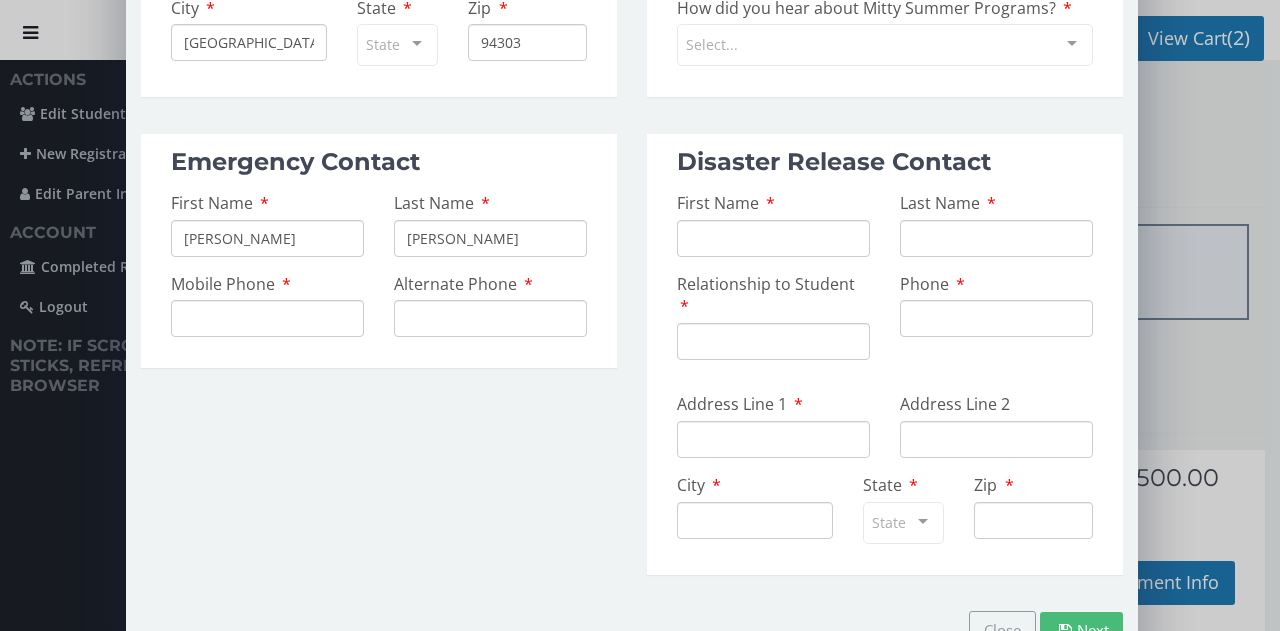 type on "[PERSON_NAME]" 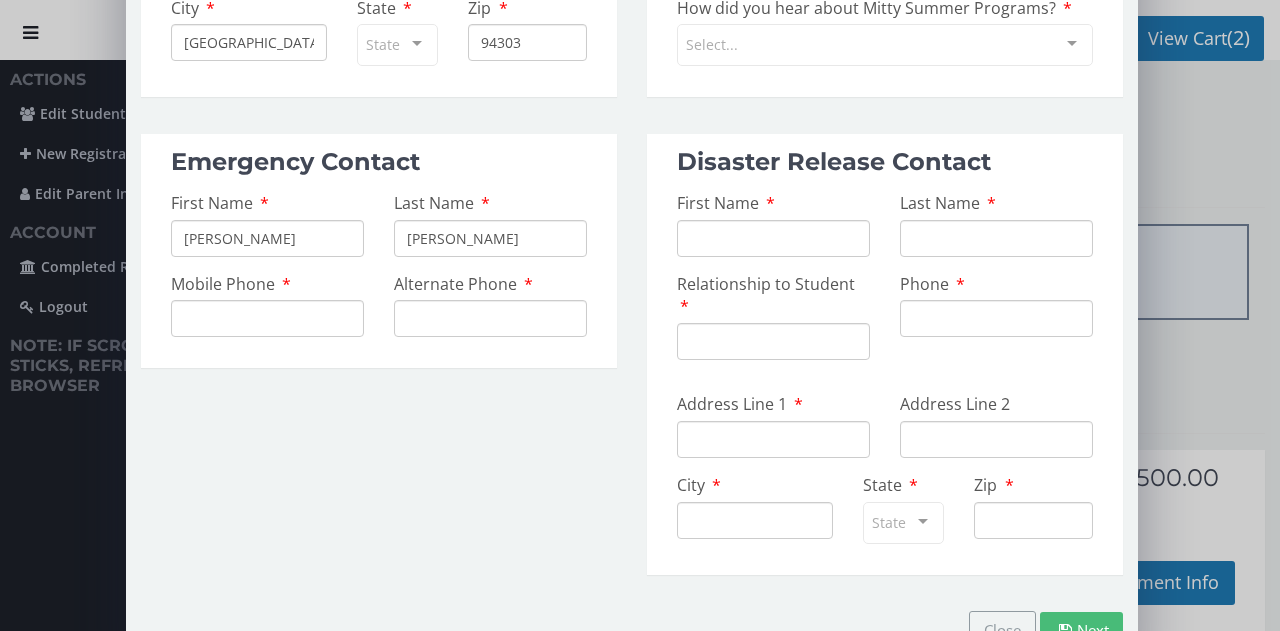 click on "Mobile Phone" at bounding box center (267, -310) 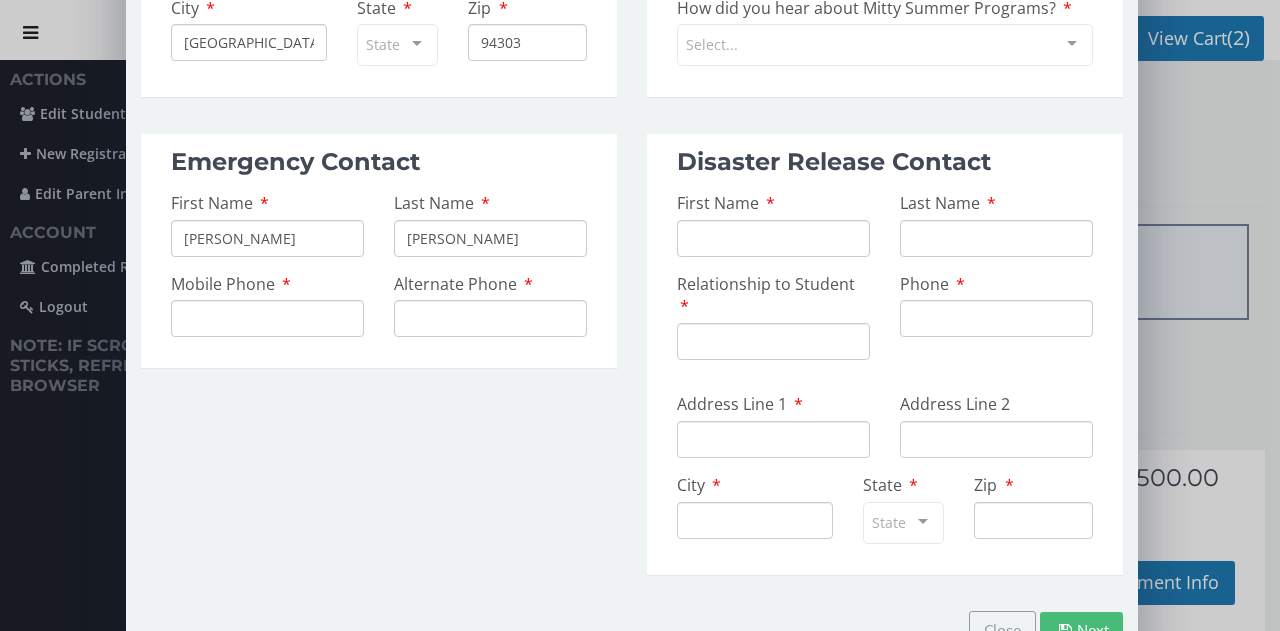 type on "[PHONE_NUMBER]" 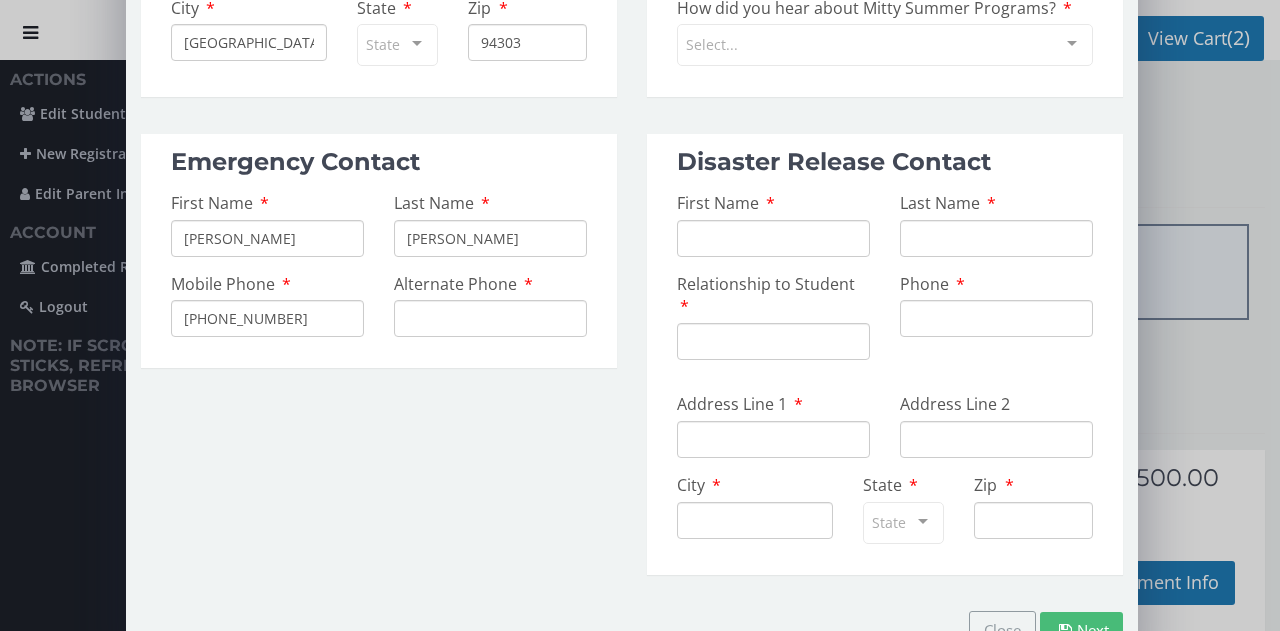 click on "Alternate Phone" at bounding box center (490, 318) 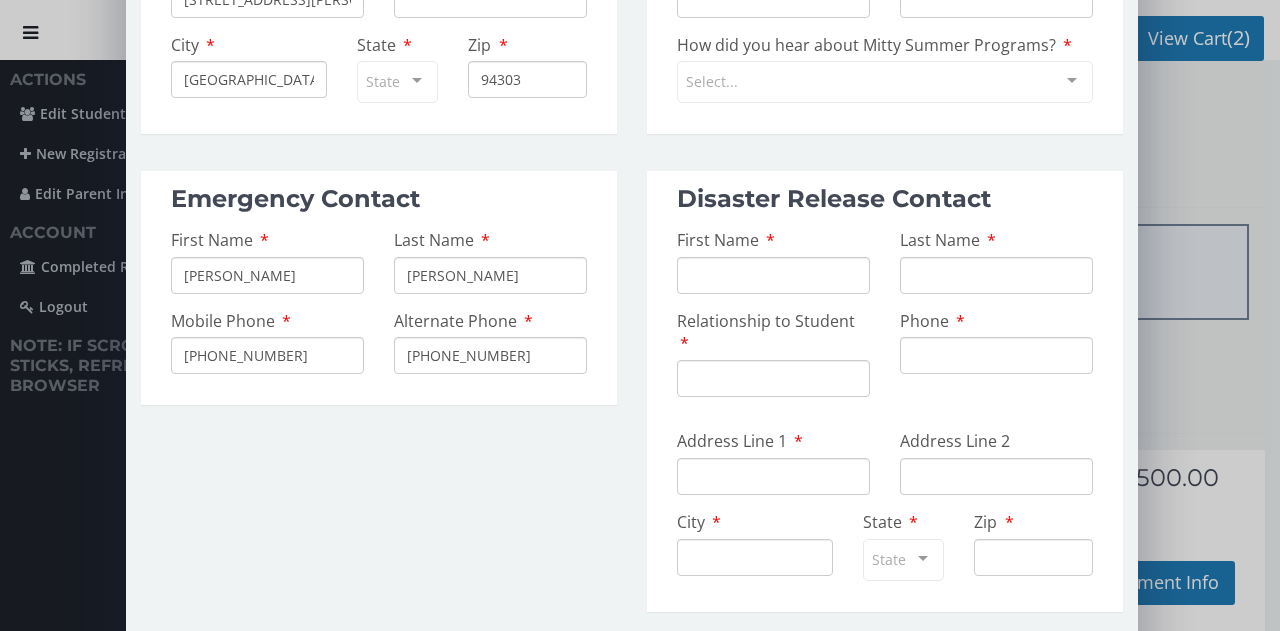 scroll, scrollTop: 567, scrollLeft: 0, axis: vertical 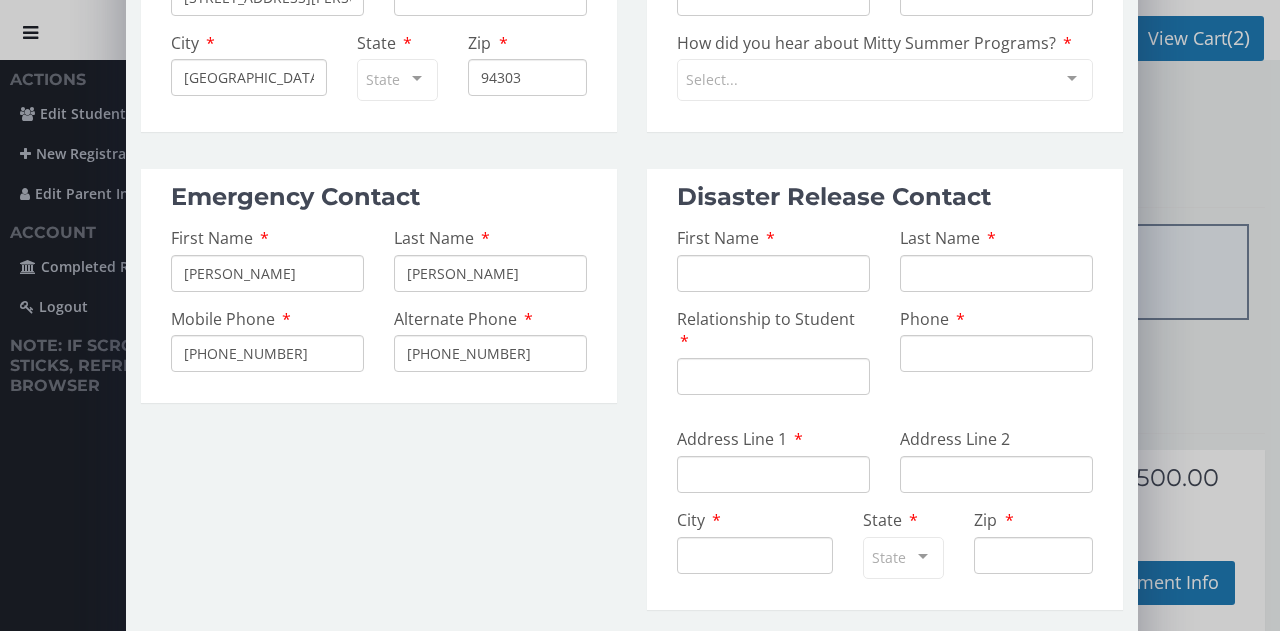 type on "[PHONE_NUMBER]" 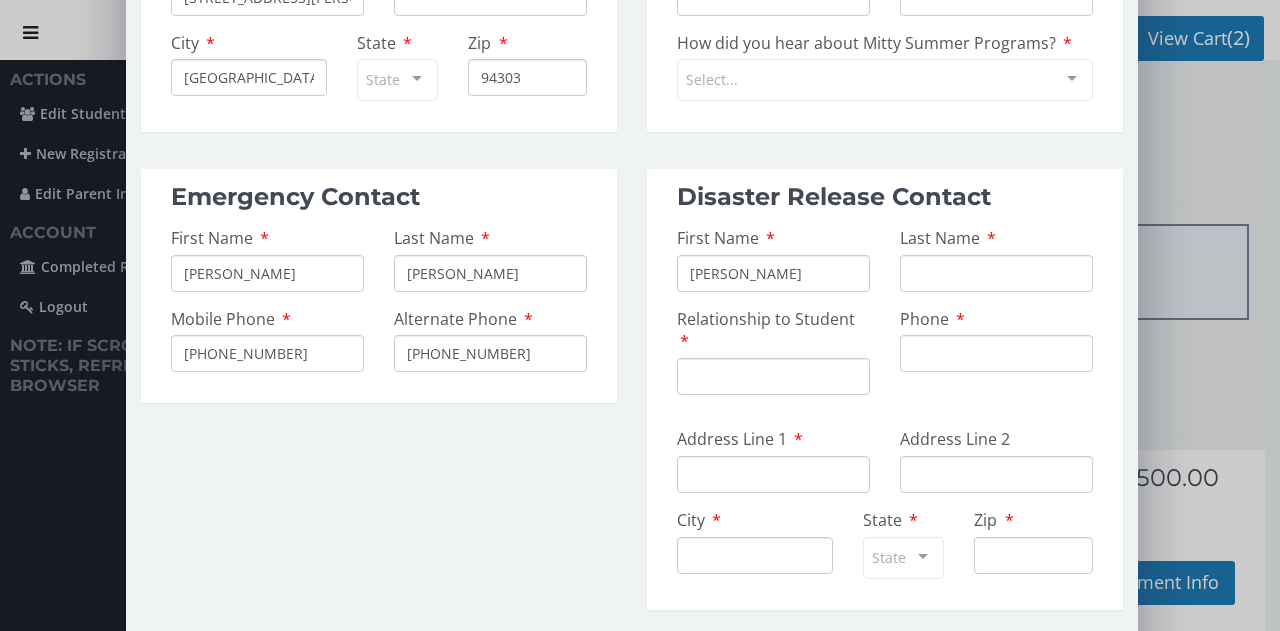 type on "[PERSON_NAME]" 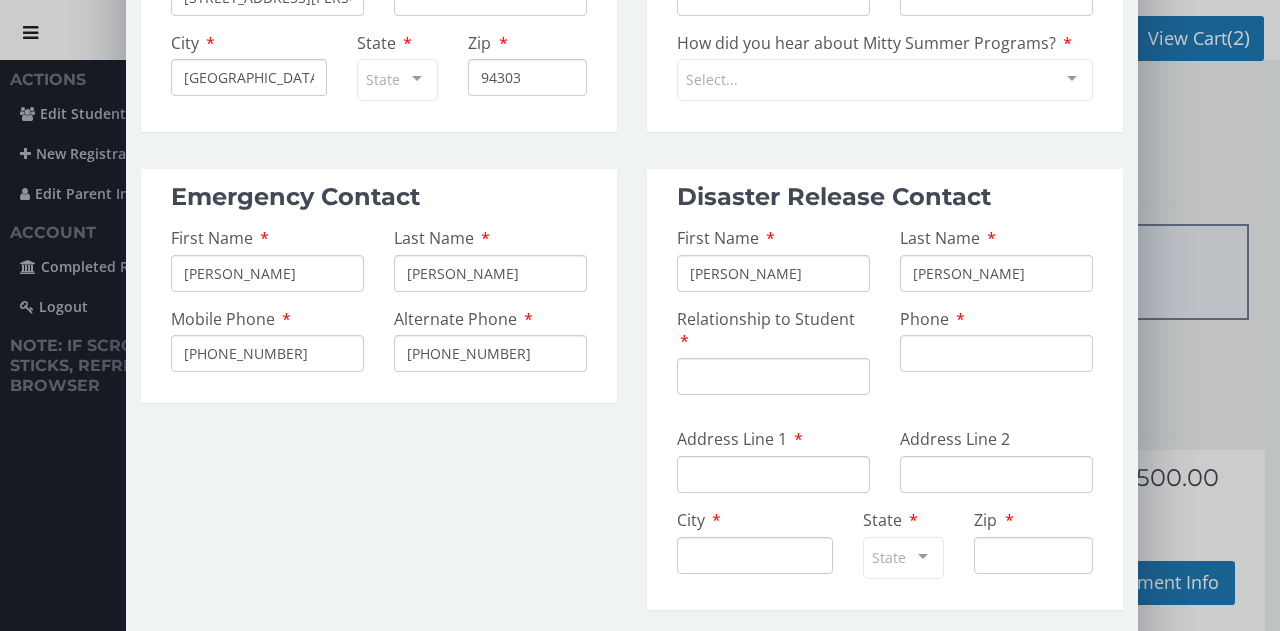 type on "[PERSON_NAME]" 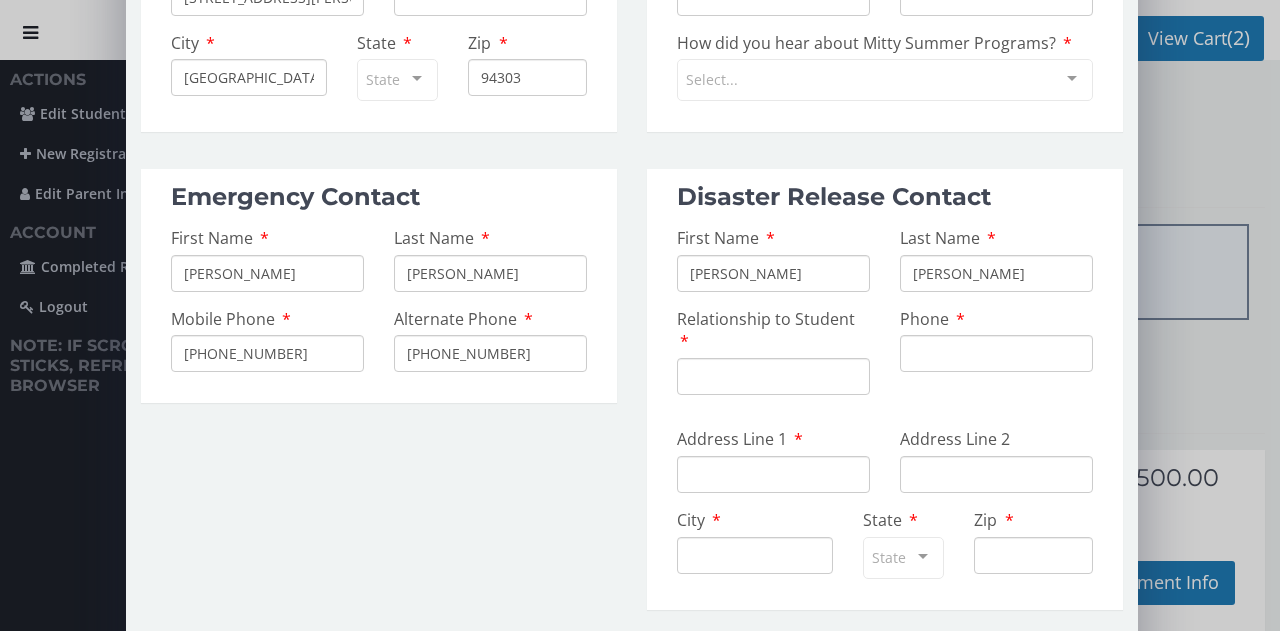 click on "Relationship to Student" at bounding box center (773, 376) 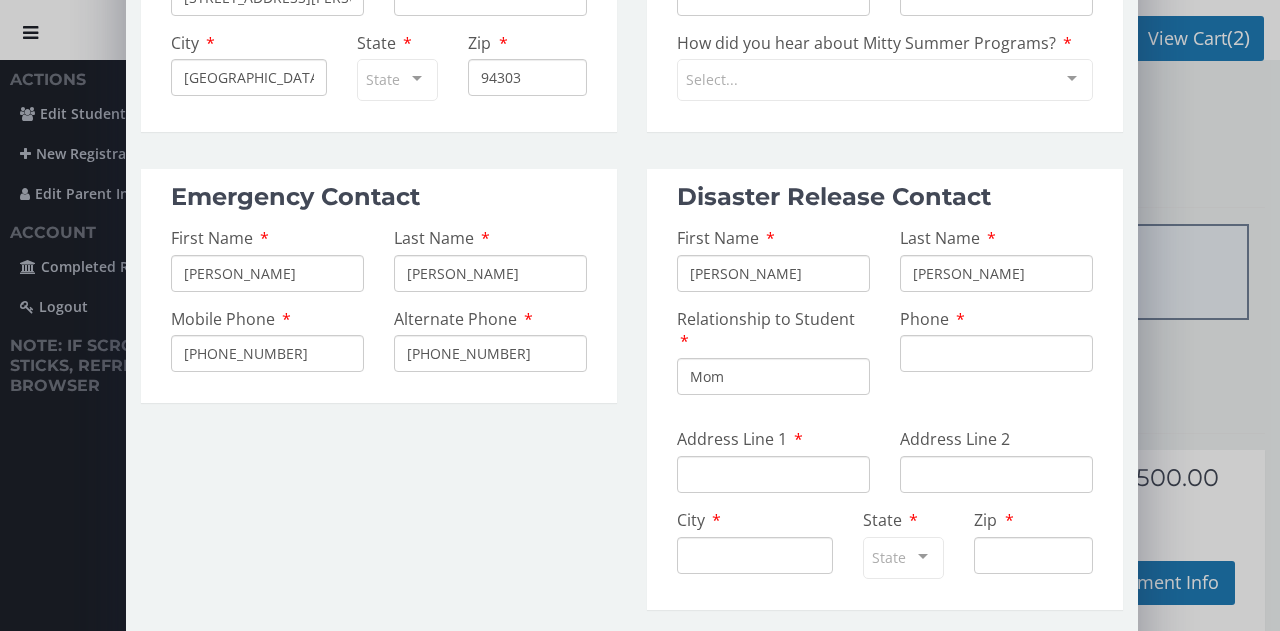 type on "Mom" 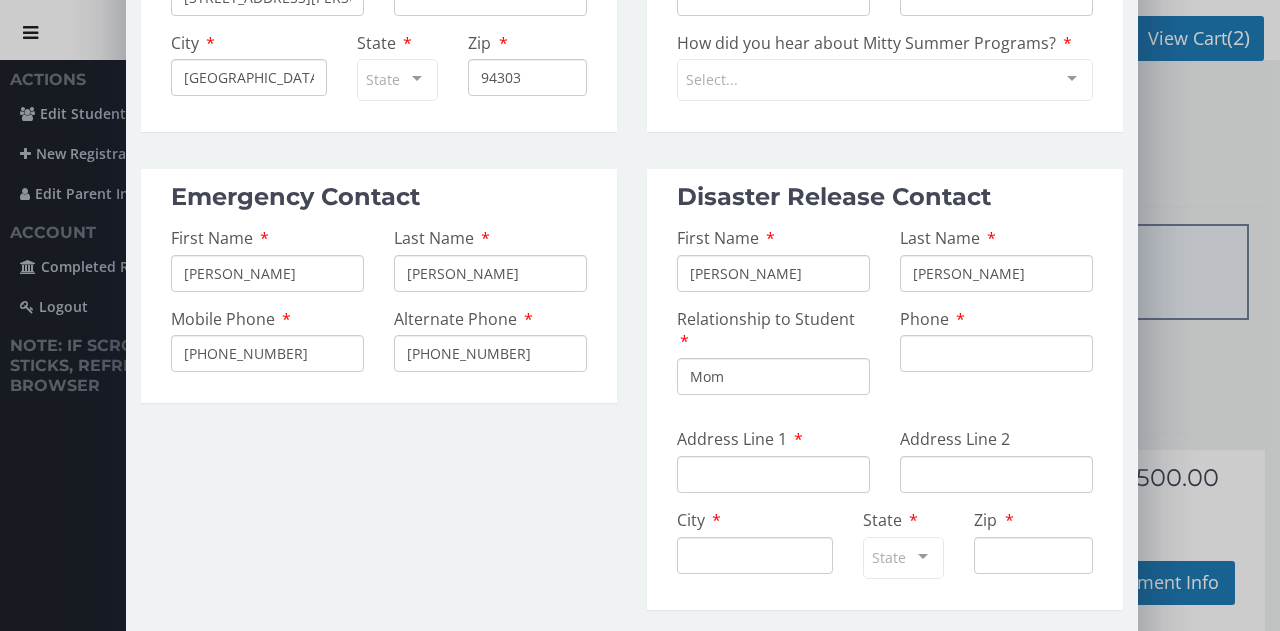 click on "Phone" at bounding box center (996, 353) 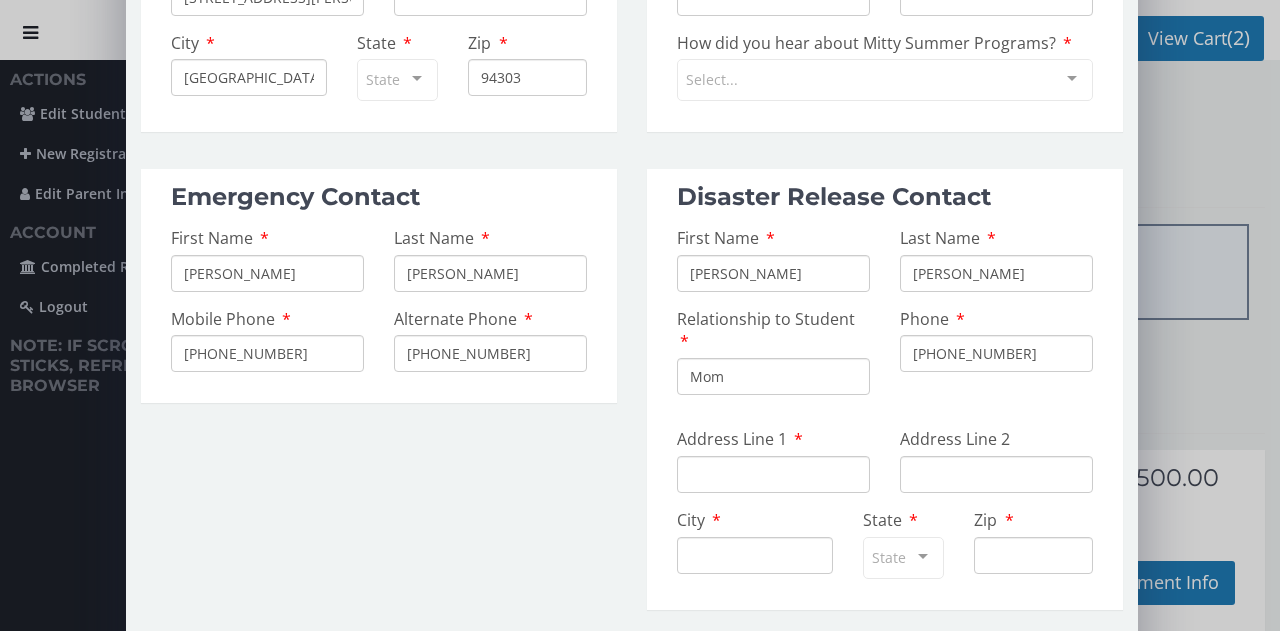 type on "[STREET_ADDRESS][PERSON_NAME]" 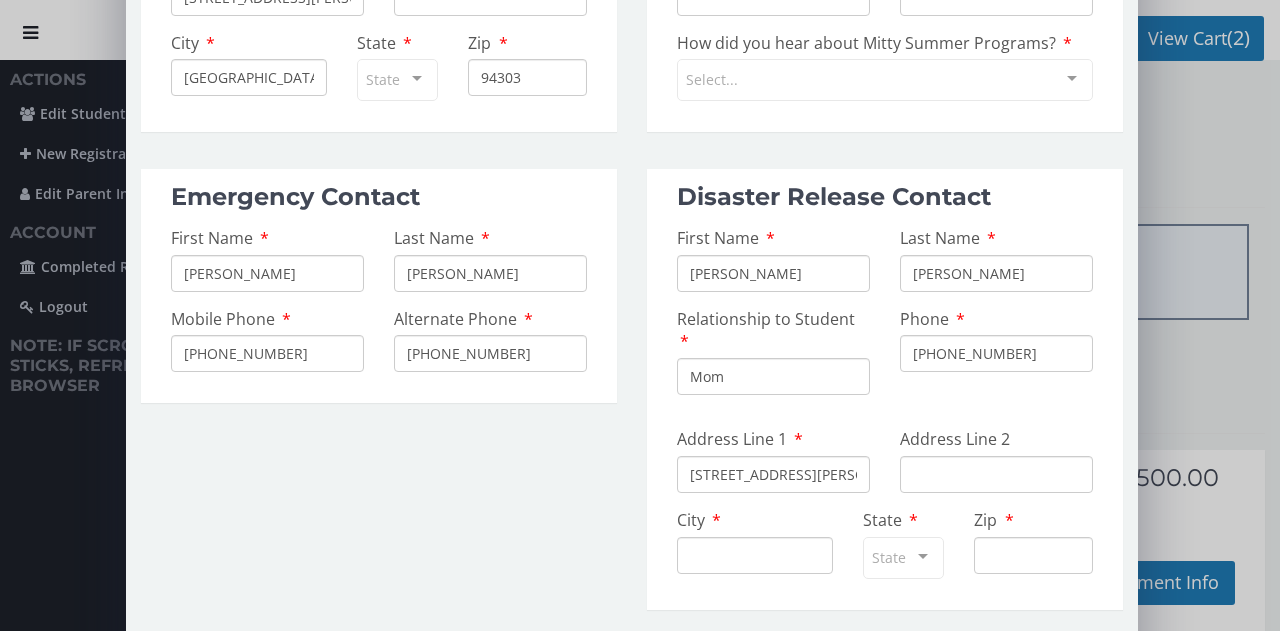 type on "[GEOGRAPHIC_DATA]" 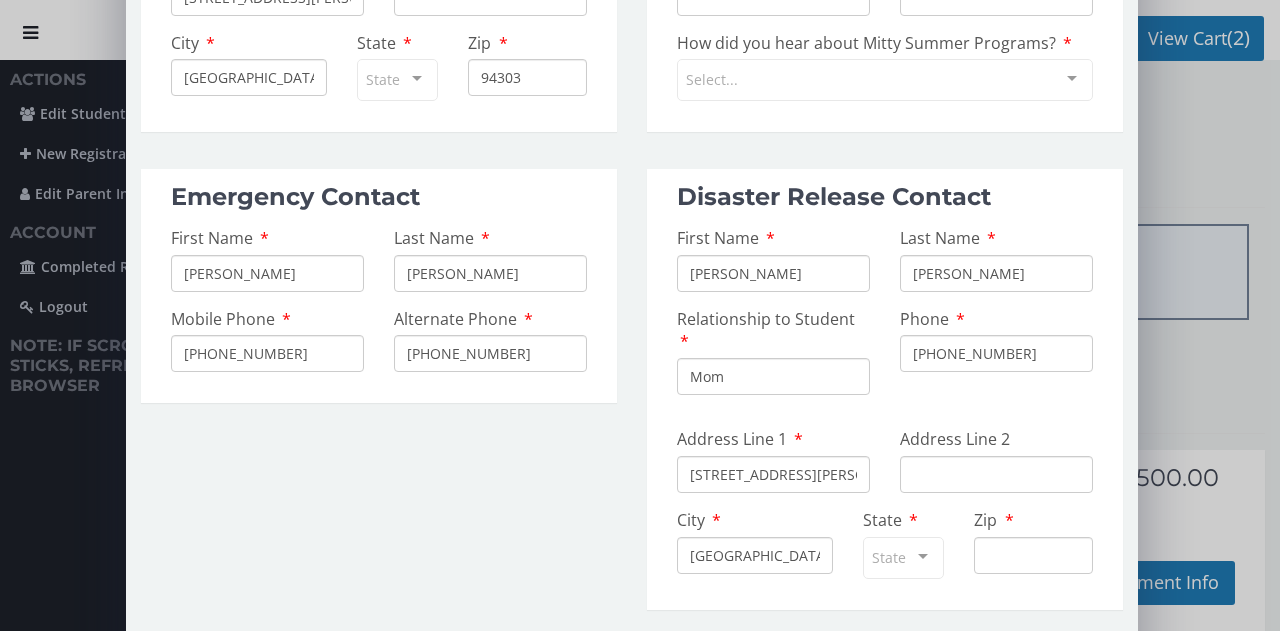 type on "CA" 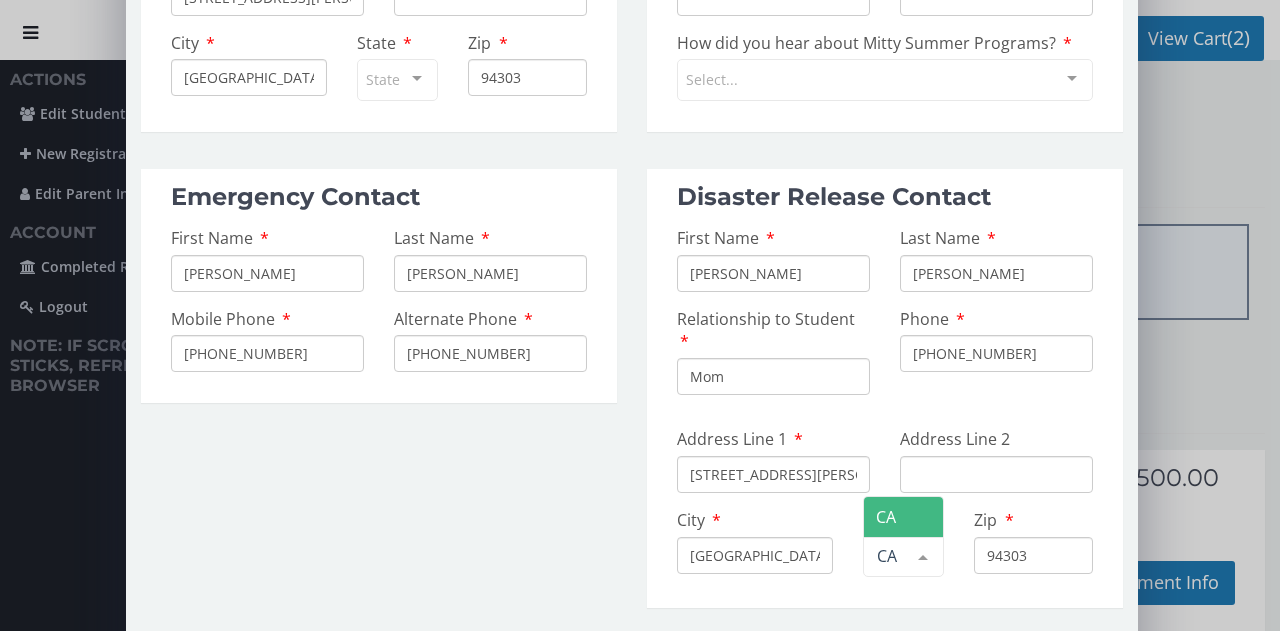 scroll, scrollTop: 617, scrollLeft: 0, axis: vertical 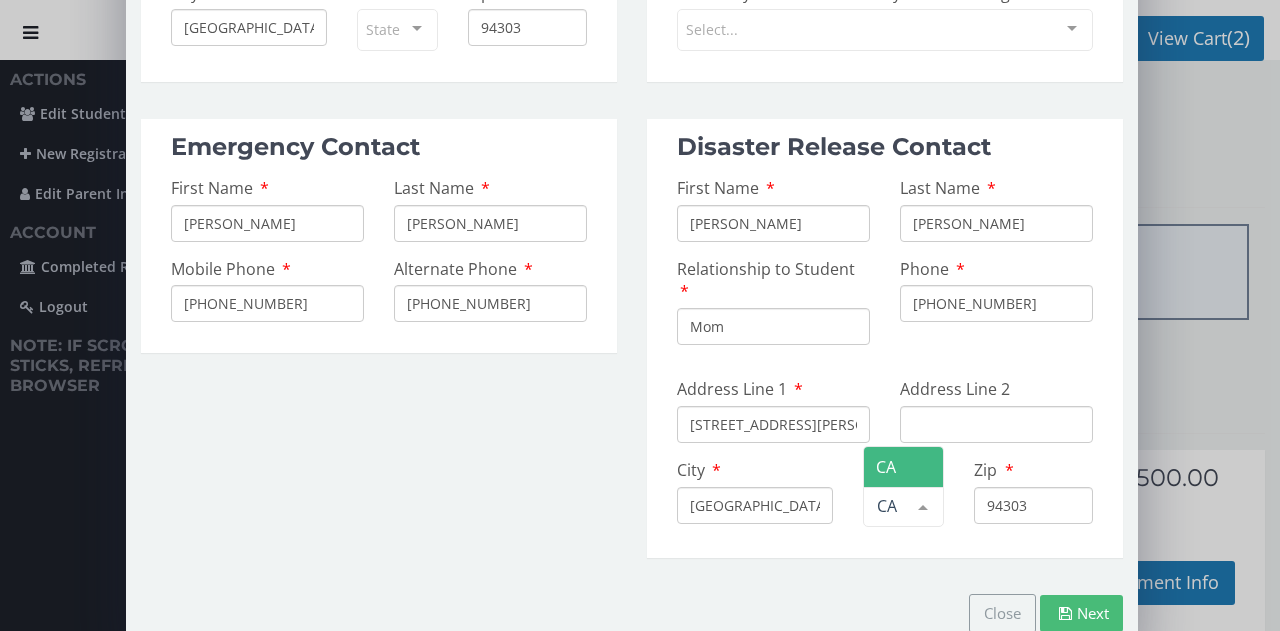 click on "Next" at bounding box center (1081, 613) 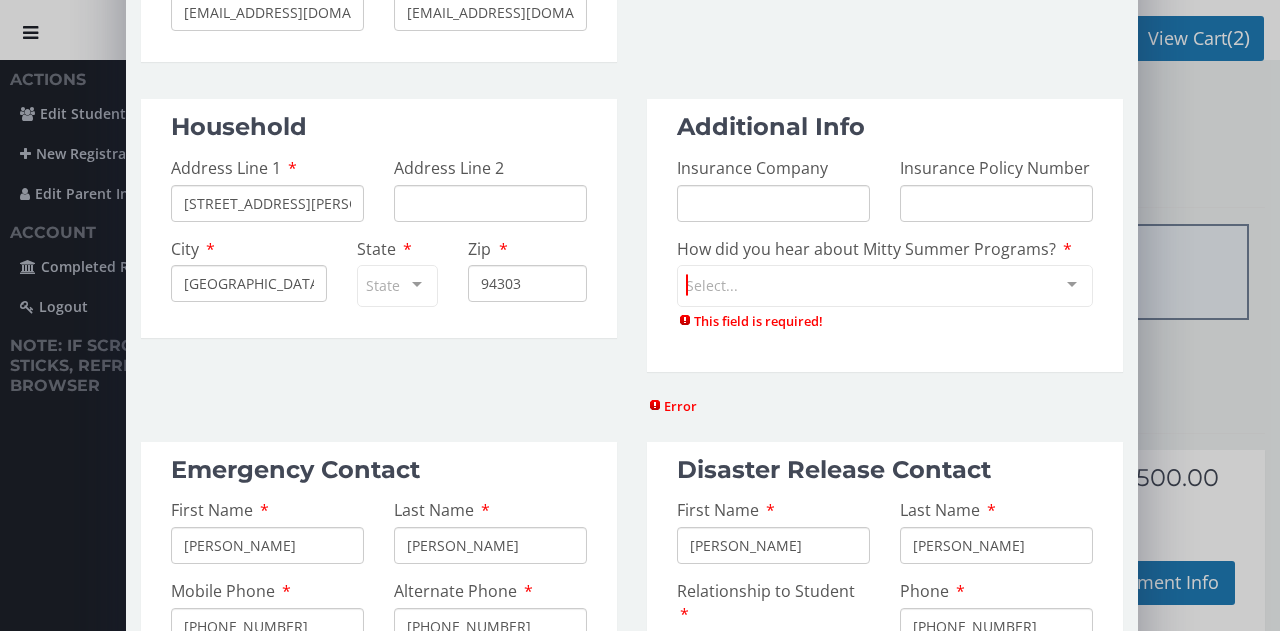 scroll, scrollTop: 354, scrollLeft: 0, axis: vertical 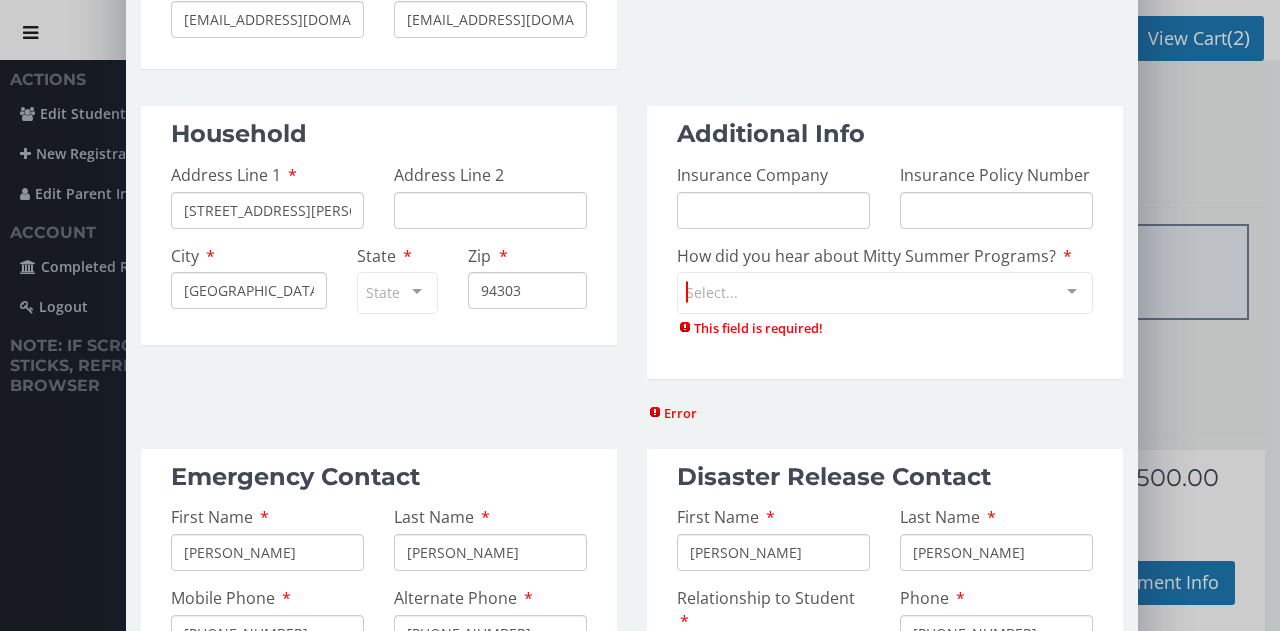 click at bounding box center [1072, 292] 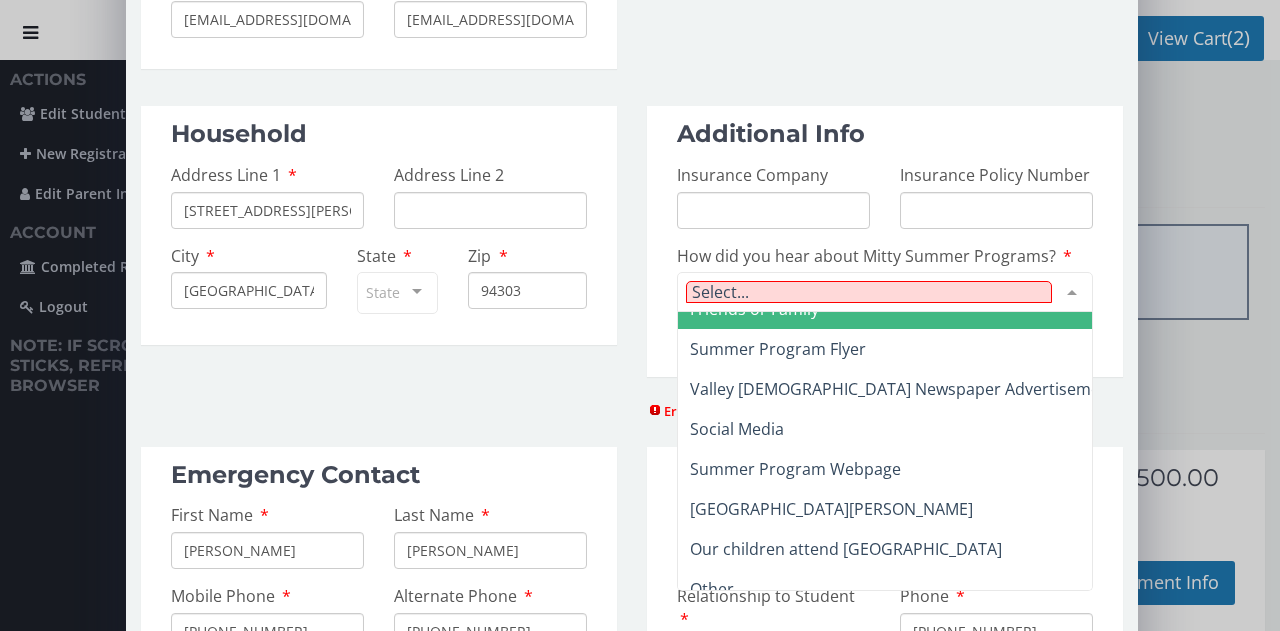 scroll, scrollTop: 42, scrollLeft: 0, axis: vertical 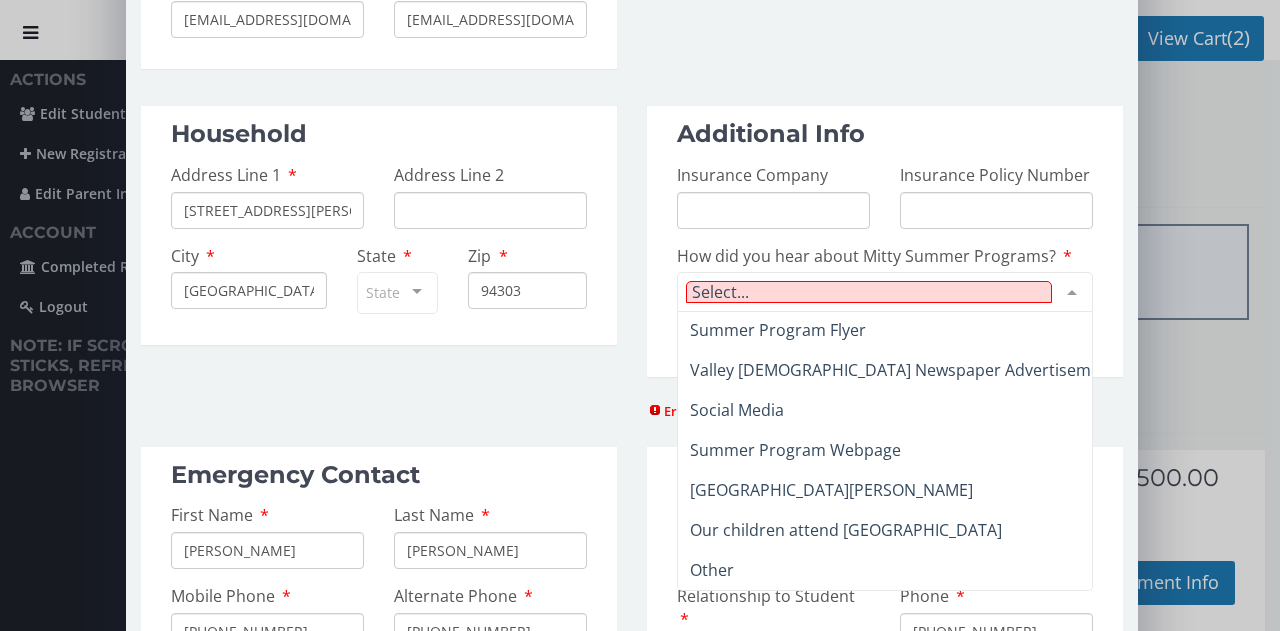 click on "Other" at bounding box center [903, 570] 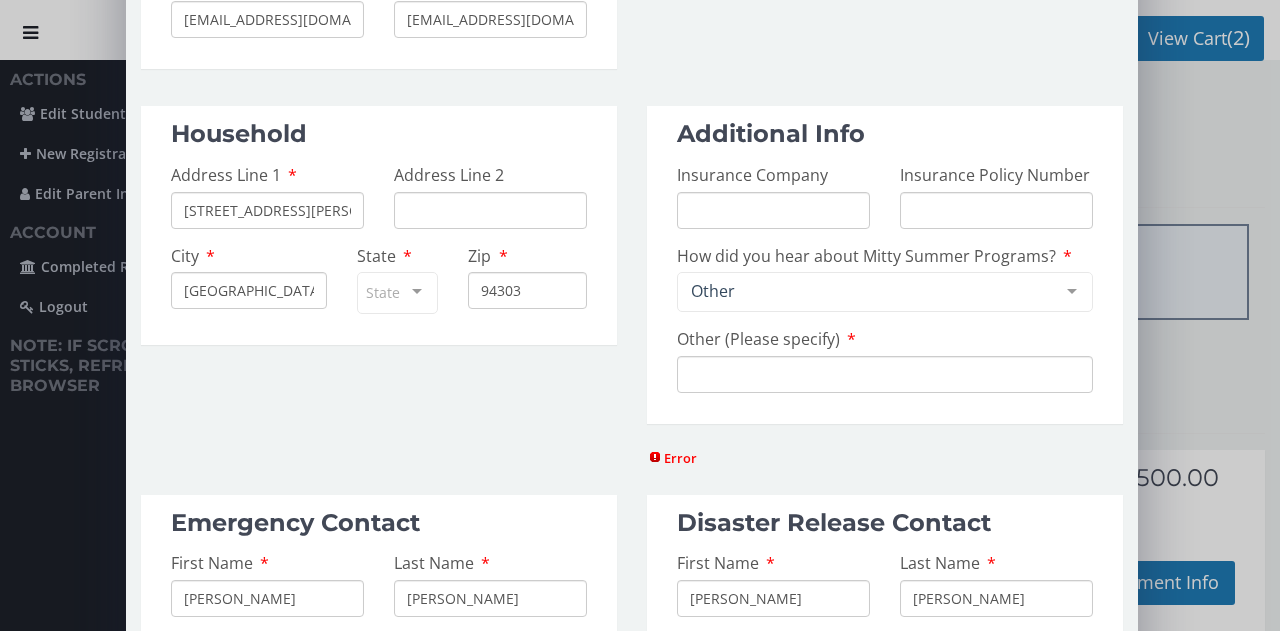 click on "Other (Please specify)" at bounding box center (885, 374) 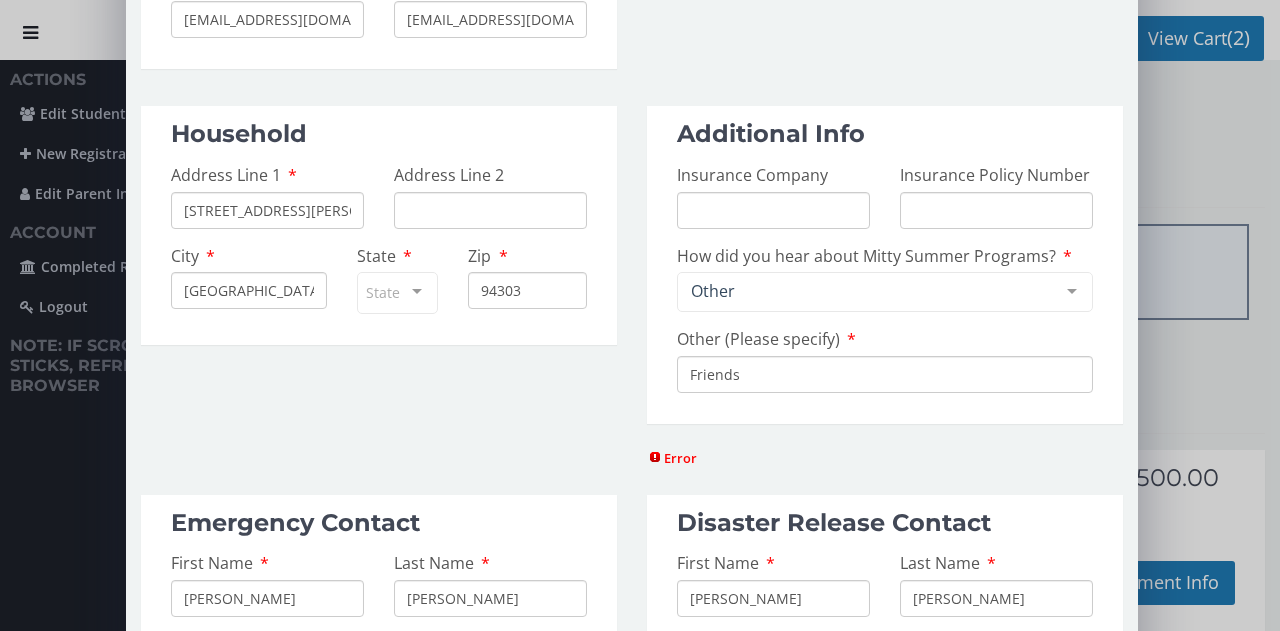 type on "Friends" 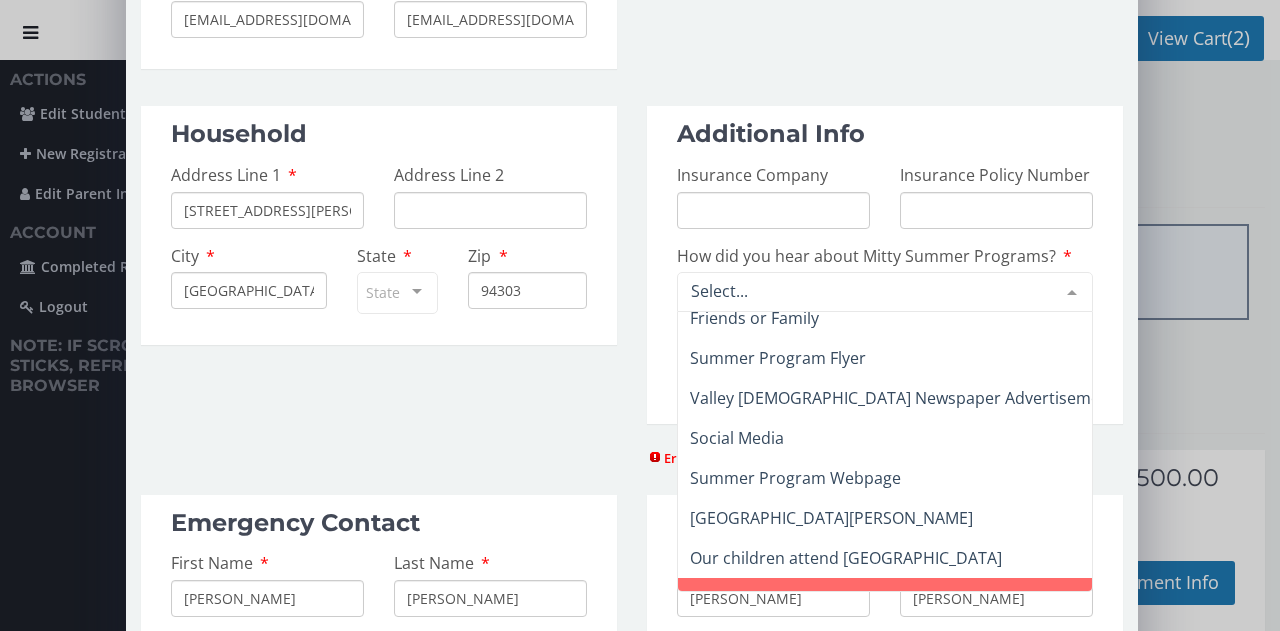 scroll, scrollTop: 0, scrollLeft: 0, axis: both 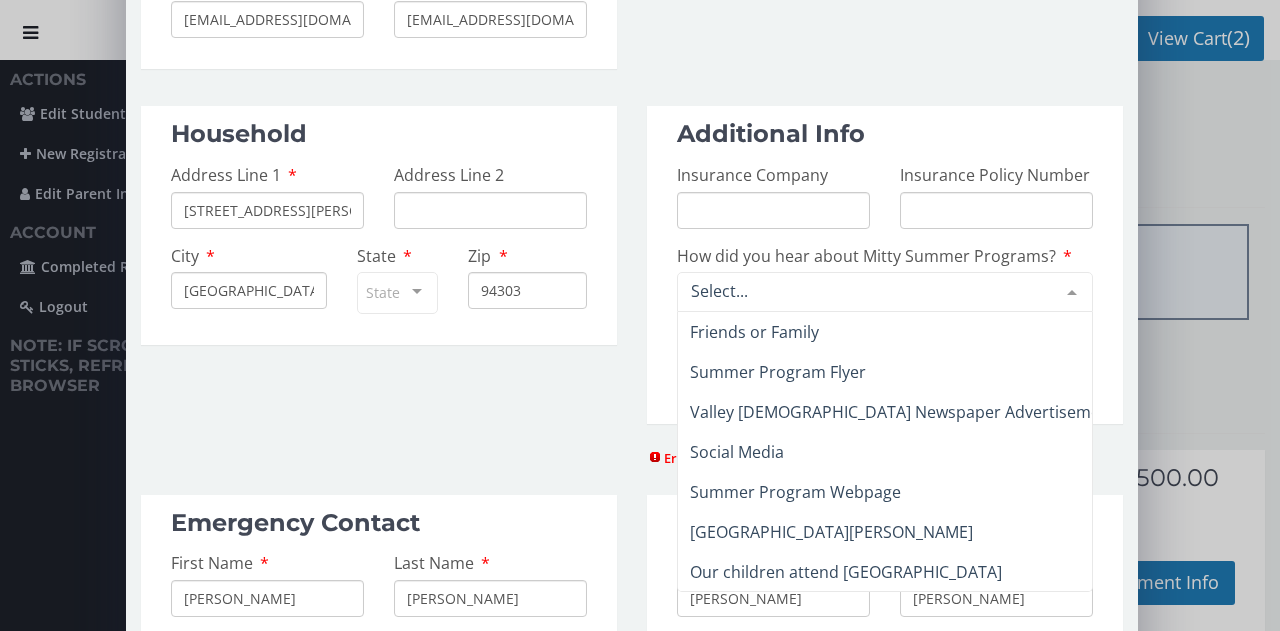 click on "Friends or Family" at bounding box center (754, 332) 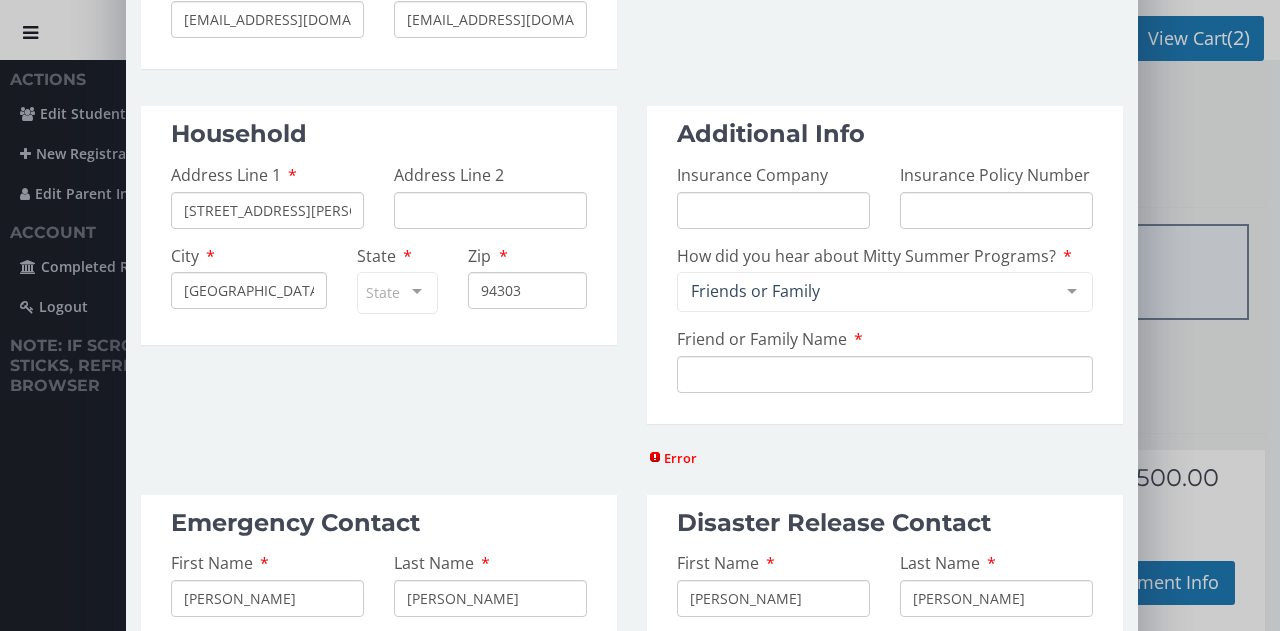 click on "Friend or Family Name" at bounding box center (885, 374) 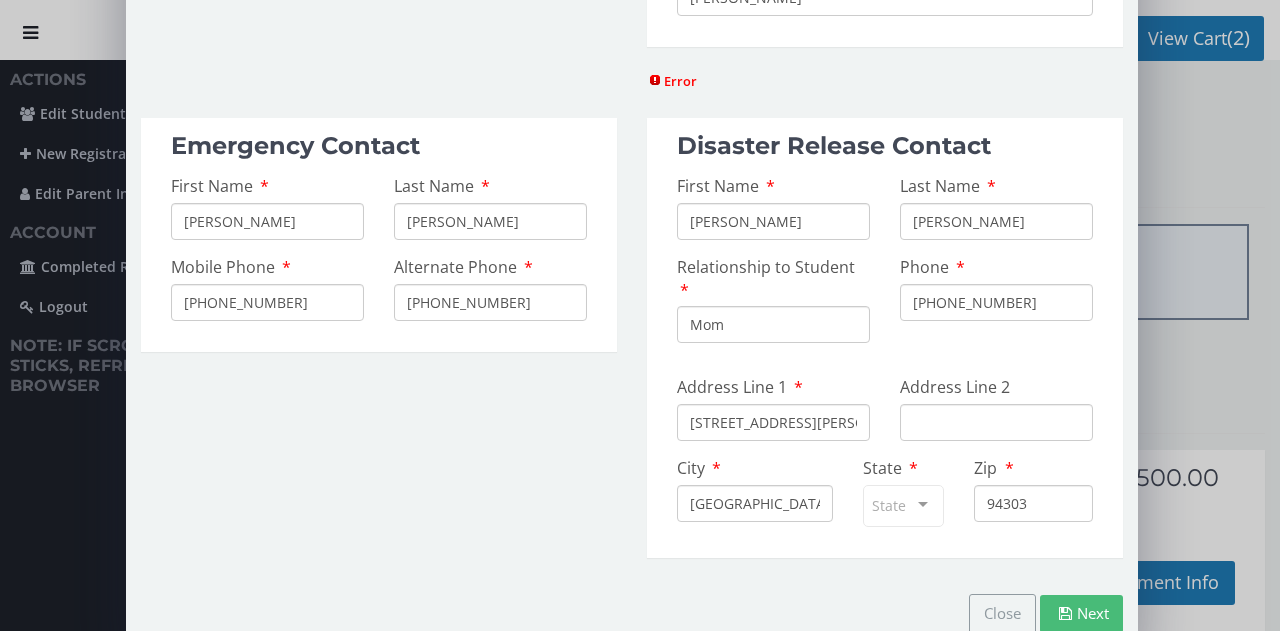 type on "[PERSON_NAME]" 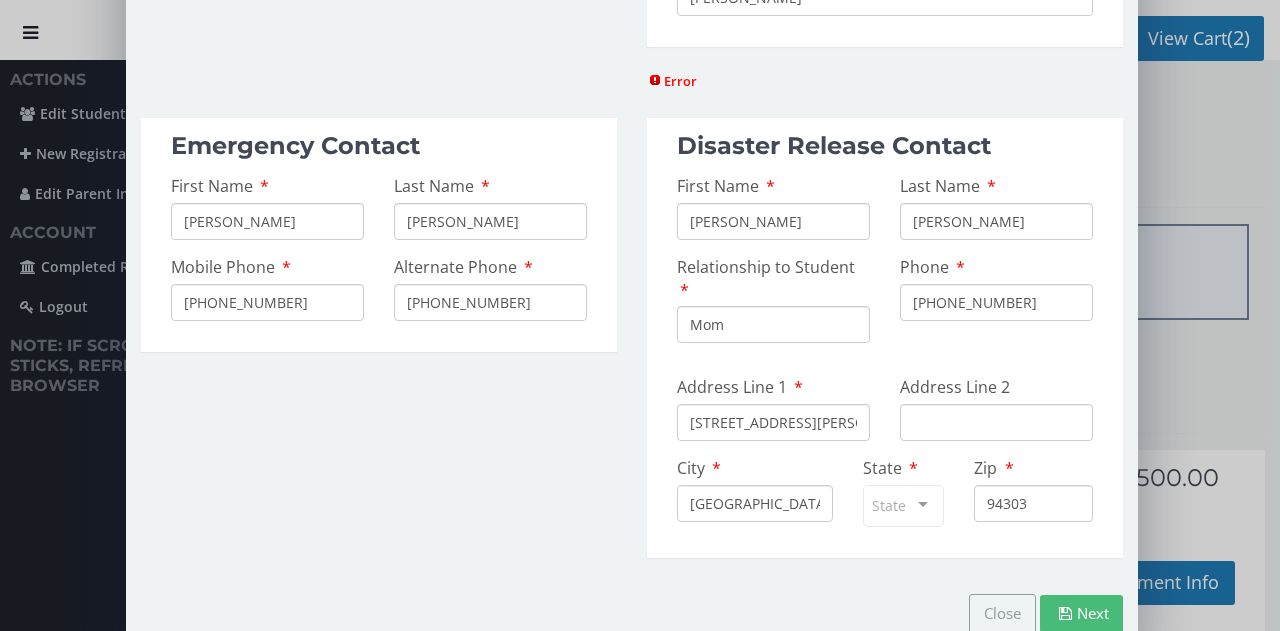 click on "Next" at bounding box center (1081, 613) 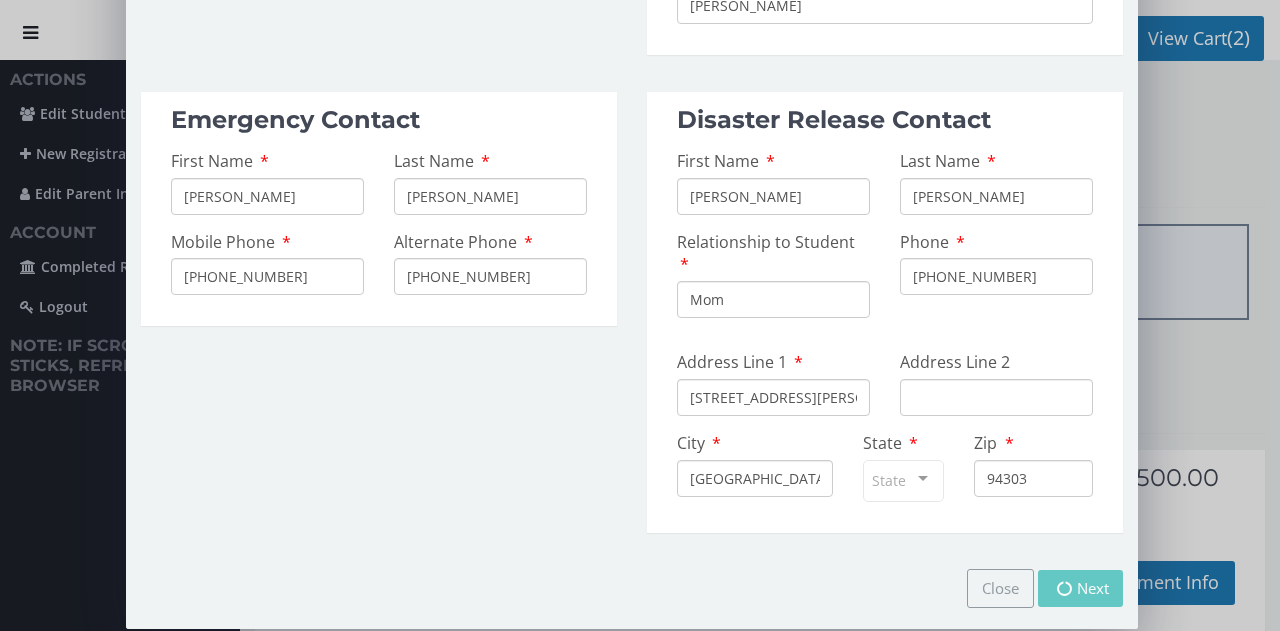 scroll, scrollTop: 698, scrollLeft: 0, axis: vertical 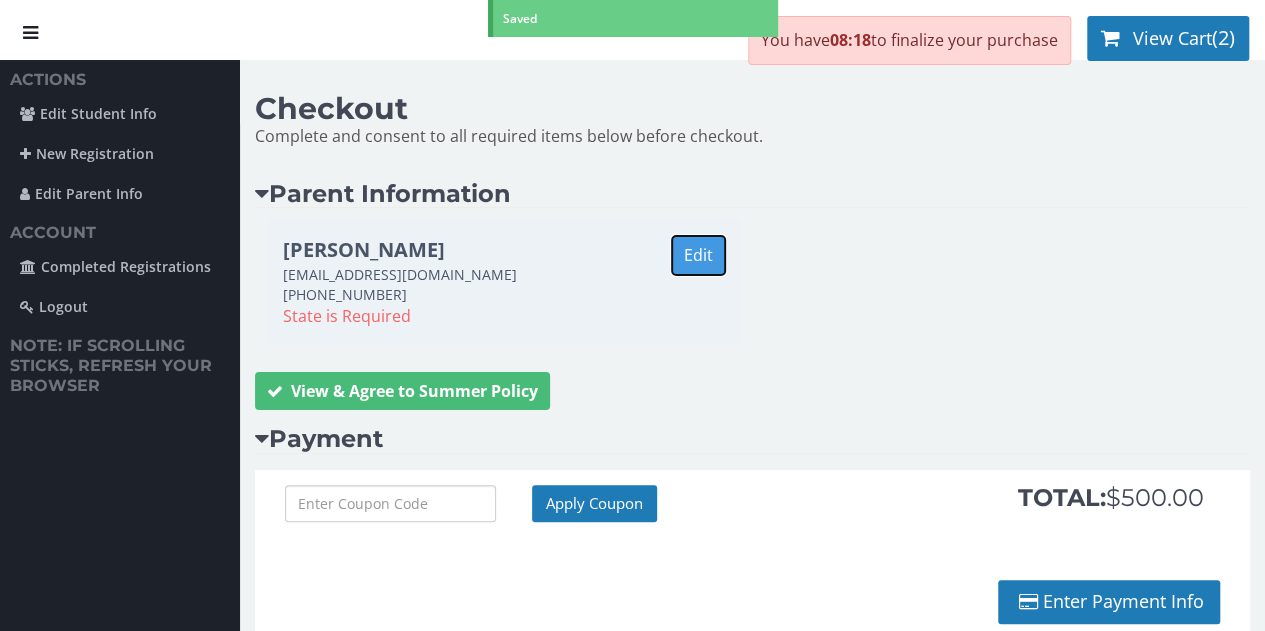 click on "Edit" at bounding box center [698, 255] 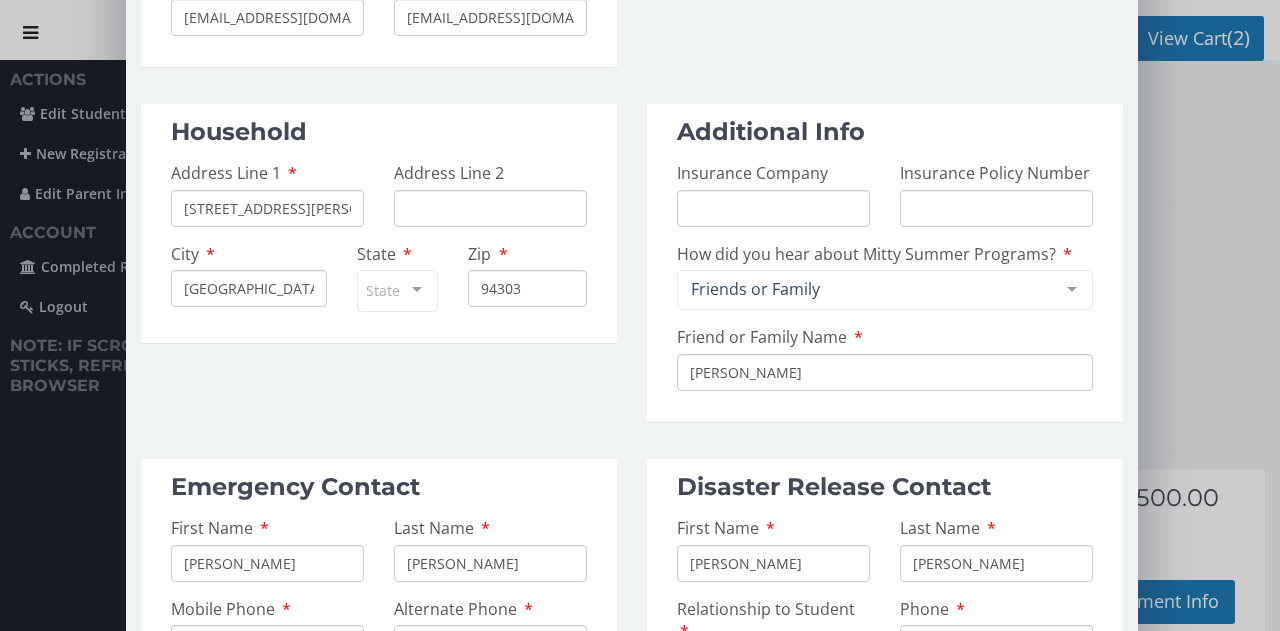 scroll, scrollTop: 364, scrollLeft: 0, axis: vertical 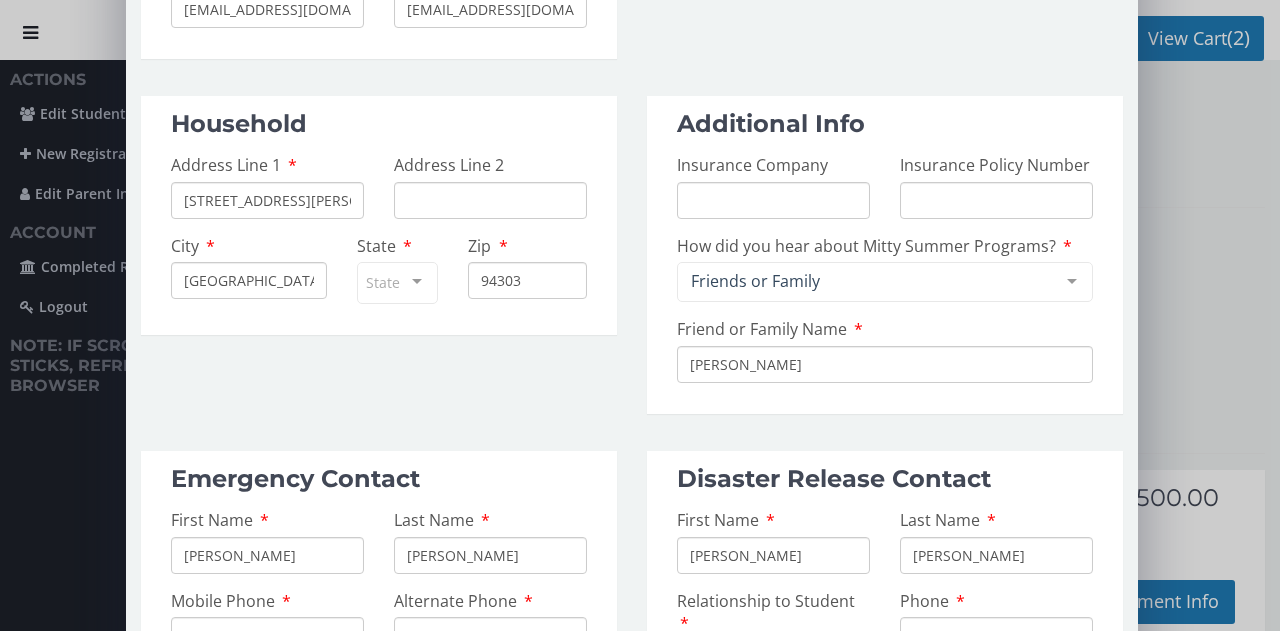 click at bounding box center (417, 282) 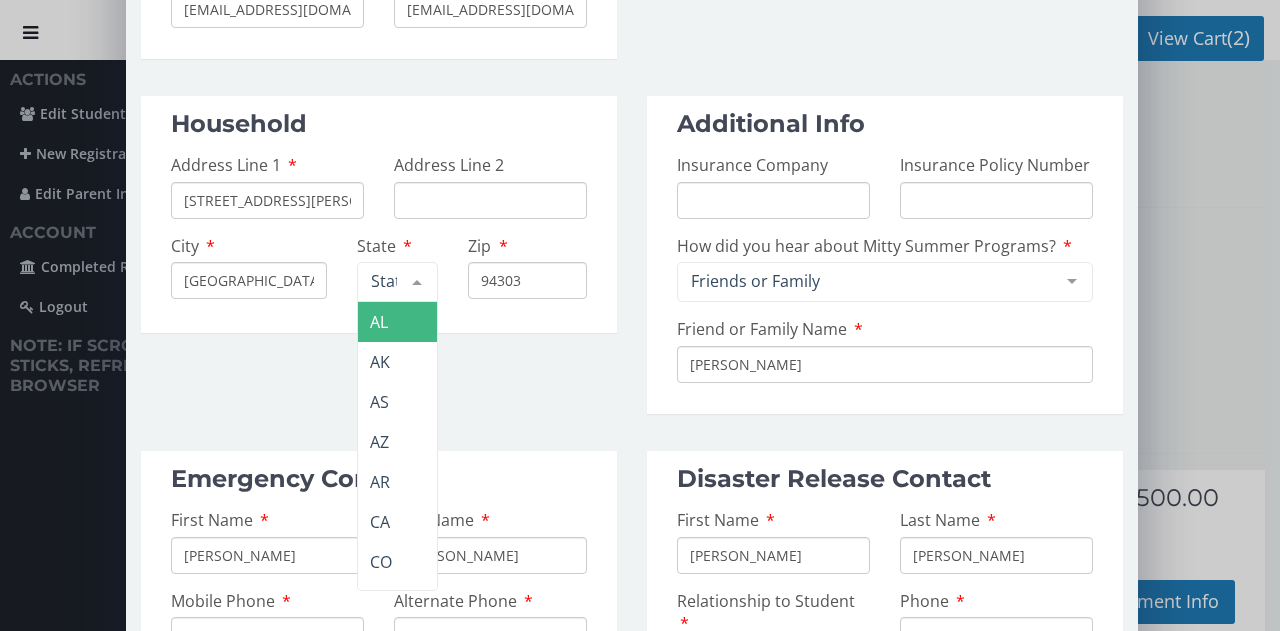 click on "CA" at bounding box center [449, 522] 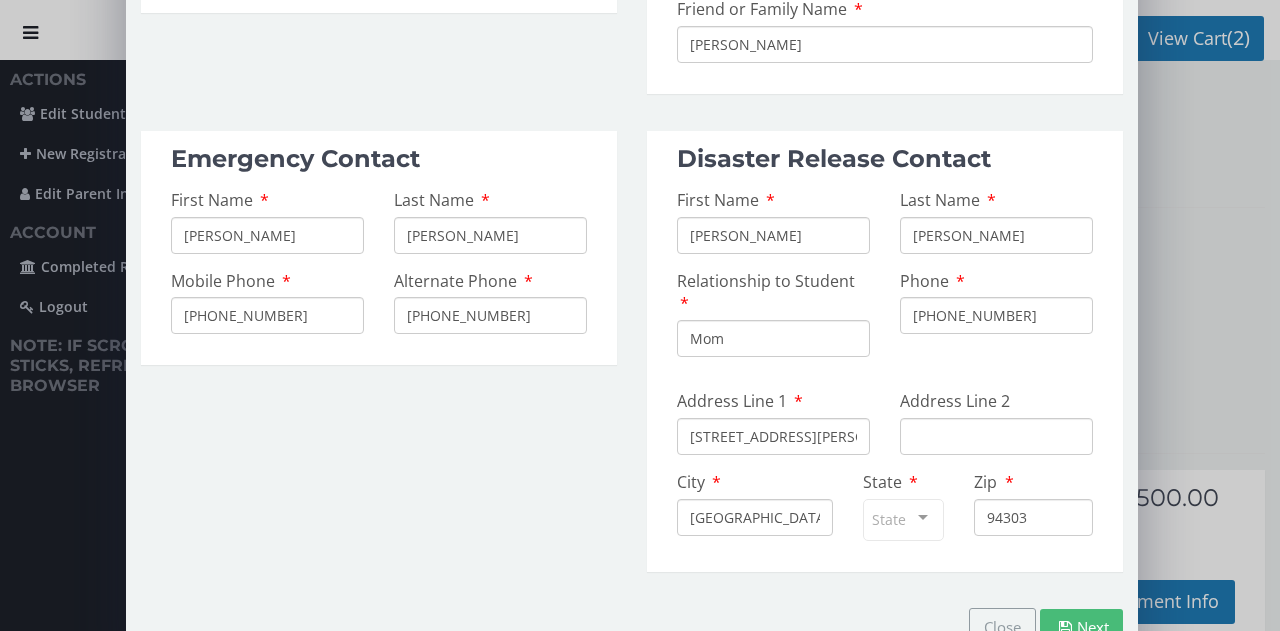 scroll, scrollTop: 698, scrollLeft: 0, axis: vertical 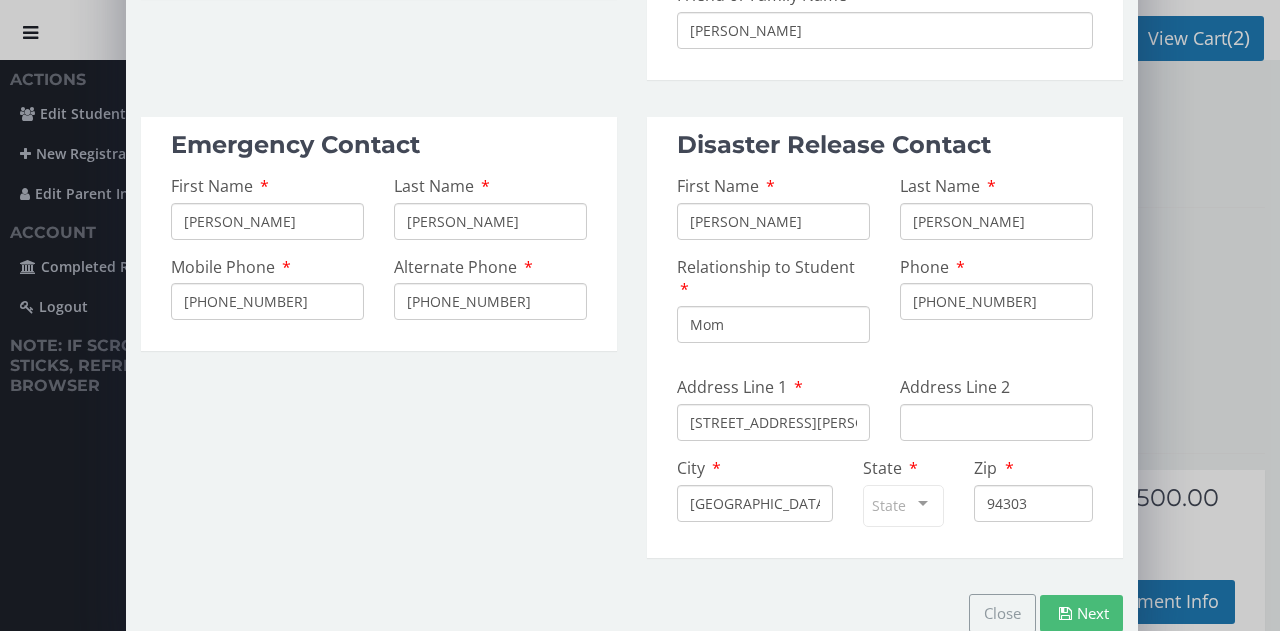 click on "Next" at bounding box center [1081, 613] 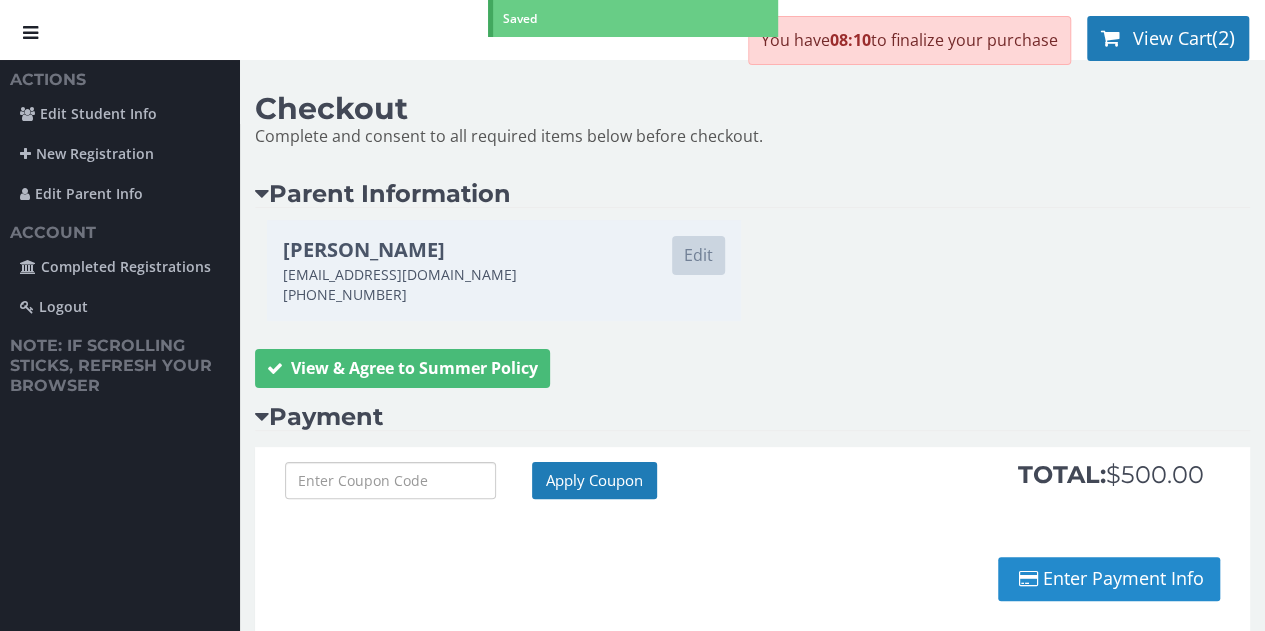 click on "Enter Payment Info" at bounding box center (1109, 579) 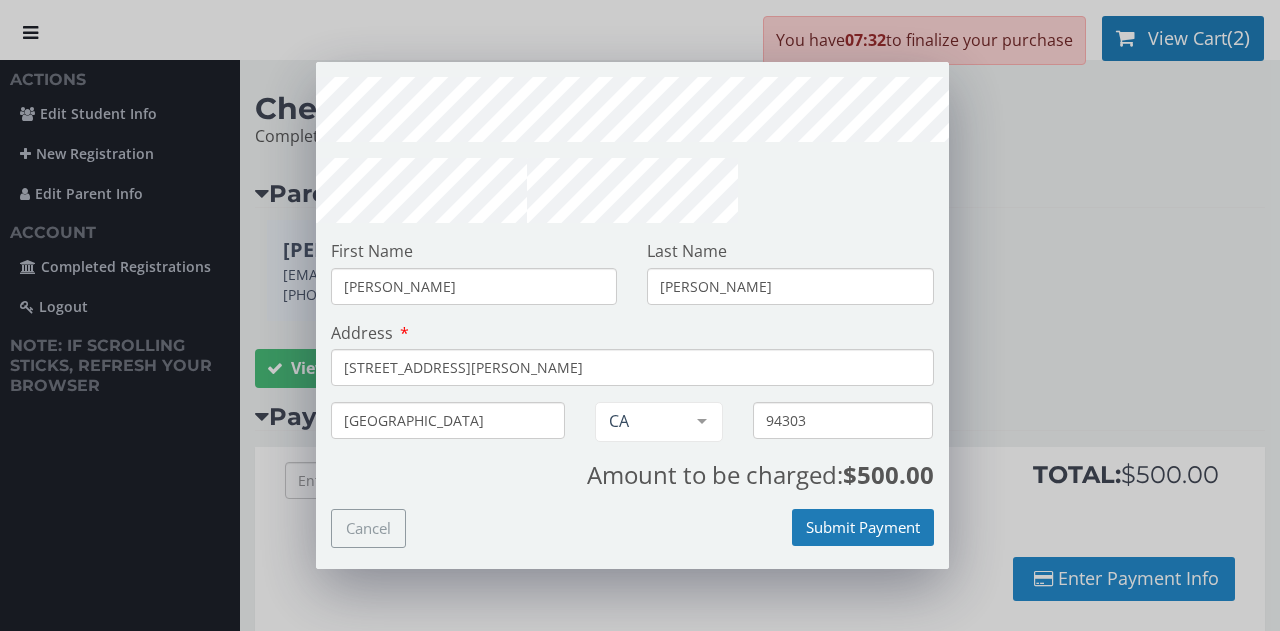 click on "Last Name" at bounding box center (687, 251) 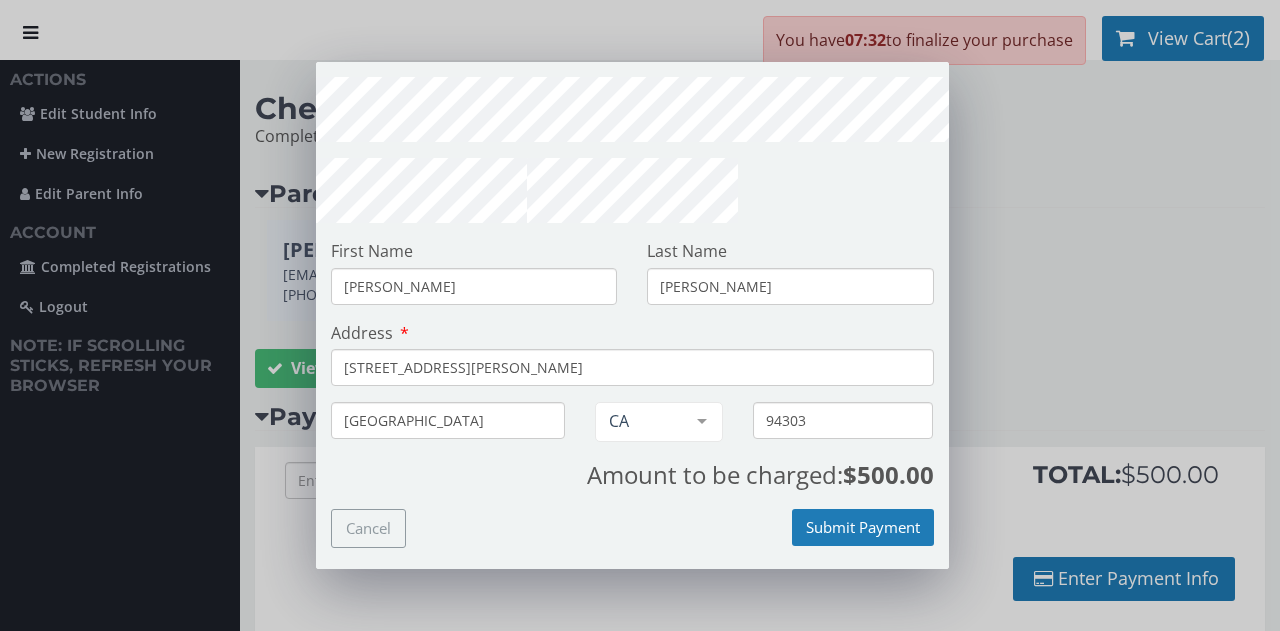 click on "[PERSON_NAME]" at bounding box center (790, 286) 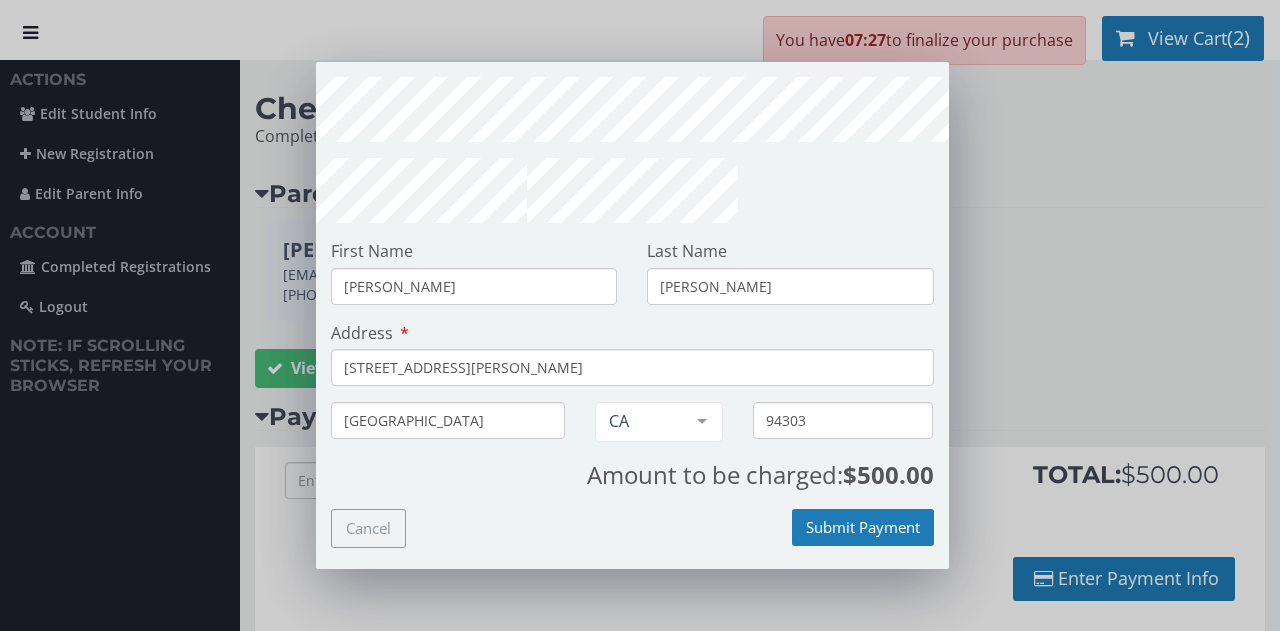 click on "Cancel" at bounding box center (474, 531) 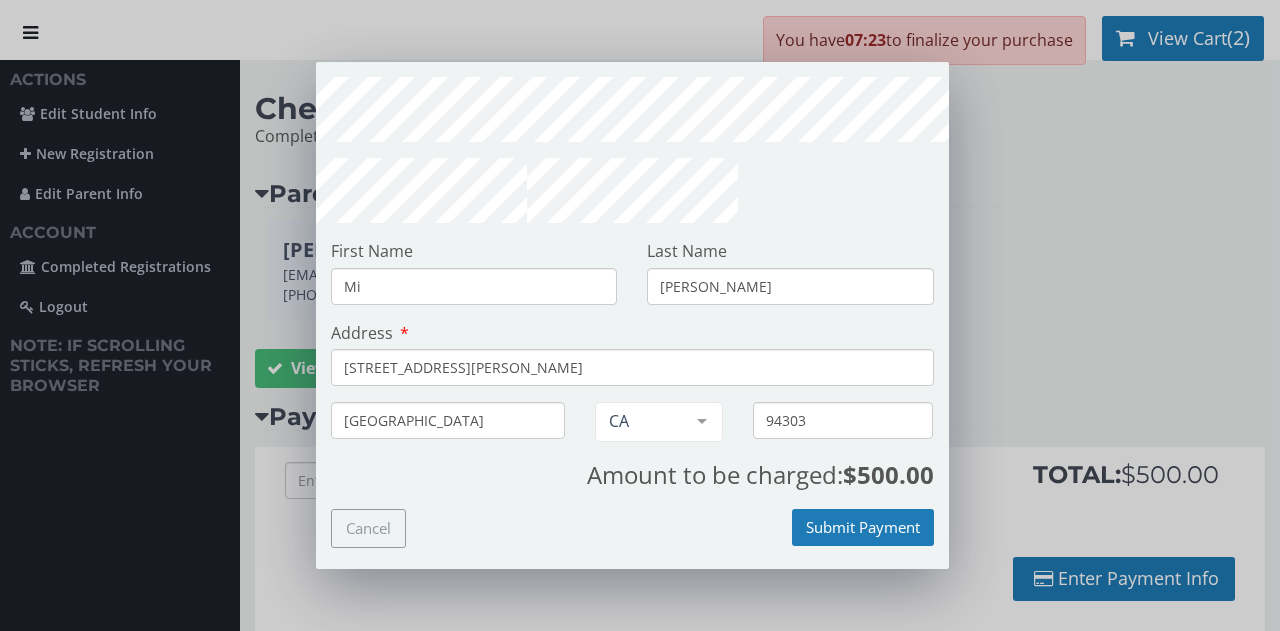 type on "M" 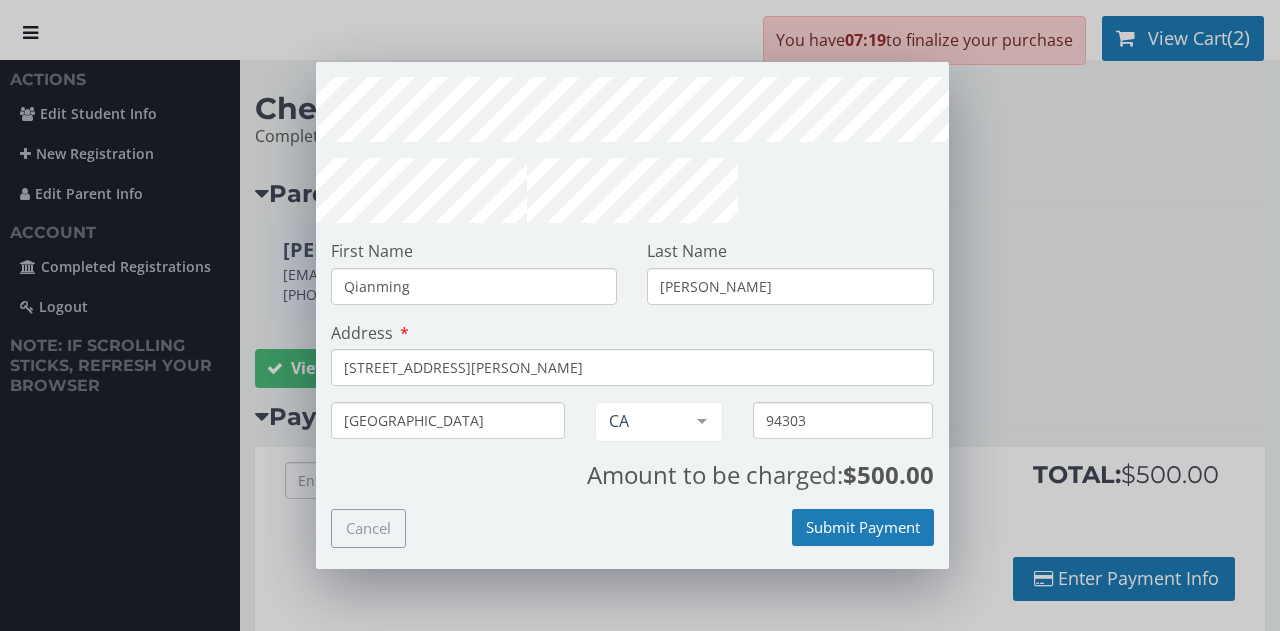 type on "Qianming" 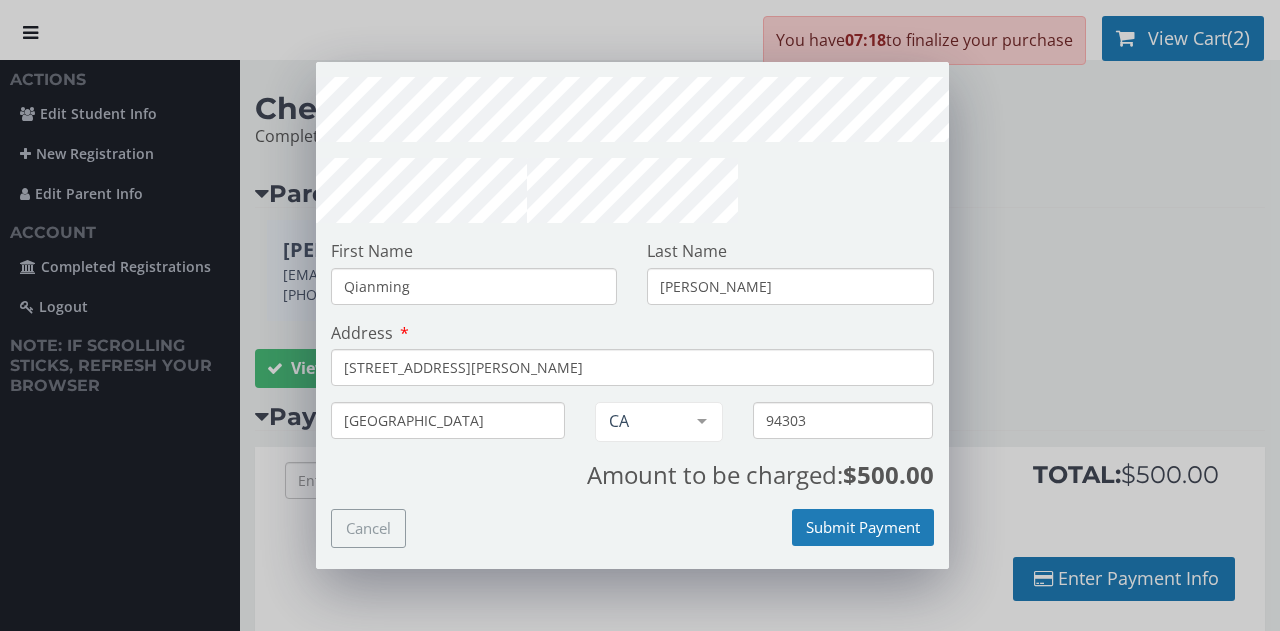 click on "Submit Payment" at bounding box center [863, 527] 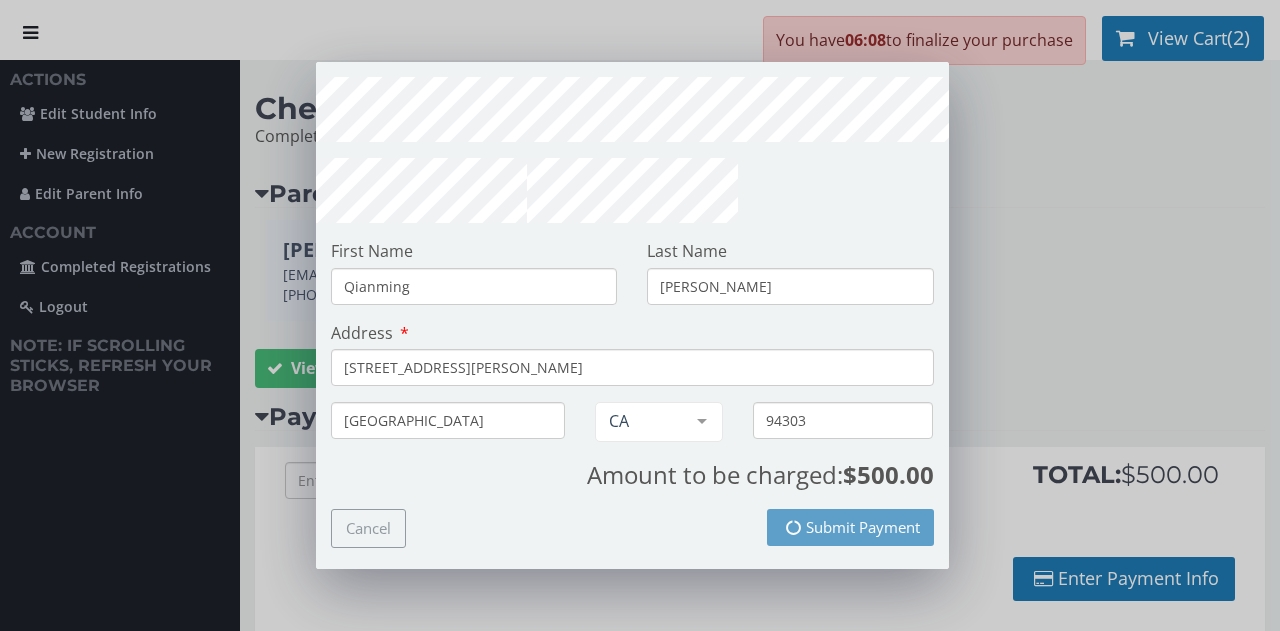 click on "First Name     Qianming       Last Name     [PERSON_NAME]               Address     [STREET_ADDRESS][PERSON_NAME]         [GEOGRAPHIC_DATA]   AS   AZ   AR   CA   CO   CT   DE   DC   FM   [GEOGRAPHIC_DATA]   [GEOGRAPHIC_DATA]   GU   HI   ID   [GEOGRAPHIC_DATA]   IN   [GEOGRAPHIC_DATA]   [GEOGRAPHIC_DATA]   [GEOGRAPHIC_DATA]   [GEOGRAPHIC_DATA]   [GEOGRAPHIC_DATA]   [GEOGRAPHIC_DATA]   [GEOGRAPHIC_DATA]   [GEOGRAPHIC_DATA]   [GEOGRAPHIC_DATA]   MT   [GEOGRAPHIC_DATA]   NV   [GEOGRAPHIC_DATA]   [GEOGRAPHIC_DATA]   [GEOGRAPHIC_DATA]   [GEOGRAPHIC_DATA]   [GEOGRAPHIC_DATA]   [GEOGRAPHIC_DATA]   MP   [GEOGRAPHIC_DATA]   OK   OR   PW   PA   PR   RI   SC   SD   [GEOGRAPHIC_DATA]   [GEOGRAPHIC_DATA]   UT   [GEOGRAPHIC_DATA]   VI   [GEOGRAPHIC_DATA]   [GEOGRAPHIC_DATA]   WV   [GEOGRAPHIC_DATA]   WY       List is empty.           94303         Amount to be charged:  $500.00
Cancel
Submit Payment" at bounding box center (632, 323) 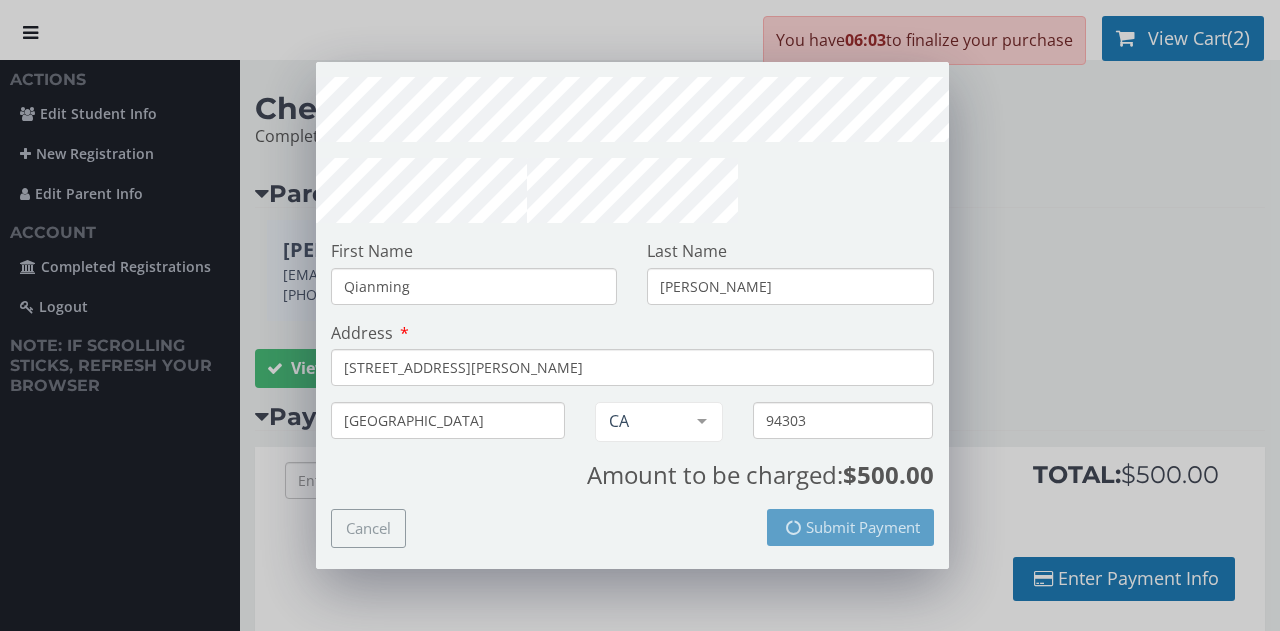 click on "First Name     Qianming       Last Name     [PERSON_NAME]               Address     [STREET_ADDRESS][PERSON_NAME]         [GEOGRAPHIC_DATA]   AS   AZ   AR   CA   CO   CT   DE   DC   FM   [GEOGRAPHIC_DATA]   [GEOGRAPHIC_DATA]   GU   HI   ID   [GEOGRAPHIC_DATA]   IN   [GEOGRAPHIC_DATA]   [GEOGRAPHIC_DATA]   [GEOGRAPHIC_DATA]   [GEOGRAPHIC_DATA]   [GEOGRAPHIC_DATA]   [GEOGRAPHIC_DATA]   [GEOGRAPHIC_DATA]   [GEOGRAPHIC_DATA]   [GEOGRAPHIC_DATA]   MT   [GEOGRAPHIC_DATA]   NV   [GEOGRAPHIC_DATA]   [GEOGRAPHIC_DATA]   [GEOGRAPHIC_DATA]   [GEOGRAPHIC_DATA]   [GEOGRAPHIC_DATA]   [GEOGRAPHIC_DATA]   MP   [GEOGRAPHIC_DATA]   OK   OR   PW   PA   PR   RI   SC   SD   [GEOGRAPHIC_DATA]   [GEOGRAPHIC_DATA]   UT   [GEOGRAPHIC_DATA]   VI   [GEOGRAPHIC_DATA]   [GEOGRAPHIC_DATA]   WV   [GEOGRAPHIC_DATA]   WY       List is empty.           94303         Amount to be charged:  $500.00
Cancel
Submit Payment" at bounding box center (632, 323) 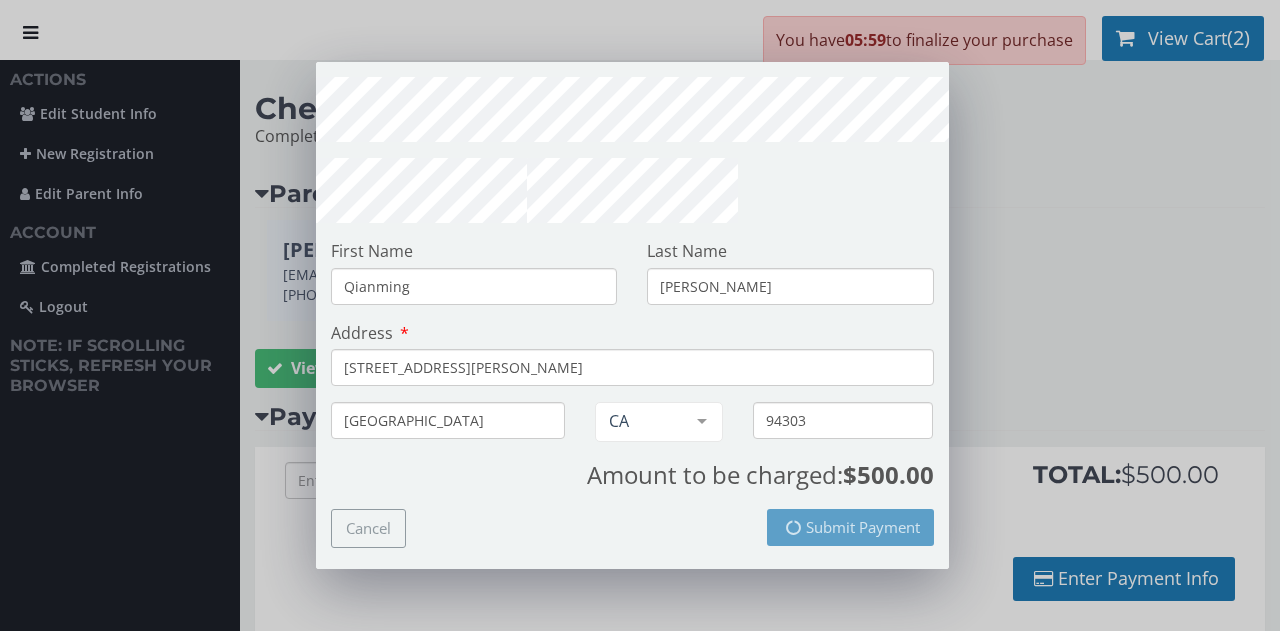 click on "Qianming" at bounding box center (474, 286) 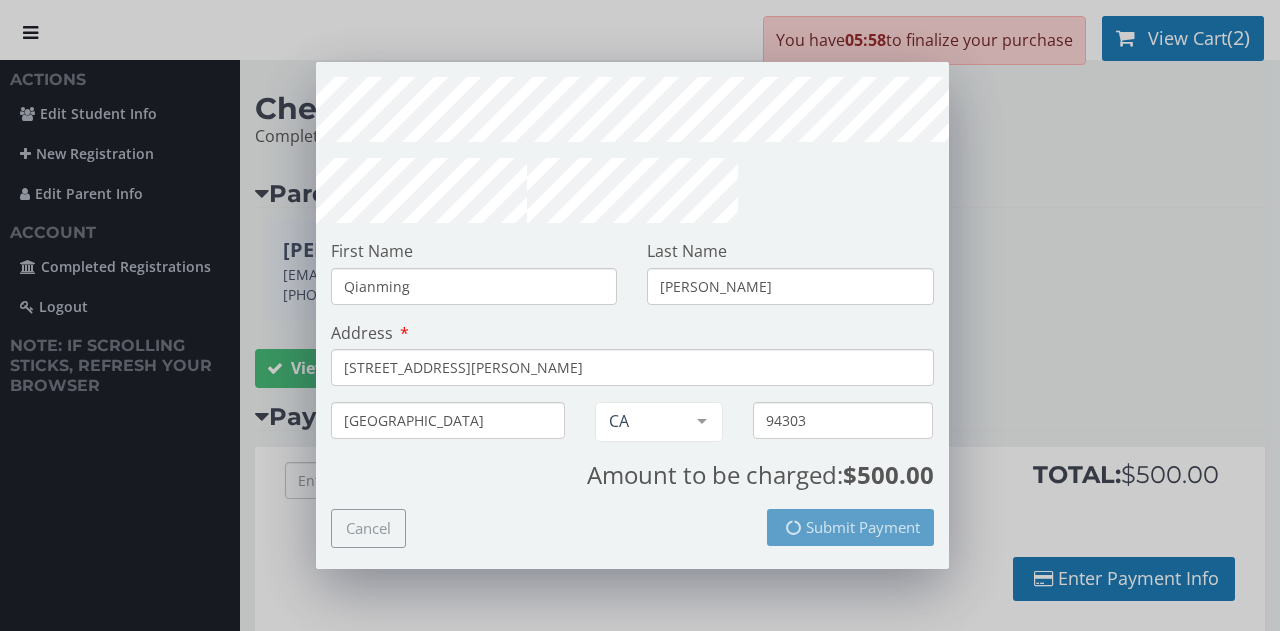 click on "[STREET_ADDRESS][PERSON_NAME]" at bounding box center [632, 367] 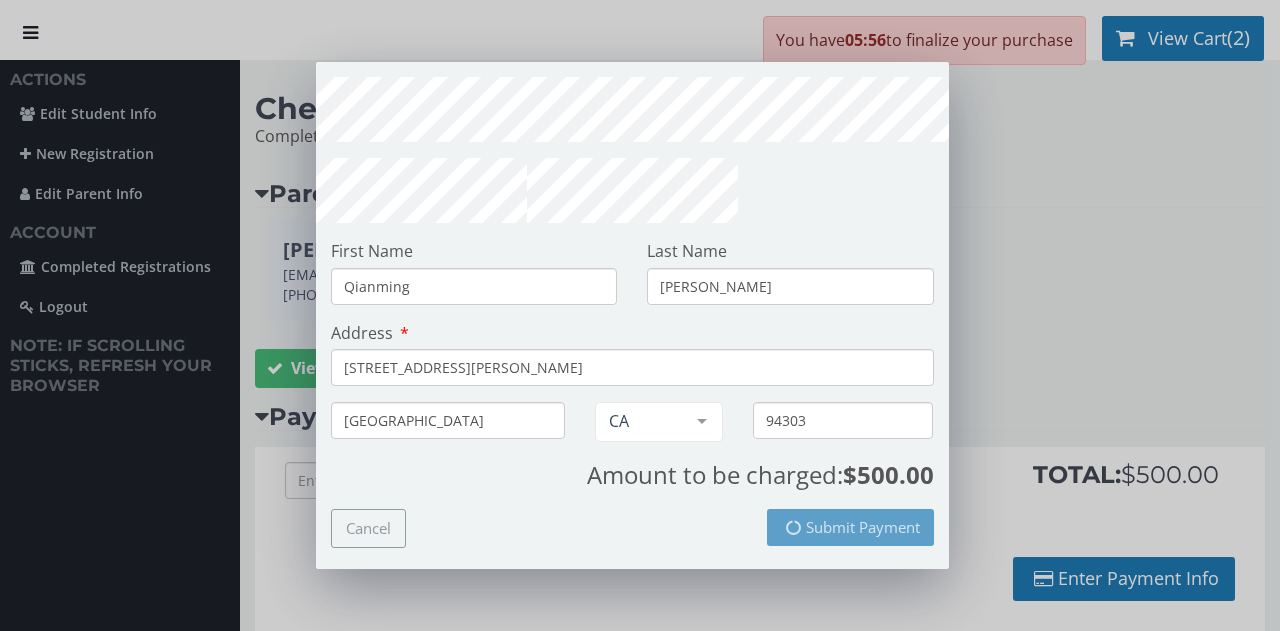 click on "First Name     Qianming       Last Name     [PERSON_NAME]               Address     [STREET_ADDRESS][PERSON_NAME]         [GEOGRAPHIC_DATA]   AS   AZ   AR   CA   CO   CT   DE   DC   FM   [GEOGRAPHIC_DATA]   [GEOGRAPHIC_DATA]   GU   HI   ID   [GEOGRAPHIC_DATA]   IN   [GEOGRAPHIC_DATA]   [GEOGRAPHIC_DATA]   [GEOGRAPHIC_DATA]   [GEOGRAPHIC_DATA]   [GEOGRAPHIC_DATA]   [GEOGRAPHIC_DATA]   [GEOGRAPHIC_DATA]   [GEOGRAPHIC_DATA]   [GEOGRAPHIC_DATA]   MT   [GEOGRAPHIC_DATA]   NV   [GEOGRAPHIC_DATA]   [GEOGRAPHIC_DATA]   [GEOGRAPHIC_DATA]   [GEOGRAPHIC_DATA]   [GEOGRAPHIC_DATA]   [GEOGRAPHIC_DATA]   MP   [GEOGRAPHIC_DATA]   OK   OR   PW   PA   PR   RI   SC   SD   [GEOGRAPHIC_DATA]   [GEOGRAPHIC_DATA]   UT   [GEOGRAPHIC_DATA]   VI   [GEOGRAPHIC_DATA]   [GEOGRAPHIC_DATA]   WV   [GEOGRAPHIC_DATA]   WY       List is empty.           94303         Amount to be charged:  $500.00
Cancel
Submit Payment" at bounding box center (632, 323) 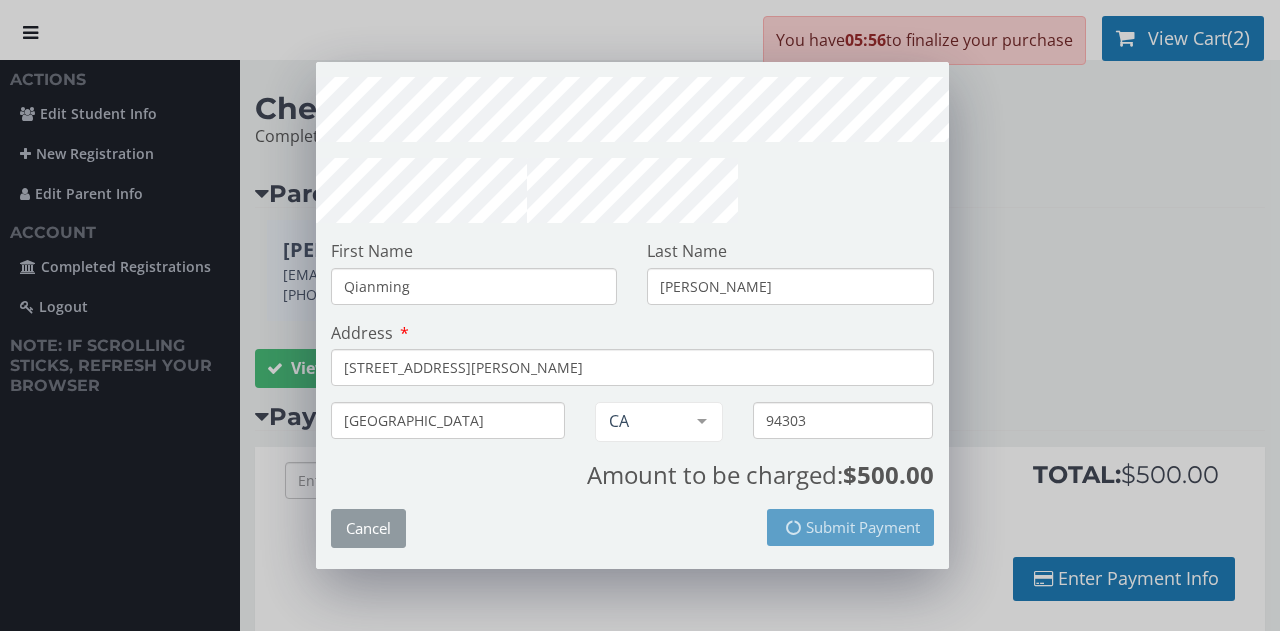 click on "Cancel" at bounding box center (368, 528) 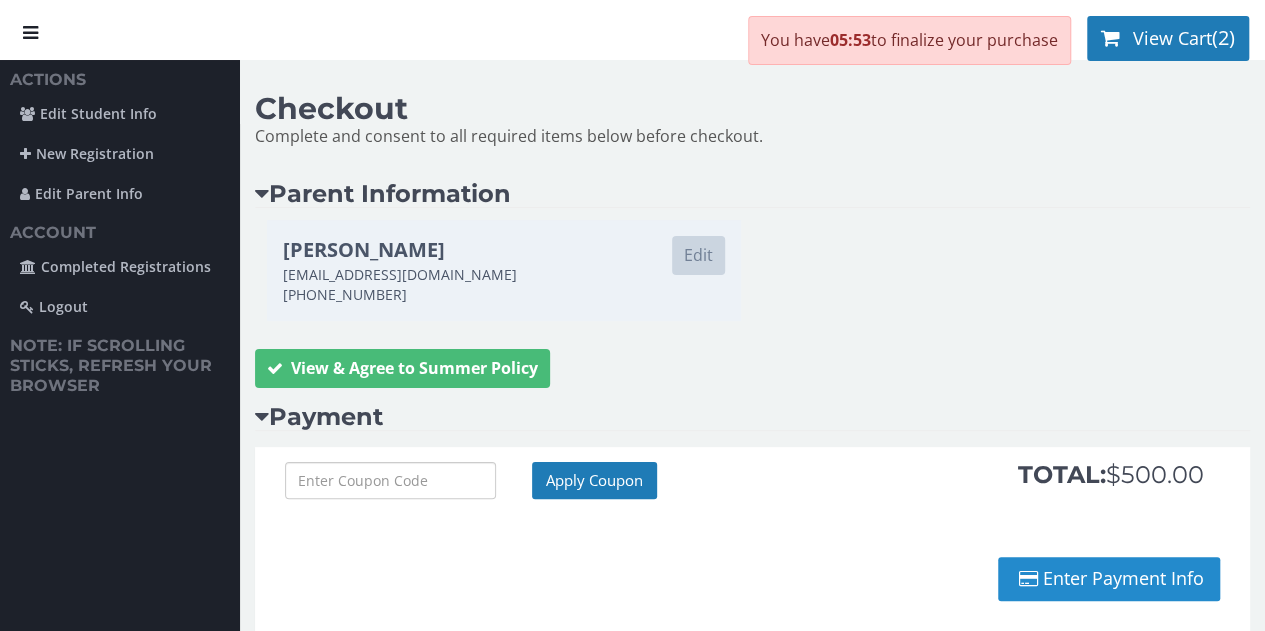 click on "Enter Payment Info" at bounding box center [1109, 579] 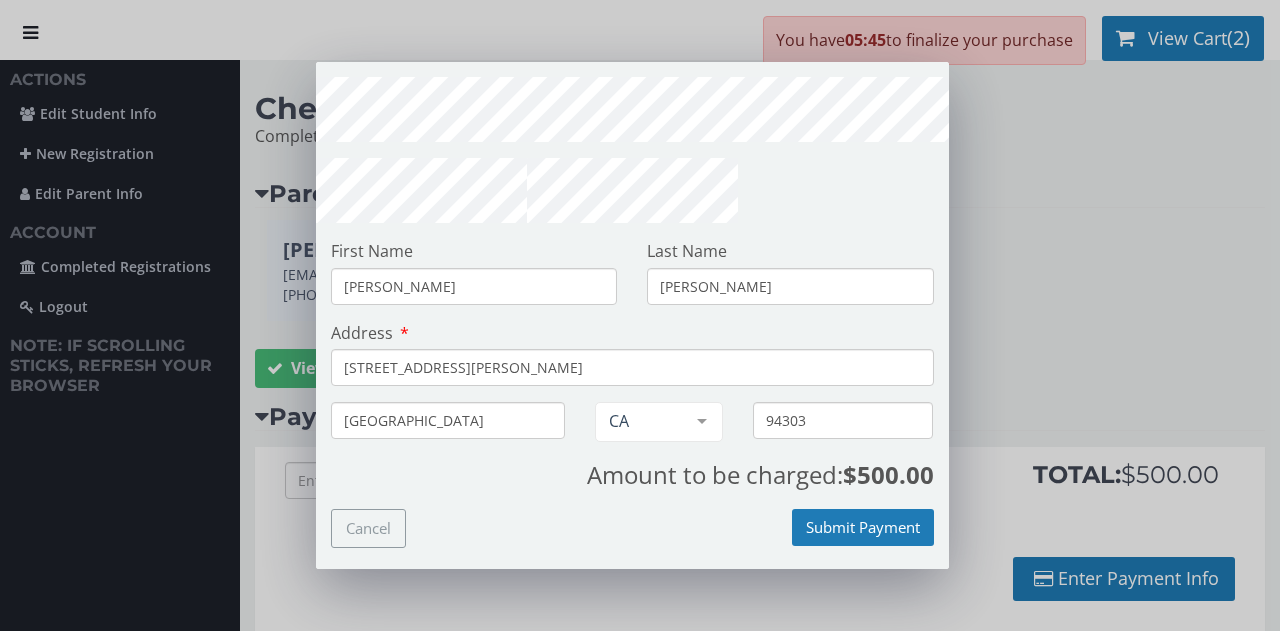 click on "[PERSON_NAME]" at bounding box center [474, 286] 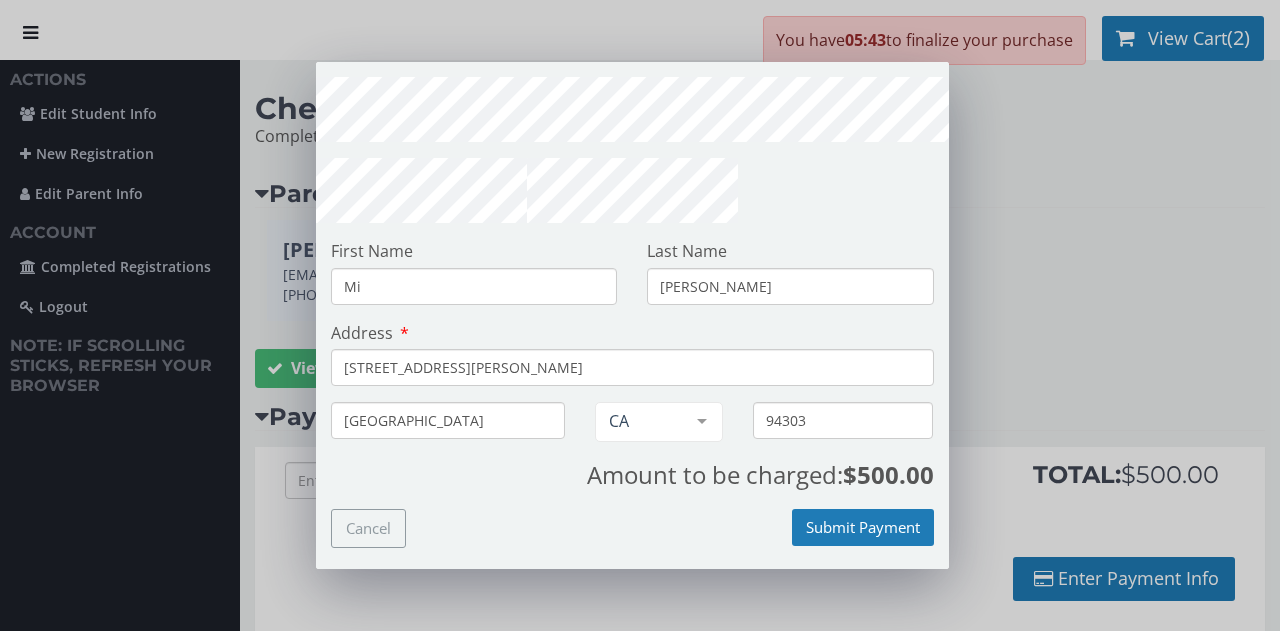 type on "M" 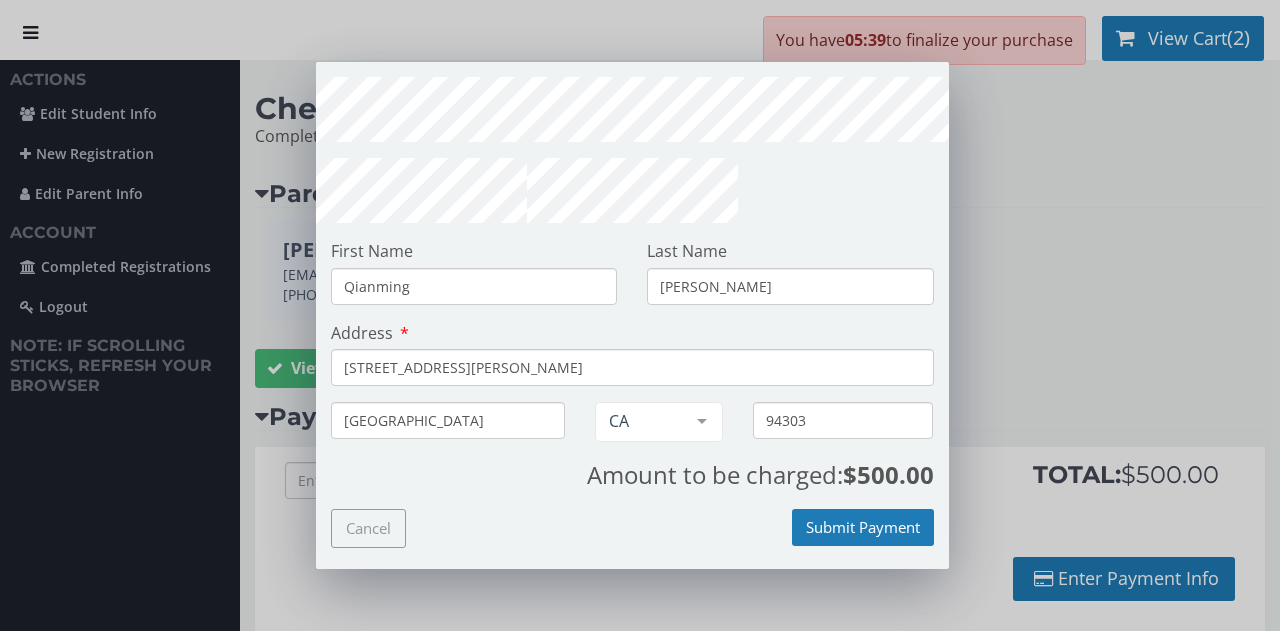 type on "Qianming" 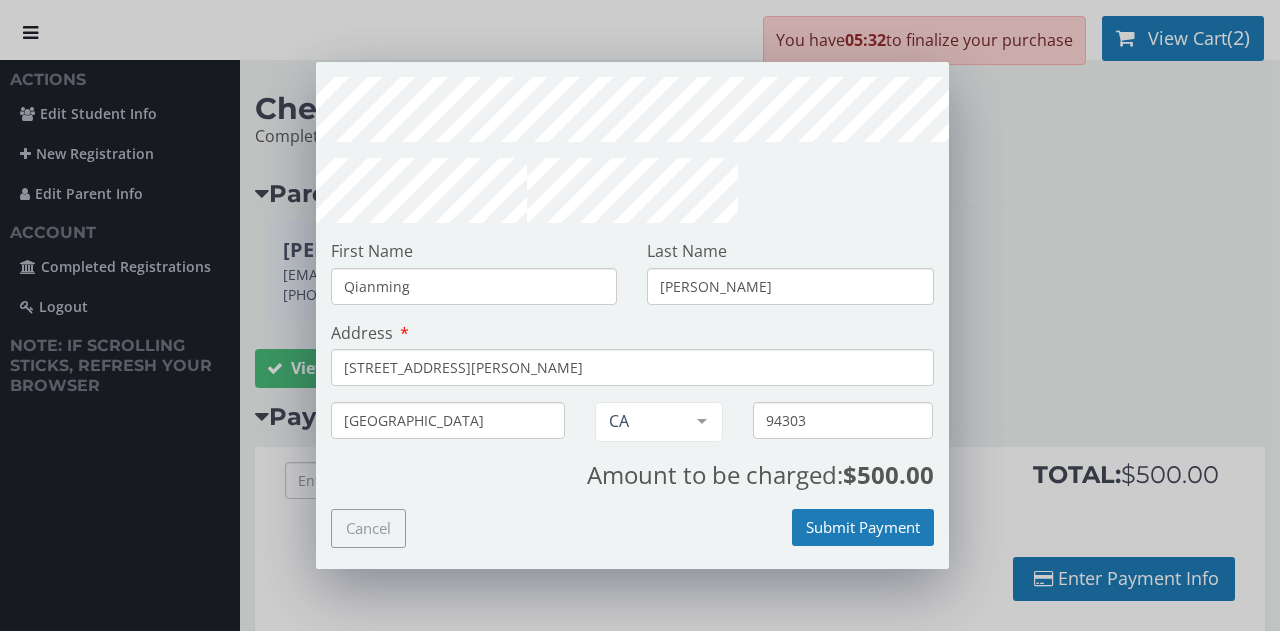 click on "Submit Payment" at bounding box center [790, 530] 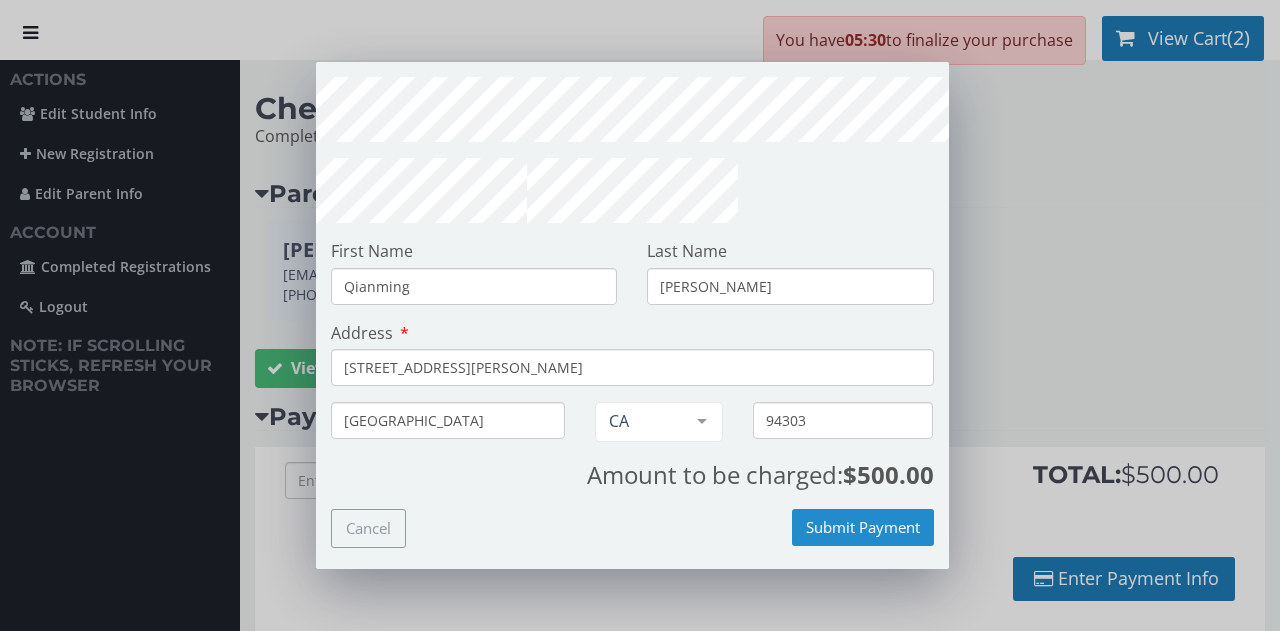 click on "Submit Payment" at bounding box center (863, 527) 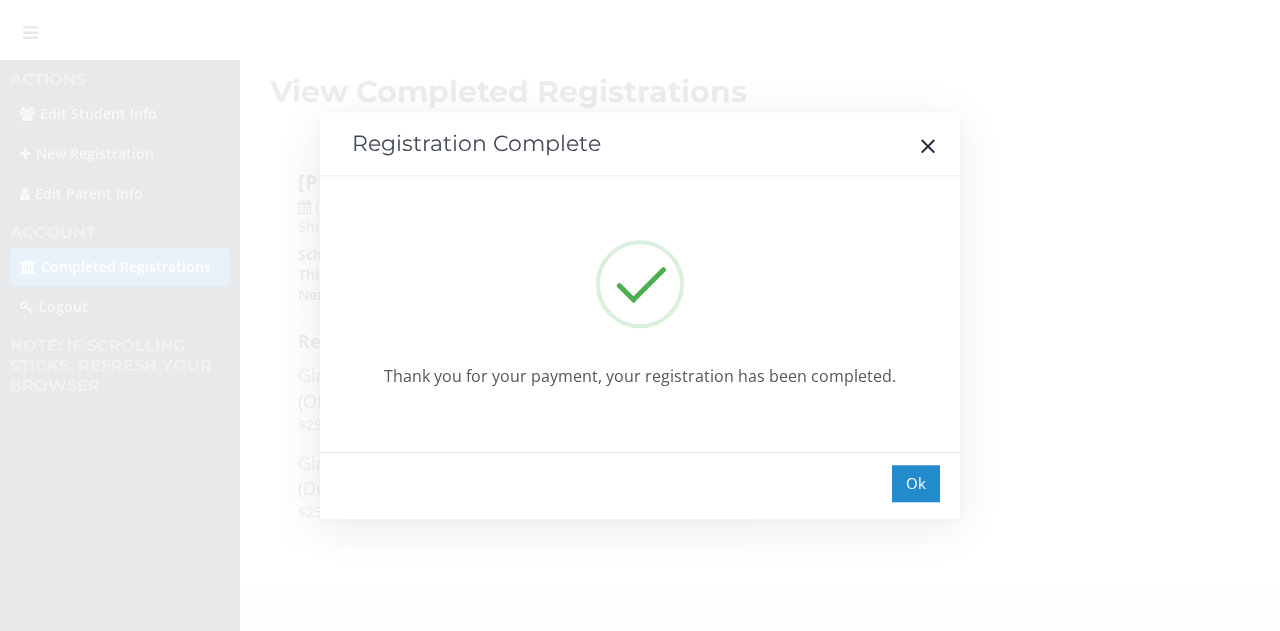 click on "Ok" at bounding box center (916, 483) 